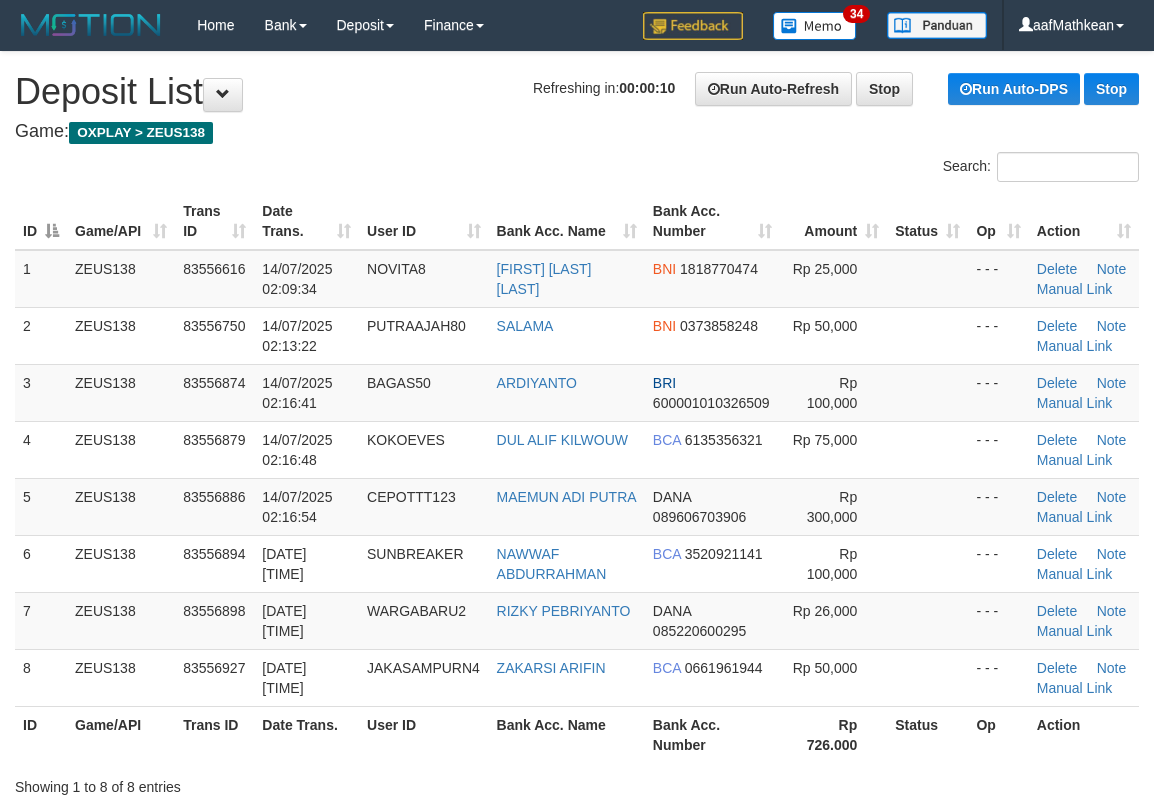 scroll, scrollTop: 0, scrollLeft: 0, axis: both 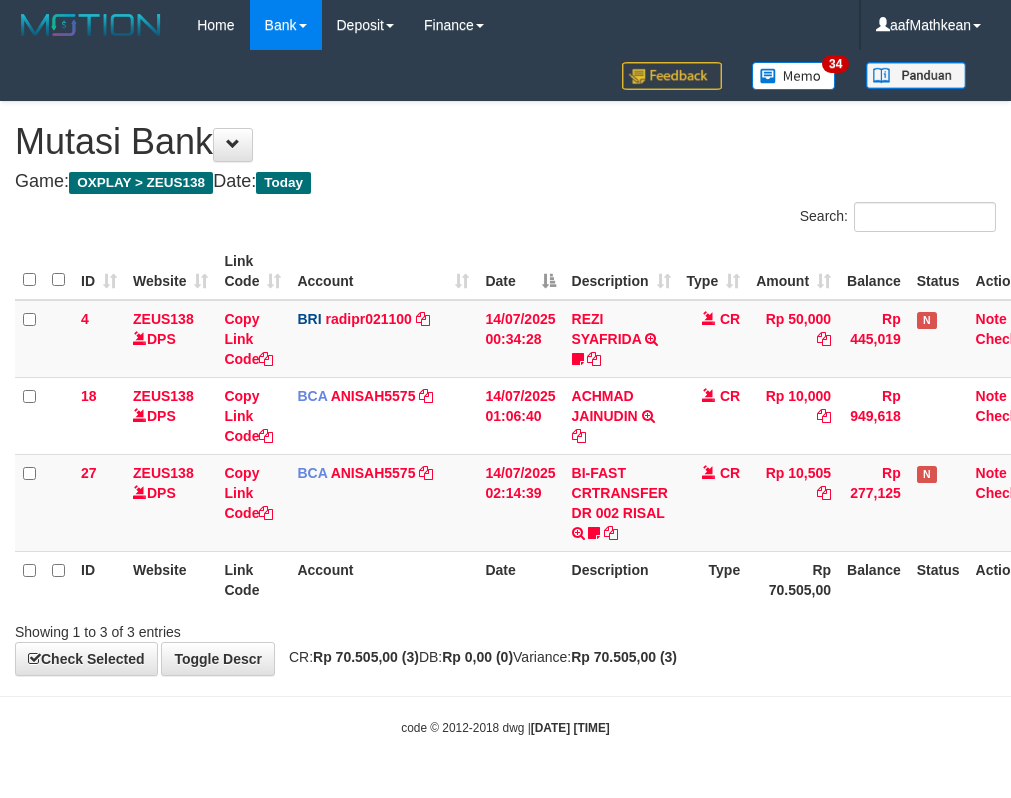 click on "Website" at bounding box center (170, 579) 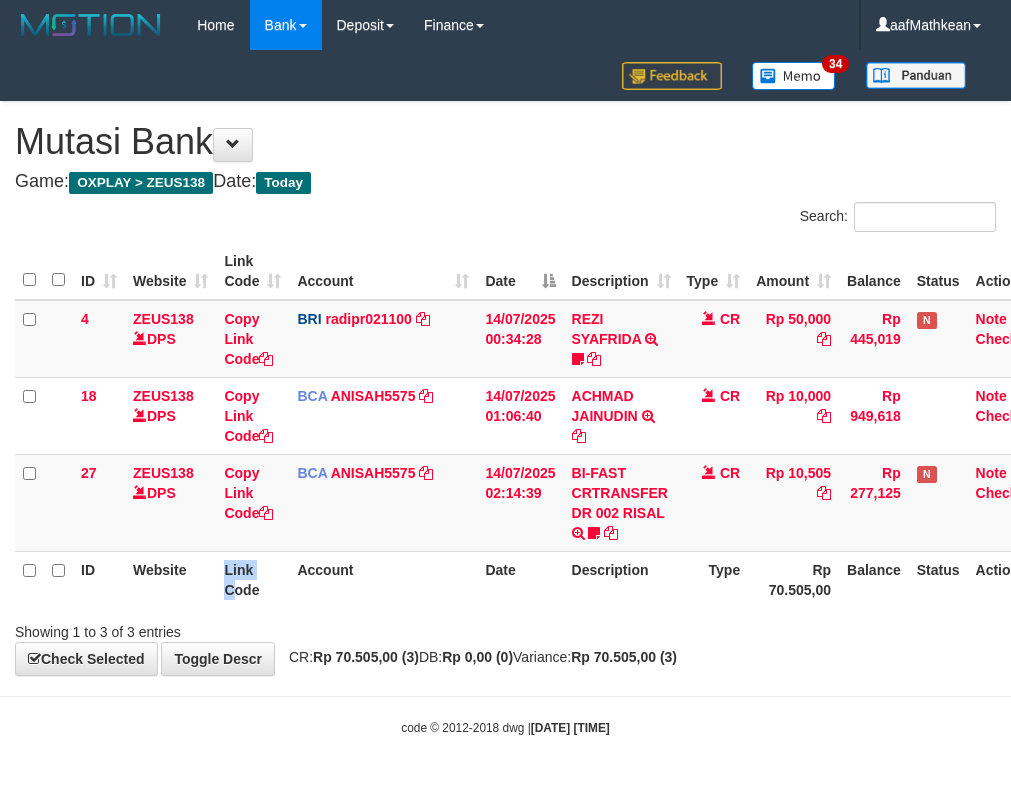 drag, startPoint x: 234, startPoint y: 577, endPoint x: 530, endPoint y: 576, distance: 296.00168 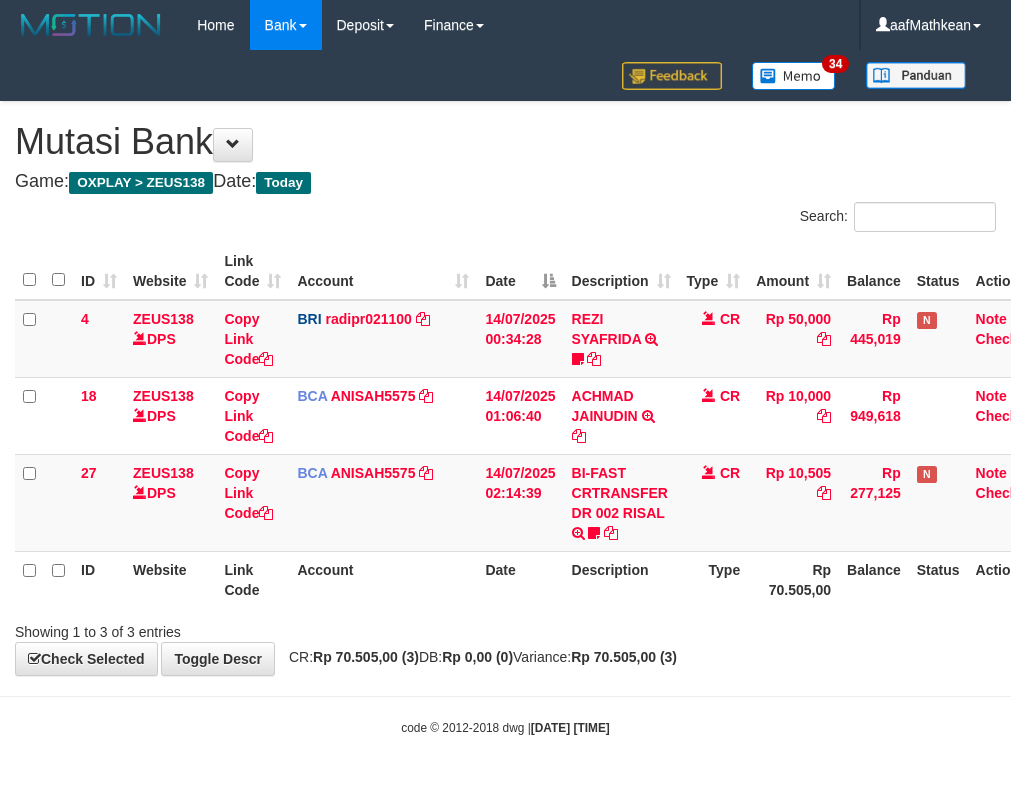 scroll, scrollTop: 0, scrollLeft: 0, axis: both 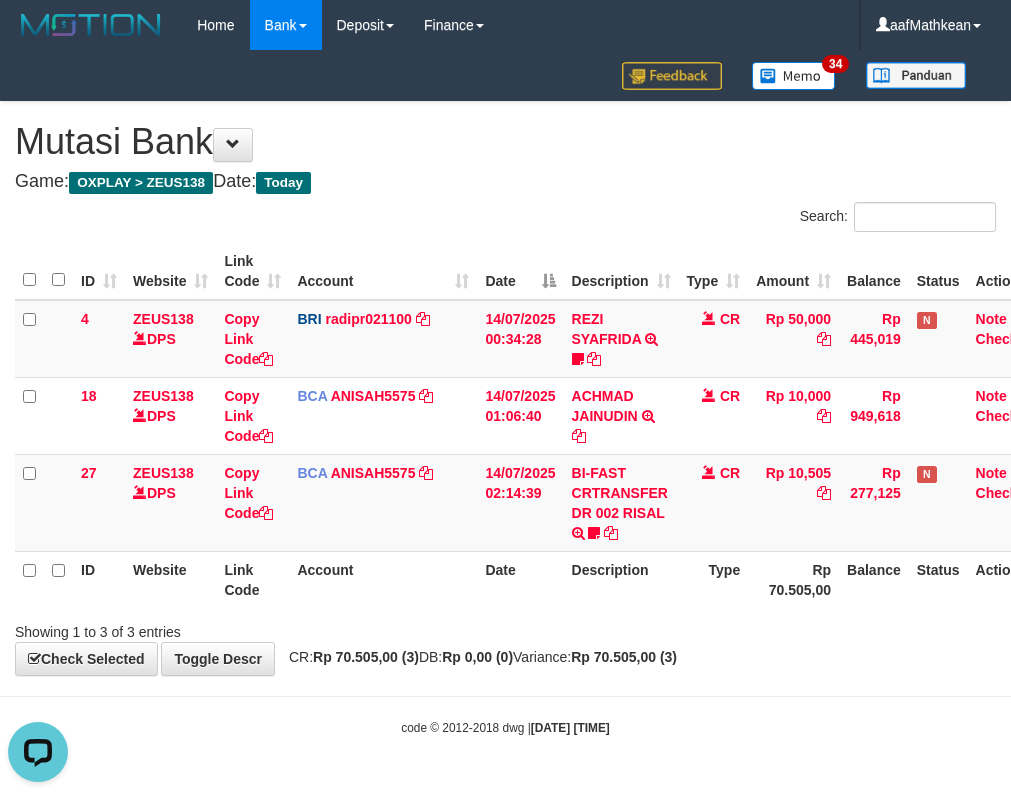 click on "Showing 1 to 3 of 3 entries" at bounding box center [505, 628] 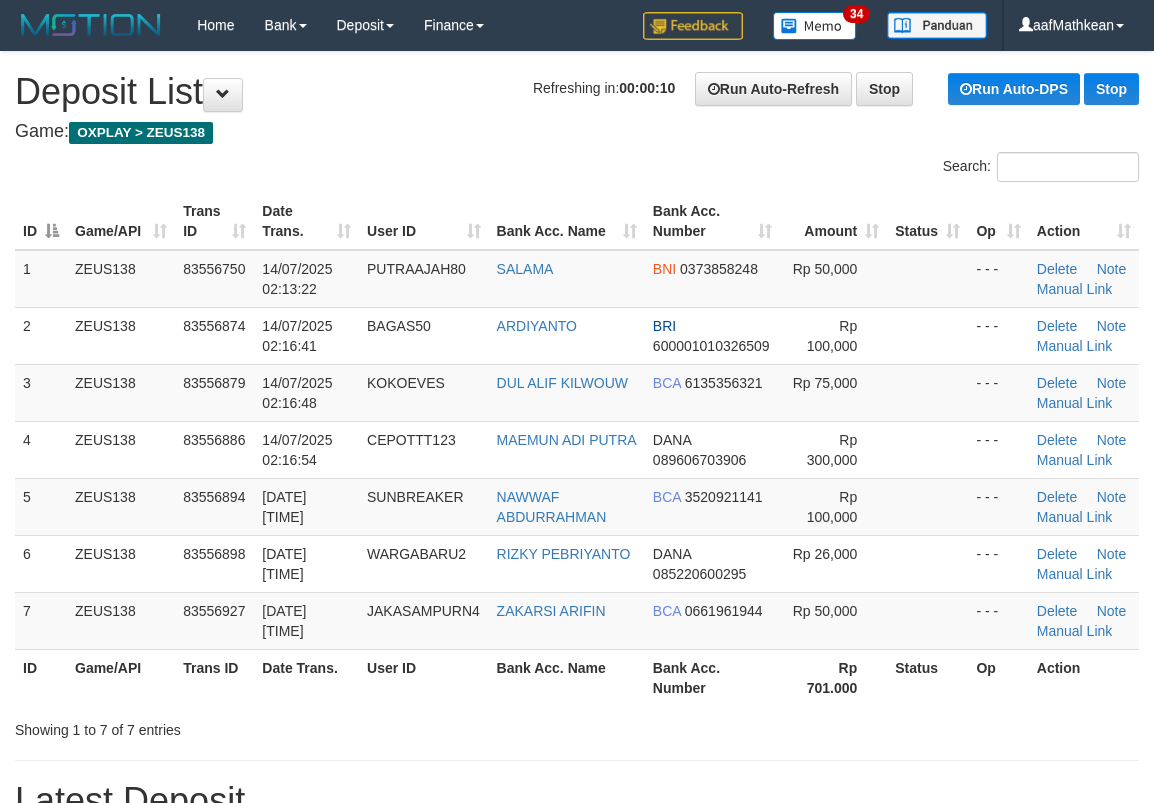 scroll, scrollTop: 0, scrollLeft: 0, axis: both 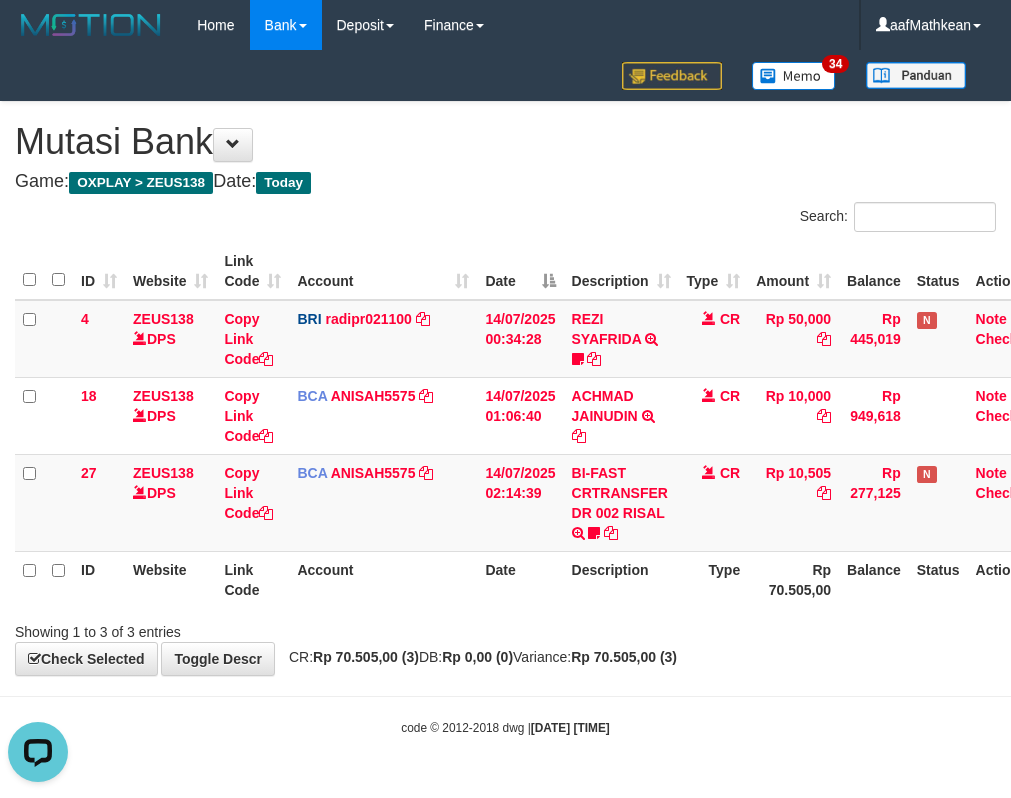 drag, startPoint x: 477, startPoint y: 674, endPoint x: 567, endPoint y: 676, distance: 90.02222 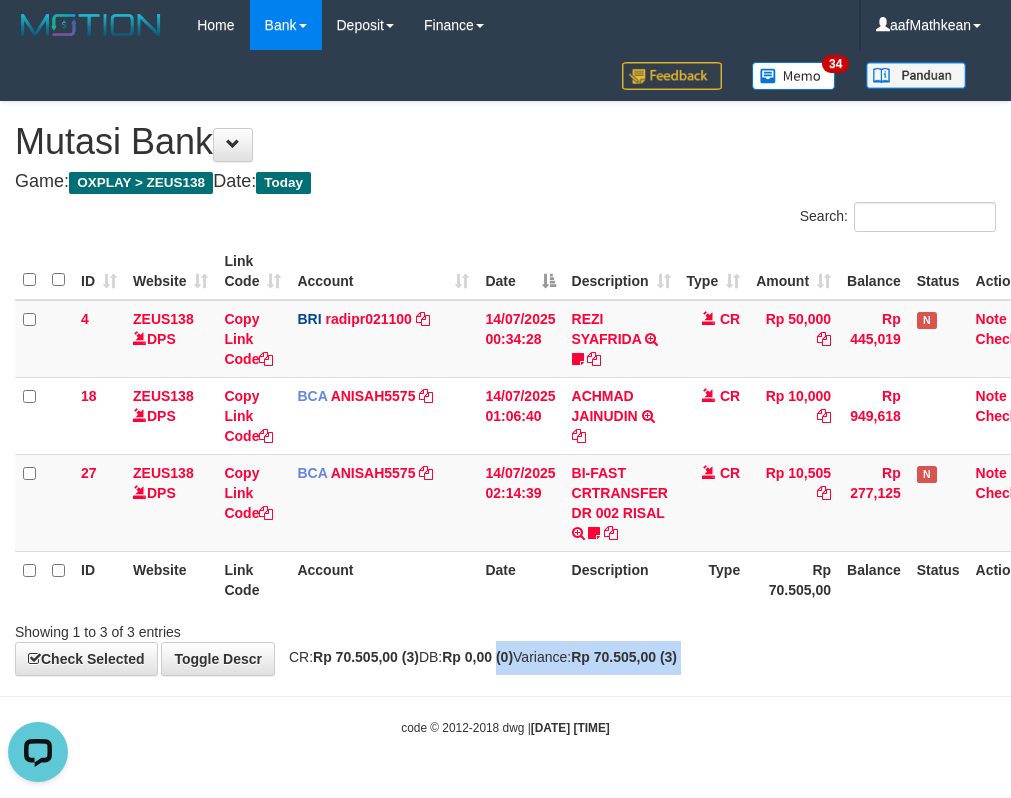 click on "Toggle navigation
Home
Bank
Account List
Load
By Website
Group
[OXPLAY]													ZEUS138
By Load Group (DPS)" at bounding box center [505, 393] 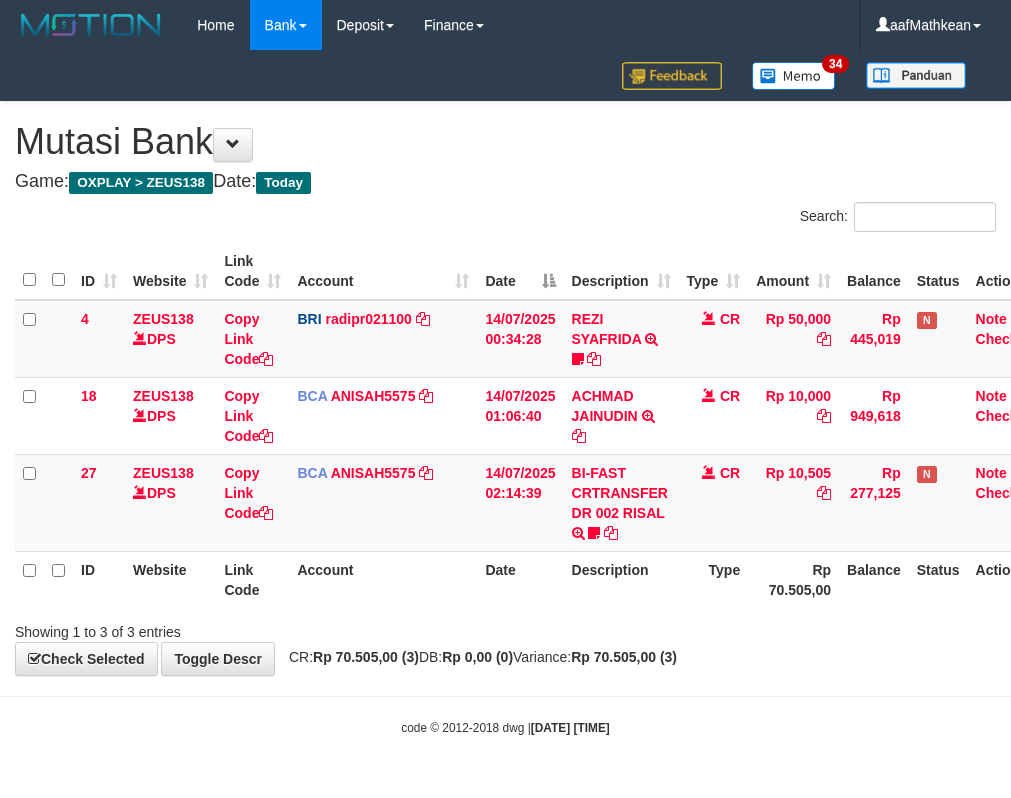 scroll, scrollTop: 0, scrollLeft: 0, axis: both 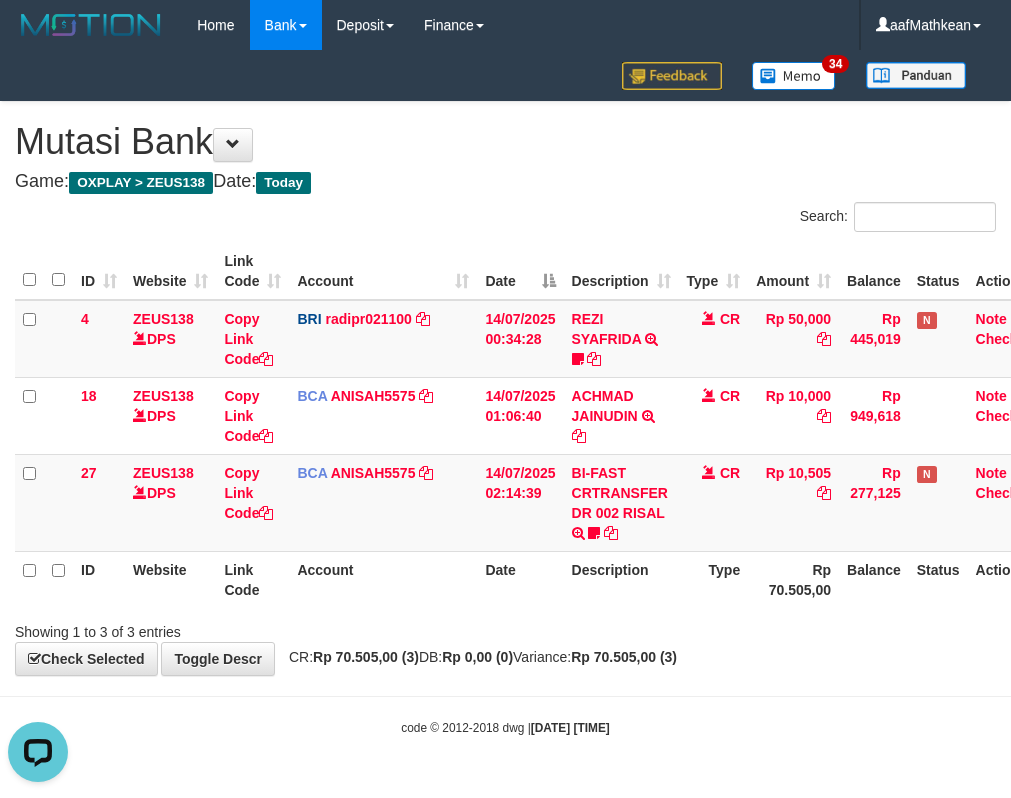 click on "Description" at bounding box center (621, 579) 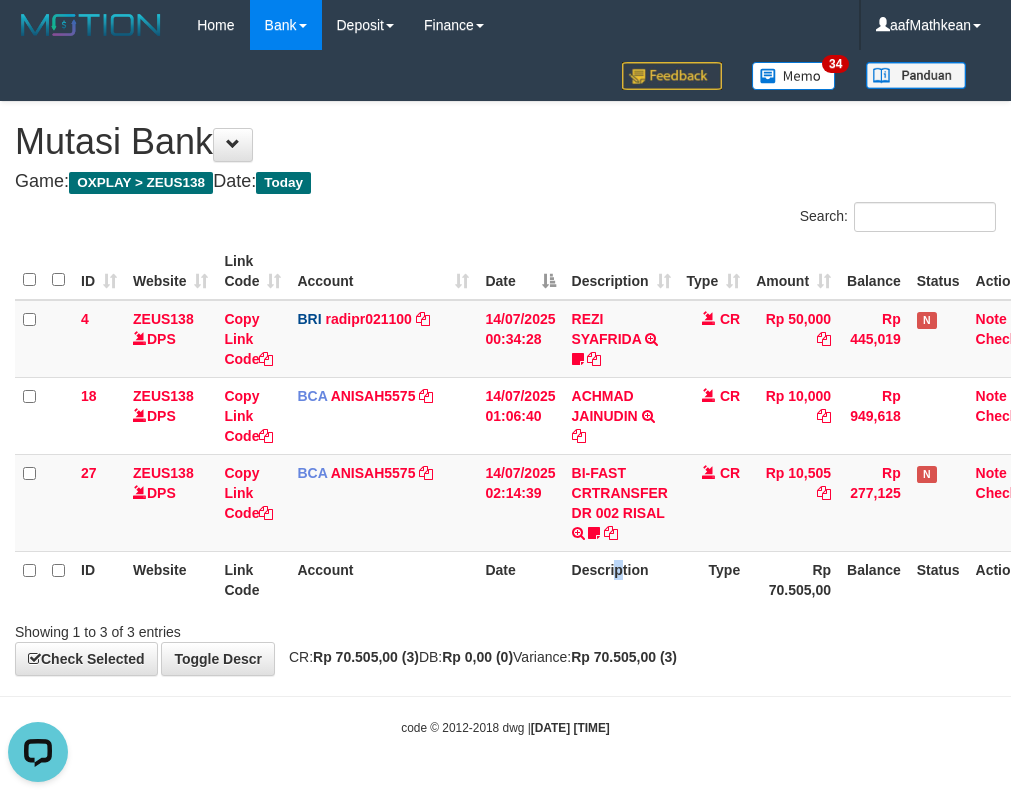 click on "Date" at bounding box center [520, 579] 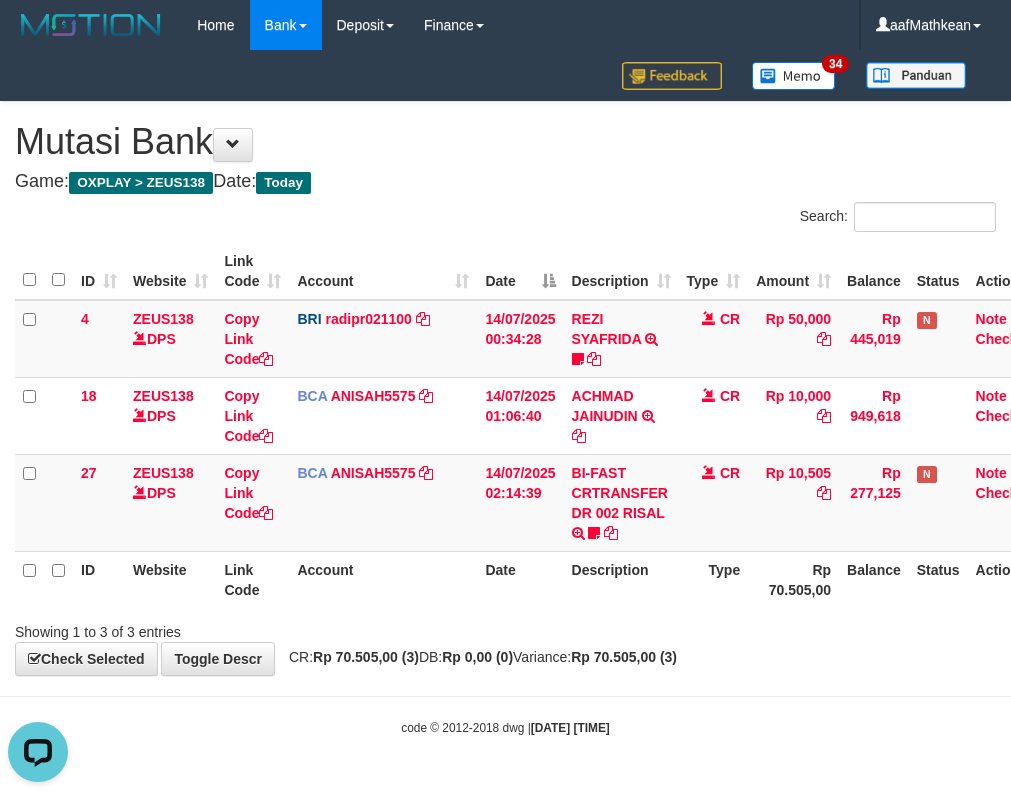 click on "Date" at bounding box center [520, 579] 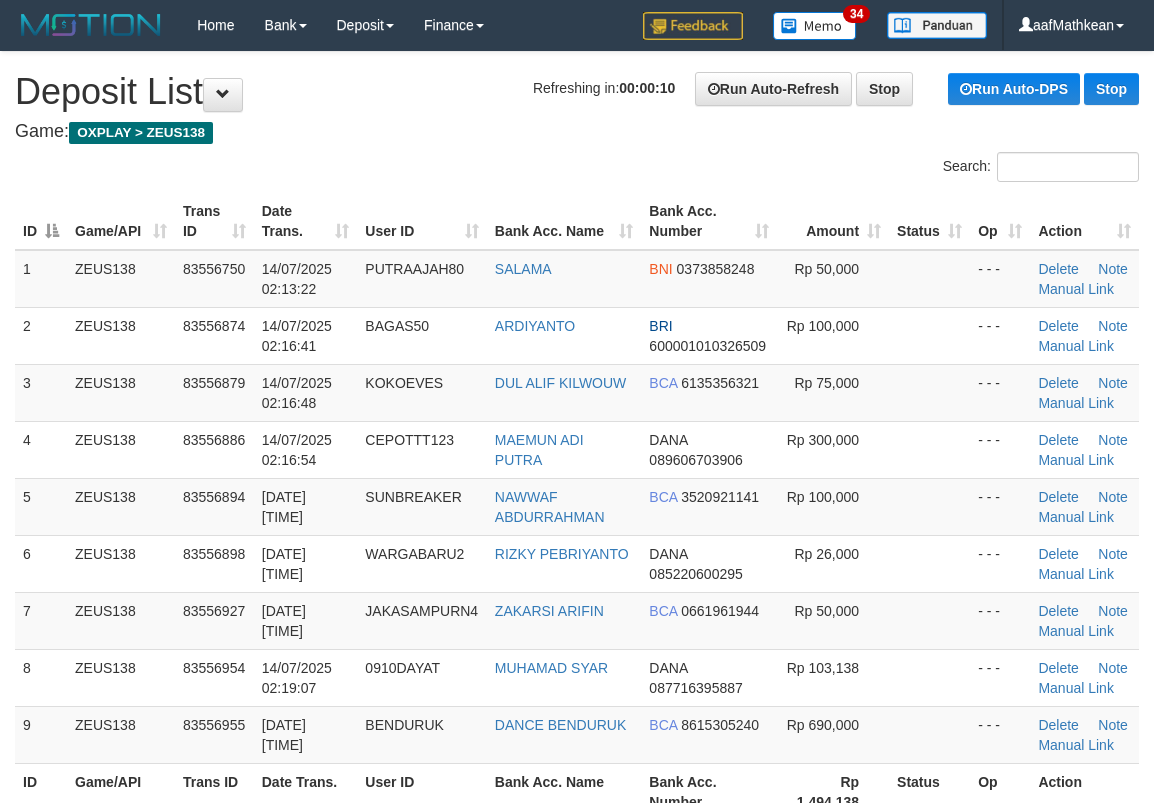 scroll, scrollTop: 0, scrollLeft: 0, axis: both 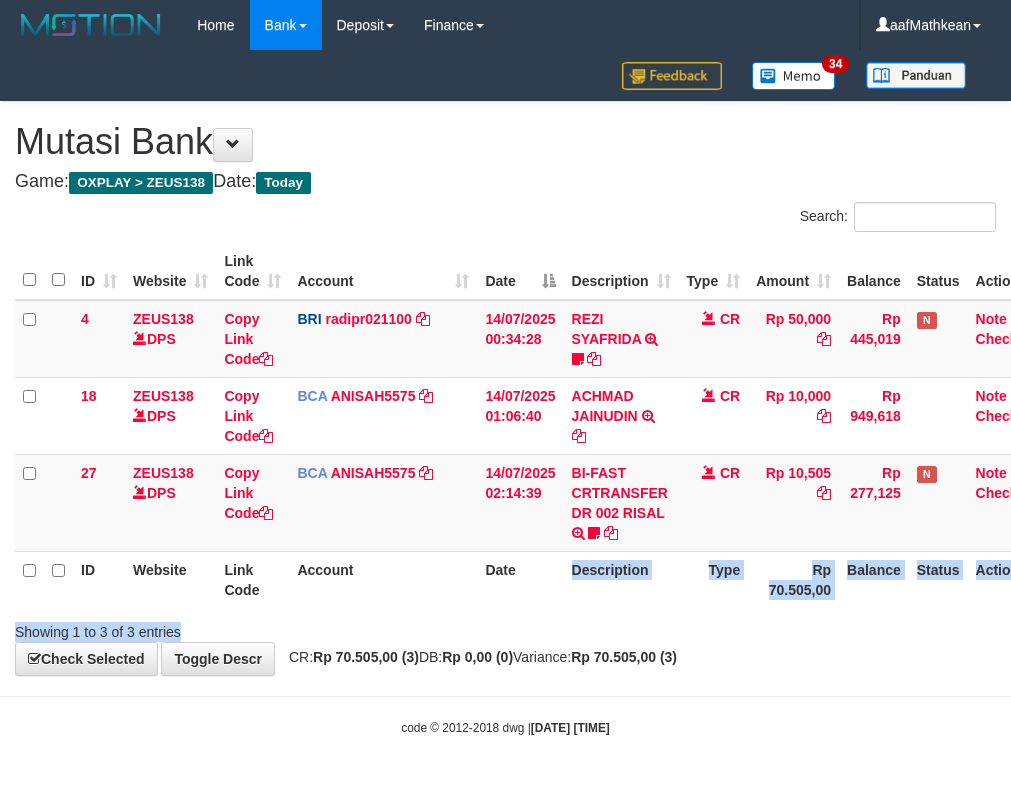 click on "Search:
ID Website Link Code Account Date Description Type Amount Balance Status Action
4
ZEUS138    DPS
Copy Link Code
BRI
radipr021100
DPS
REYNALDI ADI PRATAMA
mutasi_20250714_3774 | 4
mutasi_20250714_3774 | 4
14/07/2025 00:34:28
REZI SYAFRIDA            TRANSFER NBMB REZI SYAFRIDA TO REYNALDI ADI PRATAMA    808801023311535
CR
Rp 50,000
Rp 445,019
N
Note
Check
18
ZEUS138    DPS
Copy Link Code
BCA
ANISAH5575
DPS" at bounding box center (505, 422) 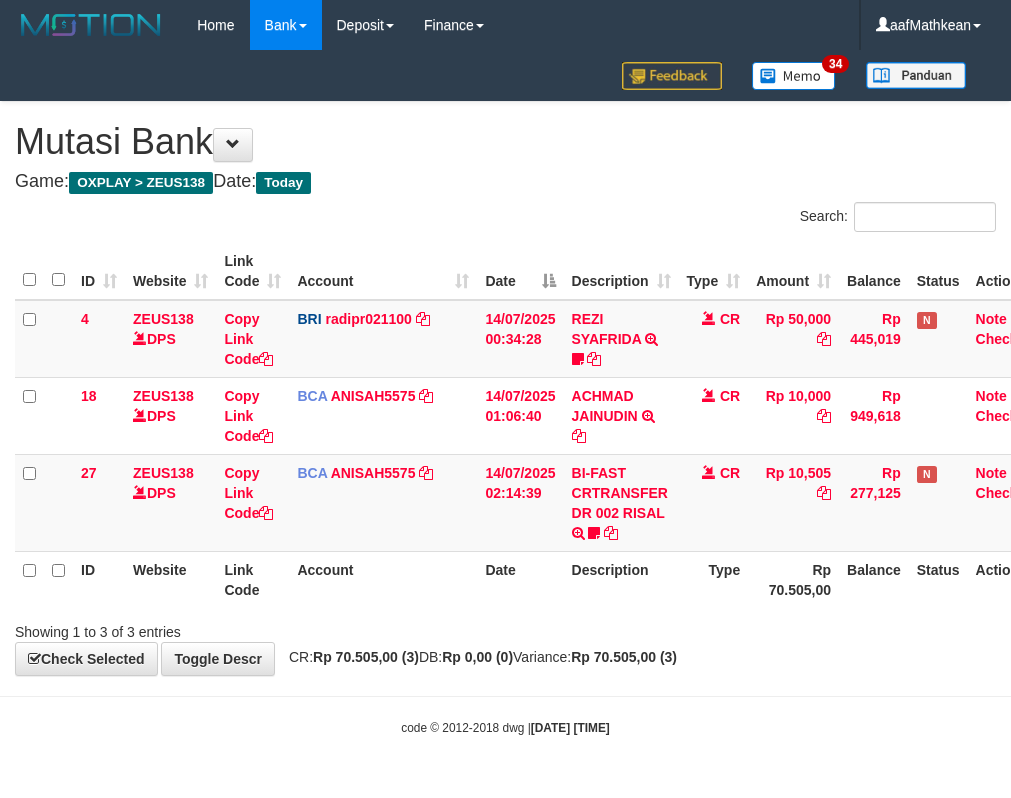 scroll, scrollTop: 0, scrollLeft: 0, axis: both 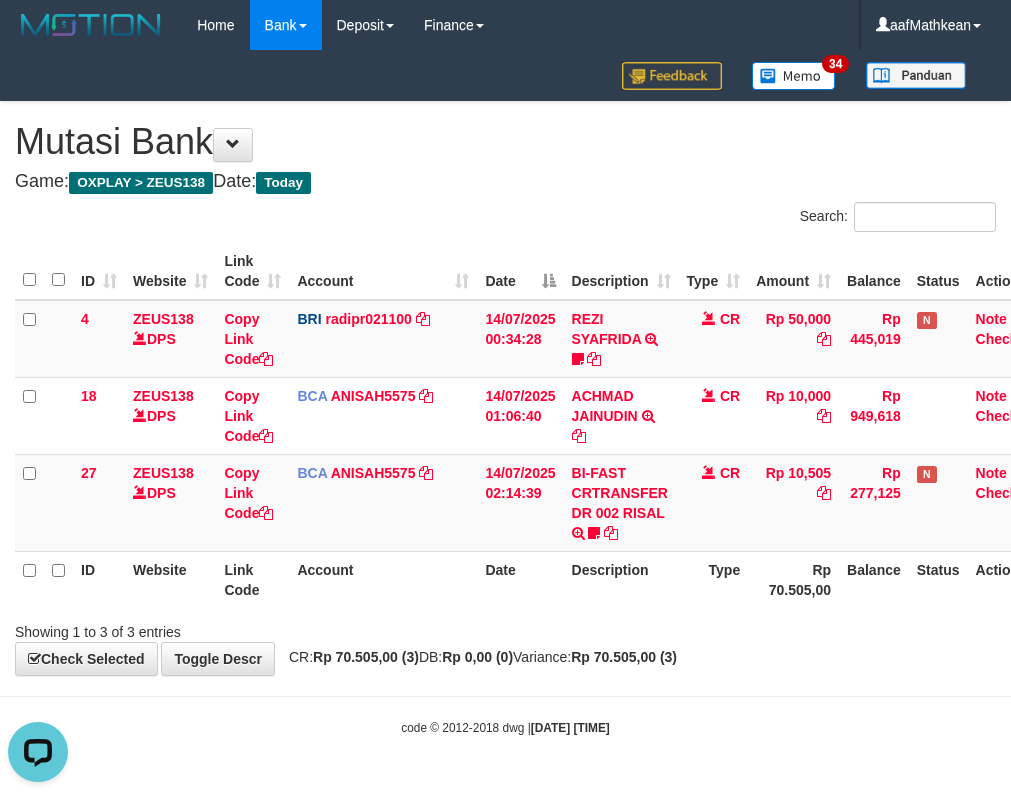 click on "Date" at bounding box center (520, 579) 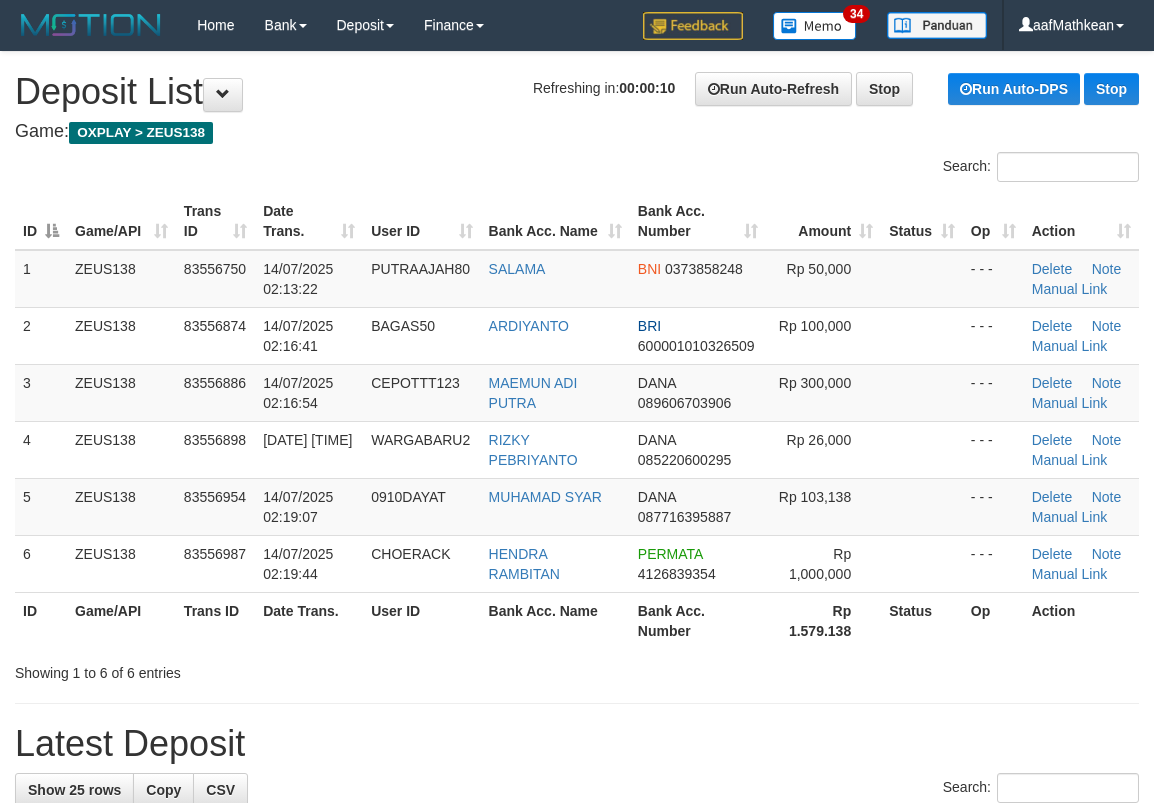 scroll, scrollTop: 0, scrollLeft: 0, axis: both 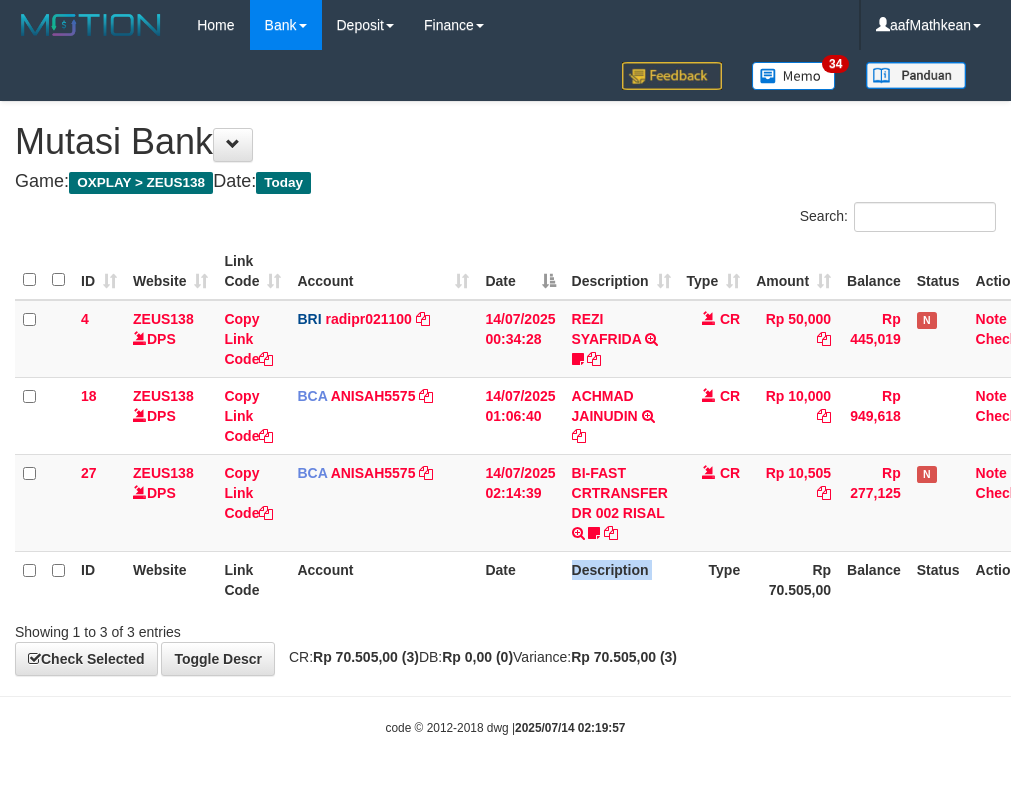 click on "Description" at bounding box center (621, 579) 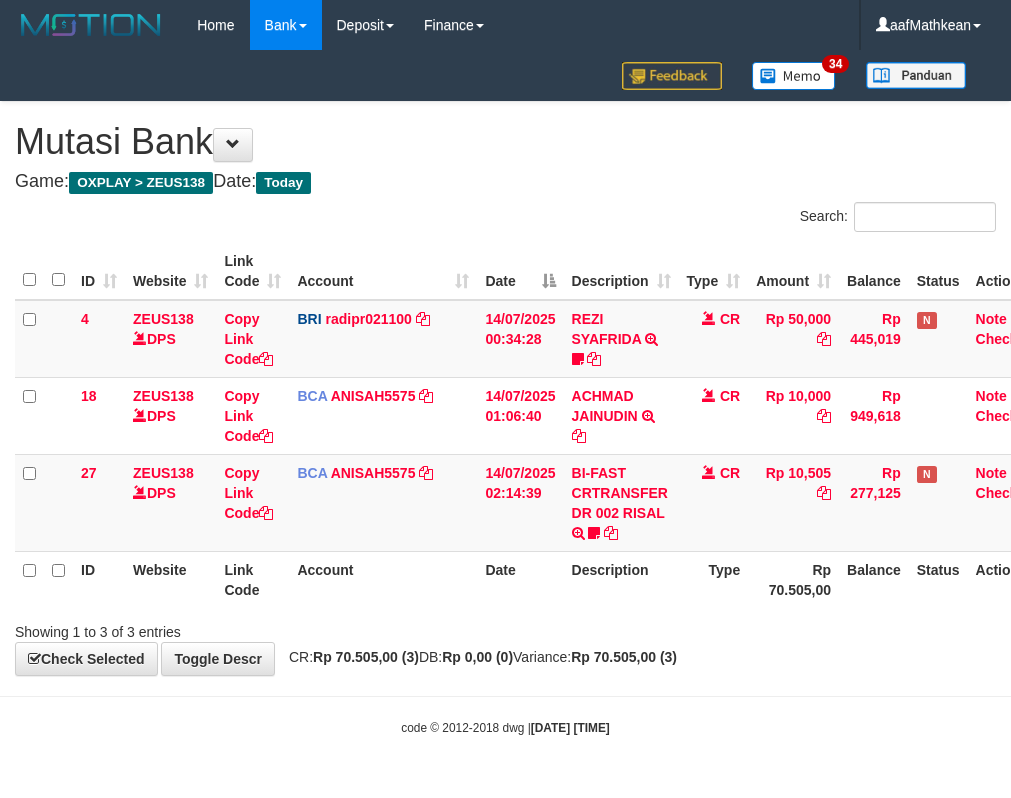 scroll, scrollTop: 0, scrollLeft: 0, axis: both 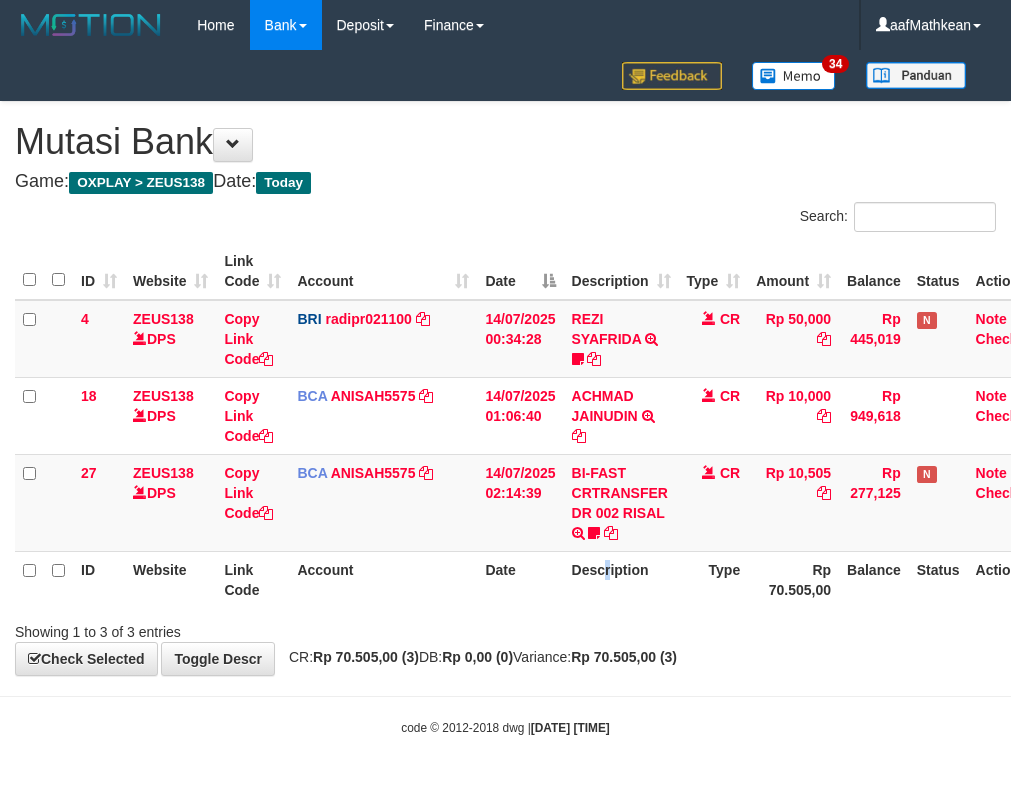 click on "Description" at bounding box center (621, 579) 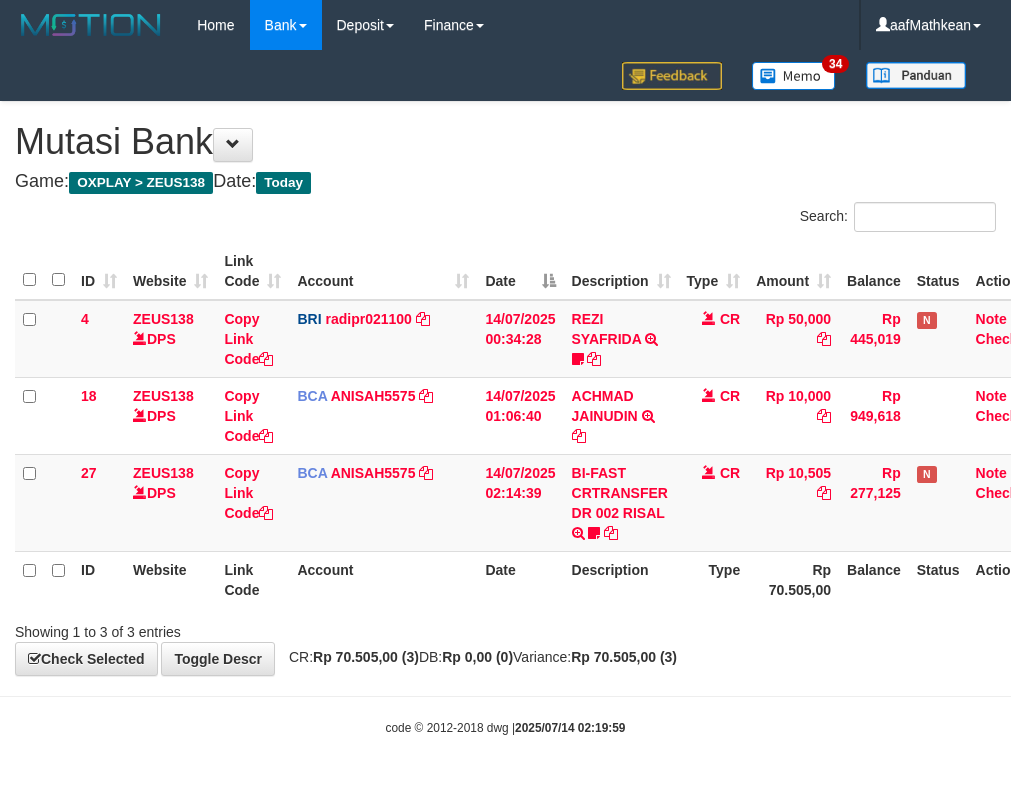 scroll, scrollTop: 0, scrollLeft: 0, axis: both 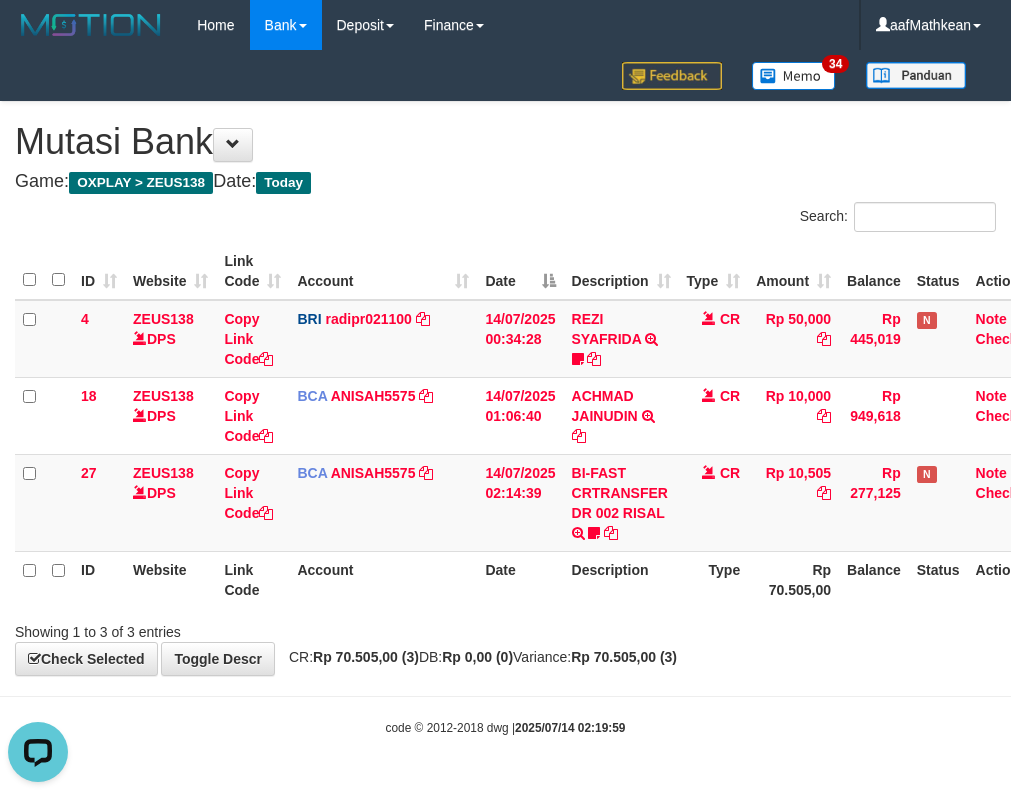 click on "ID Website Link Code Account Date Description Type Rp 70.505,00 Balance Status Action" at bounding box center [532, 579] 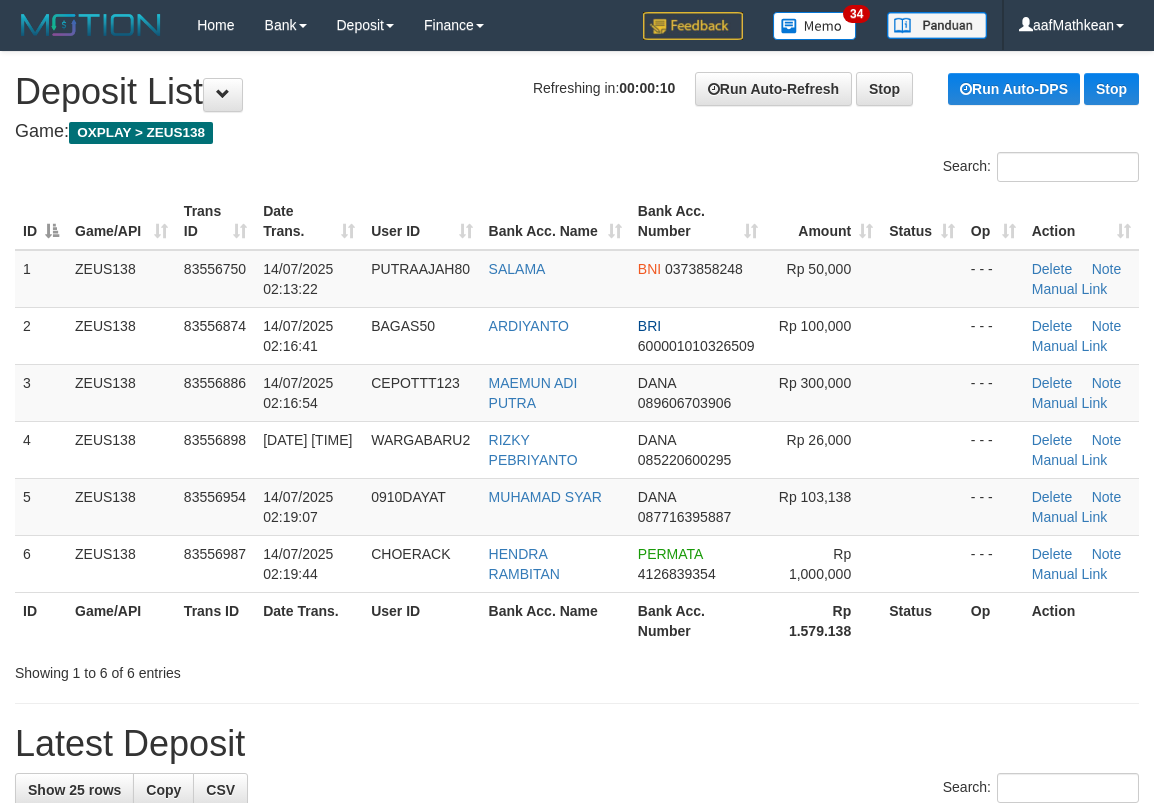 scroll, scrollTop: 0, scrollLeft: 0, axis: both 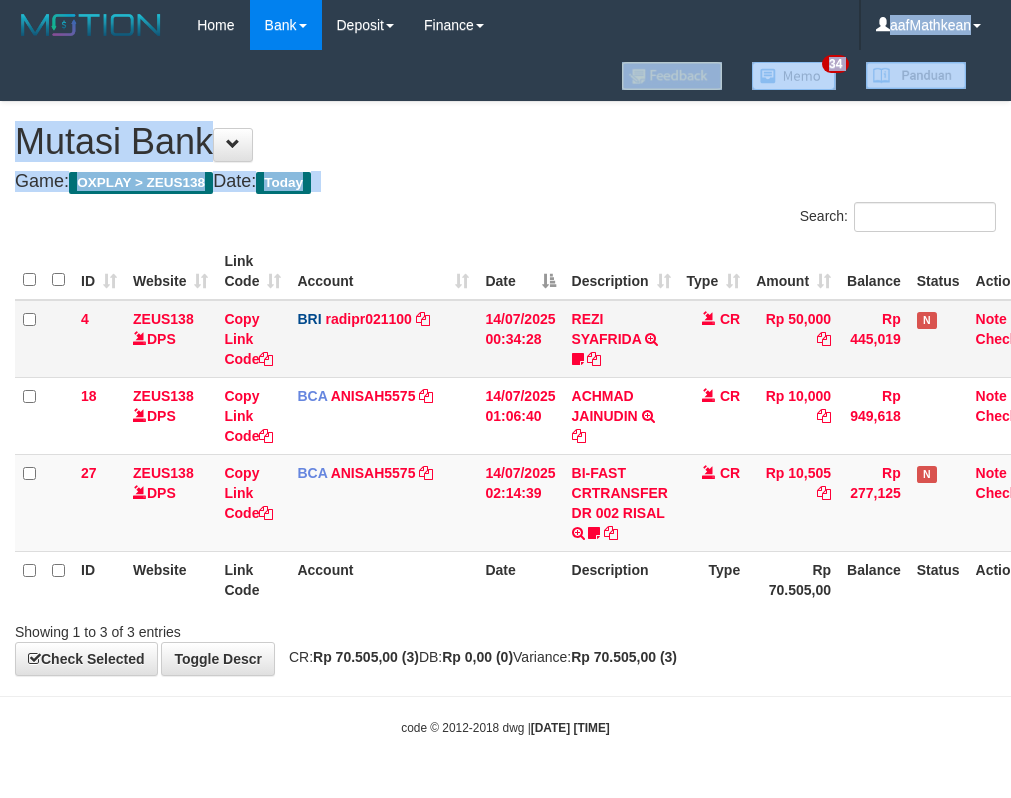 click on "Toggle navigation
Home
Bank
Account List
Load
By Website
Group
[OXPLAY]													ZEUS138
By Load Group (DPS)" at bounding box center (505, 393) 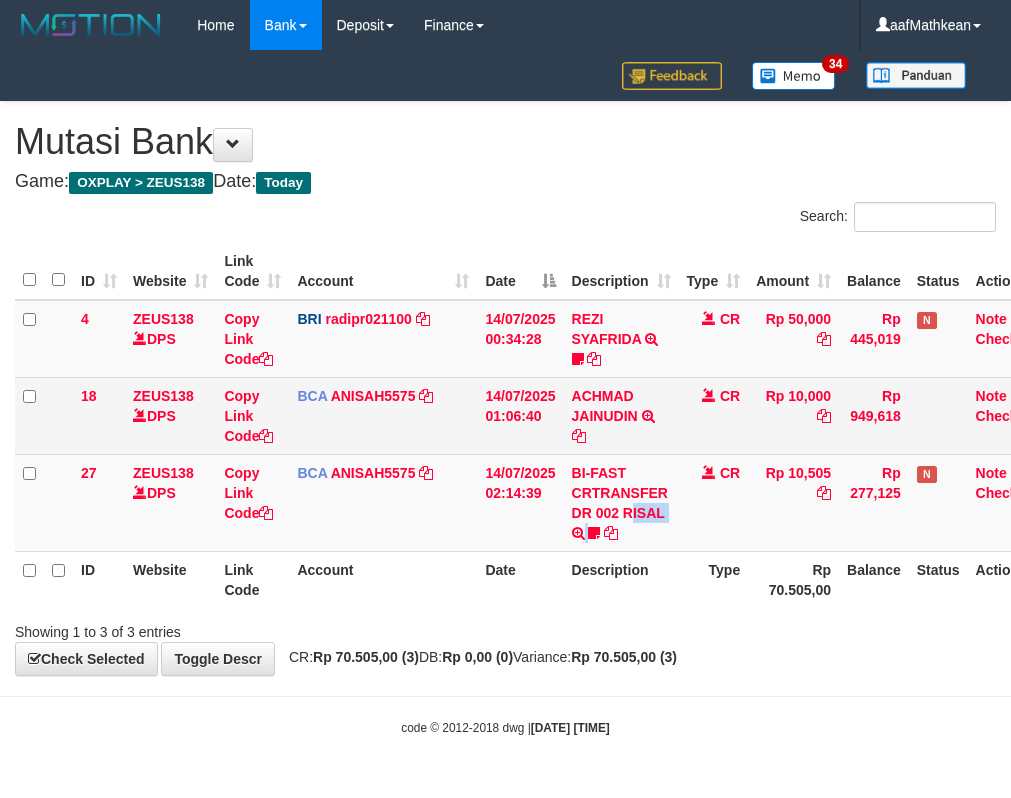drag, startPoint x: 593, startPoint y: 514, endPoint x: 555, endPoint y: 444, distance: 79.64923 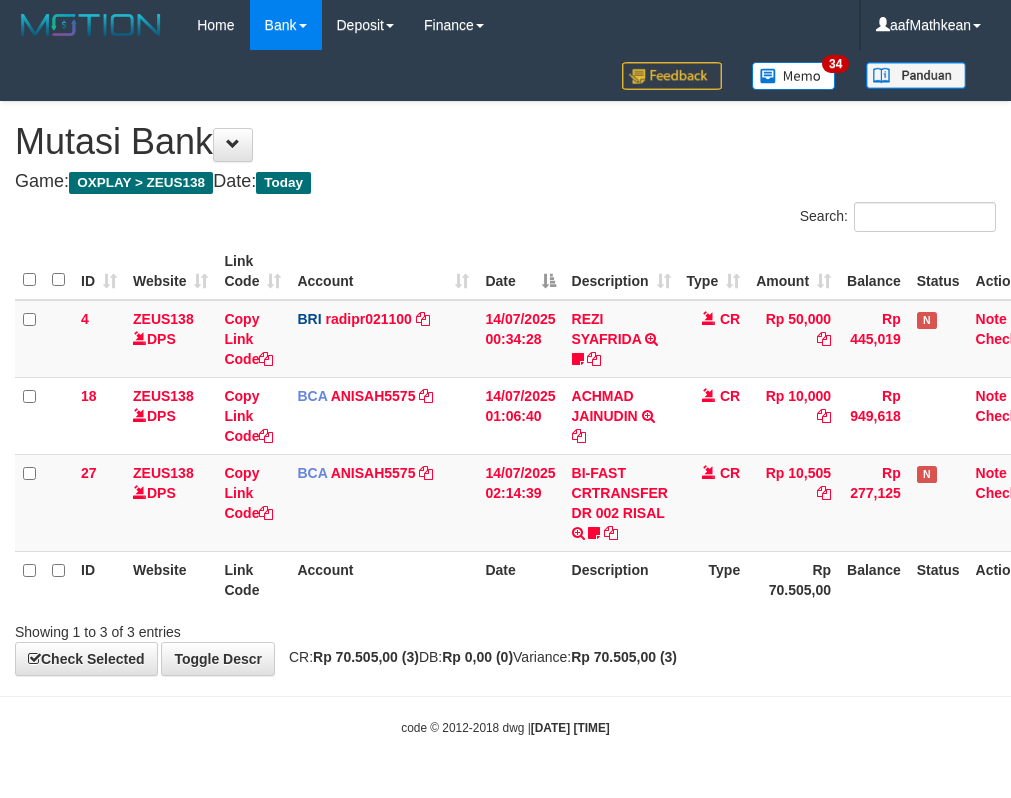 scroll, scrollTop: 0, scrollLeft: 0, axis: both 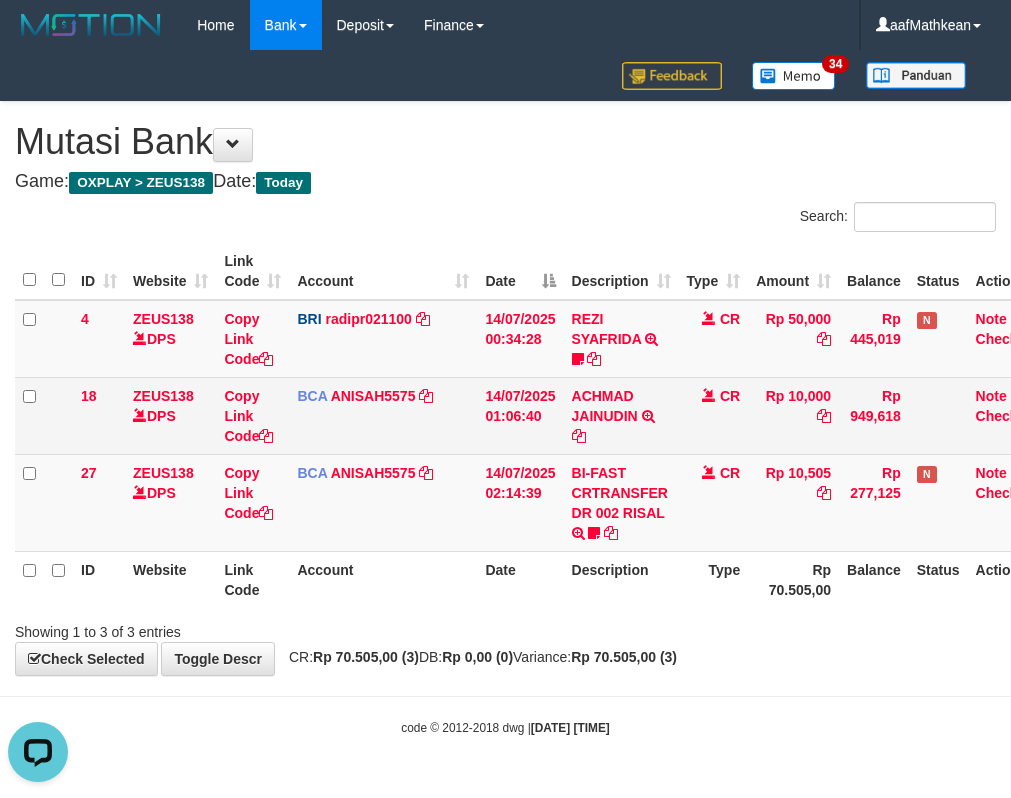 click on "Toggle navigation
Home
Bank
Account List
Load
By Website
Group
[OXPLAY]													ZEUS138
By Load Group (DPS)" at bounding box center [505, 393] 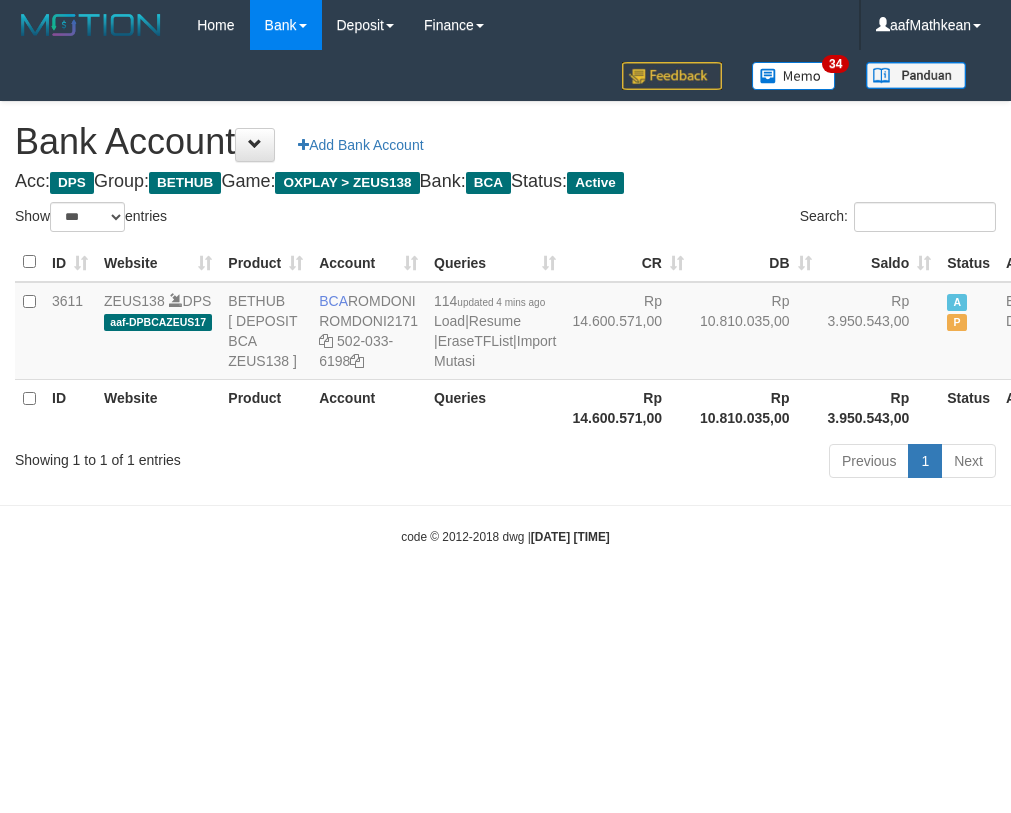 select on "***" 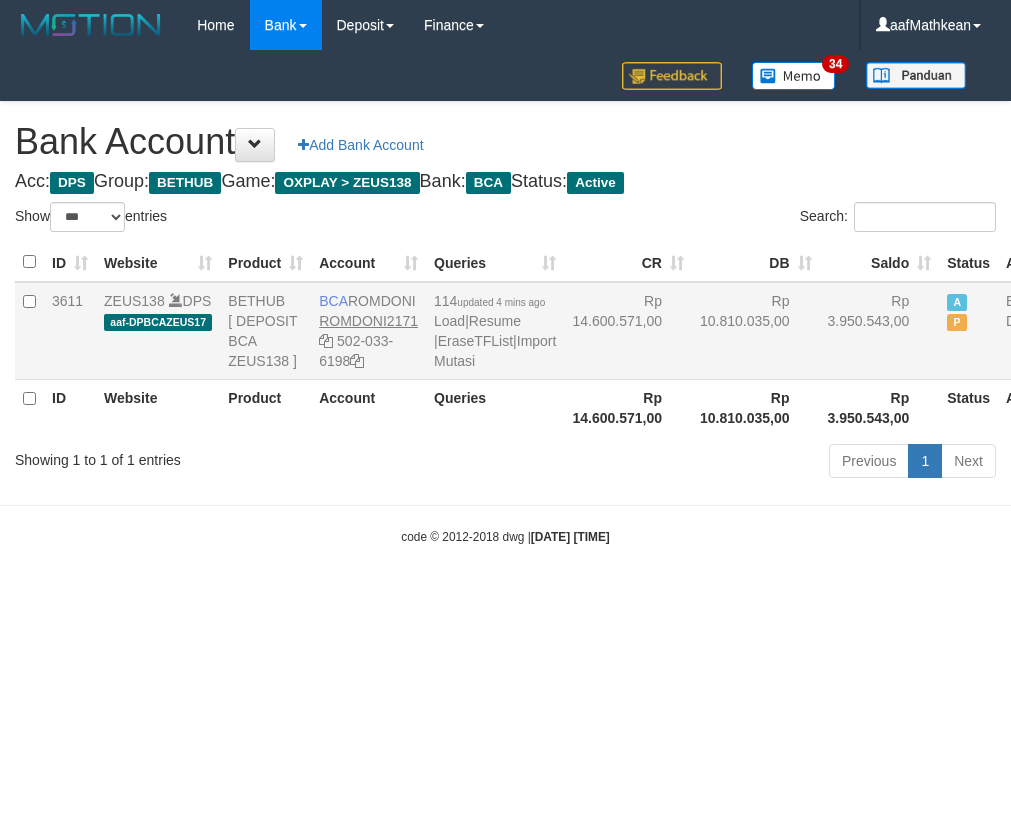 scroll, scrollTop: 0, scrollLeft: 0, axis: both 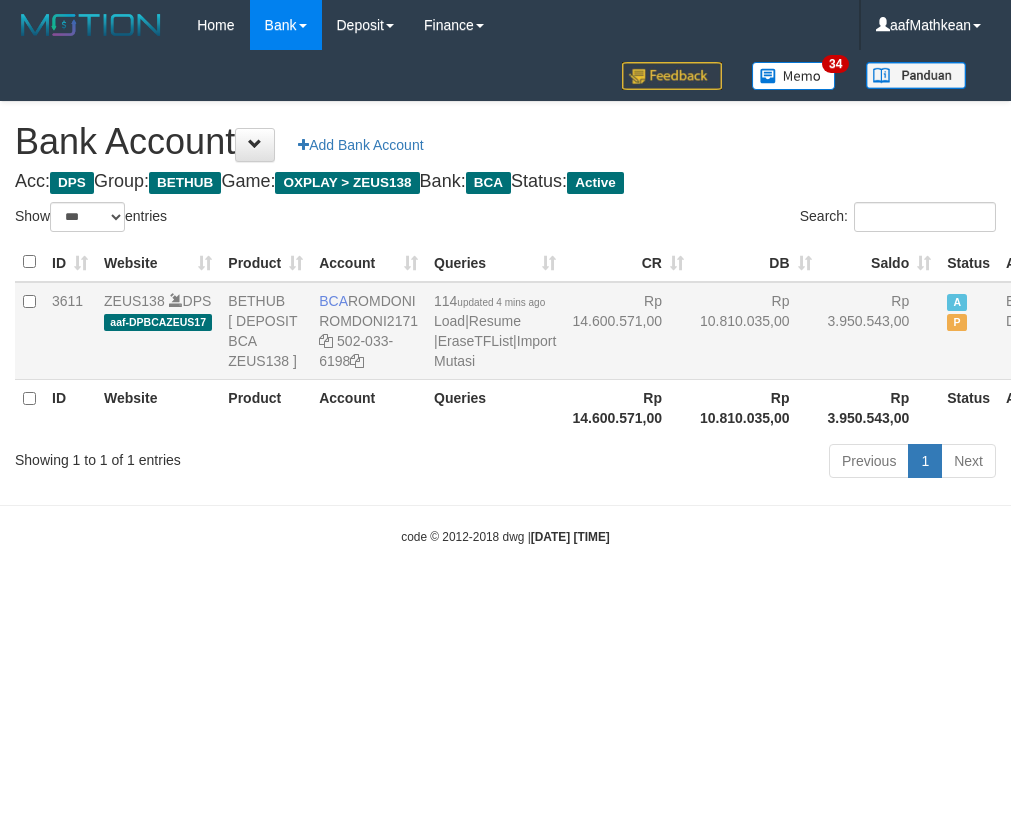 drag, startPoint x: 317, startPoint y: 321, endPoint x: 397, endPoint y: 329, distance: 80.399 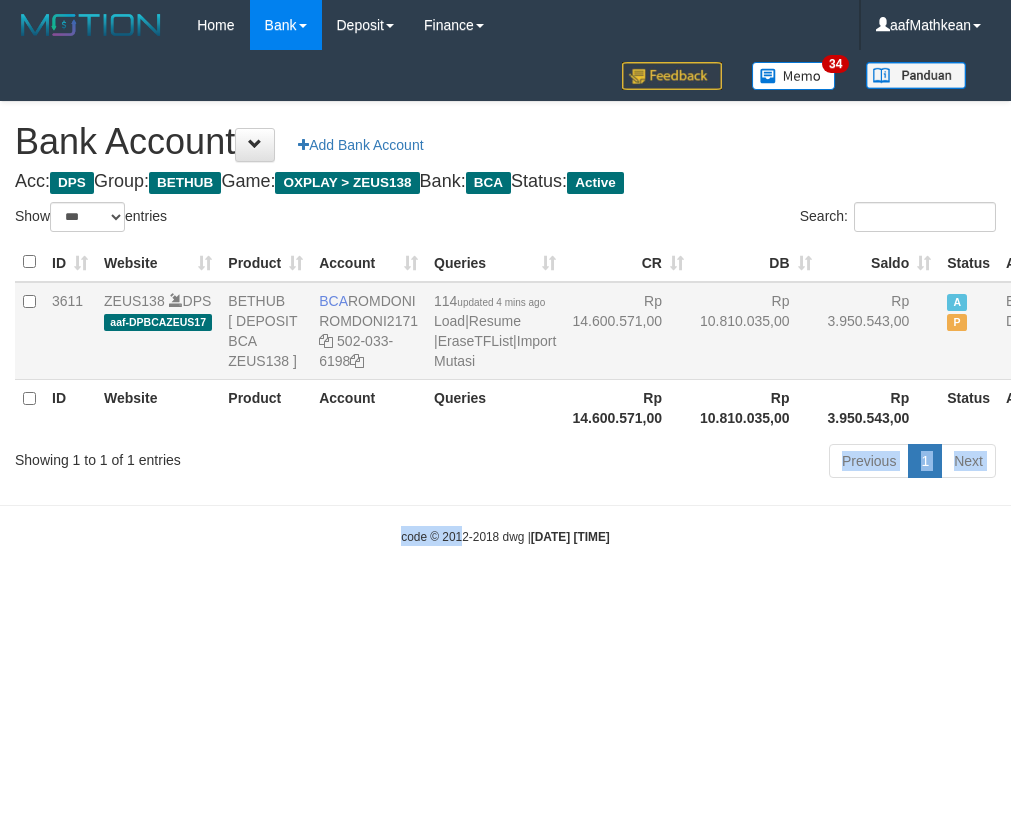 drag, startPoint x: 392, startPoint y: 537, endPoint x: 156, endPoint y: 393, distance: 276.46338 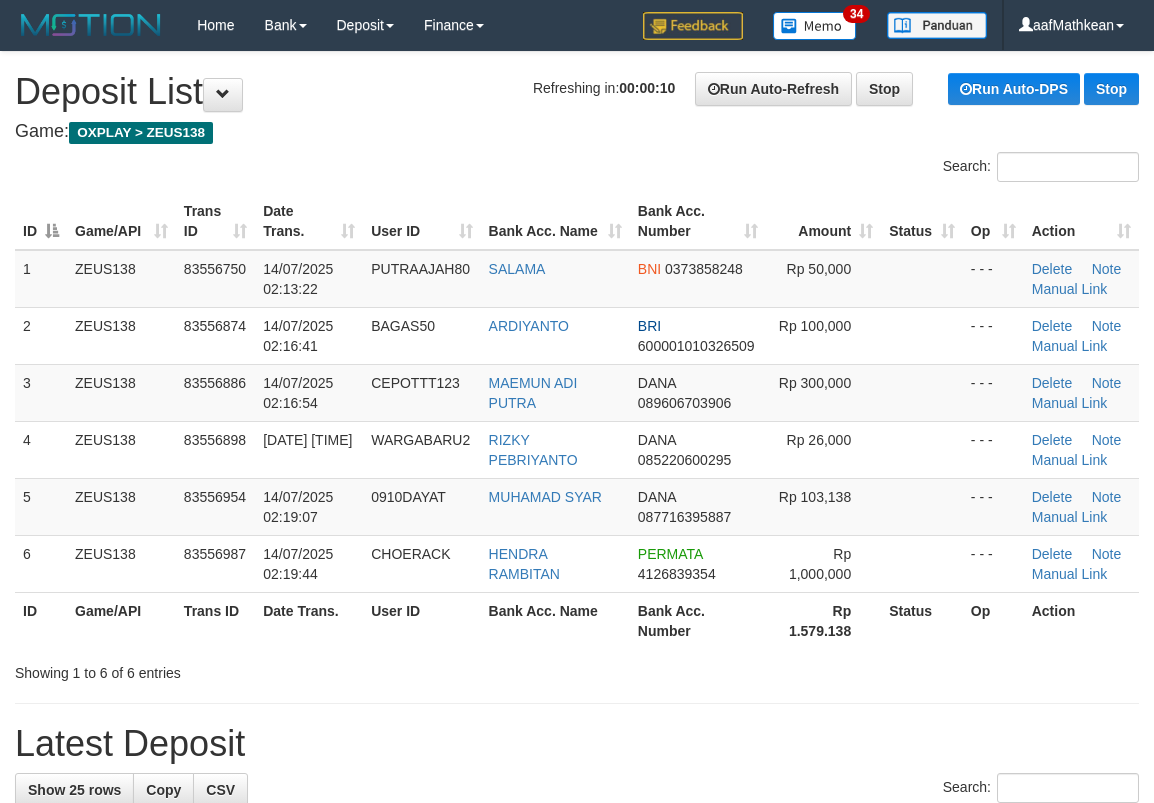 scroll, scrollTop: 0, scrollLeft: 0, axis: both 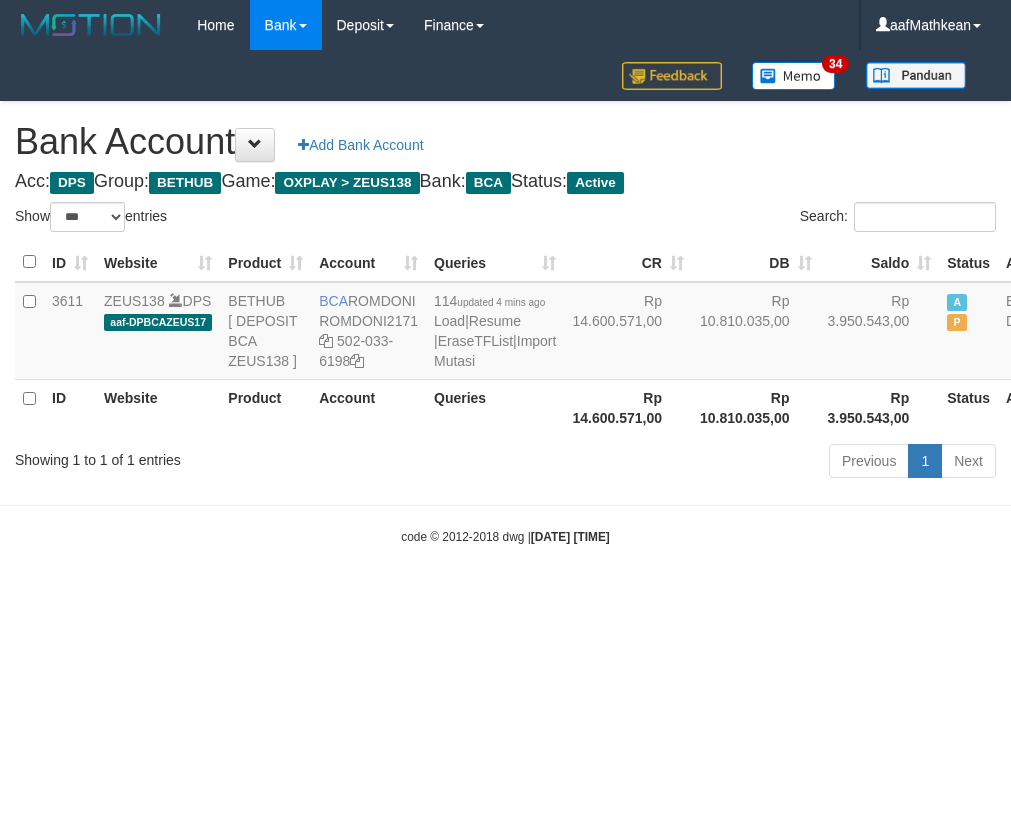 select on "***" 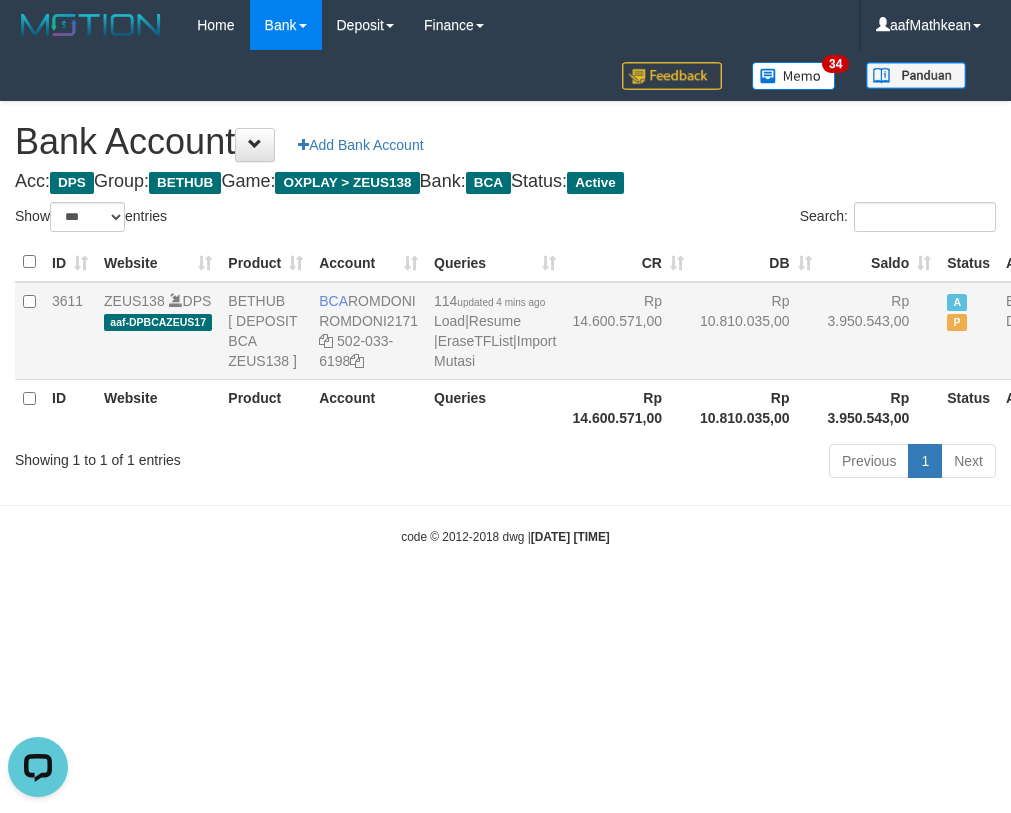 scroll, scrollTop: 0, scrollLeft: 0, axis: both 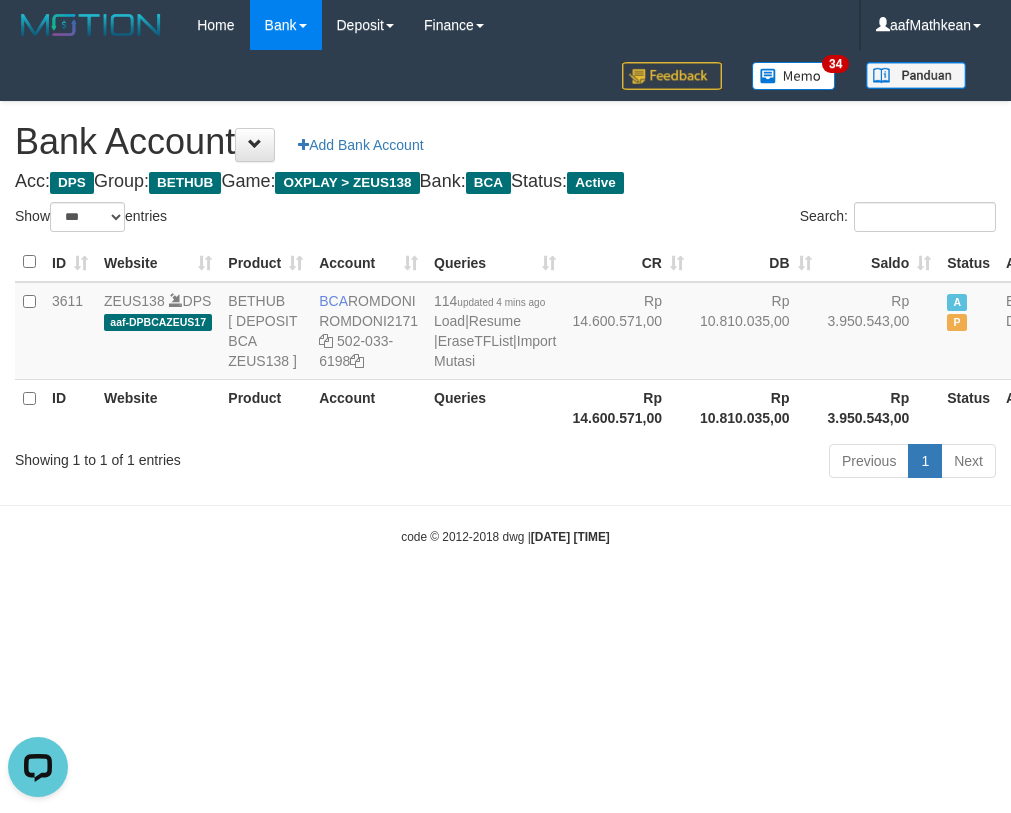 click on "Toggle navigation
Home
Bank
Account List
Load
By Website
Group
[OXPLAY]													ZEUS138
By Load Group (DPS)" at bounding box center [505, 298] 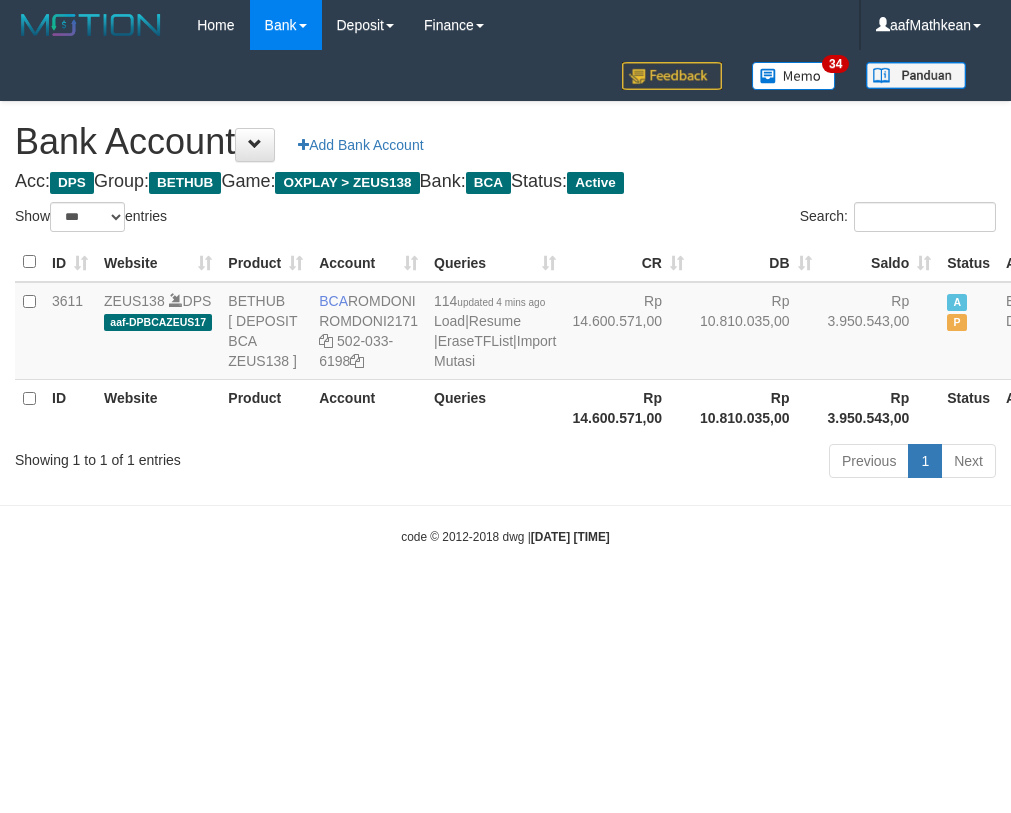select on "***" 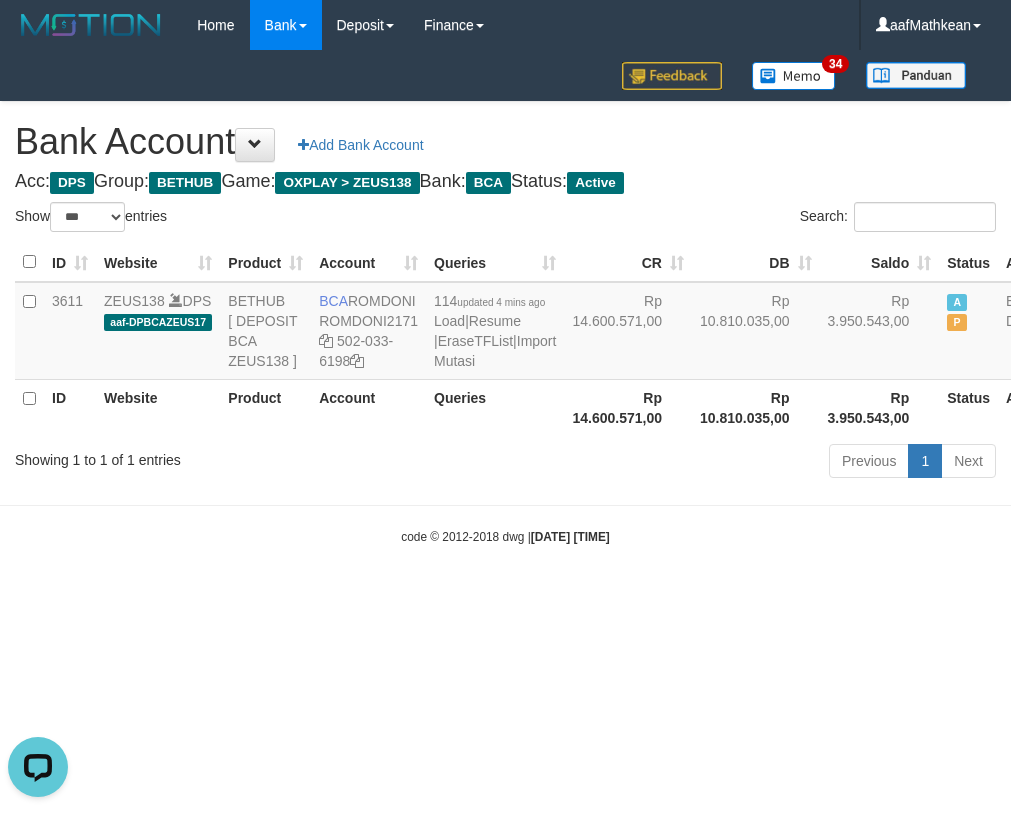 scroll, scrollTop: 0, scrollLeft: 0, axis: both 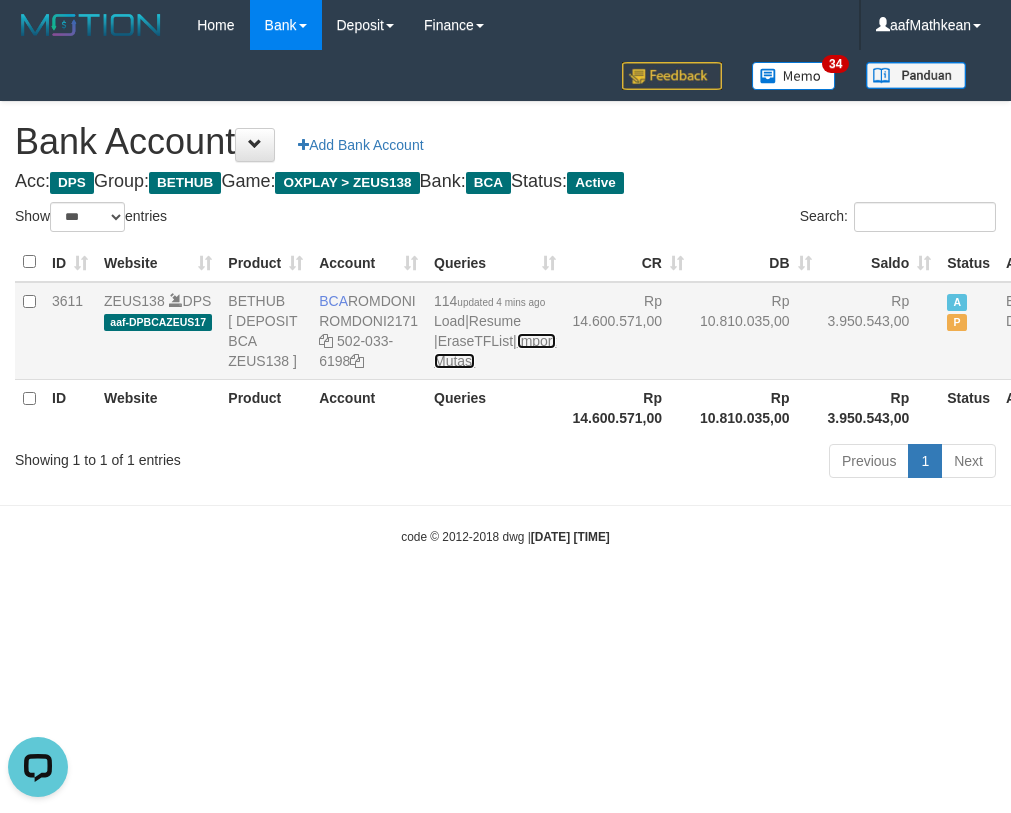 click on "Import Mutasi" at bounding box center [495, 351] 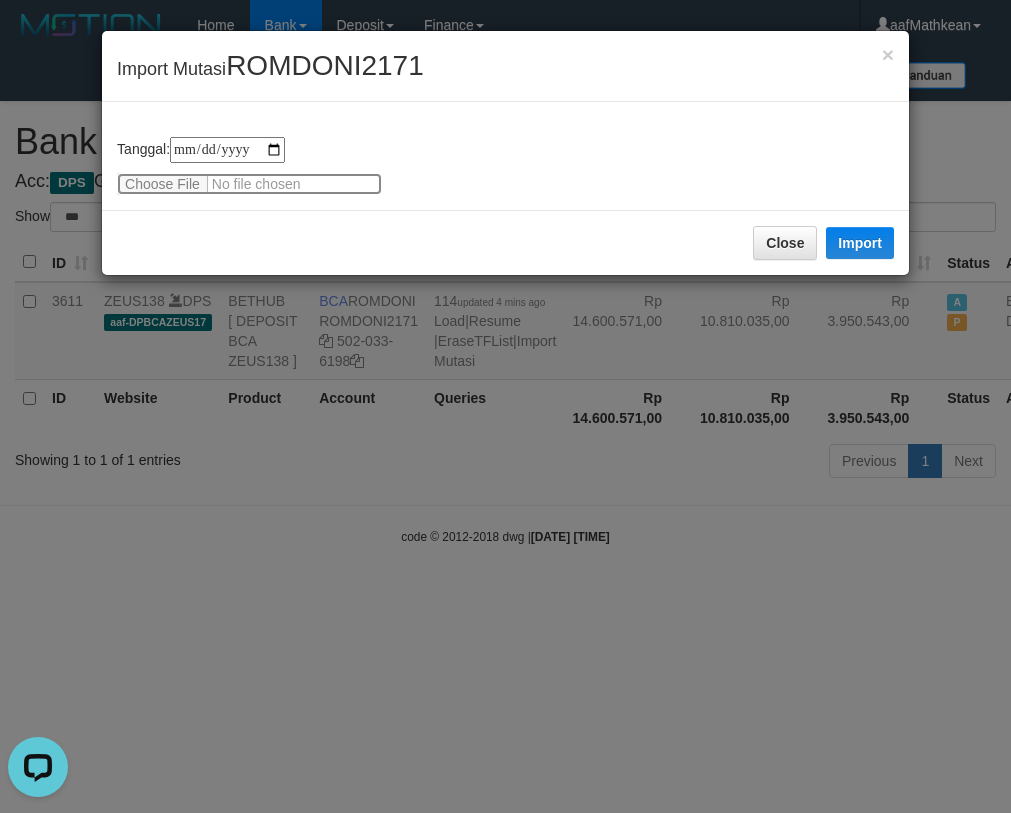 click at bounding box center (249, 184) 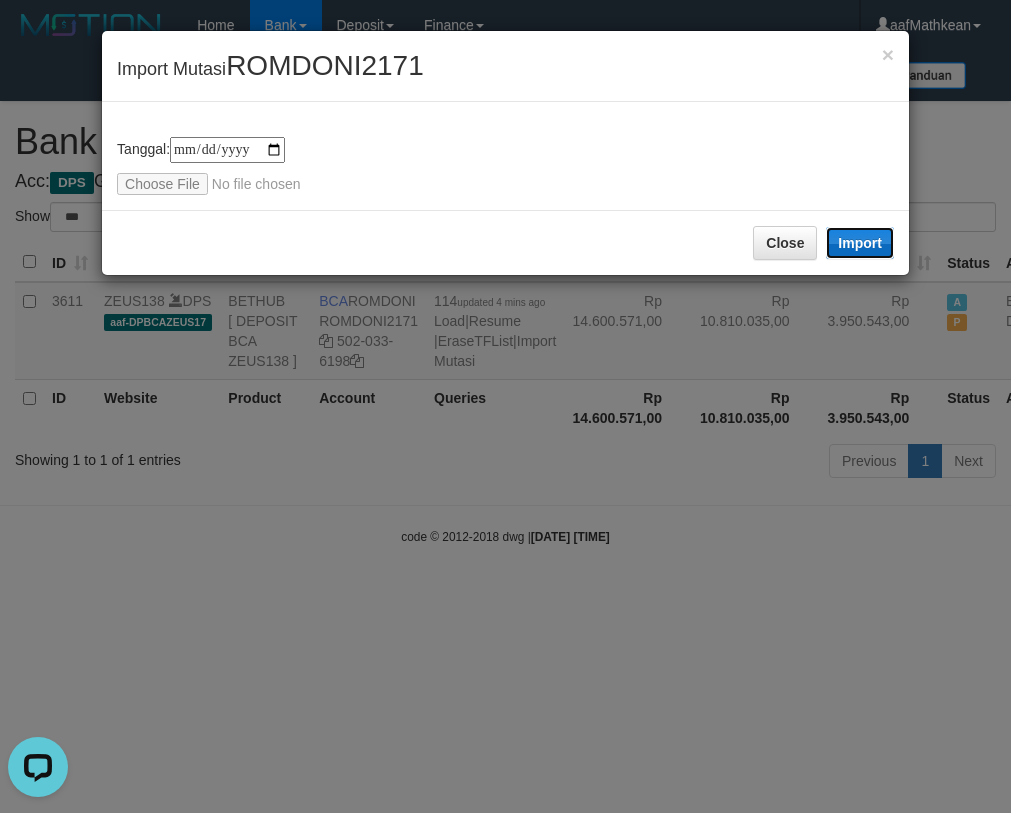 click on "Import" at bounding box center (860, 243) 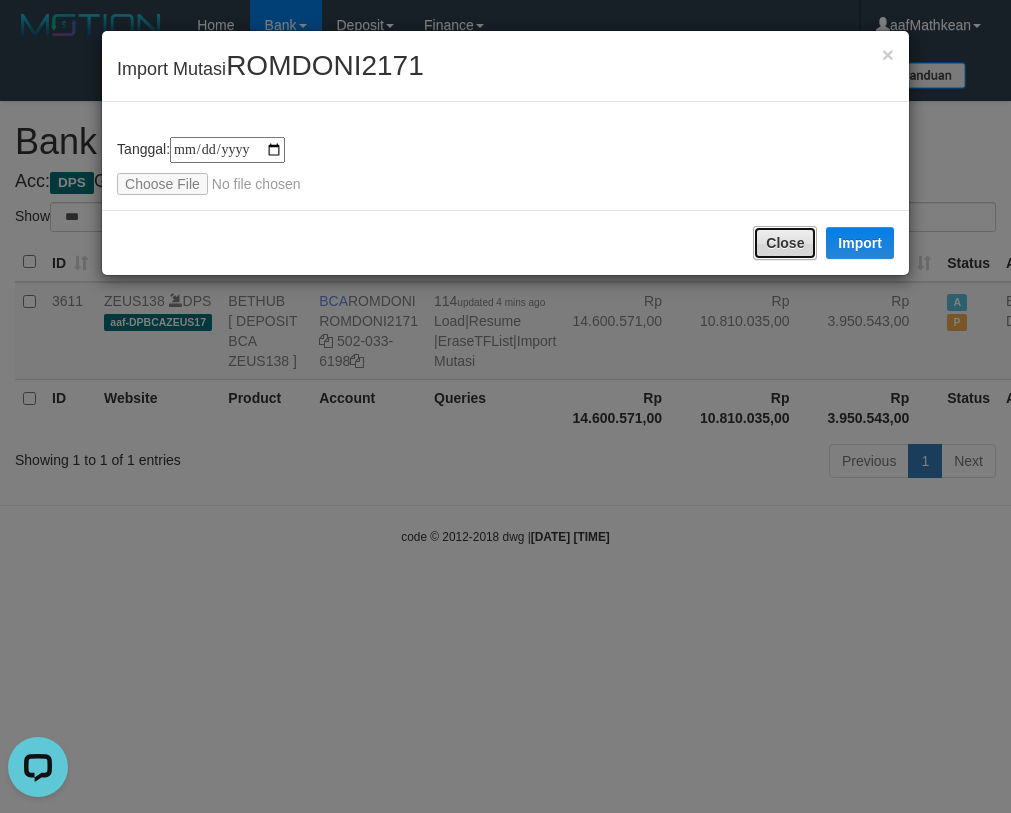 click on "Close" at bounding box center [785, 243] 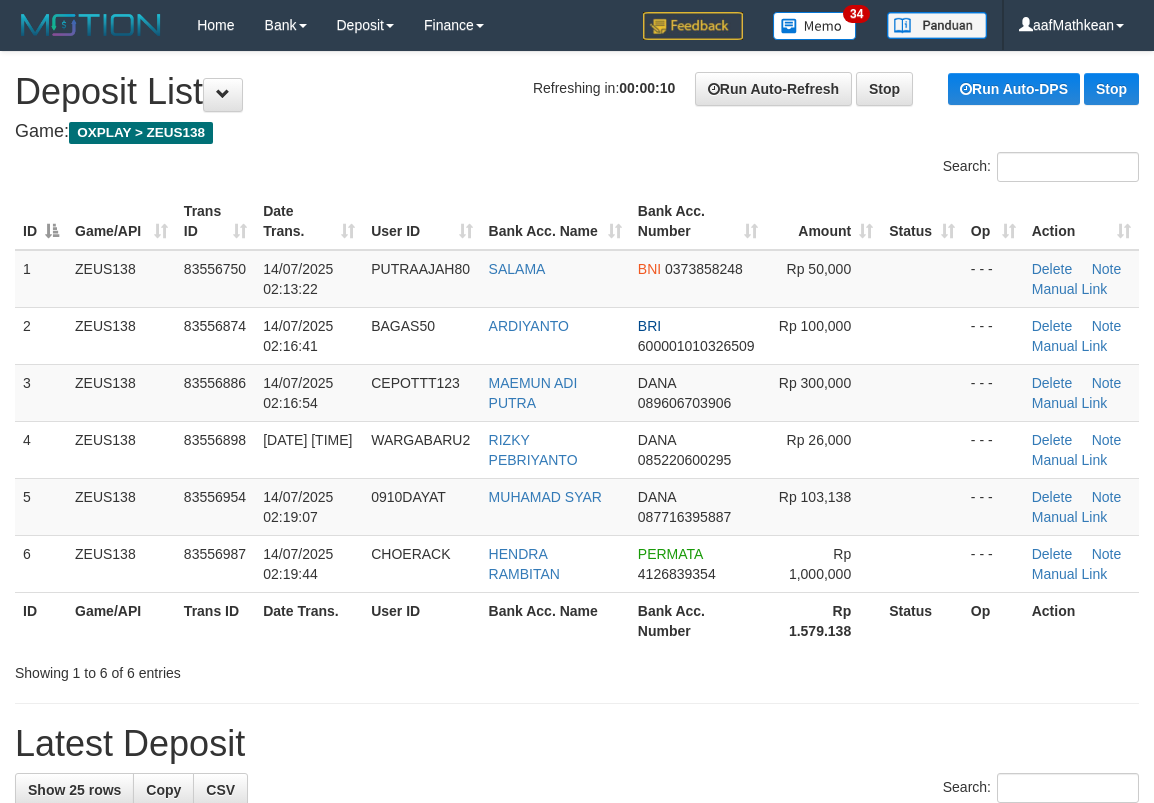 scroll, scrollTop: 0, scrollLeft: 0, axis: both 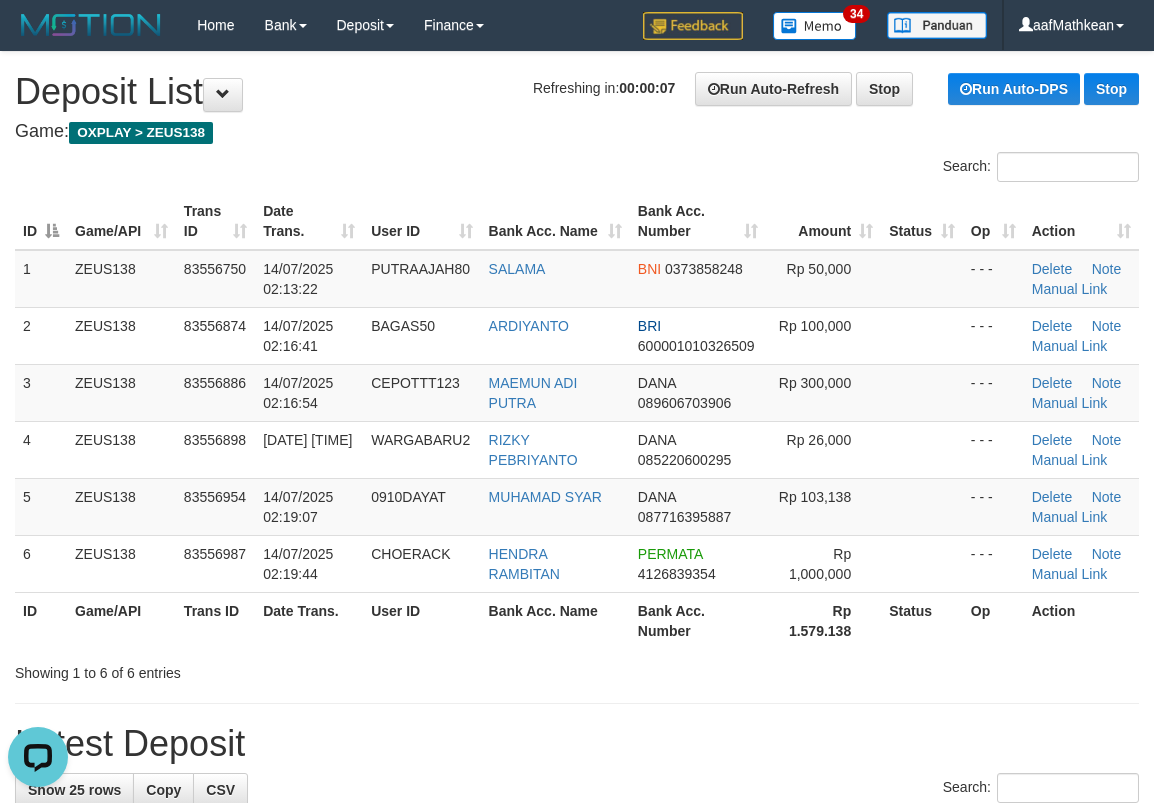 click on "Search:" at bounding box center (577, 169) 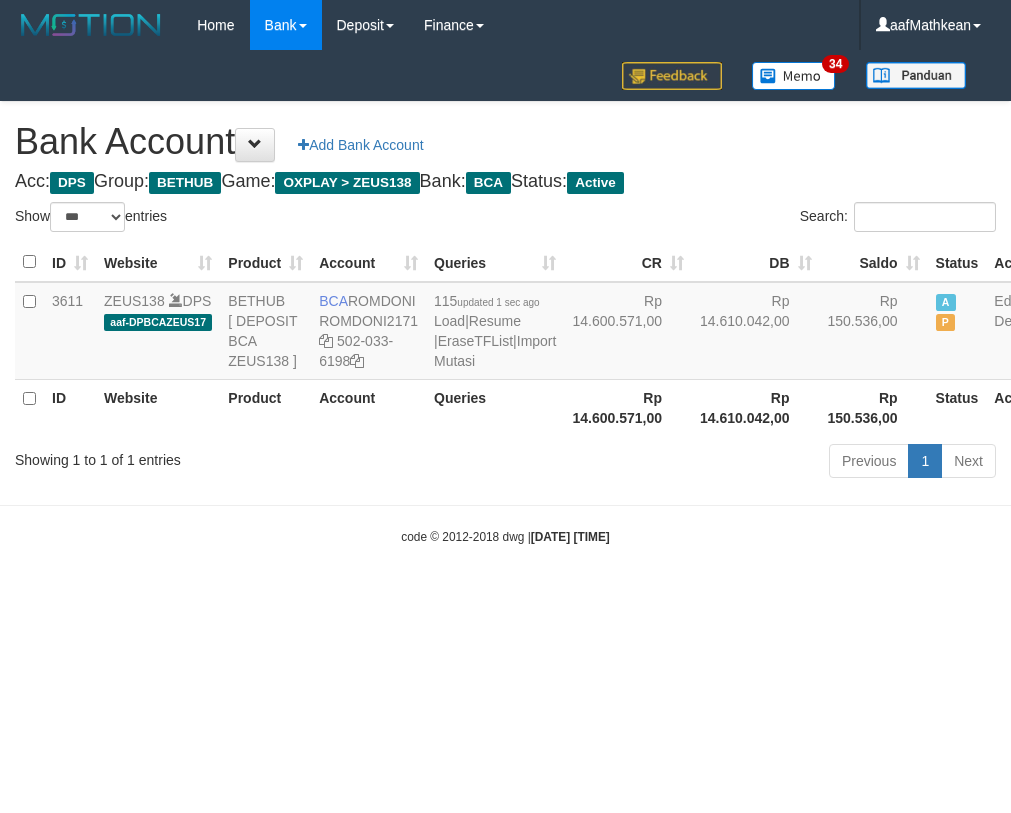 select on "***" 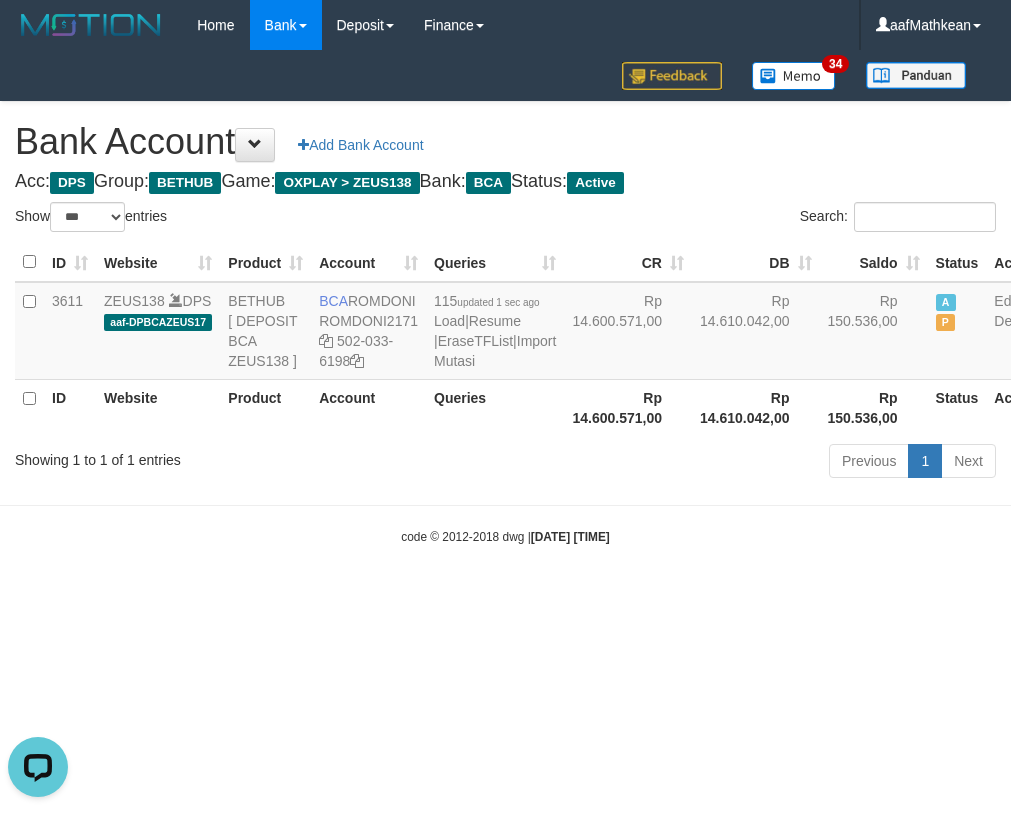 scroll, scrollTop: 0, scrollLeft: 0, axis: both 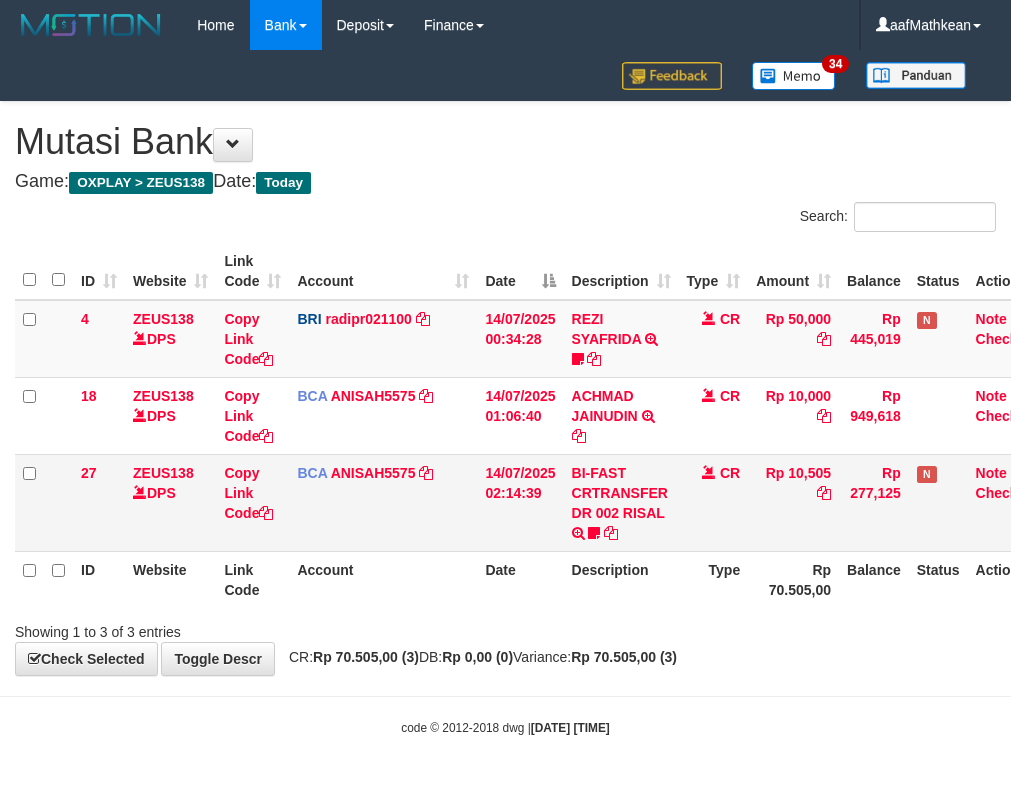 click on "BI-FAST CRTRANSFER DR 002 RISAL          Ichal188" at bounding box center (621, 502) 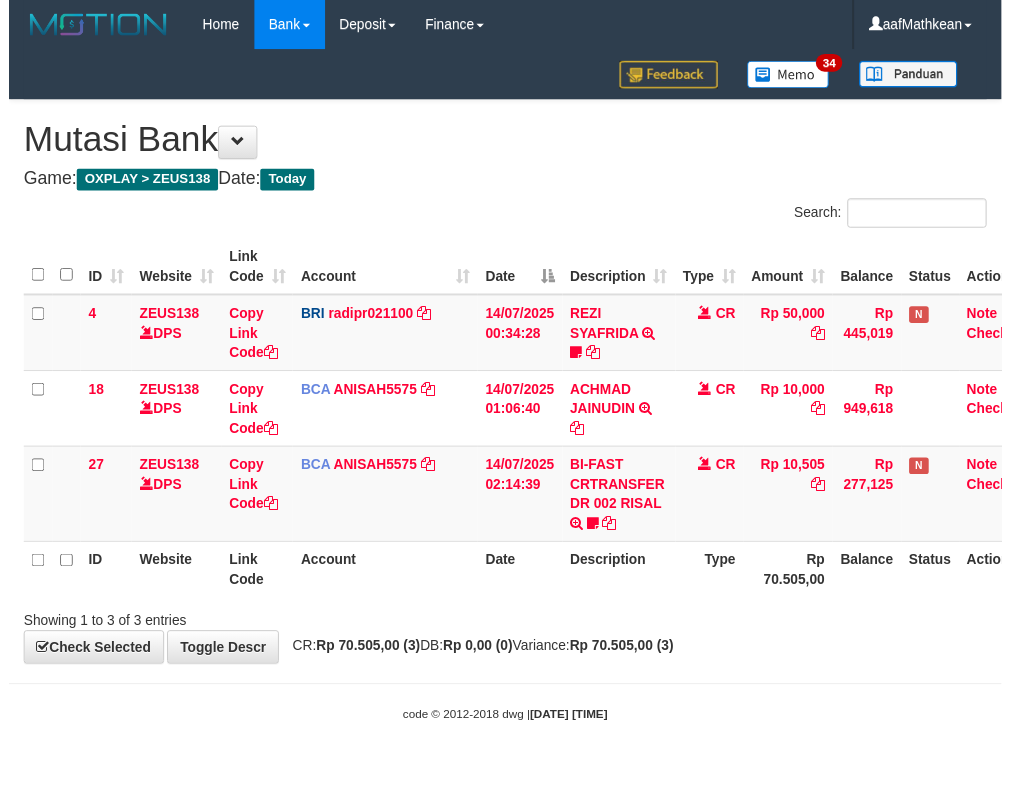 scroll, scrollTop: 0, scrollLeft: 0, axis: both 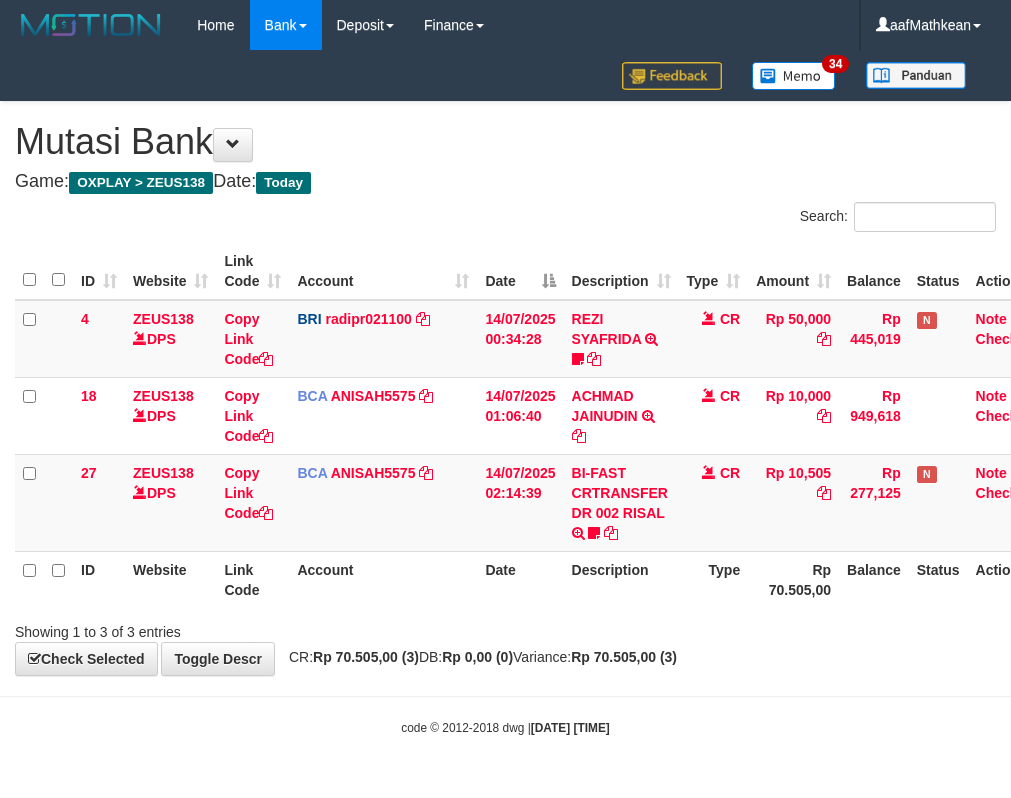 click on "Description" at bounding box center [621, 579] 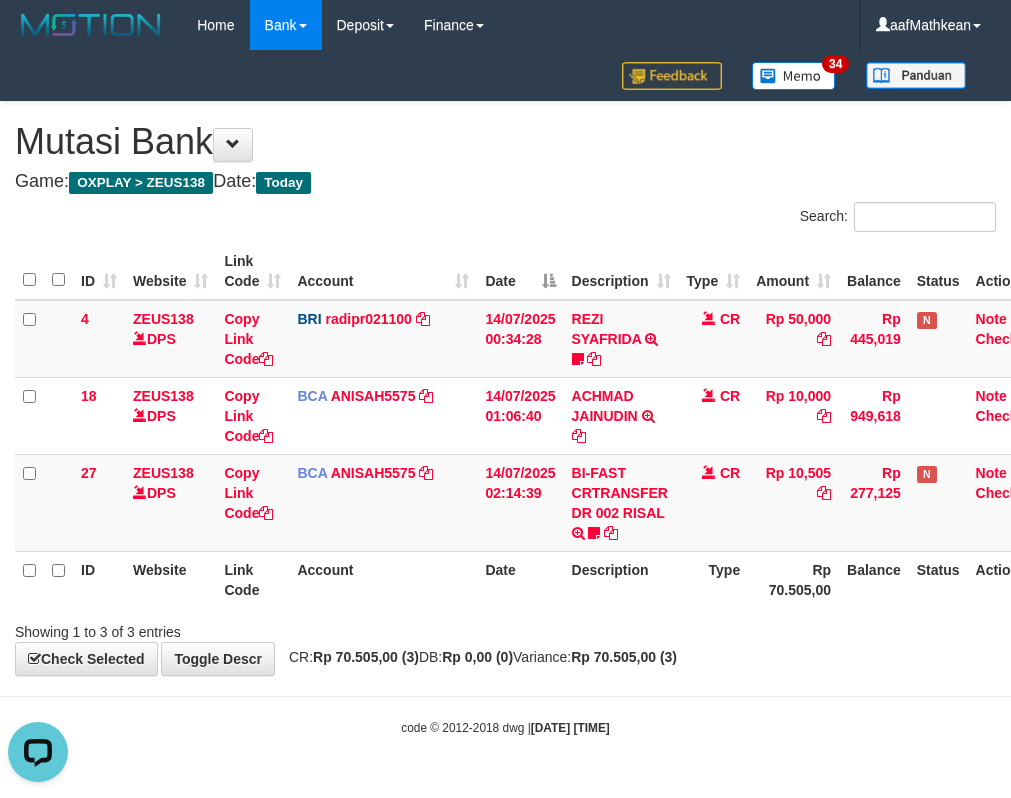 scroll, scrollTop: 0, scrollLeft: 0, axis: both 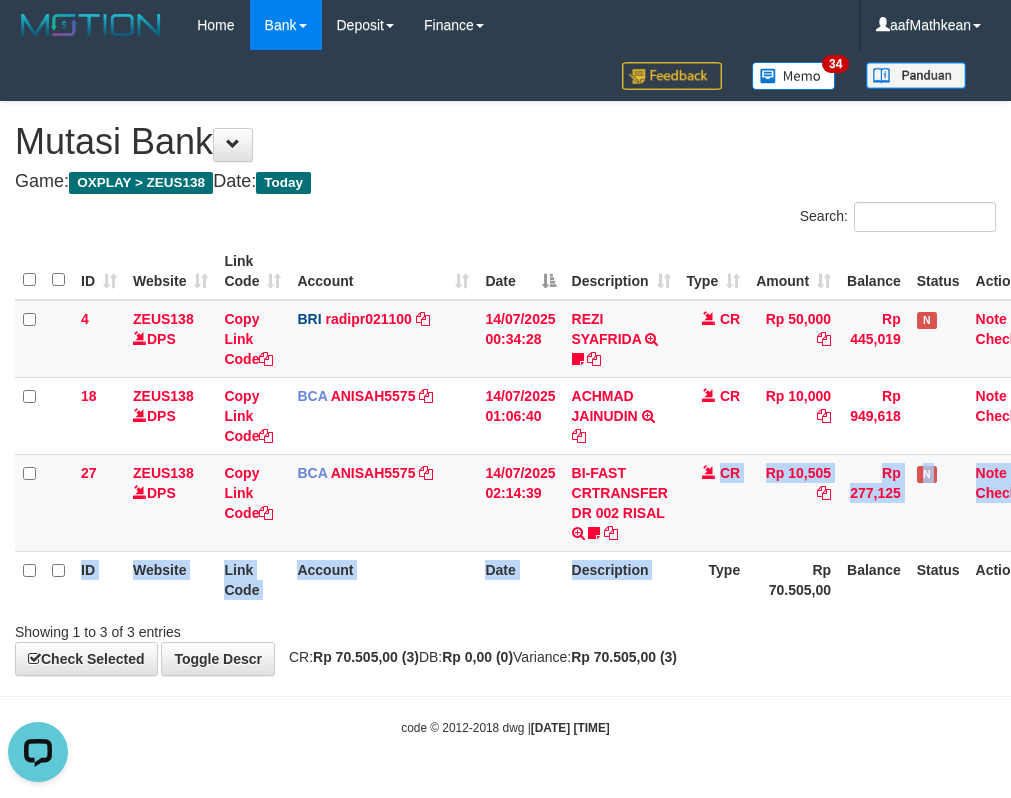 drag, startPoint x: 716, startPoint y: 552, endPoint x: 647, endPoint y: 637, distance: 109.48059 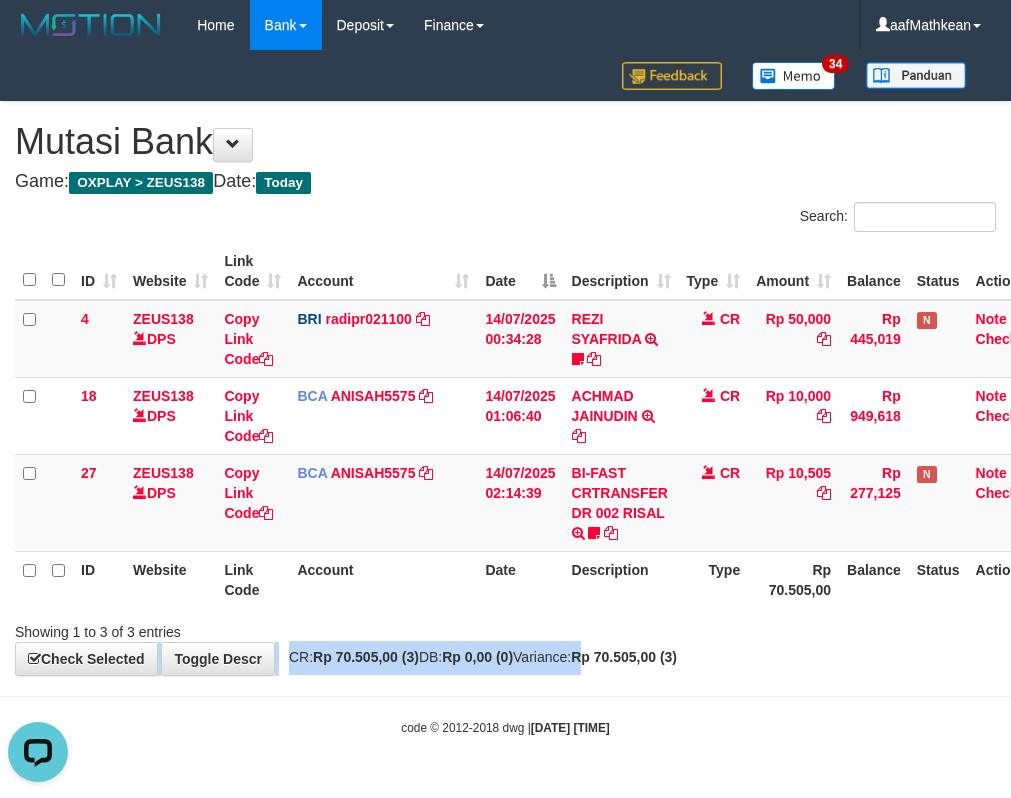 drag, startPoint x: 647, startPoint y: 637, endPoint x: 600, endPoint y: 642, distance: 47.26521 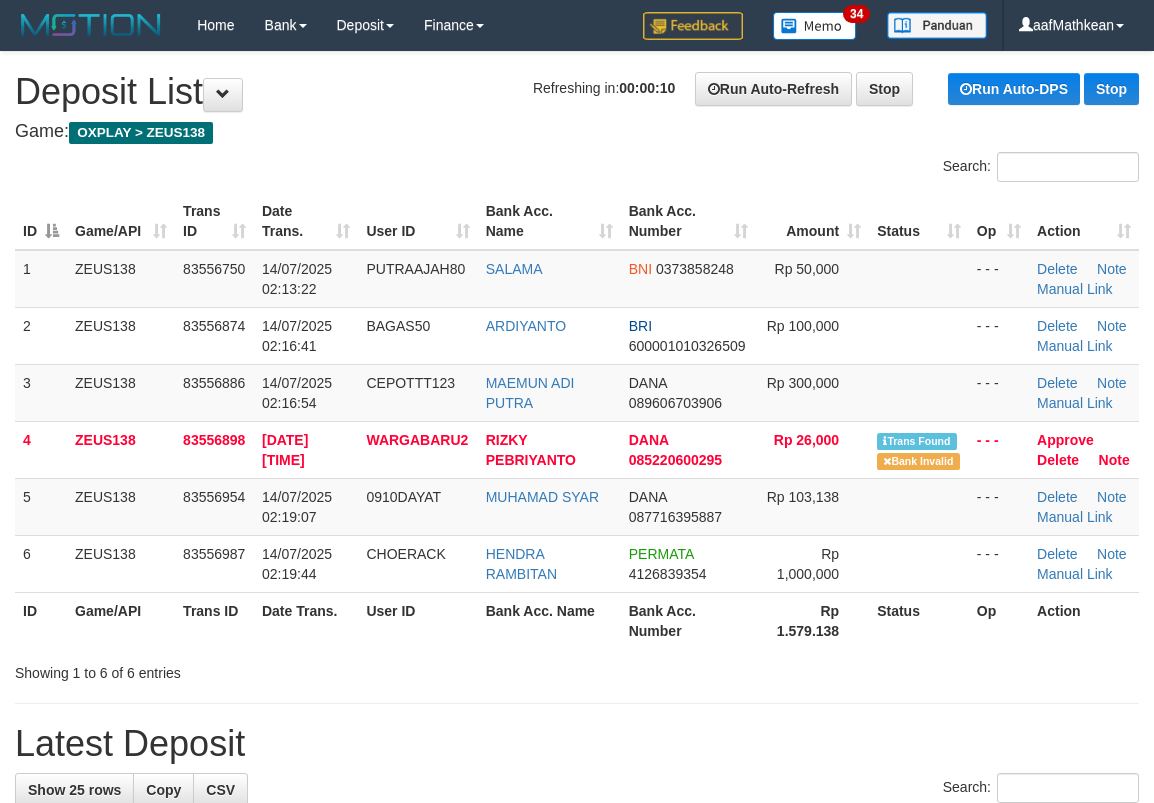 scroll, scrollTop: 0, scrollLeft: 0, axis: both 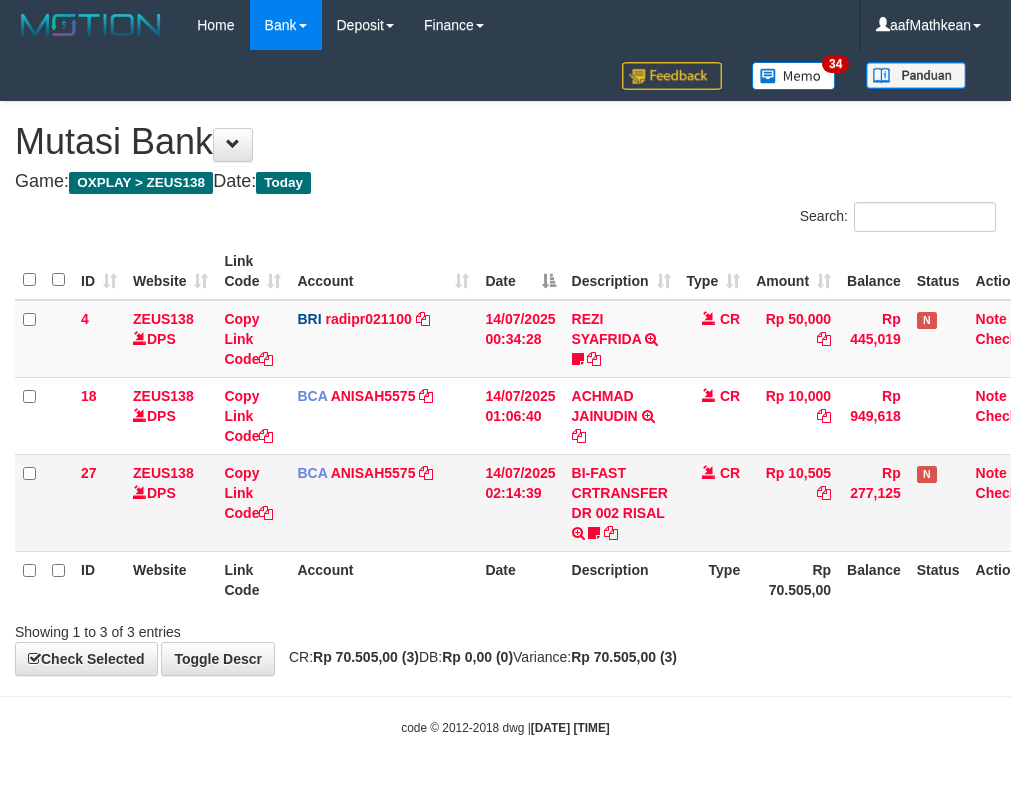 click on "ID Website Link Code Account Date Description Type Amount Balance Status Action
4
ZEUS138    DPS
Copy Link Code
BRI
radipr021100
DPS
[FIRST] [LAST]
mutasi_20250714_3774 | 4
mutasi_20250714_3774 | 4
14/07/2025 00:34:28
[NAME]            TRANSFER NBMB [NAME] TO [NAME]    808801023311535
CR
Rp 50,000
Rp 445,019
N
Note
Check
18
ZEUS138    DPS
Copy Link Code
BCA
ANISAH5575
DPS" at bounding box center [532, 425] 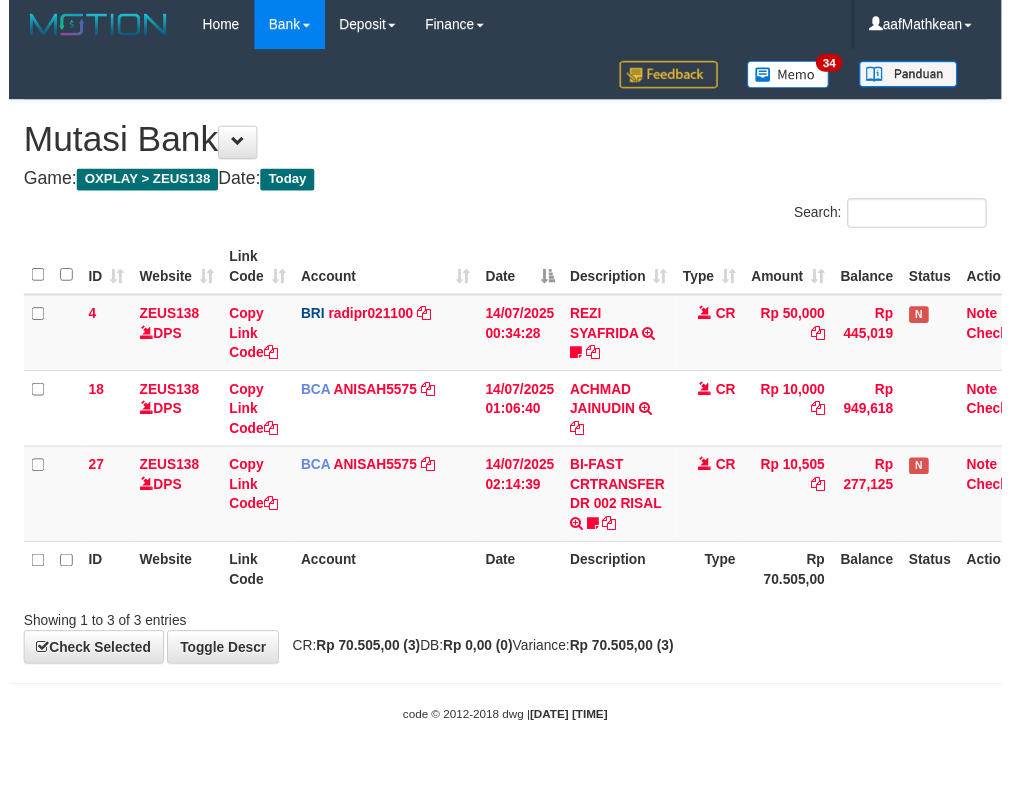 scroll, scrollTop: 0, scrollLeft: 0, axis: both 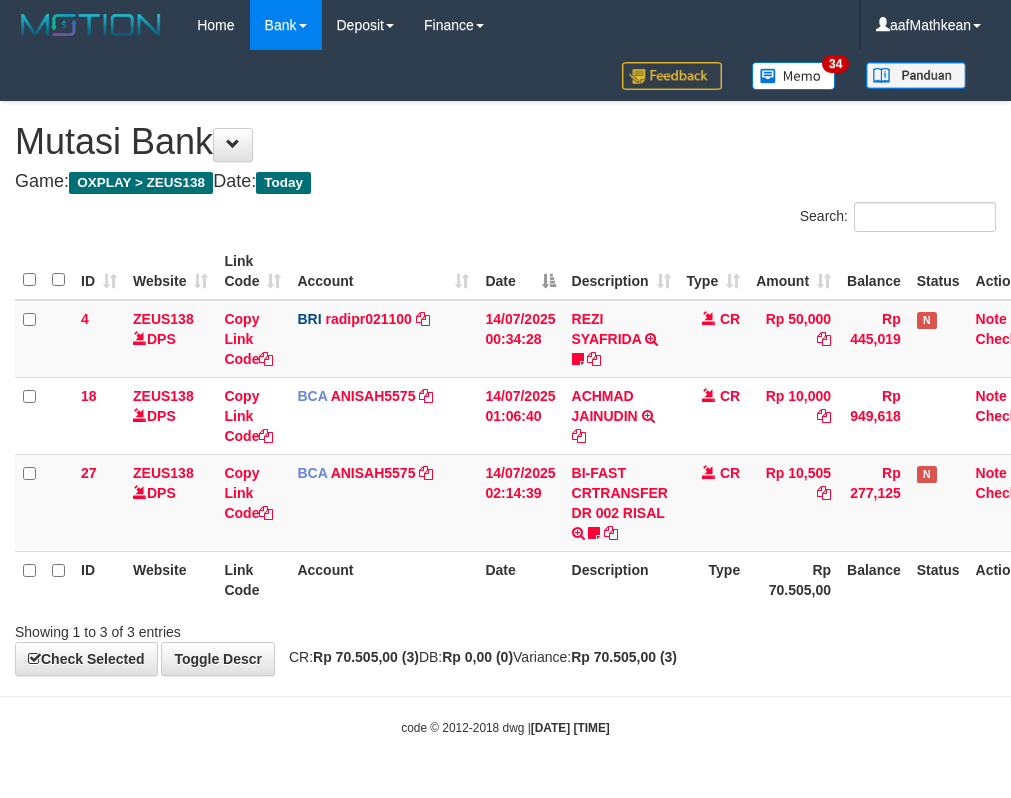 click on "Description" at bounding box center (621, 579) 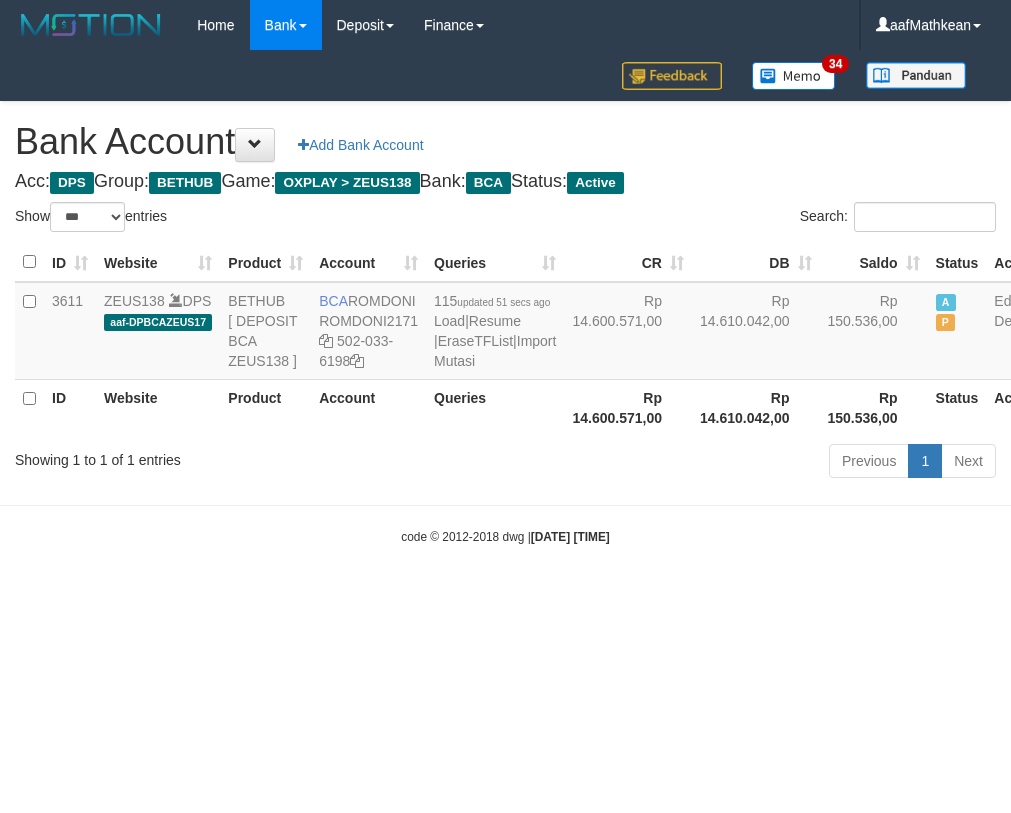 select on "***" 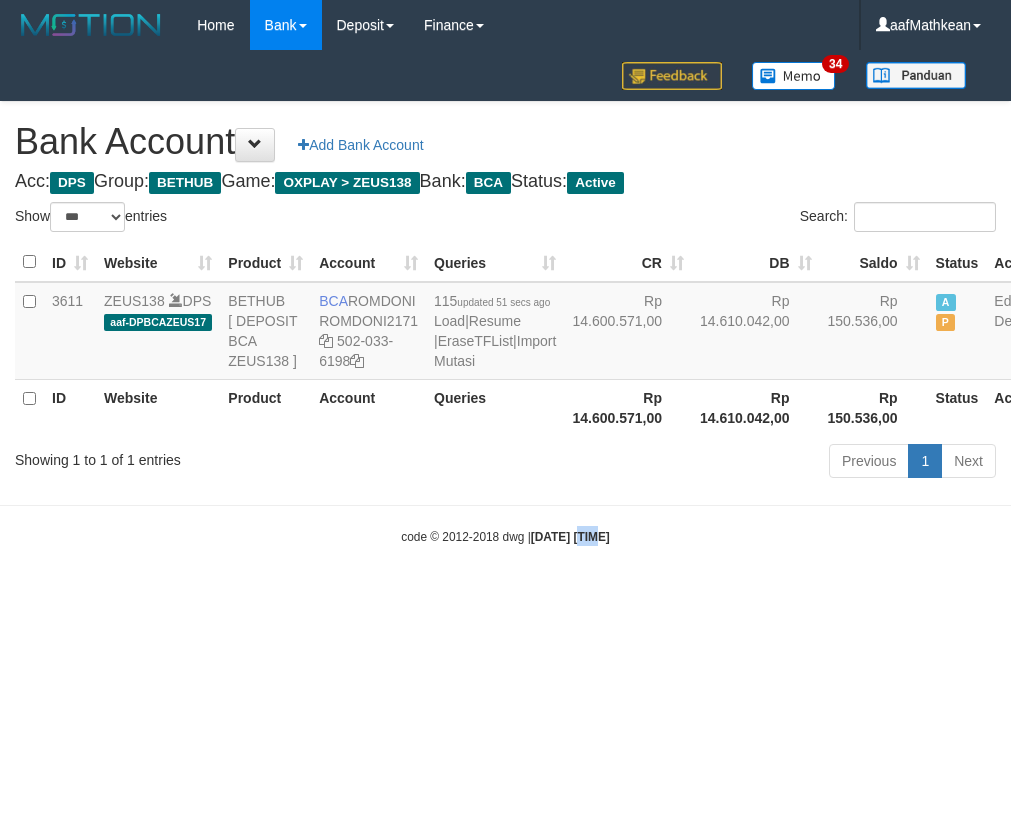 click on "2025/07/14 02:21:42" at bounding box center (570, 537) 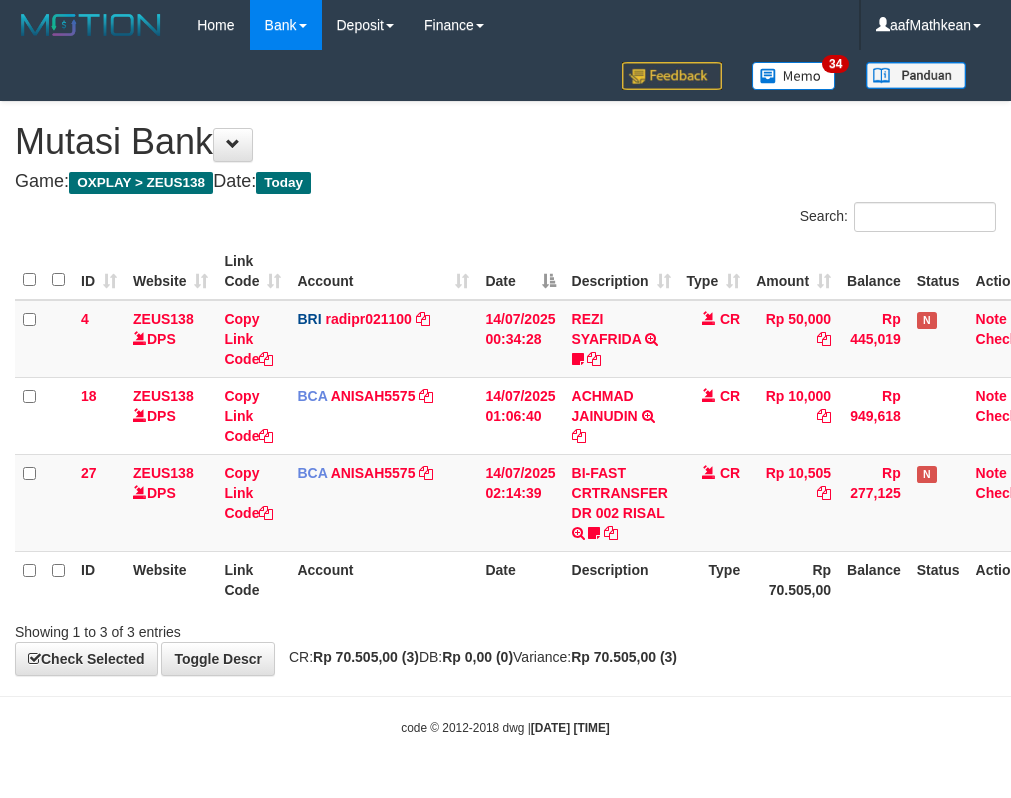 scroll, scrollTop: 0, scrollLeft: 0, axis: both 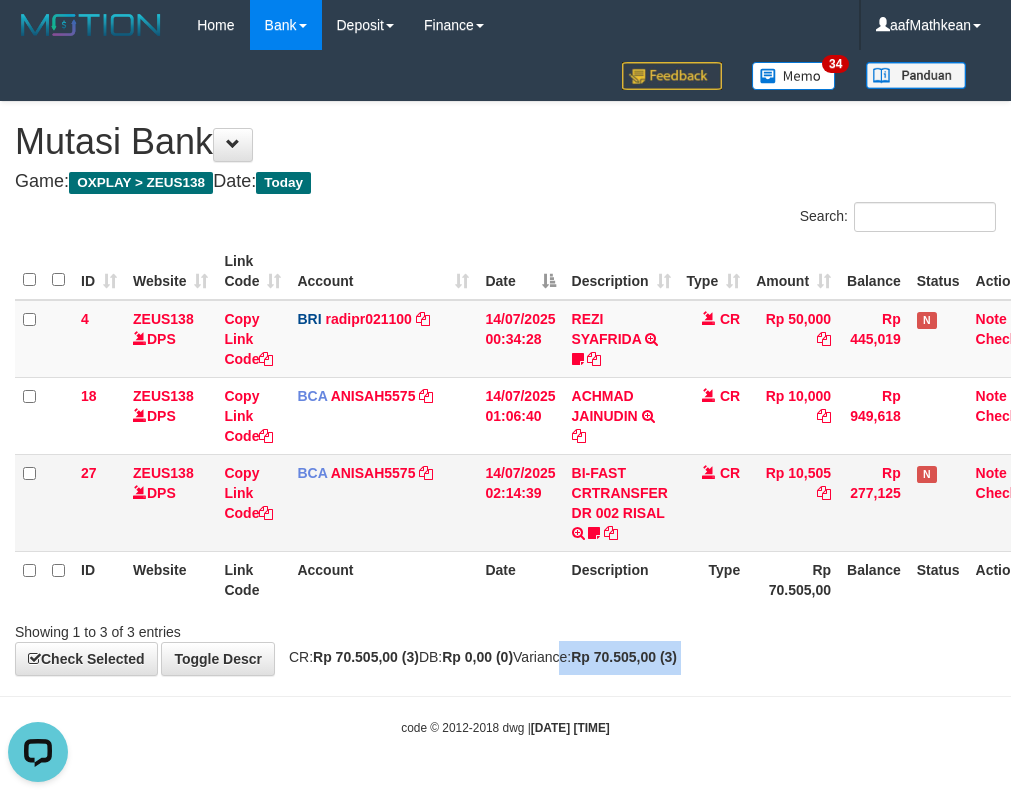 drag, startPoint x: 581, startPoint y: 681, endPoint x: 995, endPoint y: 510, distance: 447.92523 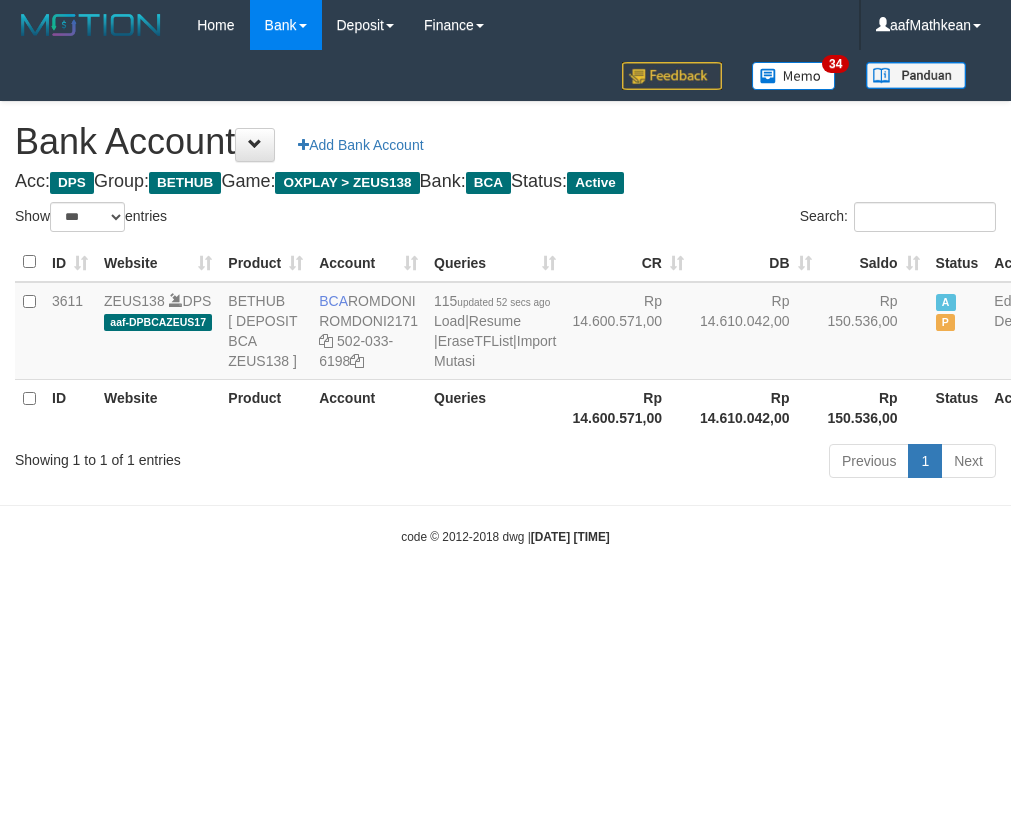 select on "***" 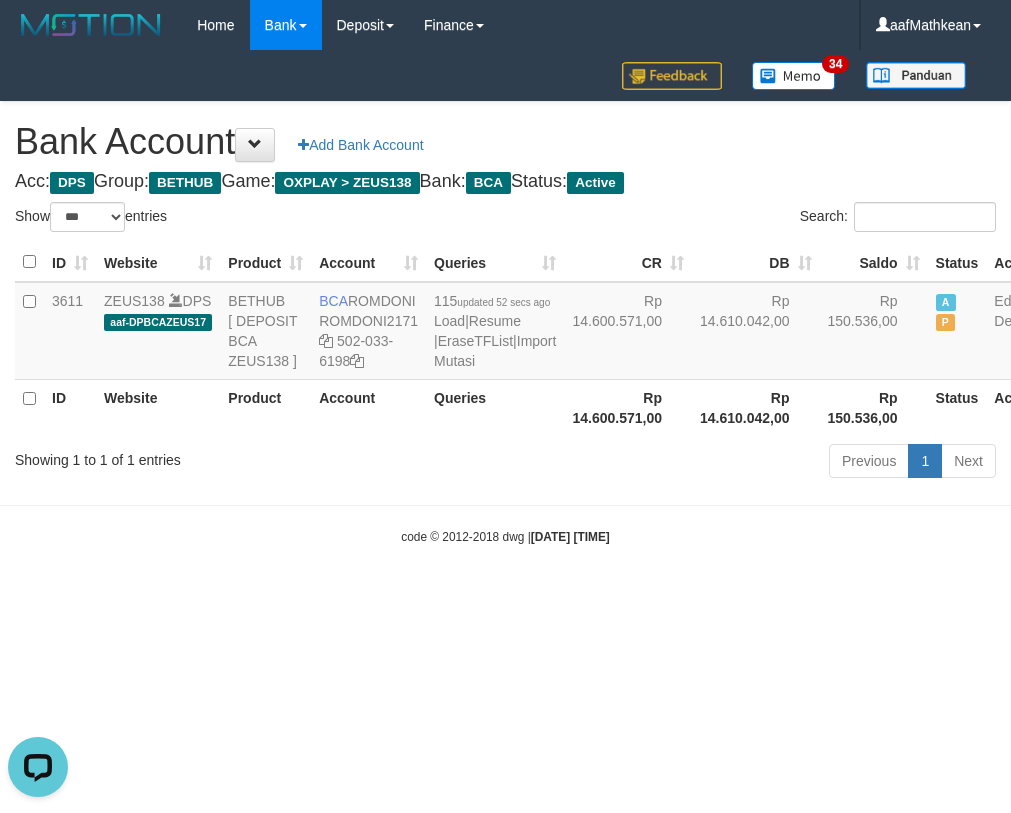 scroll, scrollTop: 0, scrollLeft: 0, axis: both 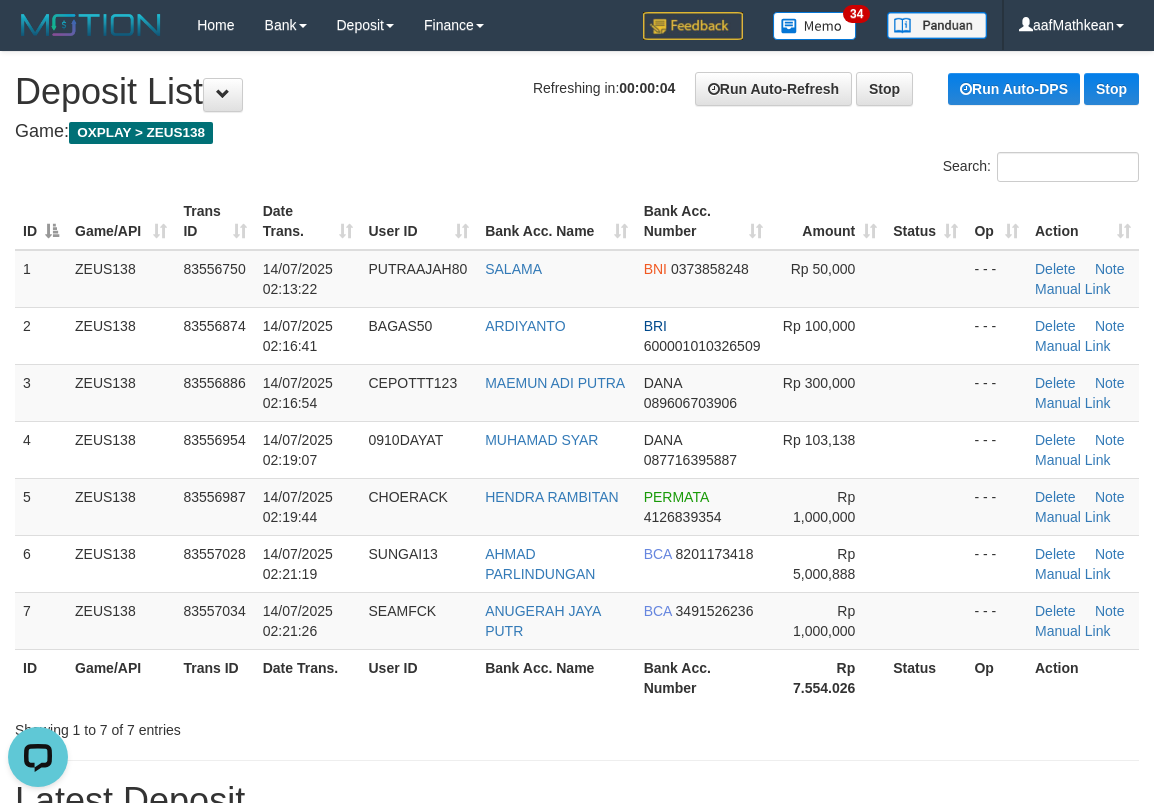 click on "Date Trans." at bounding box center (308, 221) 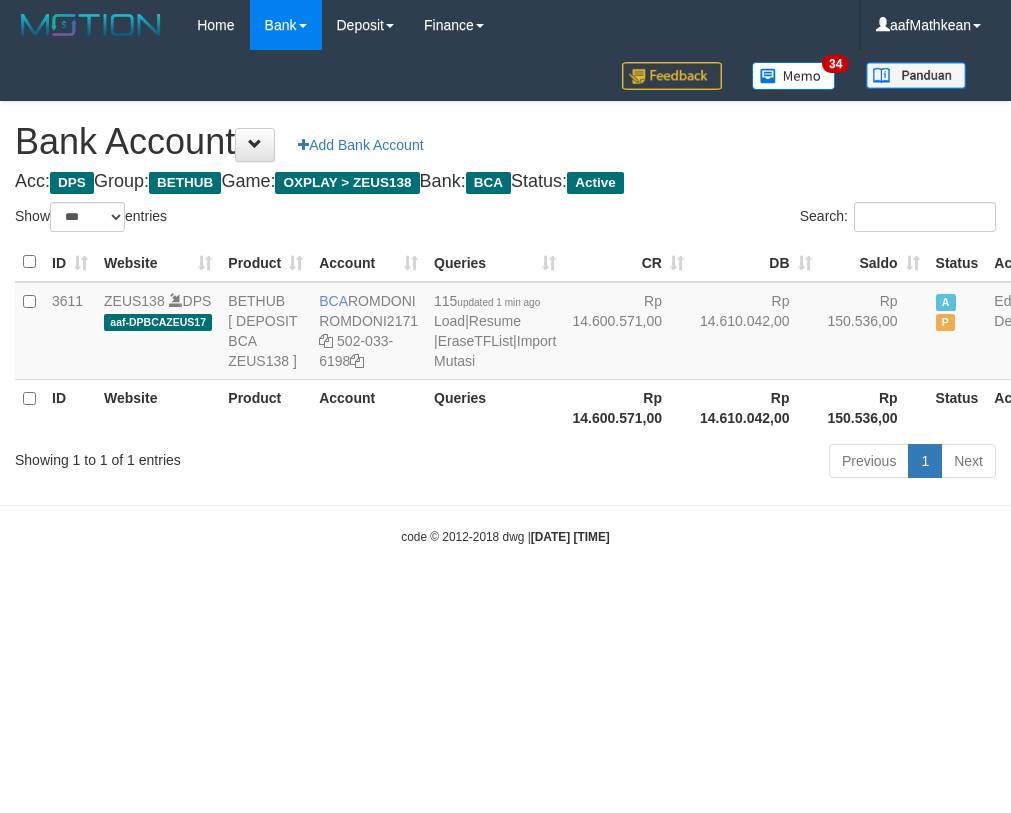 select on "***" 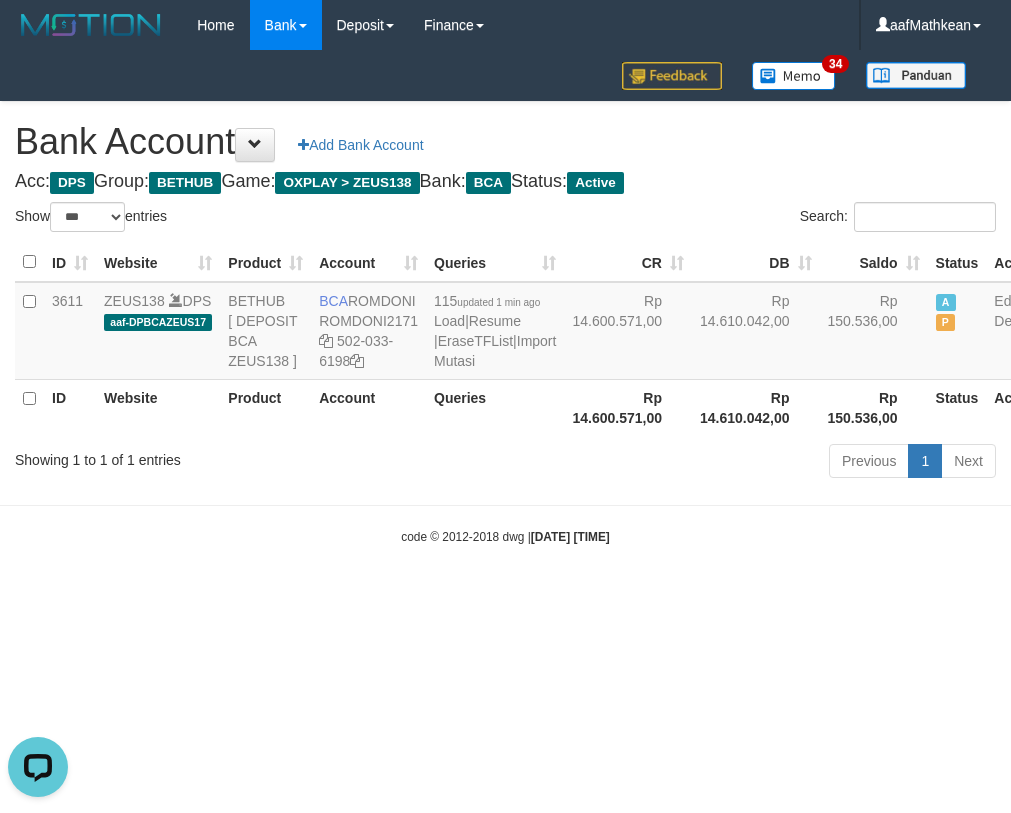 scroll, scrollTop: 0, scrollLeft: 0, axis: both 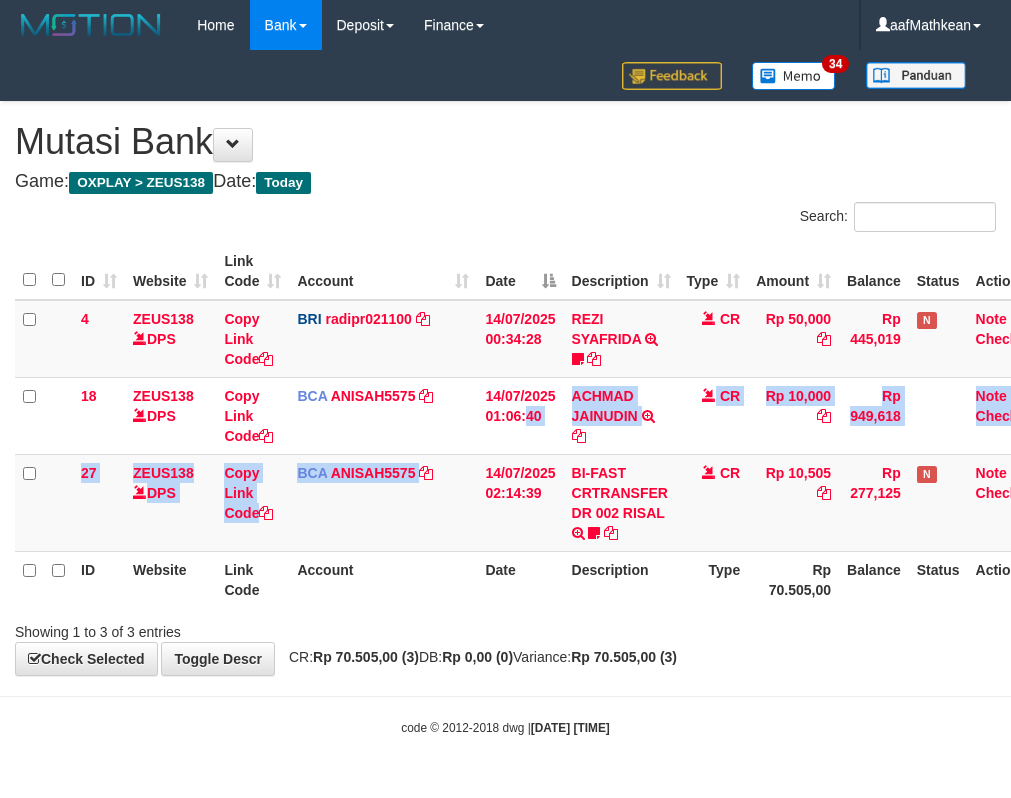 click on "4
ZEUS138    DPS
Copy Link Code
BRI
radipr021100
DPS
REYNALDI ADI PRATAMA
mutasi_20250714_3774 | 4
mutasi_20250714_3774 | 4
14/07/2025 00:34:28
REZI SYAFRIDA            TRANSFER NBMB REZI SYAFRIDA TO REYNALDI ADI PRATAMA    808801023311535
CR
Rp 50,000
Rp 445,019
N
Note
Check
18
ZEUS138    DPS
Copy Link Code
BCA
ANISAH5575
DPS
ANISAH
mutasi_20250714_3827 | 18
mutasi_20250714_3827 | 18" at bounding box center (532, 426) 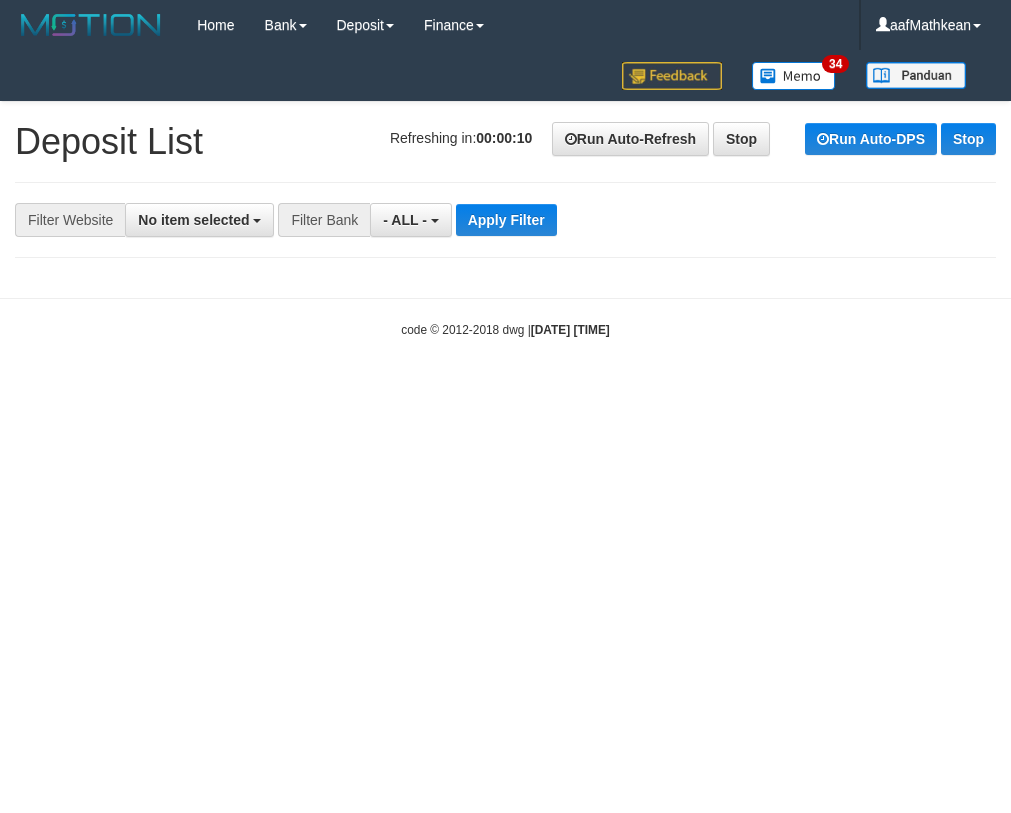 select 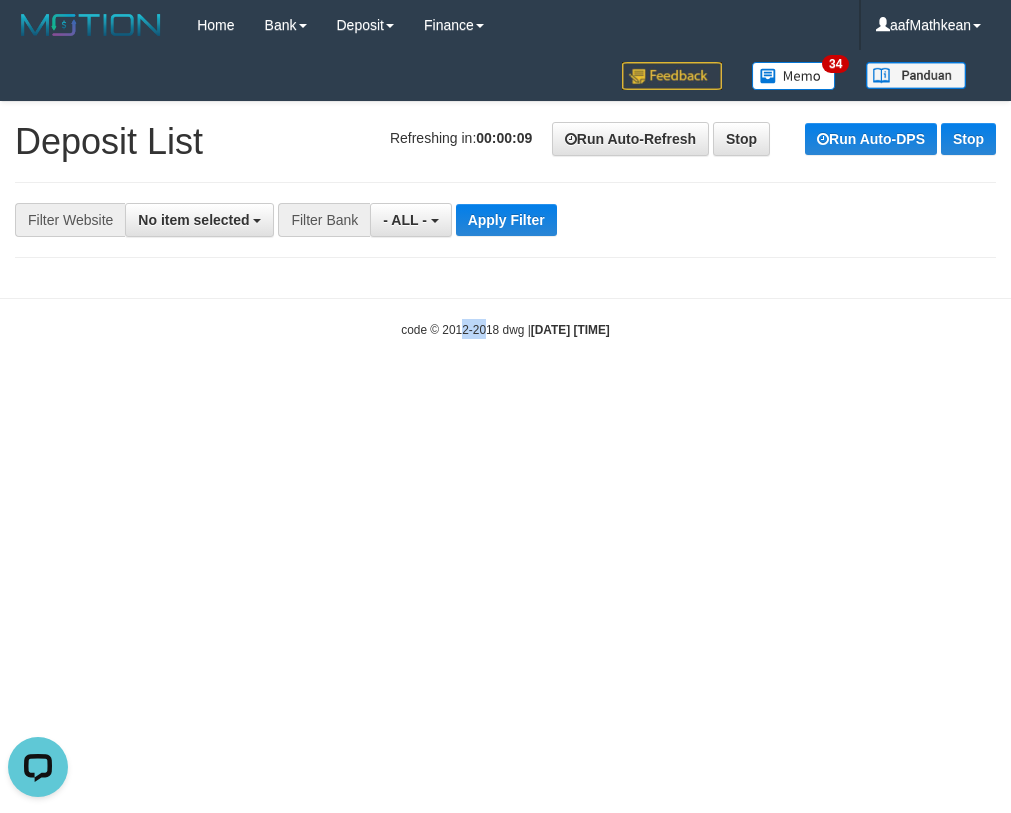 scroll, scrollTop: 0, scrollLeft: 0, axis: both 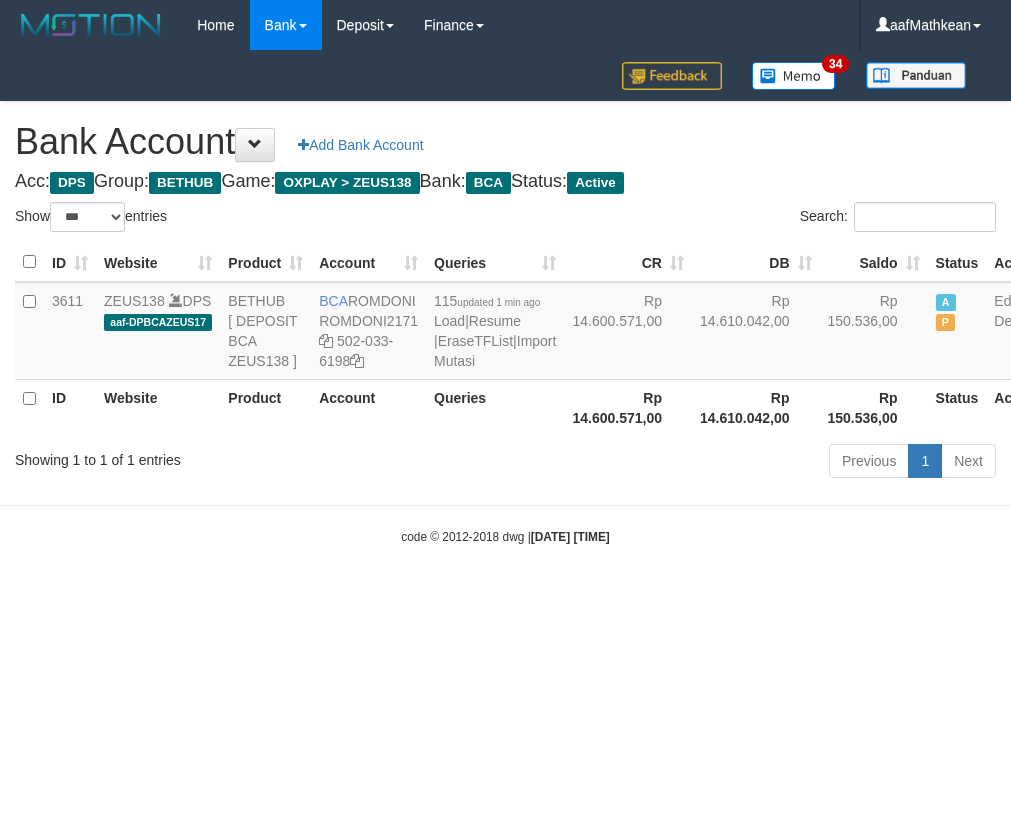 select on "***" 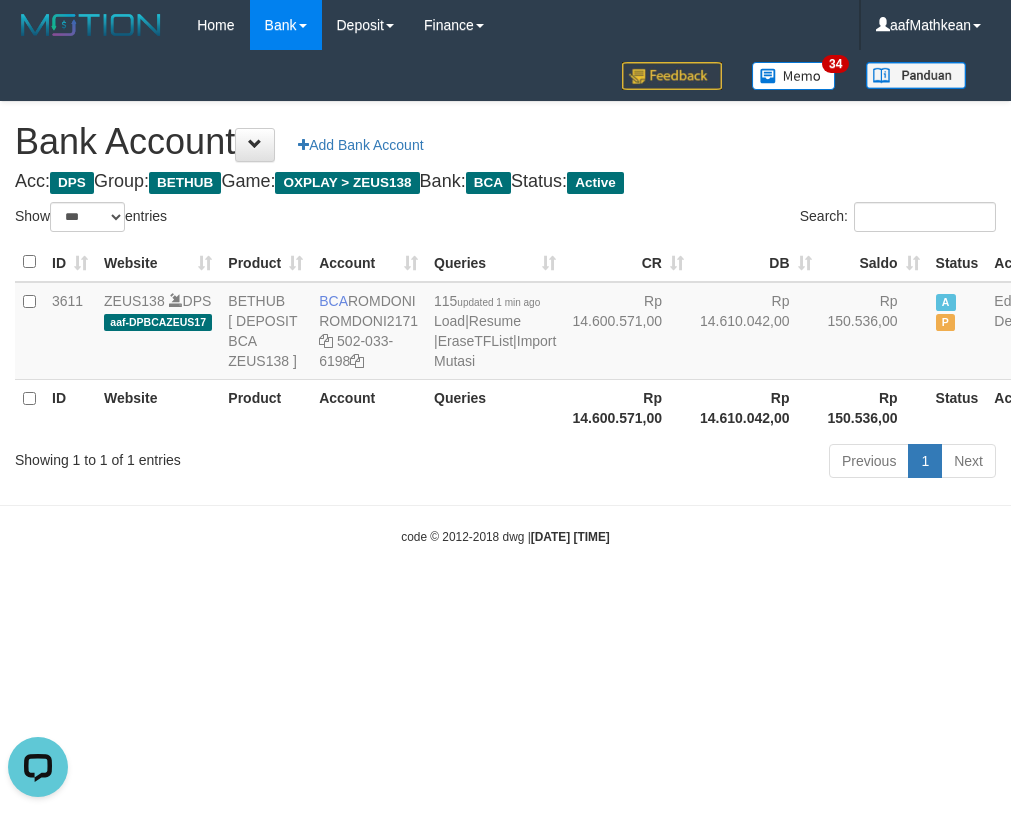 scroll, scrollTop: 0, scrollLeft: 0, axis: both 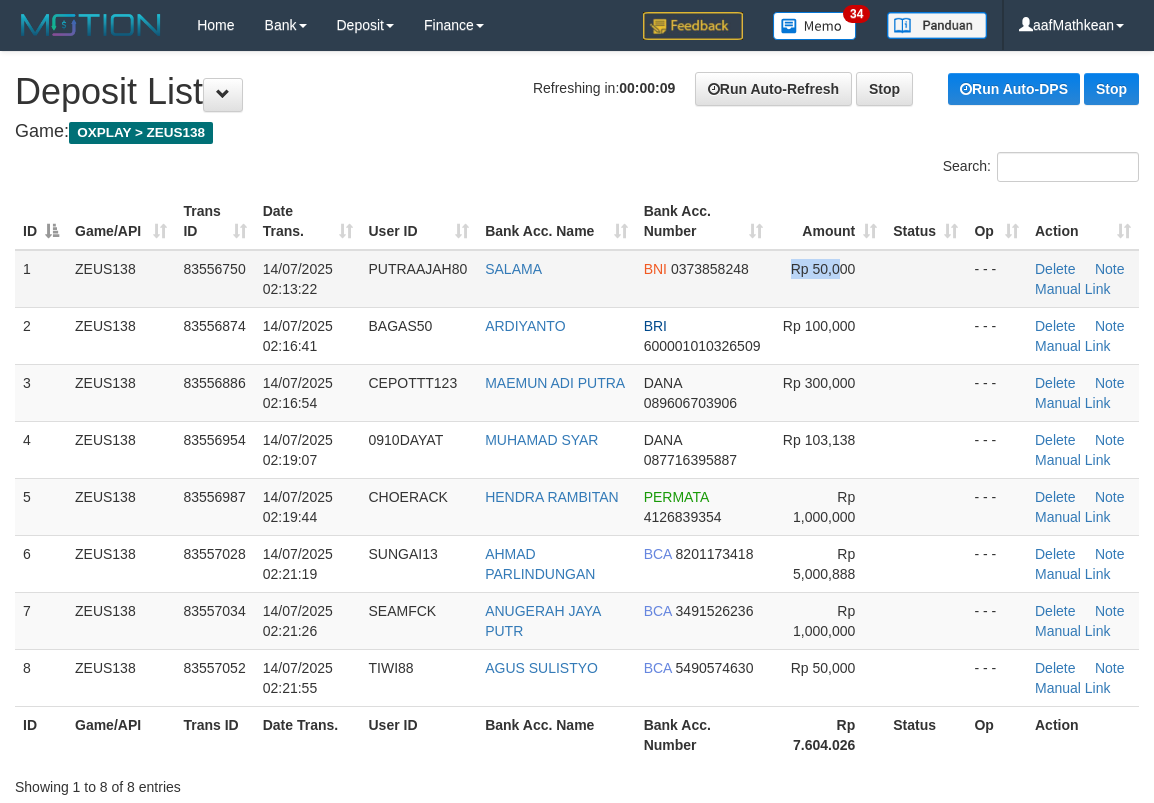 click on "1
ZEUS138
83556750
14/07/2025 02:13:22
PUTRAAJAH80
SALAMA
BNI
0373858248
Rp 50,000
- - -
Delete
Note
Manual Link" at bounding box center [577, 279] 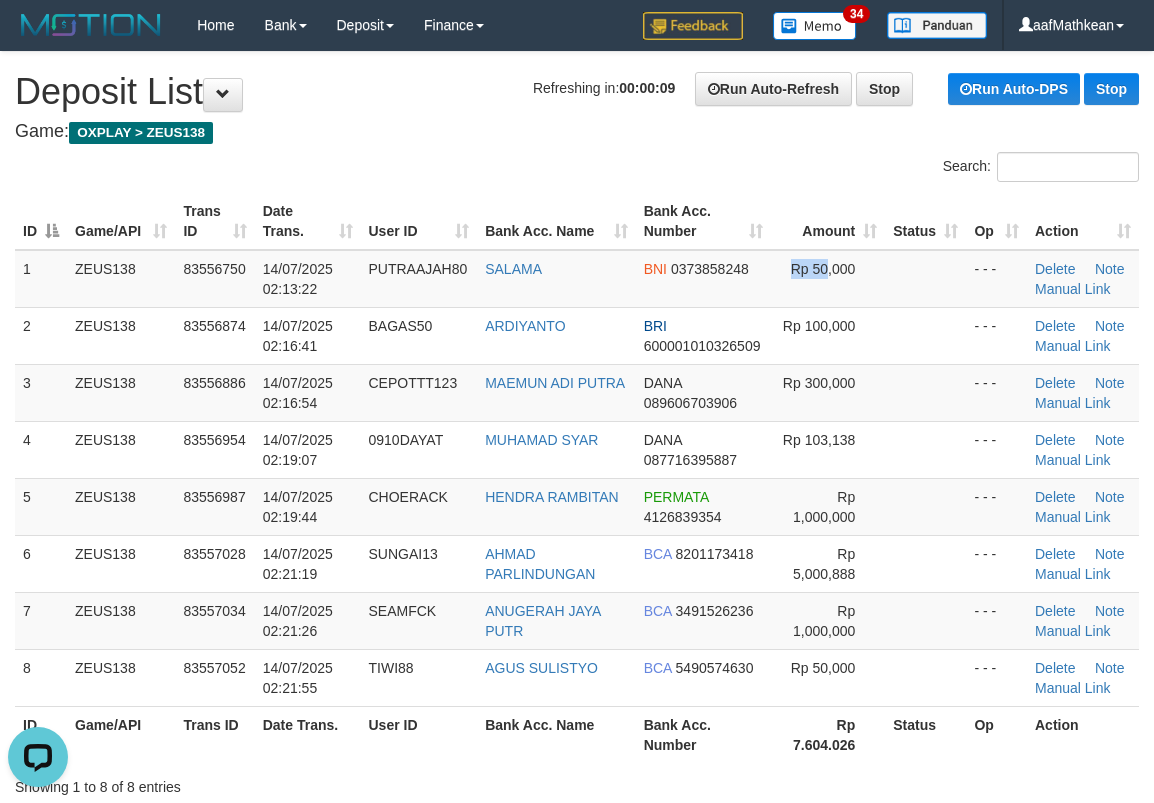 scroll, scrollTop: 0, scrollLeft: 0, axis: both 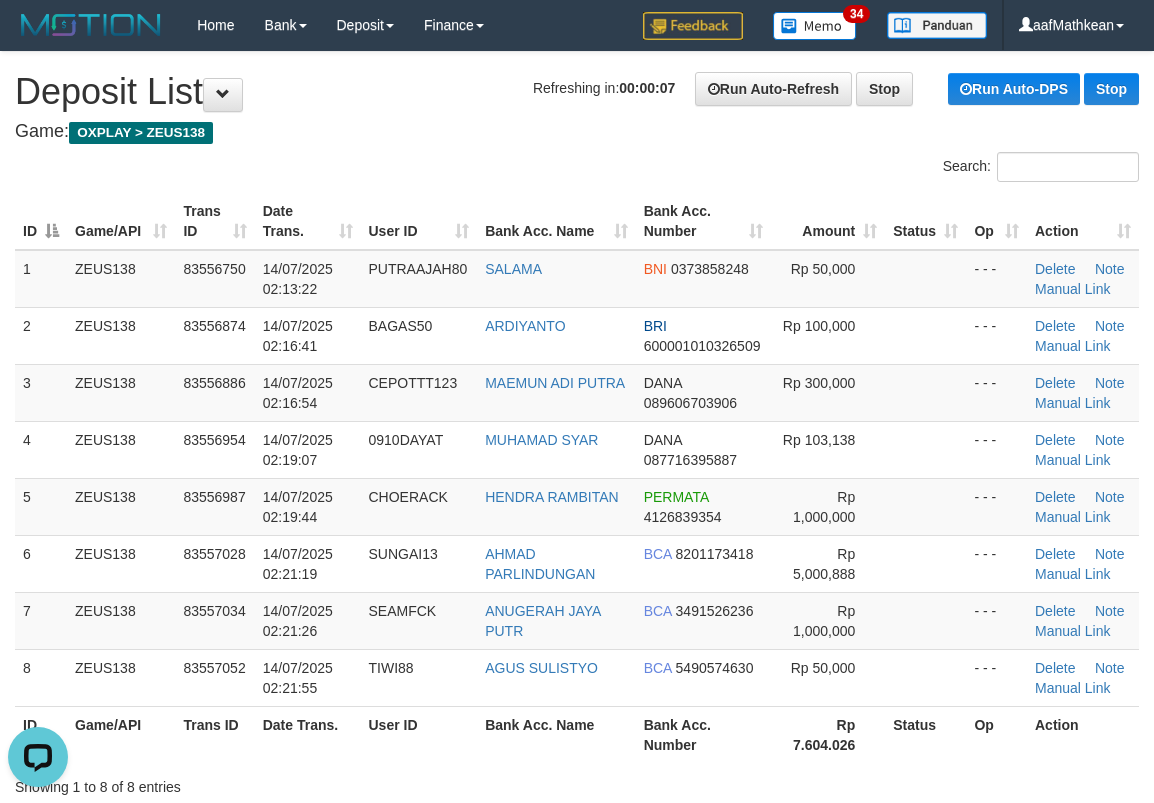 drag, startPoint x: 449, startPoint y: 151, endPoint x: 426, endPoint y: 157, distance: 23.769728 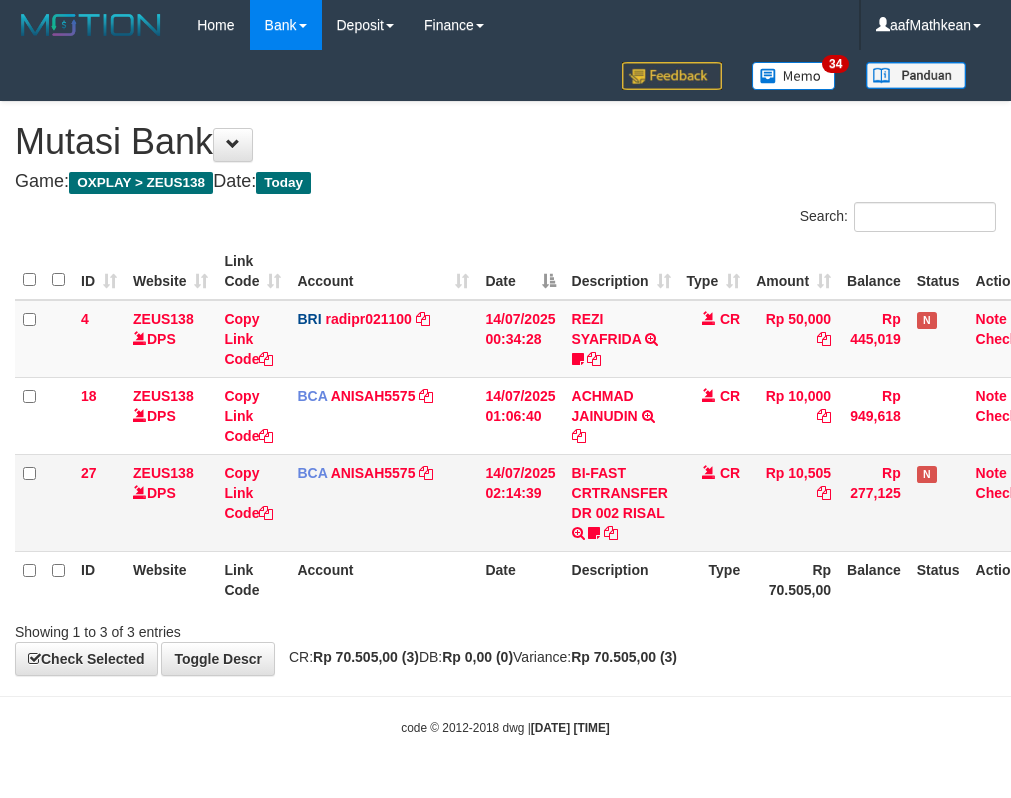 scroll, scrollTop: 0, scrollLeft: 0, axis: both 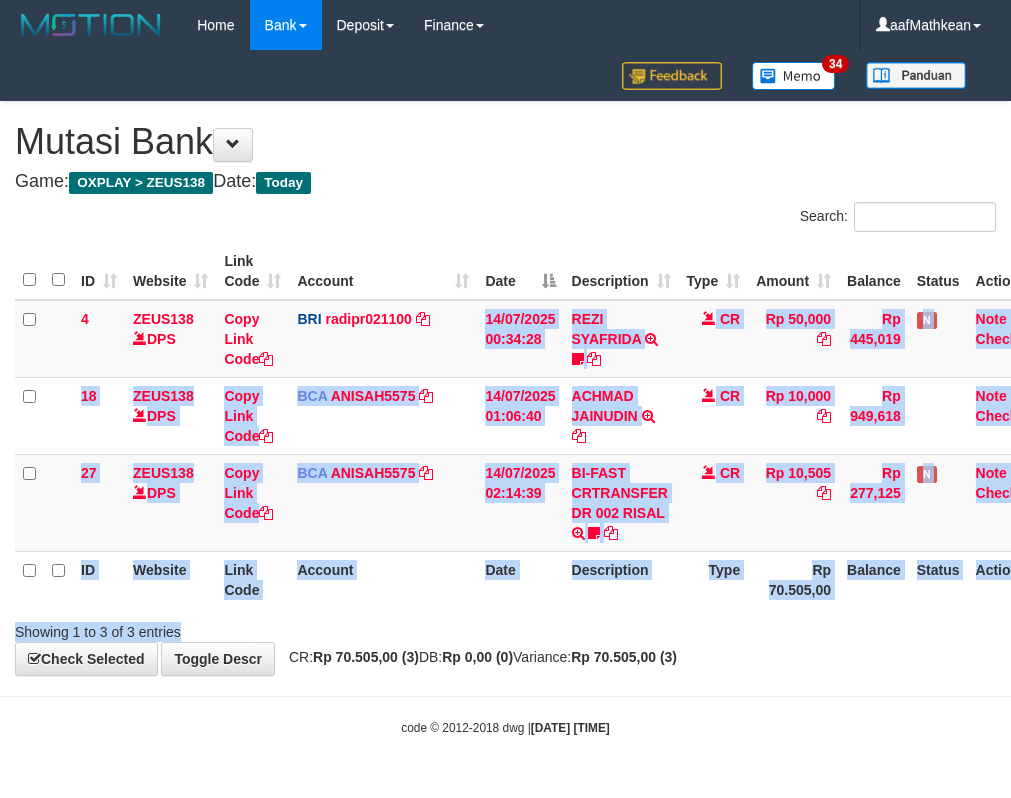 drag, startPoint x: 557, startPoint y: 597, endPoint x: 565, endPoint y: 624, distance: 28.160255 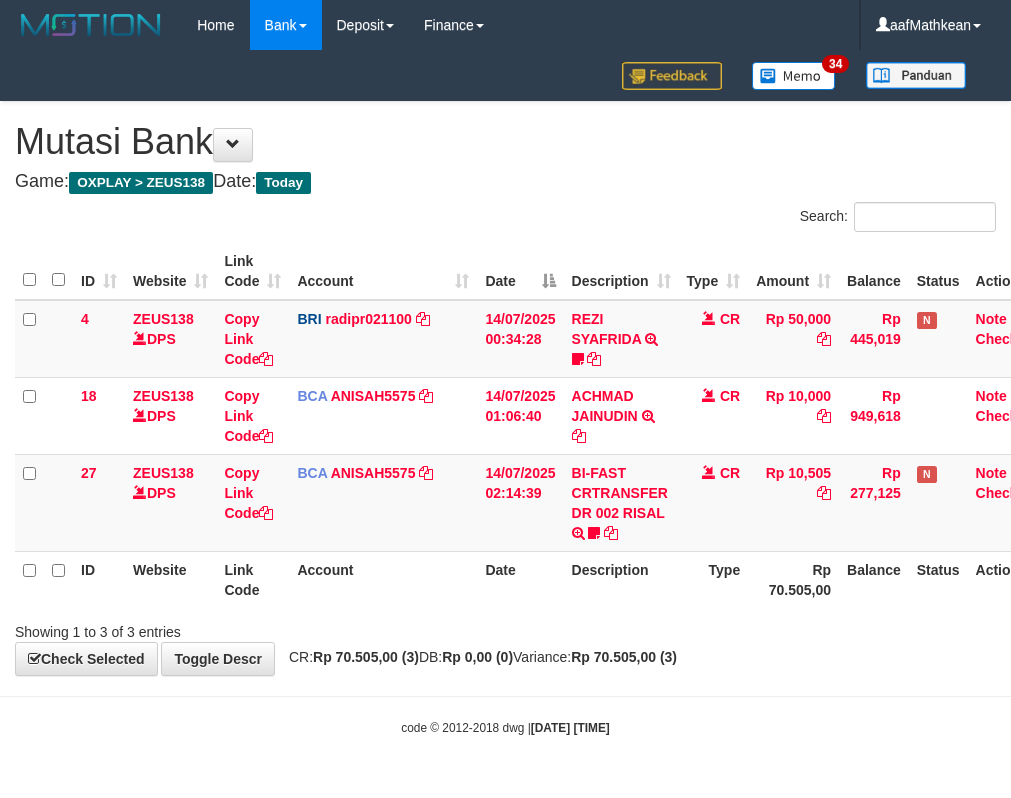 scroll, scrollTop: 0, scrollLeft: 0, axis: both 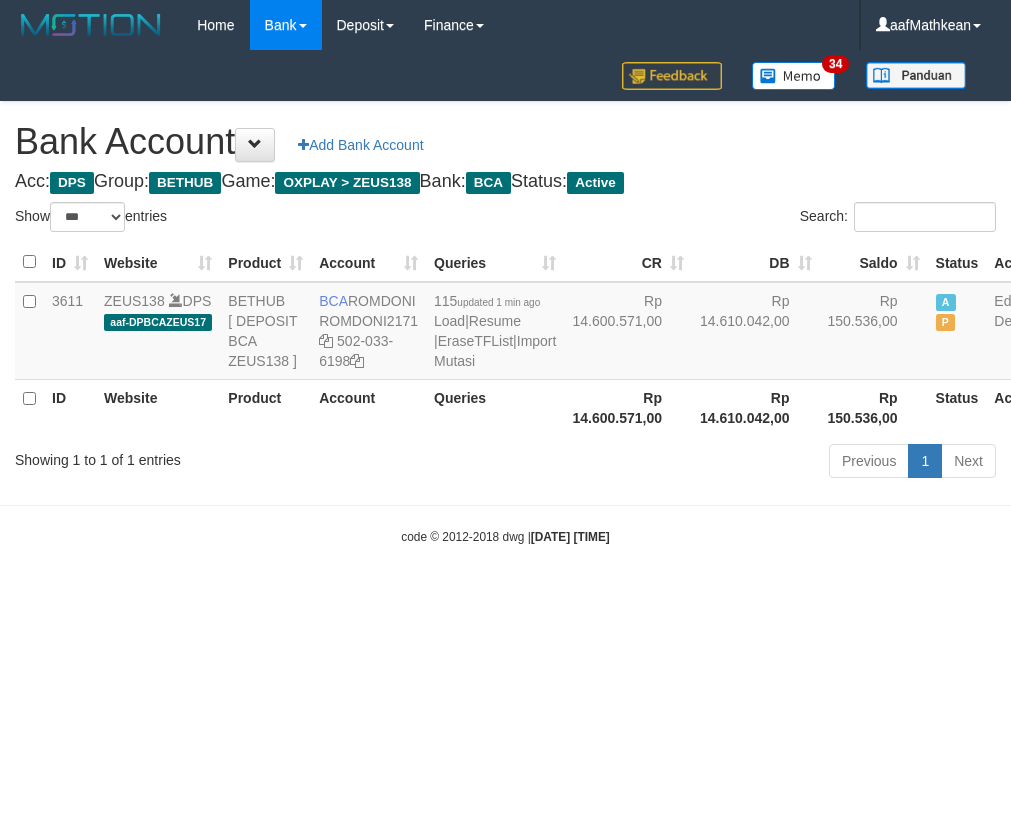 select on "***" 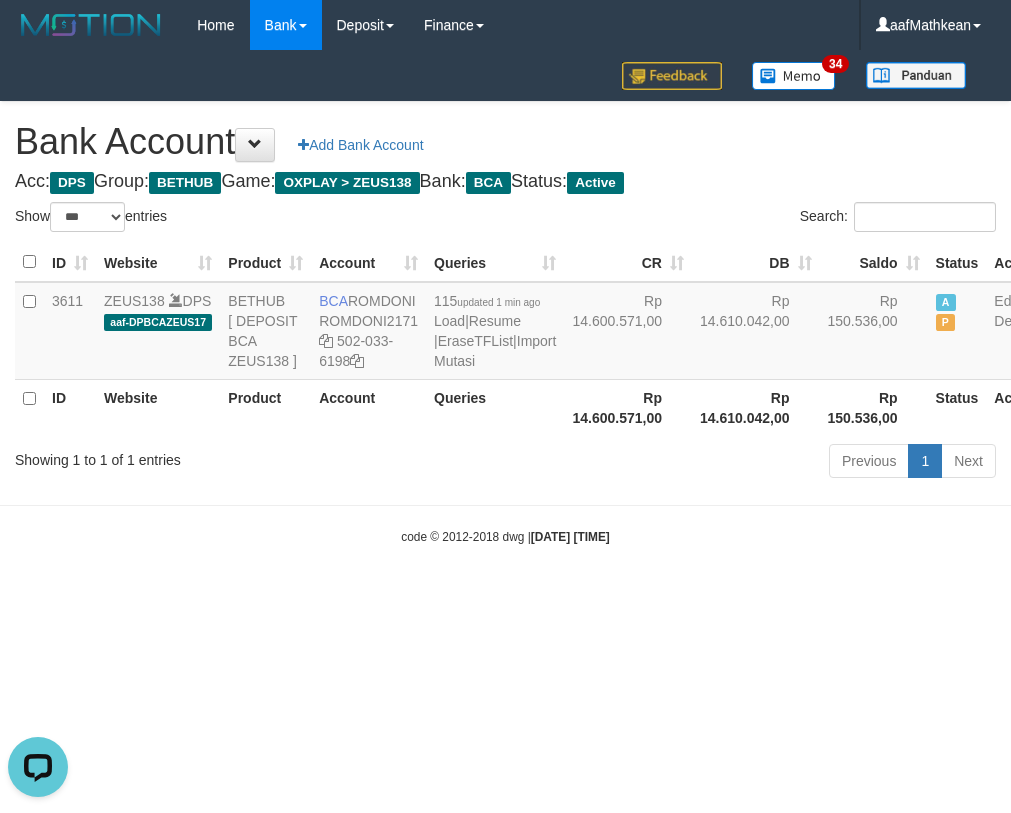 scroll, scrollTop: 0, scrollLeft: 0, axis: both 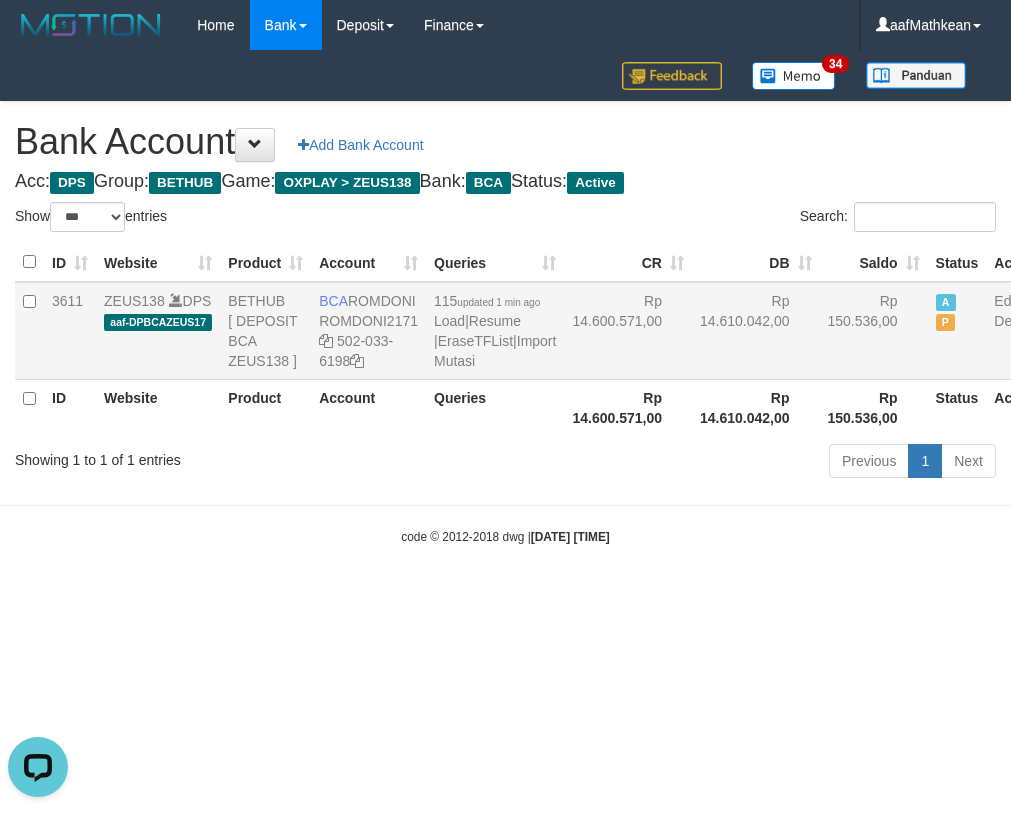 drag, startPoint x: 619, startPoint y: 389, endPoint x: 635, endPoint y: 532, distance: 143.89232 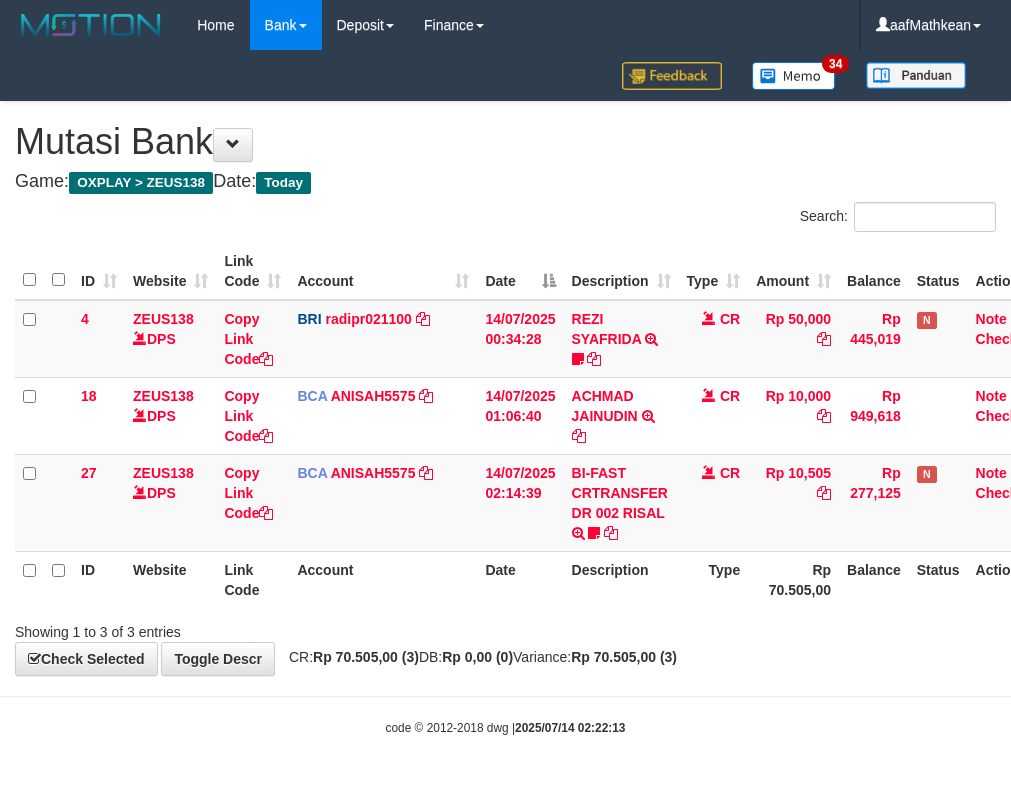 scroll, scrollTop: 0, scrollLeft: 0, axis: both 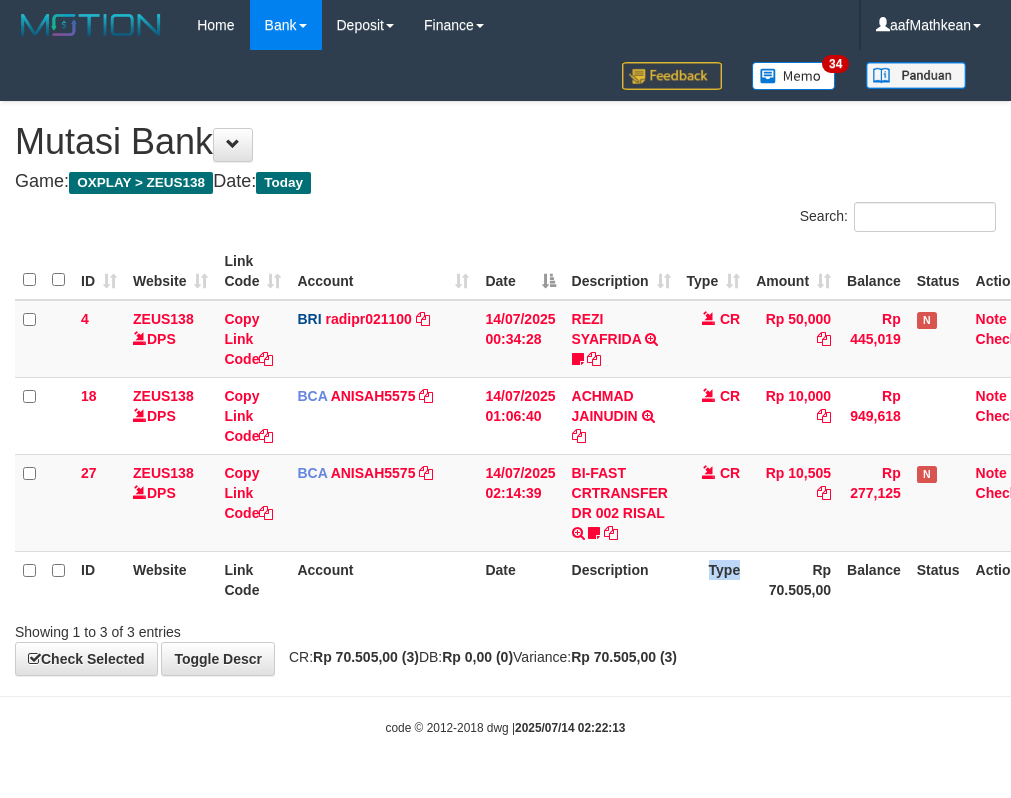 drag, startPoint x: 0, startPoint y: 0, endPoint x: 706, endPoint y: 585, distance: 916.8757 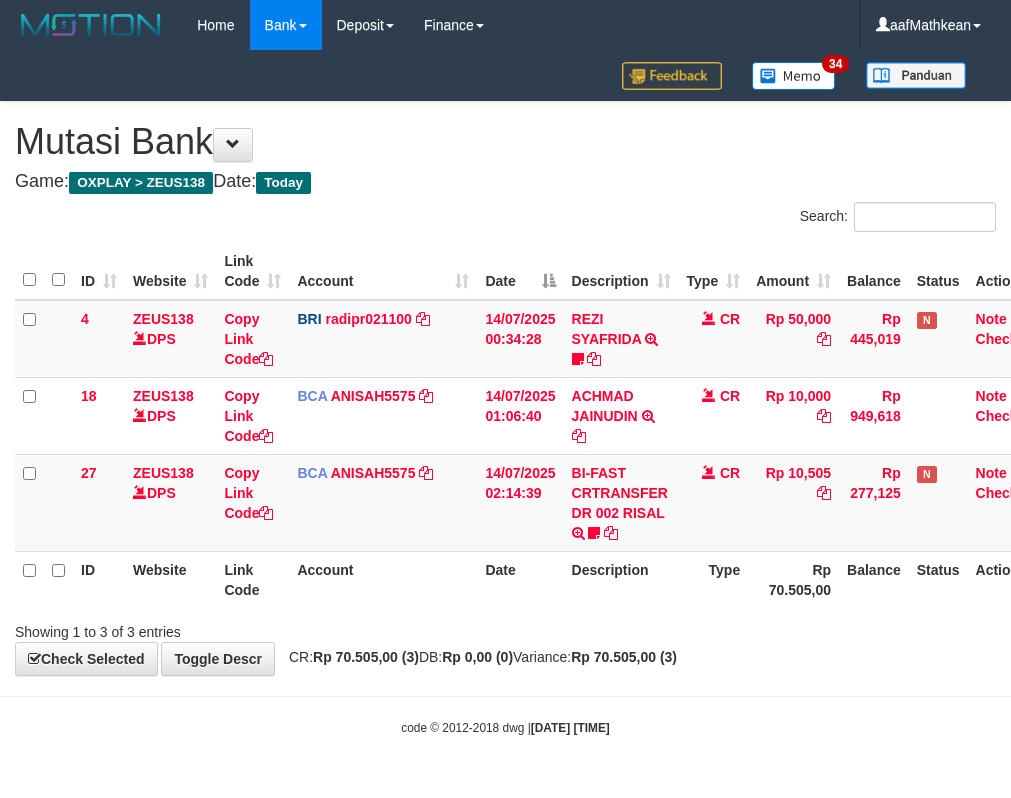 scroll, scrollTop: 0, scrollLeft: 0, axis: both 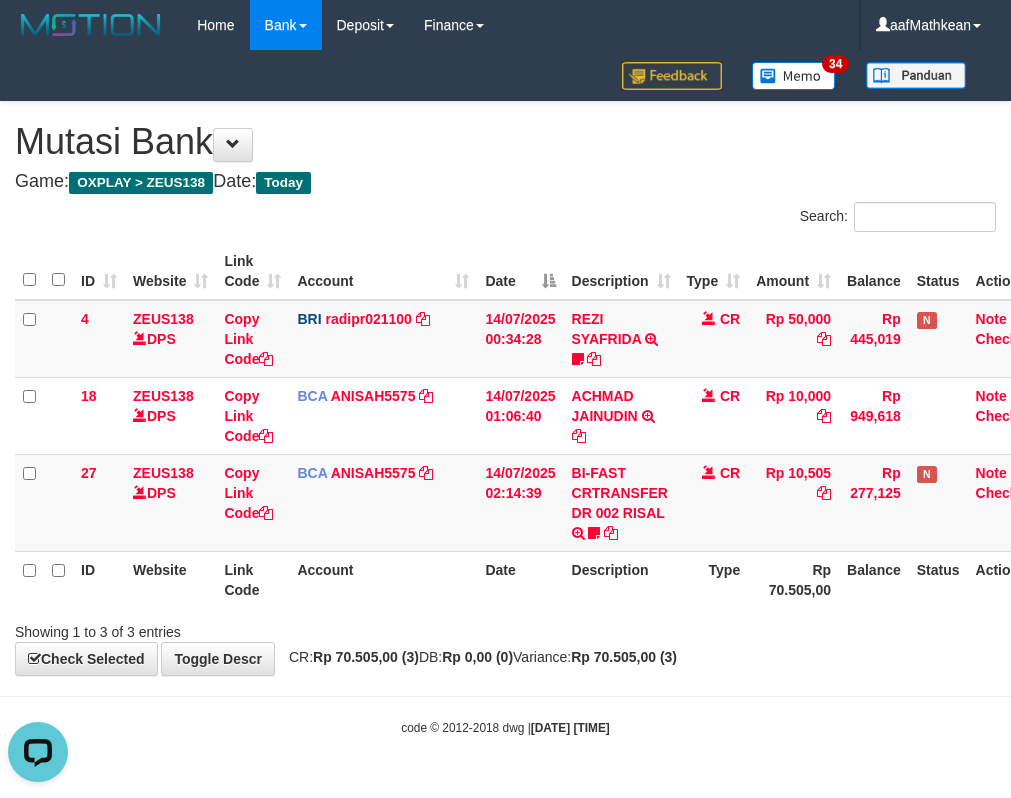 click on "Type" at bounding box center (714, 579) 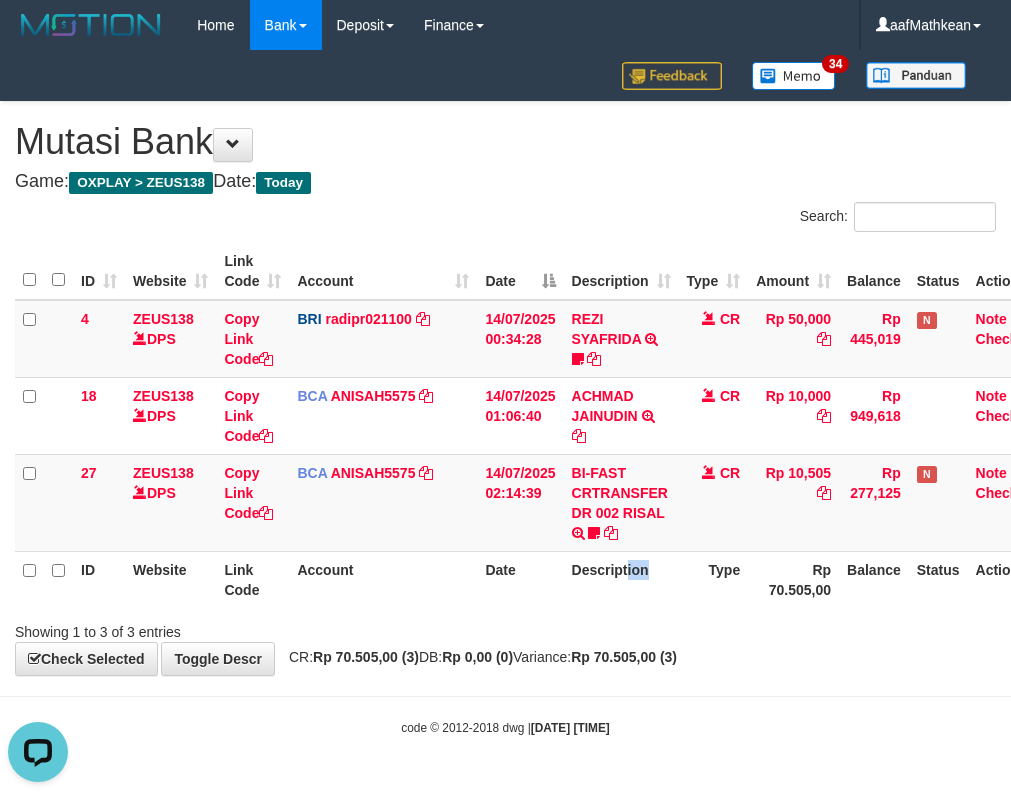 click on "Description" at bounding box center [621, 579] 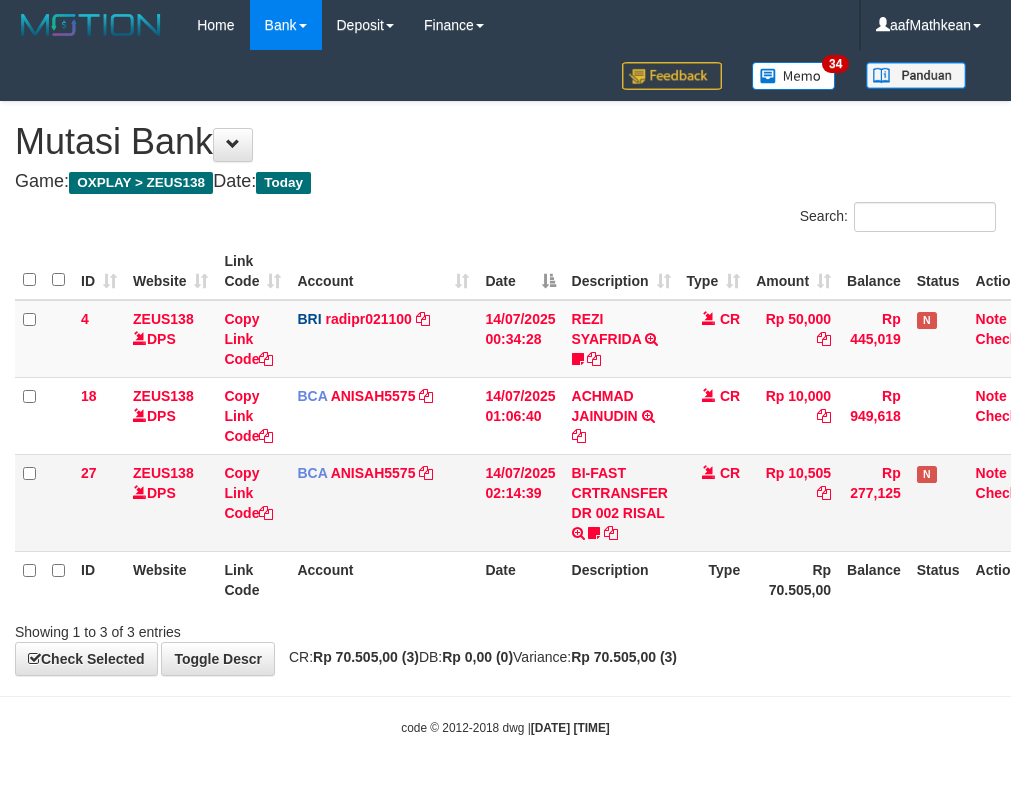scroll, scrollTop: 0, scrollLeft: 0, axis: both 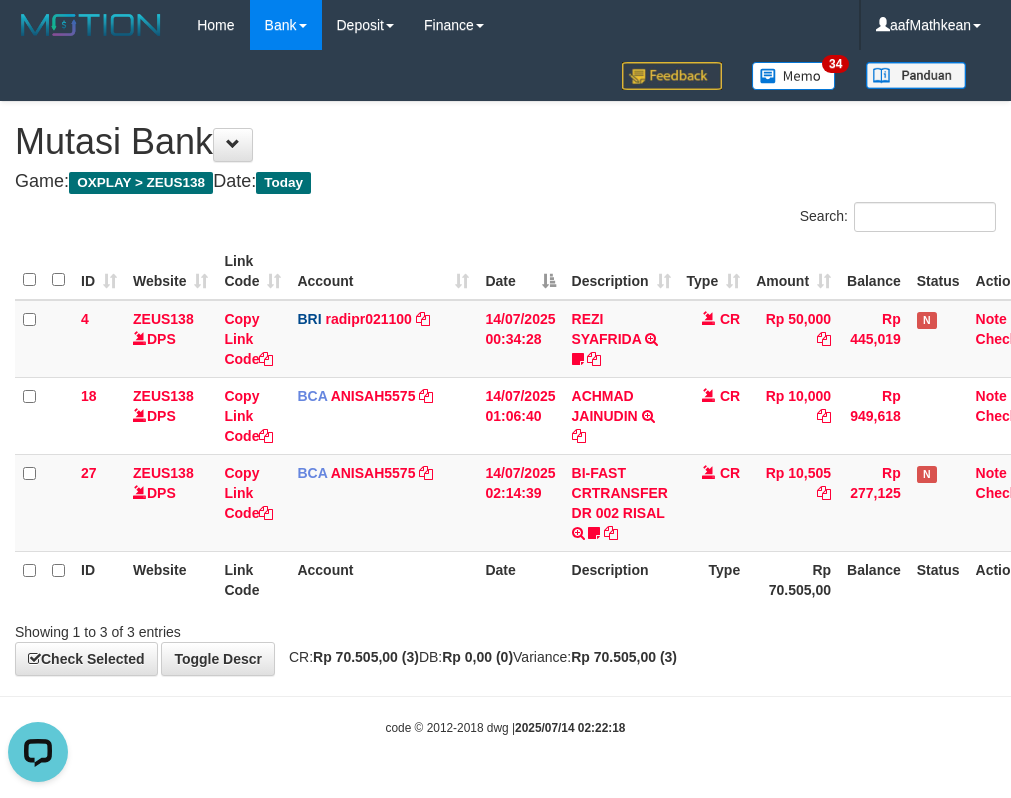 click on "Description" at bounding box center [621, 579] 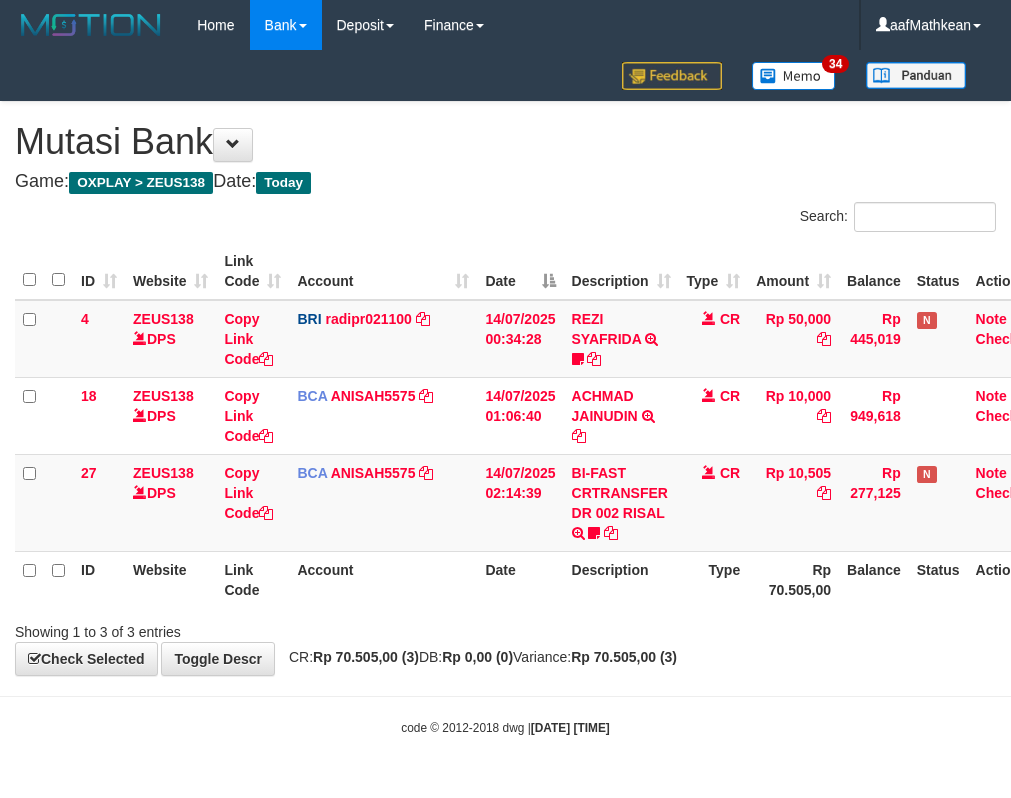 scroll, scrollTop: 0, scrollLeft: 0, axis: both 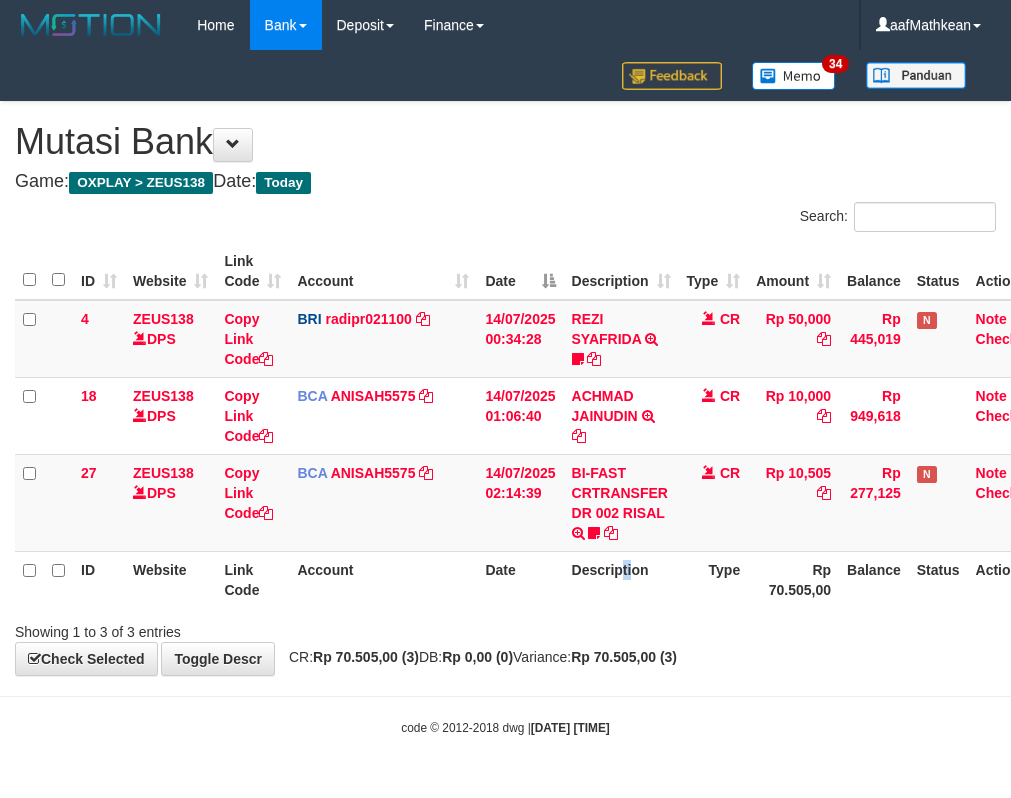 drag, startPoint x: 628, startPoint y: 567, endPoint x: 612, endPoint y: 561, distance: 17.088007 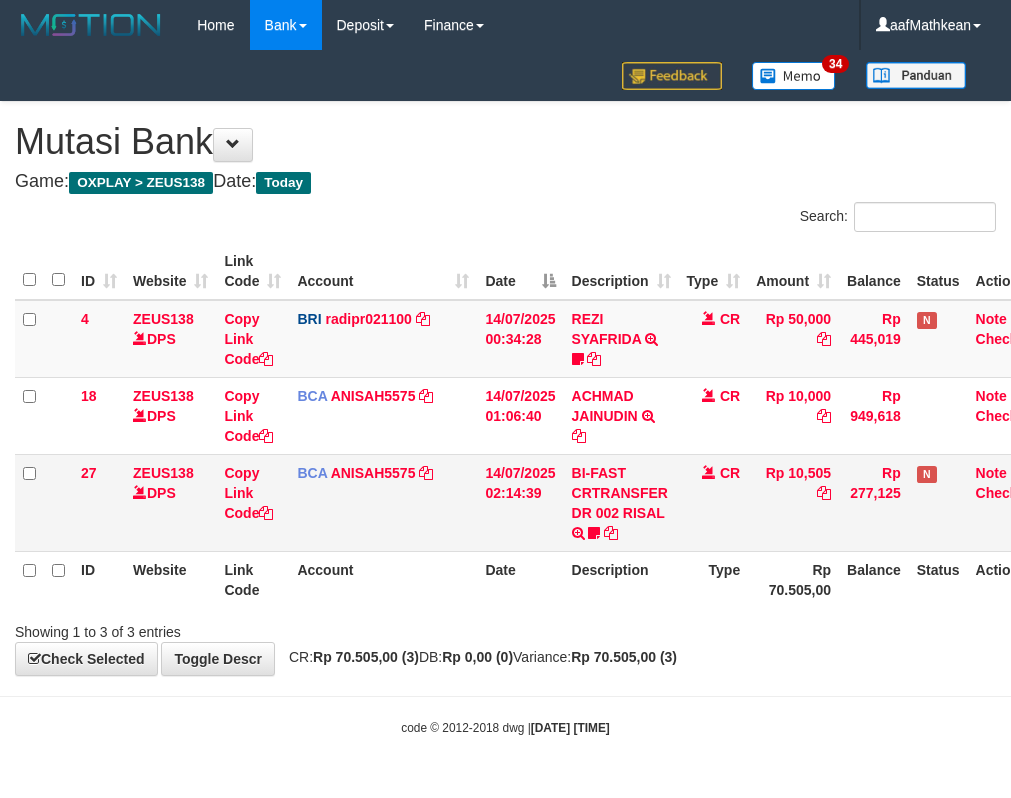 scroll, scrollTop: 0, scrollLeft: 0, axis: both 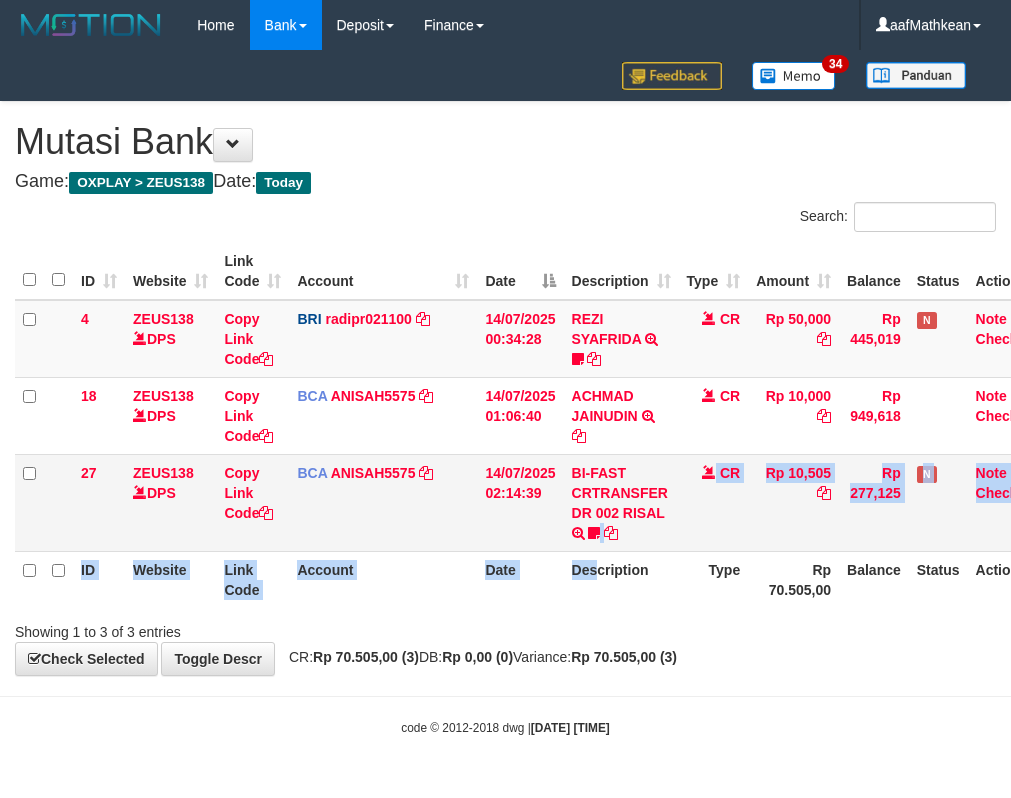 click on "ID Website Link Code Account Date Description Type Amount Balance Status Action
4
ZEUS138    DPS
Copy Link Code
BRI
radipr021100
DPS
[FIRST] [LAST]
mutasi_[DATE]_[NUMBER] | 4
mutasi_[DATE]_[NUMBER] | 4
[DATE] [TIME]
[NAME]            TRANSFER NBMB [NAME] TO [NAME]    [ACCOUNT_NUMBER]
CR
Rp 50,000
Rp 445,019
N
Note
Check
18
ZEUS138    DPS
Copy Link Code
BCA
ANISAH5575
DPS" at bounding box center [532, 425] 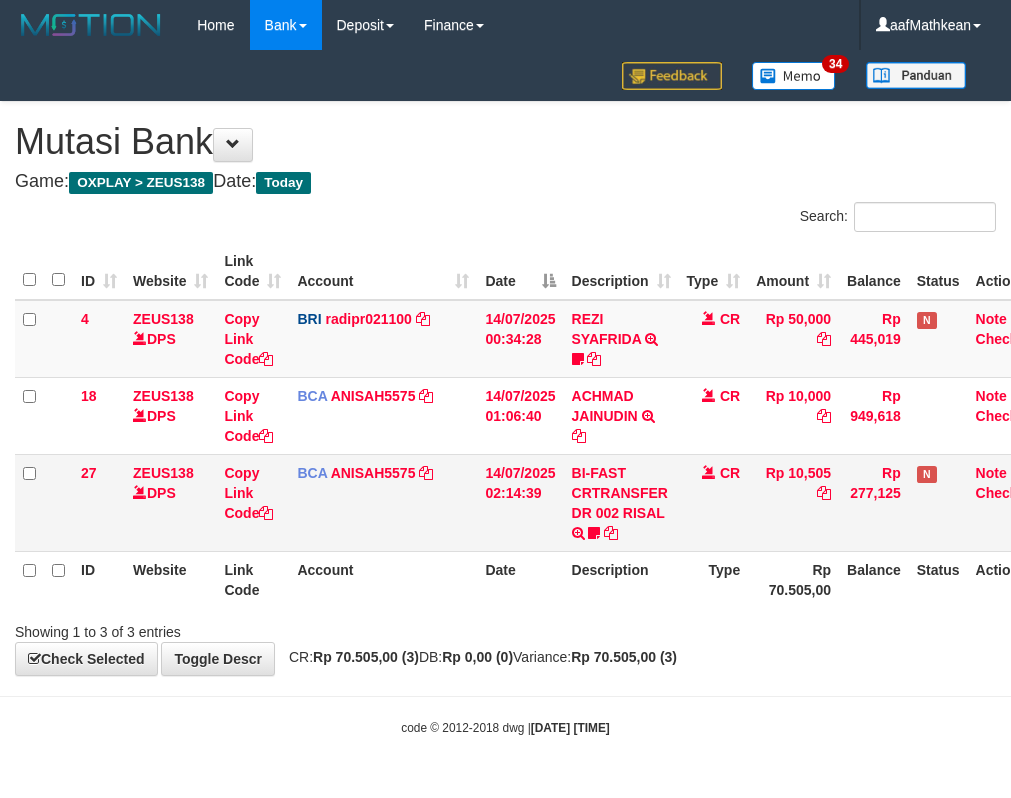 scroll, scrollTop: 0, scrollLeft: 0, axis: both 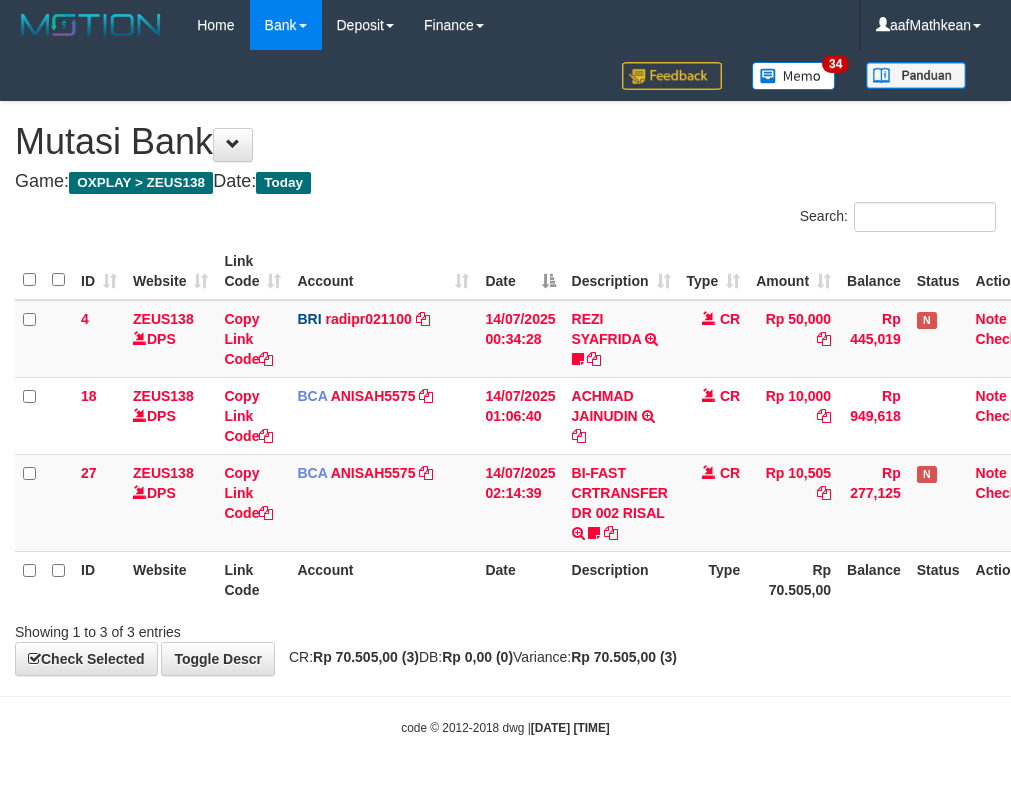 click on "BI-FAST CRTRANSFER DR 002 RISAL [NAME]" at bounding box center [621, 502] 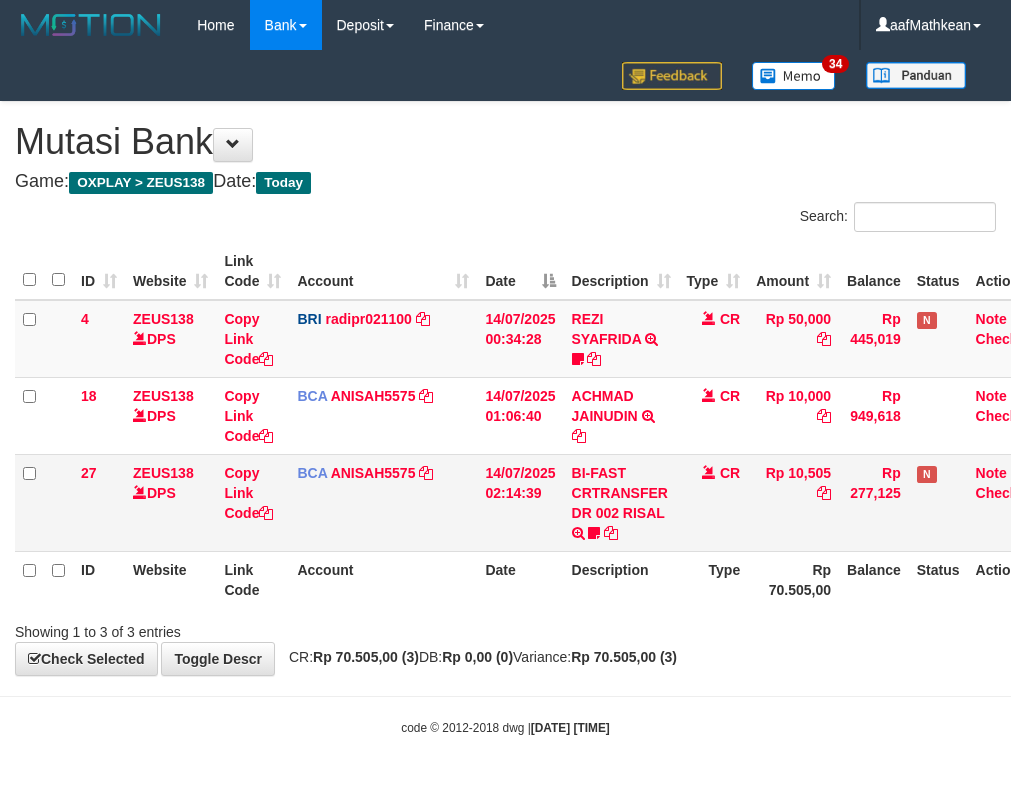 scroll, scrollTop: 0, scrollLeft: 0, axis: both 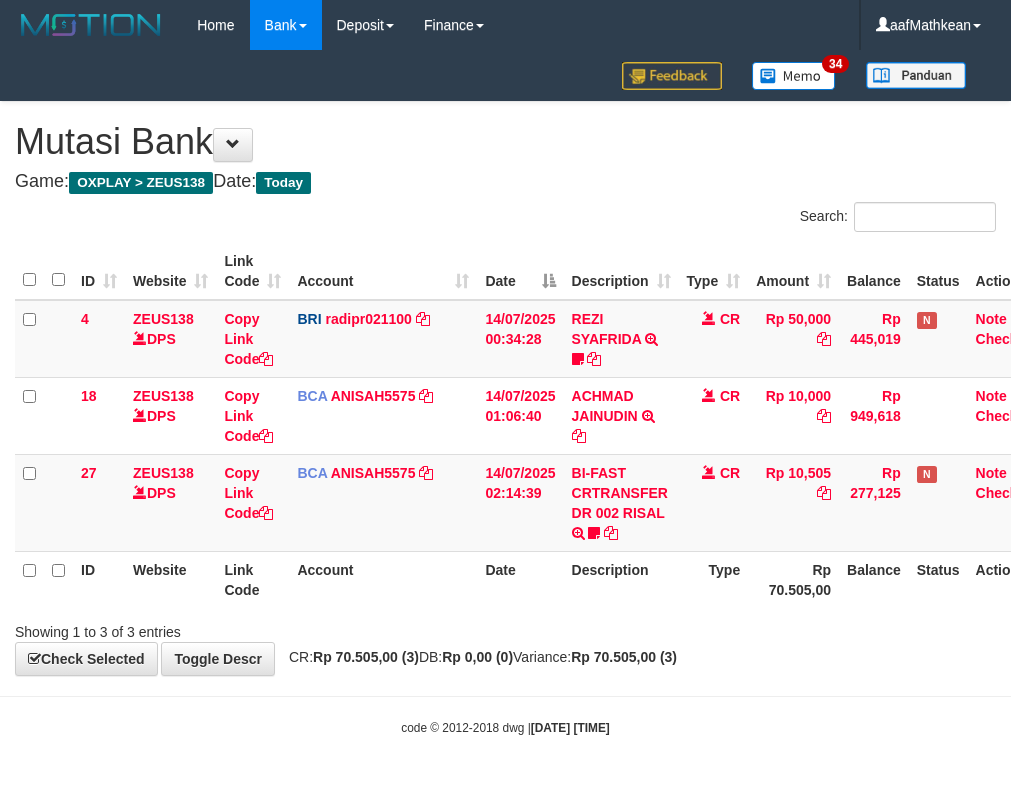 click on "Date" at bounding box center (520, 579) 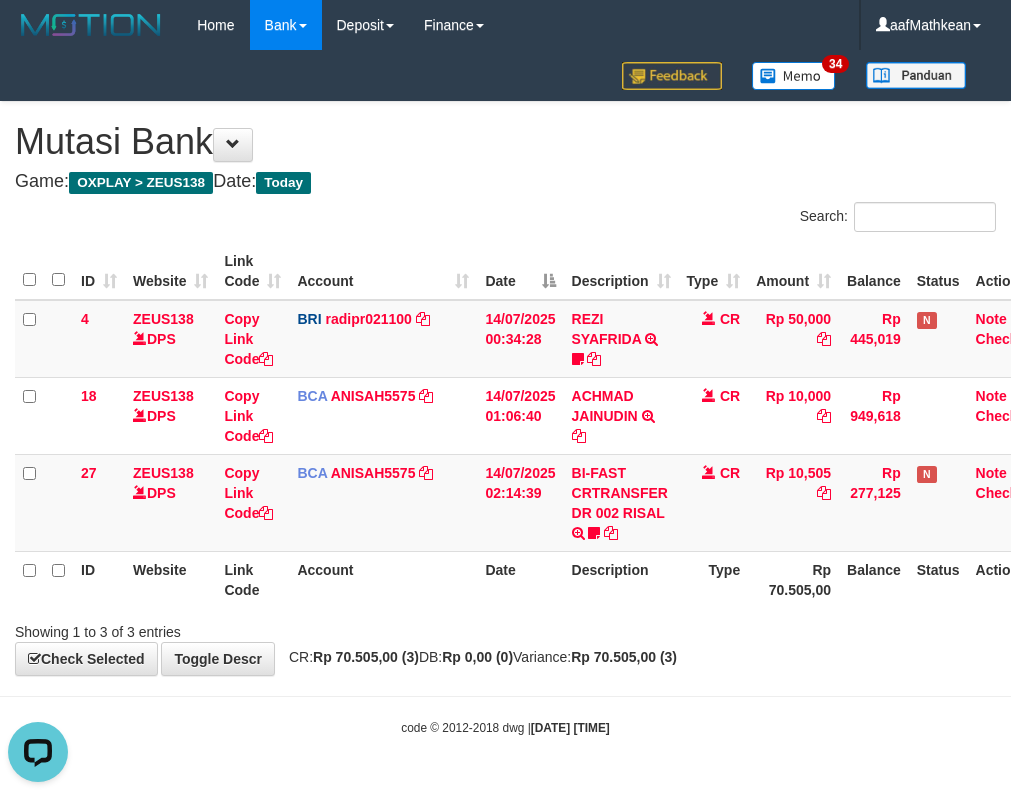 scroll, scrollTop: 0, scrollLeft: 0, axis: both 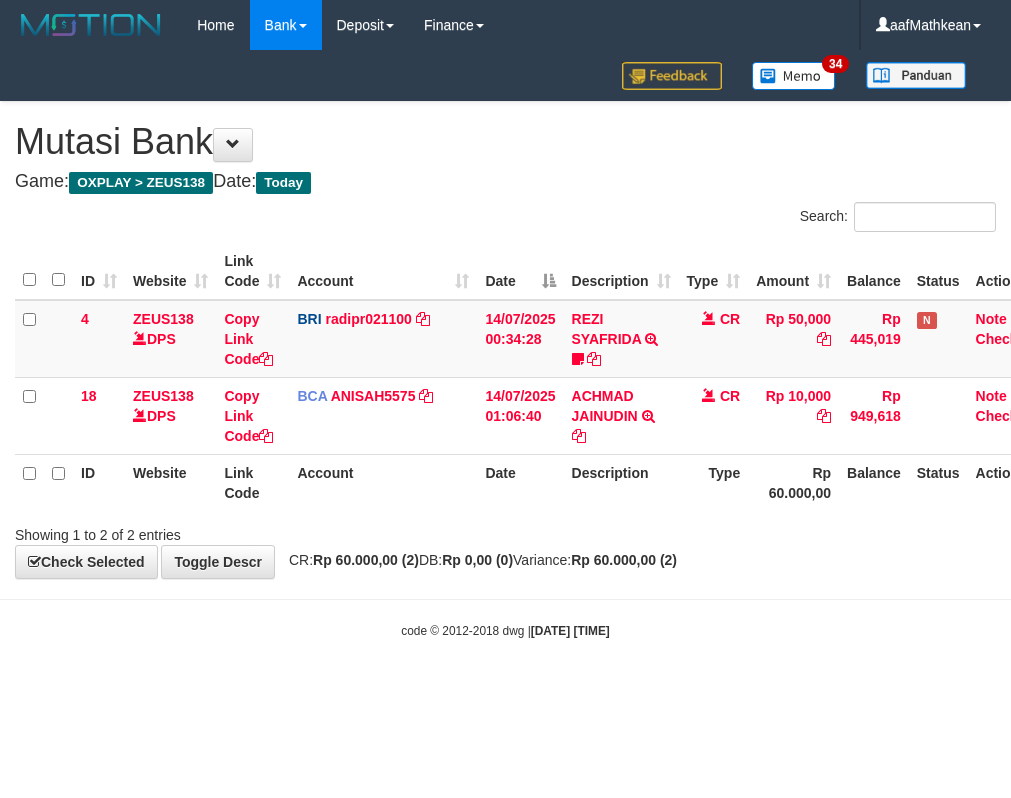 click on "Toggle navigation
Home
Bank
Account List
Load
By Website
Group
[OXPLAY]													ZEUS138
By Load Group (DPS)
Sync" at bounding box center (505, 345) 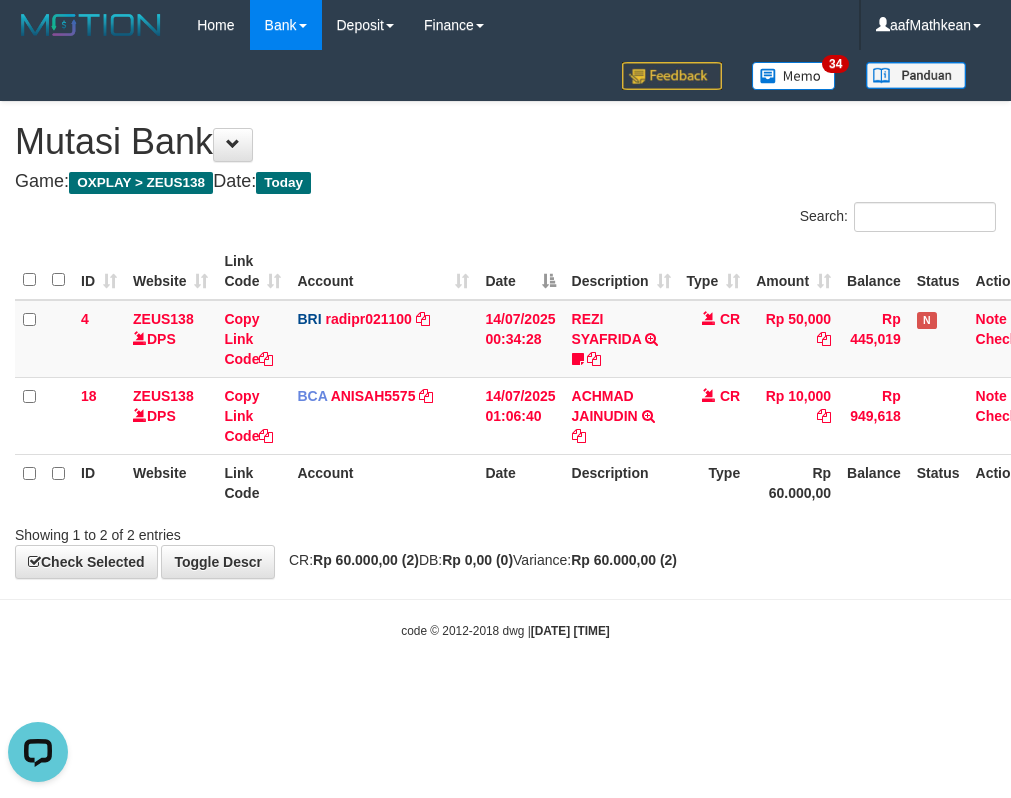 scroll, scrollTop: 0, scrollLeft: 0, axis: both 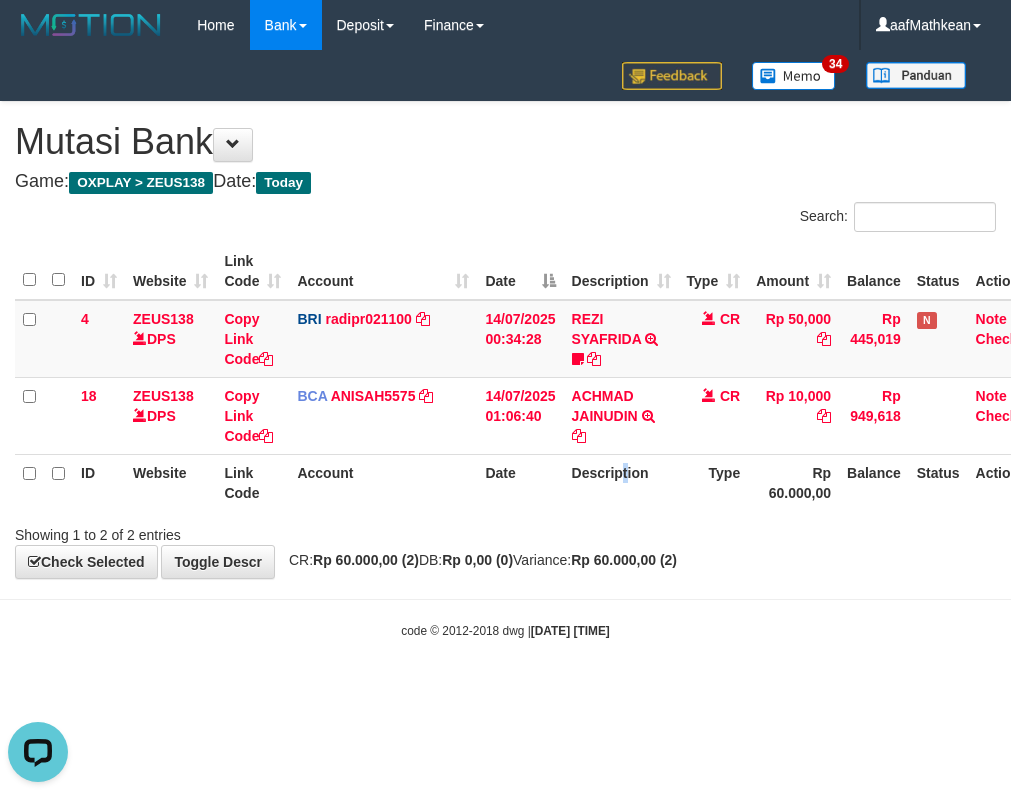 click on "Description" at bounding box center [621, 482] 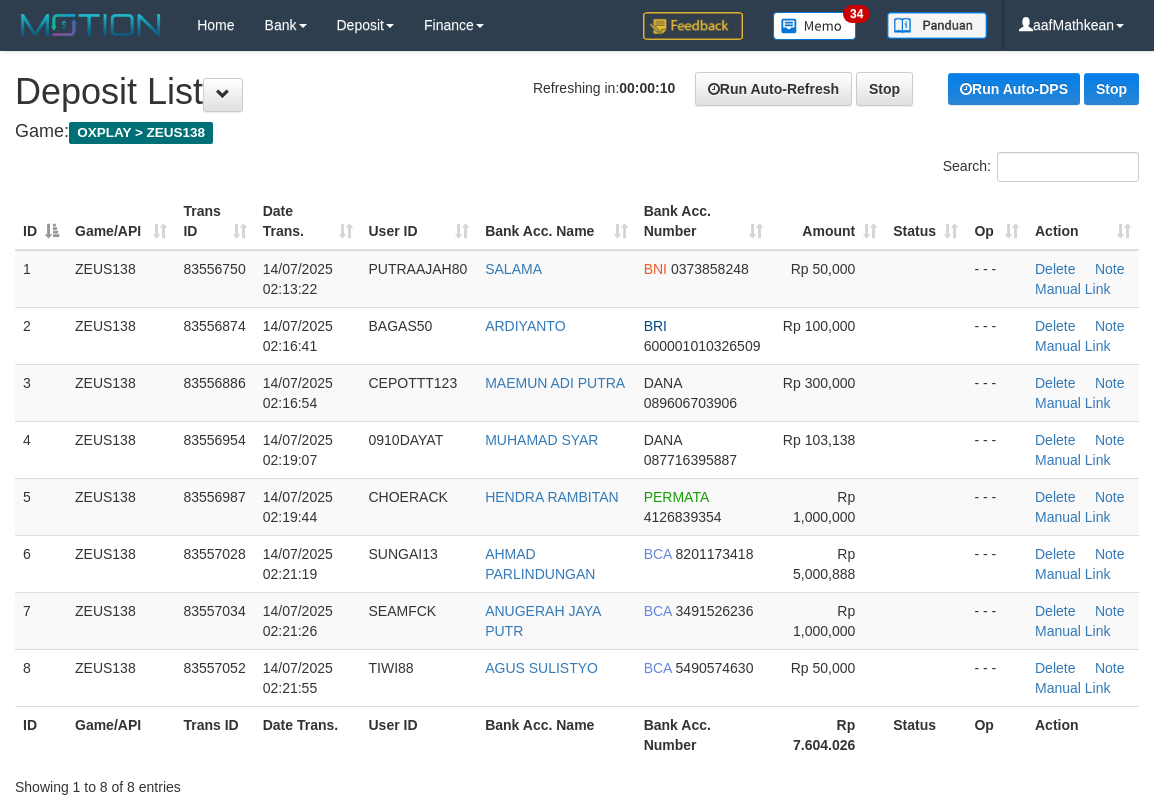 scroll, scrollTop: 0, scrollLeft: 0, axis: both 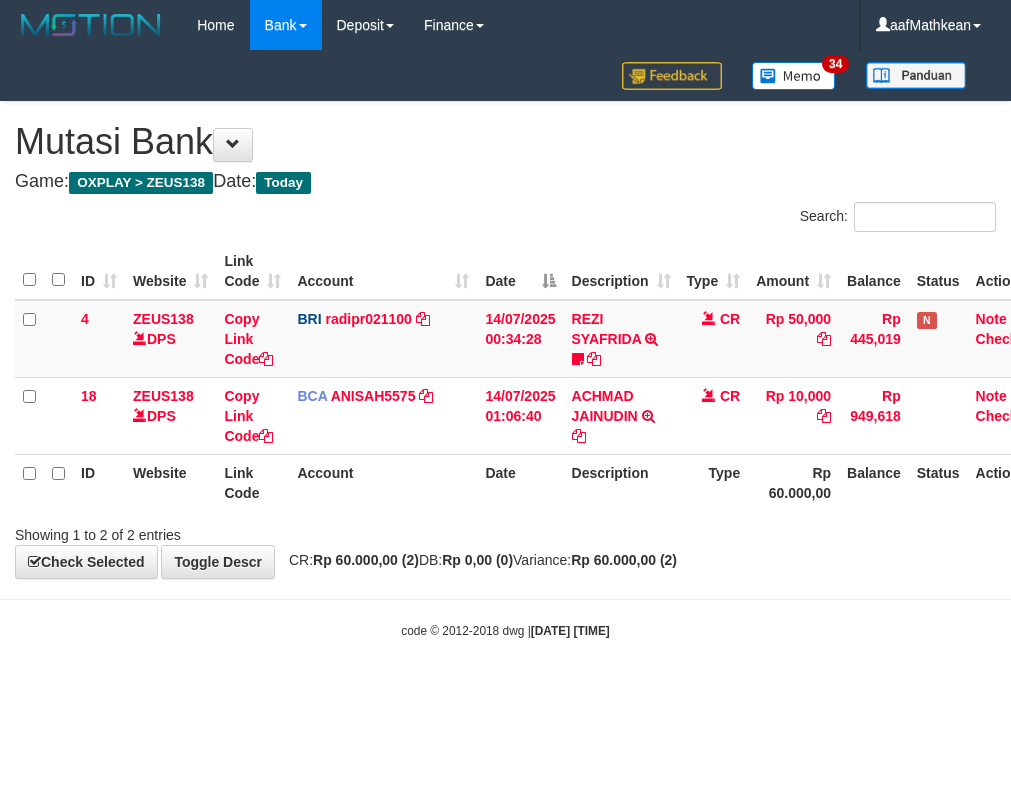 drag, startPoint x: 420, startPoint y: 554, endPoint x: 505, endPoint y: 583, distance: 89.81091 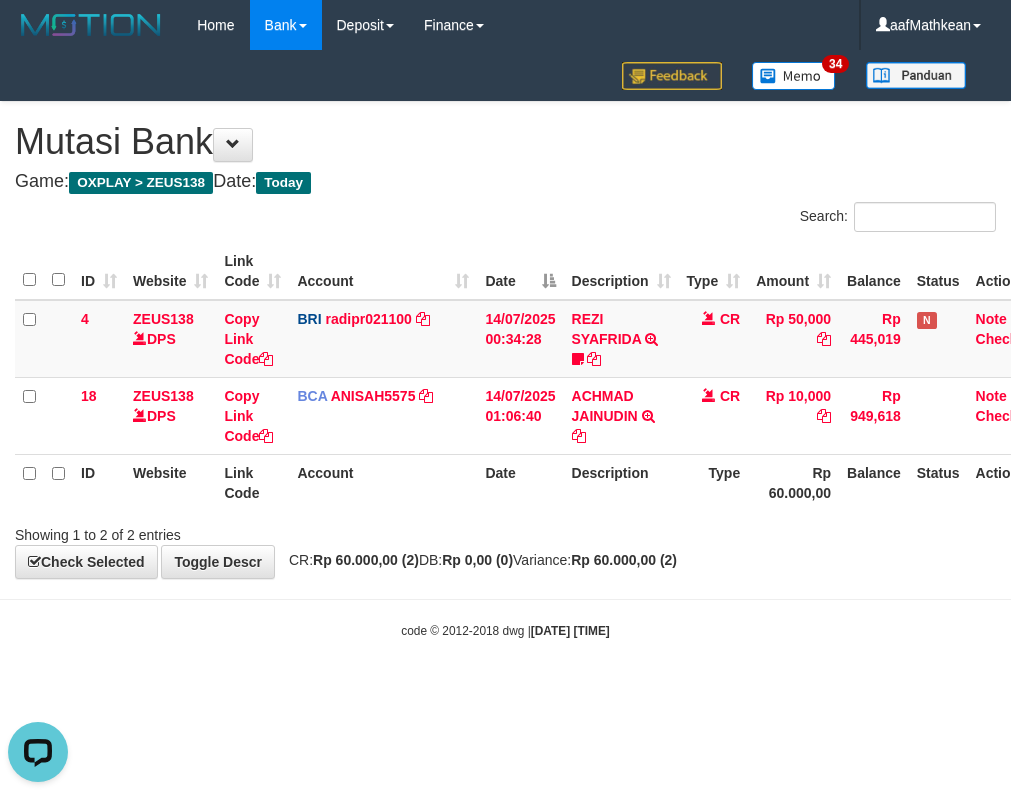 scroll, scrollTop: 0, scrollLeft: 0, axis: both 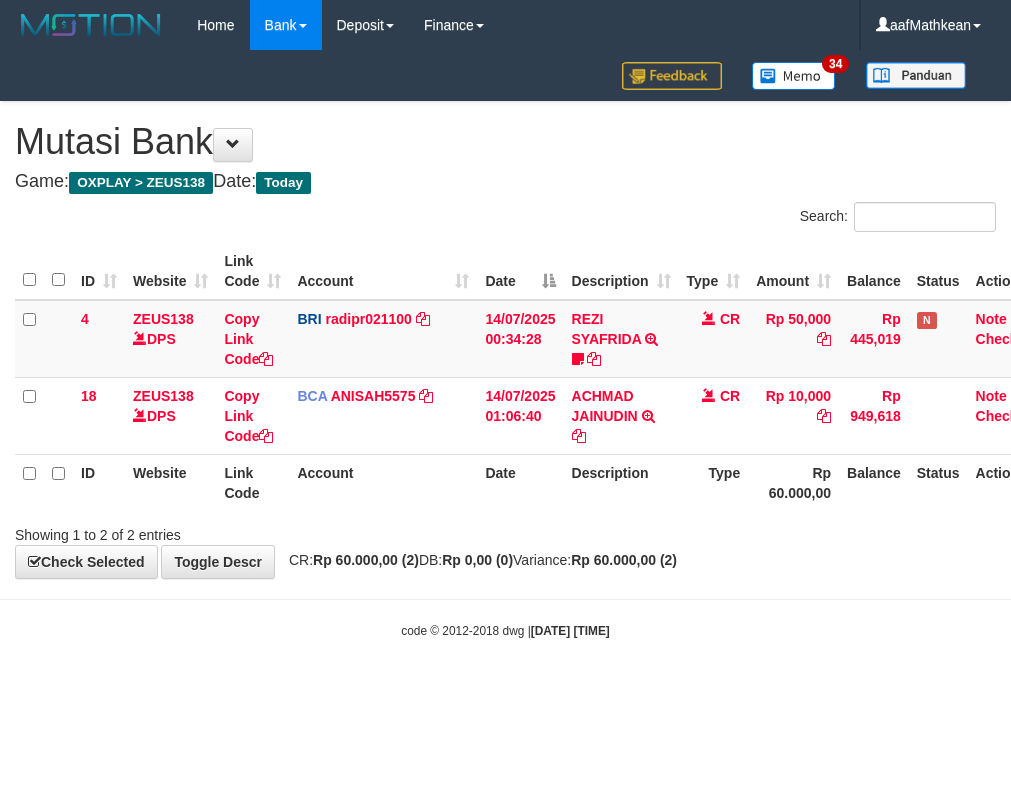 click on "Showing 1 to 2 of 2 entries" at bounding box center [505, 531] 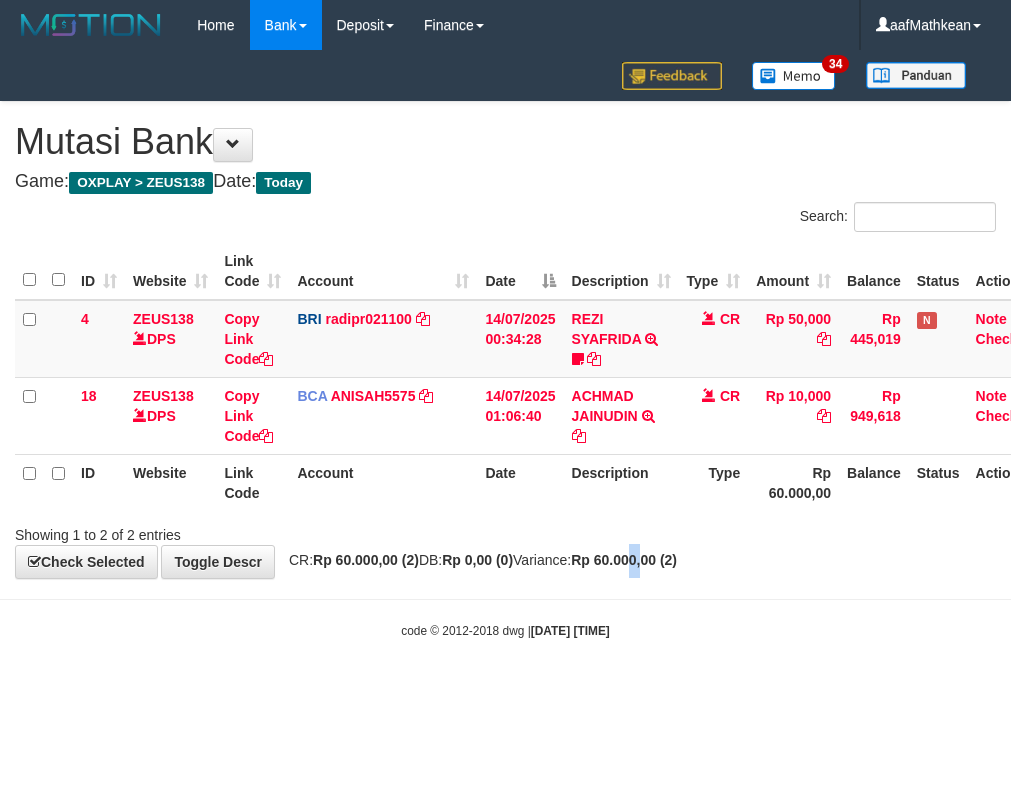 drag, startPoint x: 695, startPoint y: 582, endPoint x: 636, endPoint y: 581, distance: 59.008472 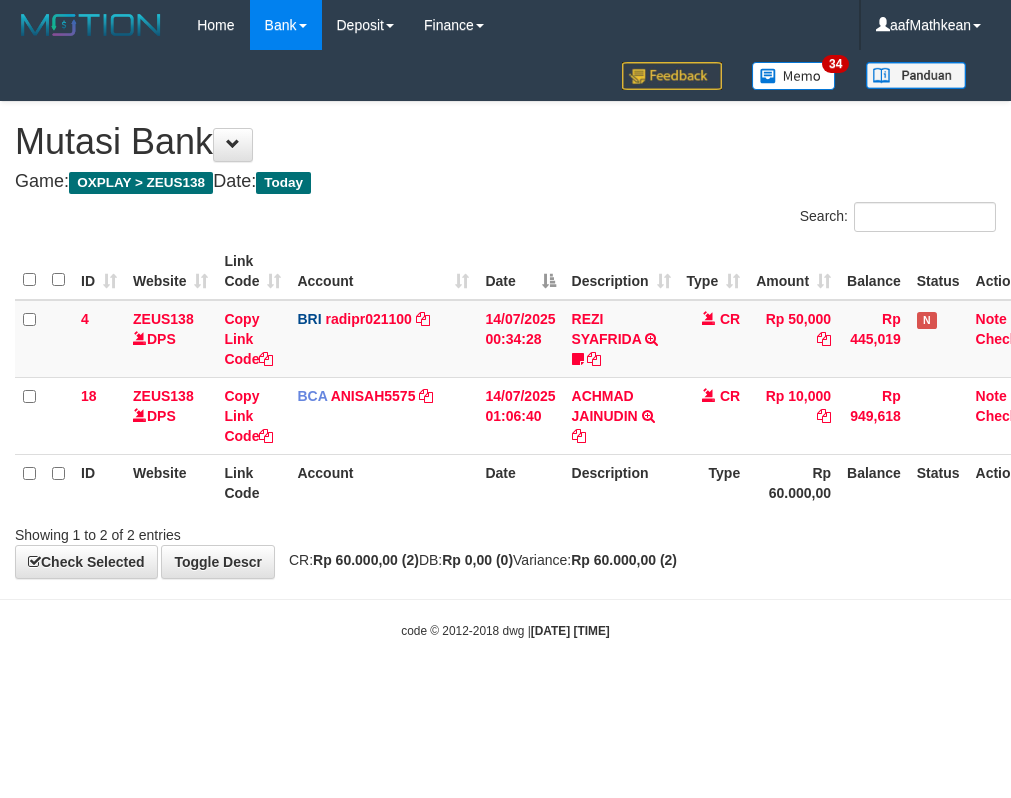 click on "**********" at bounding box center (505, 340) 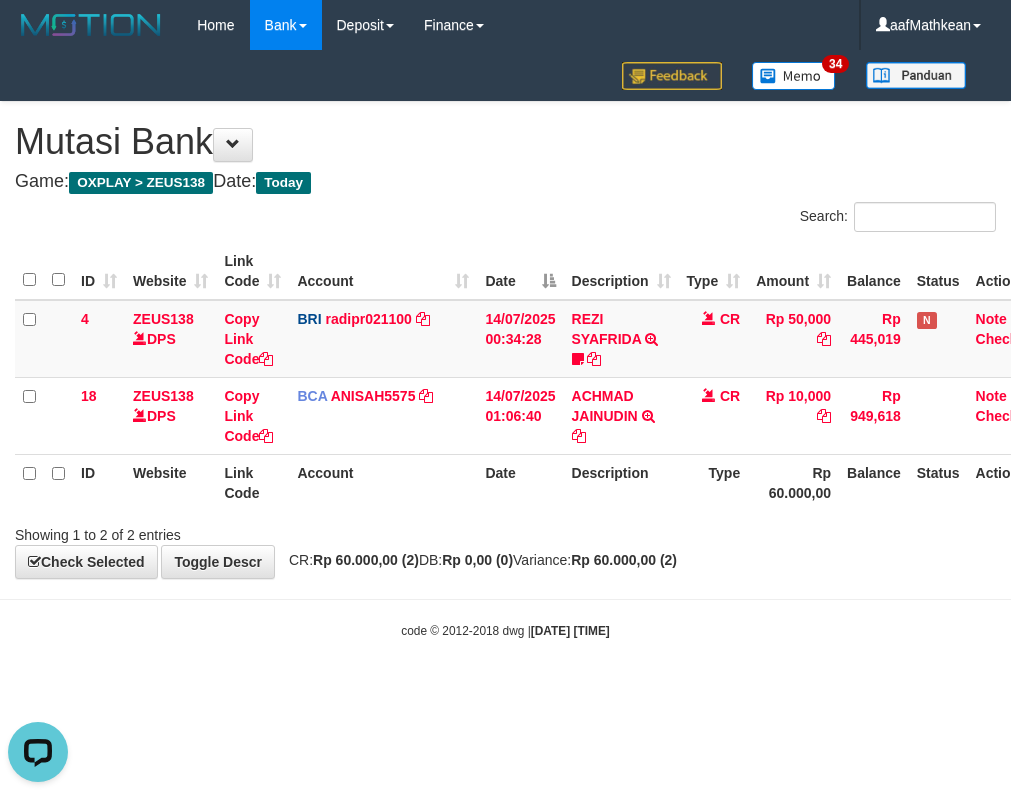scroll, scrollTop: 0, scrollLeft: 0, axis: both 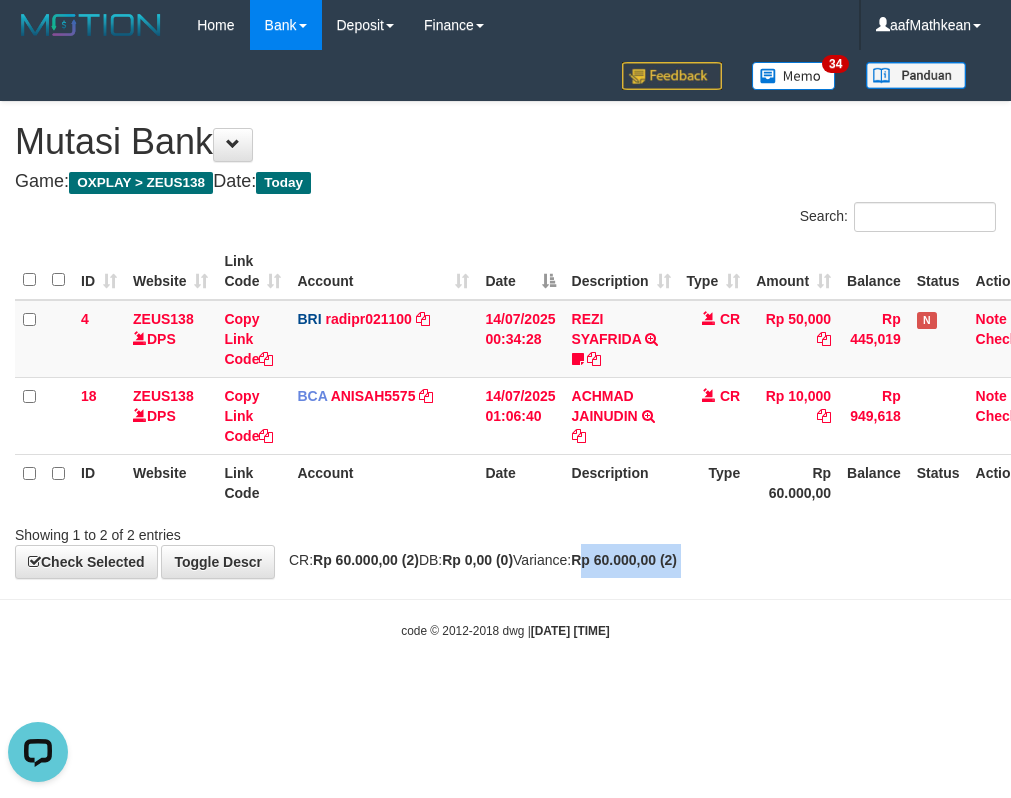 click on "**********" at bounding box center [505, 340] 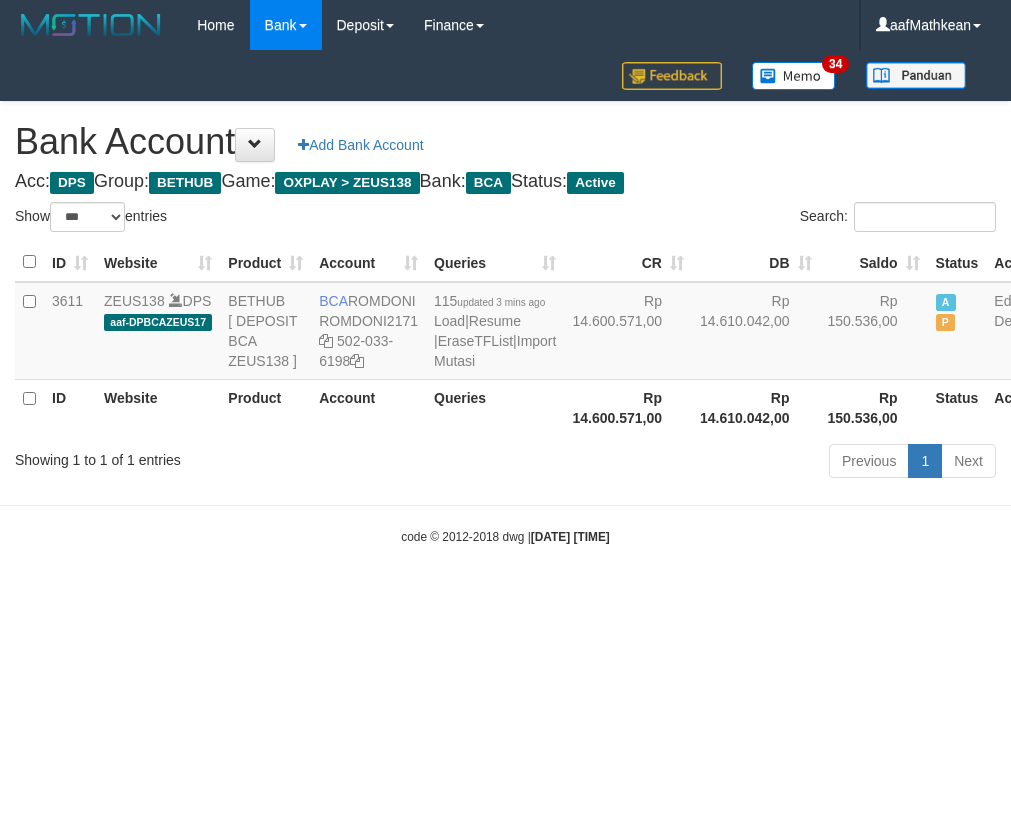 select on "***" 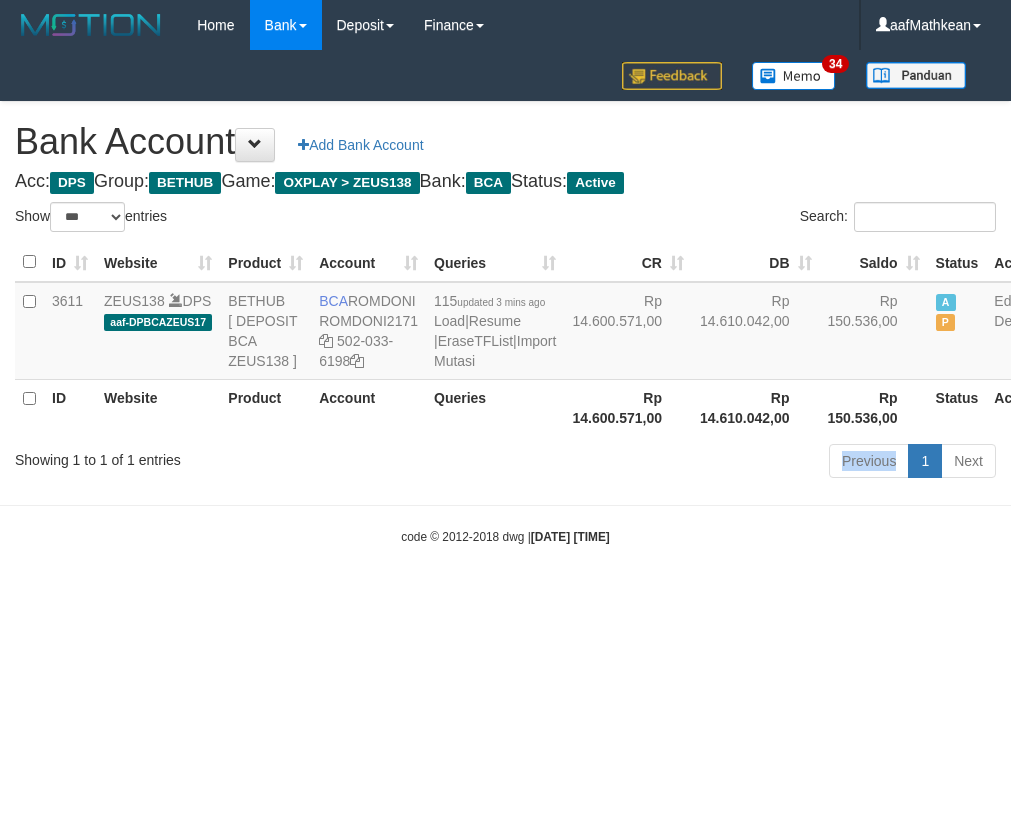 click on "Previous 1 Next" at bounding box center (716, 463) 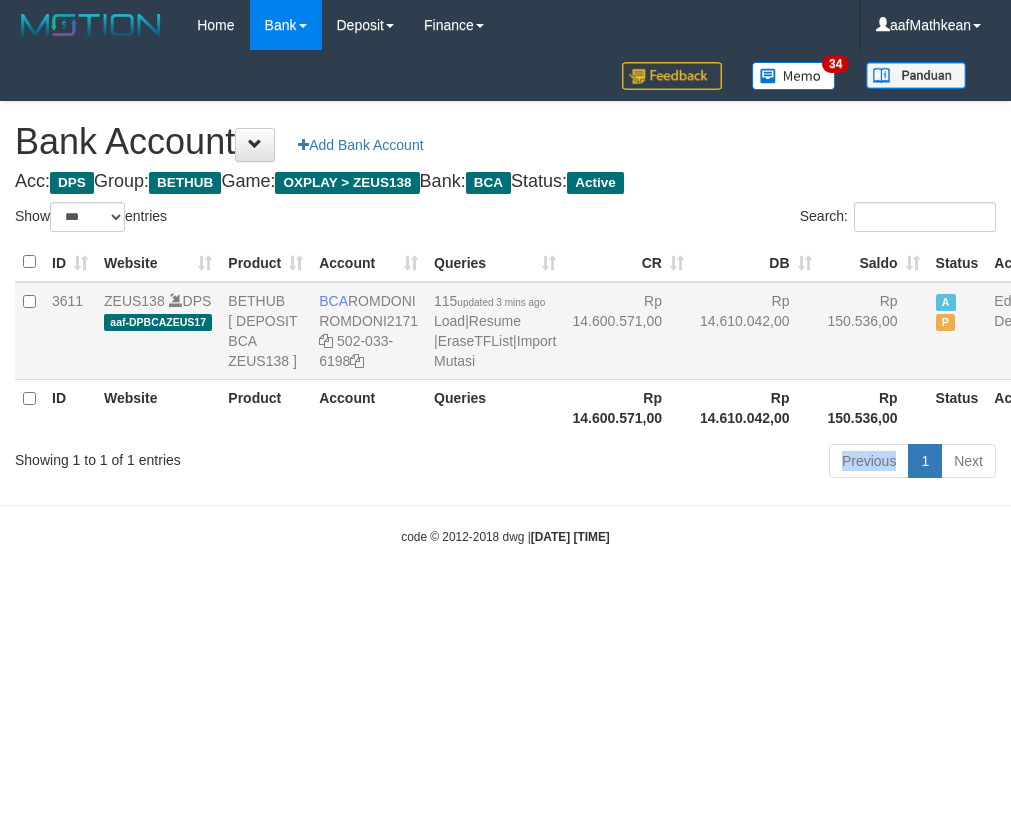 drag, startPoint x: 548, startPoint y: 424, endPoint x: 445, endPoint y: 322, distance: 144.95862 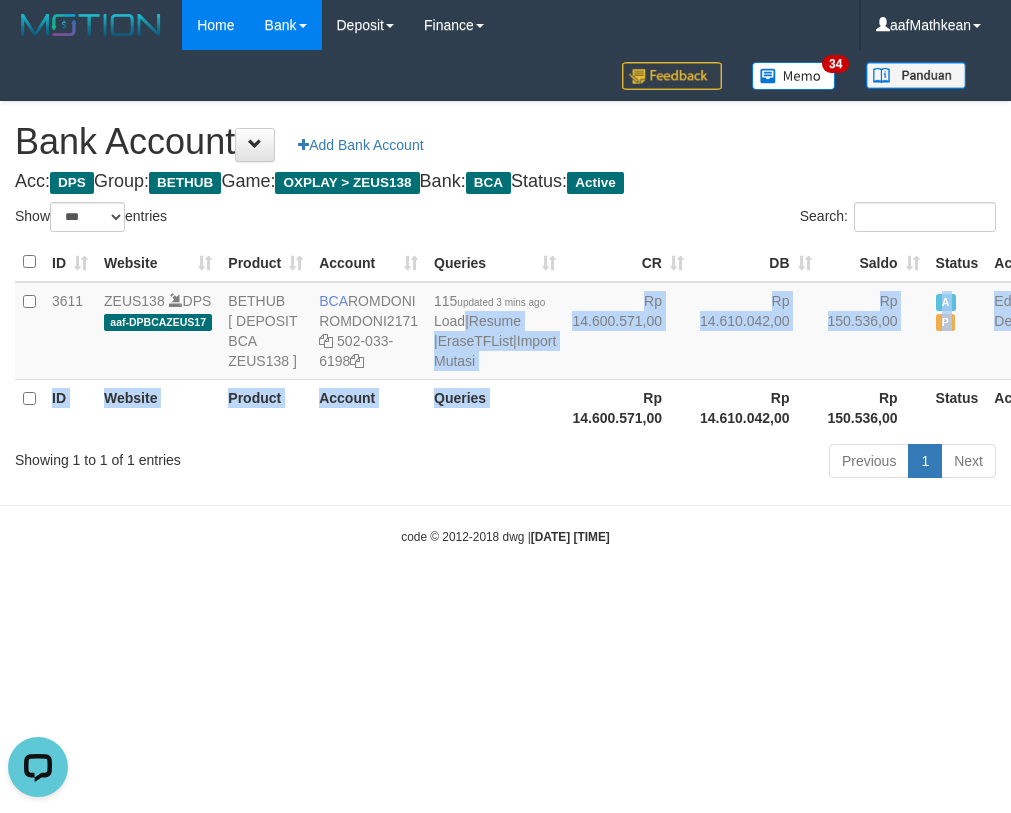 scroll, scrollTop: 0, scrollLeft: 0, axis: both 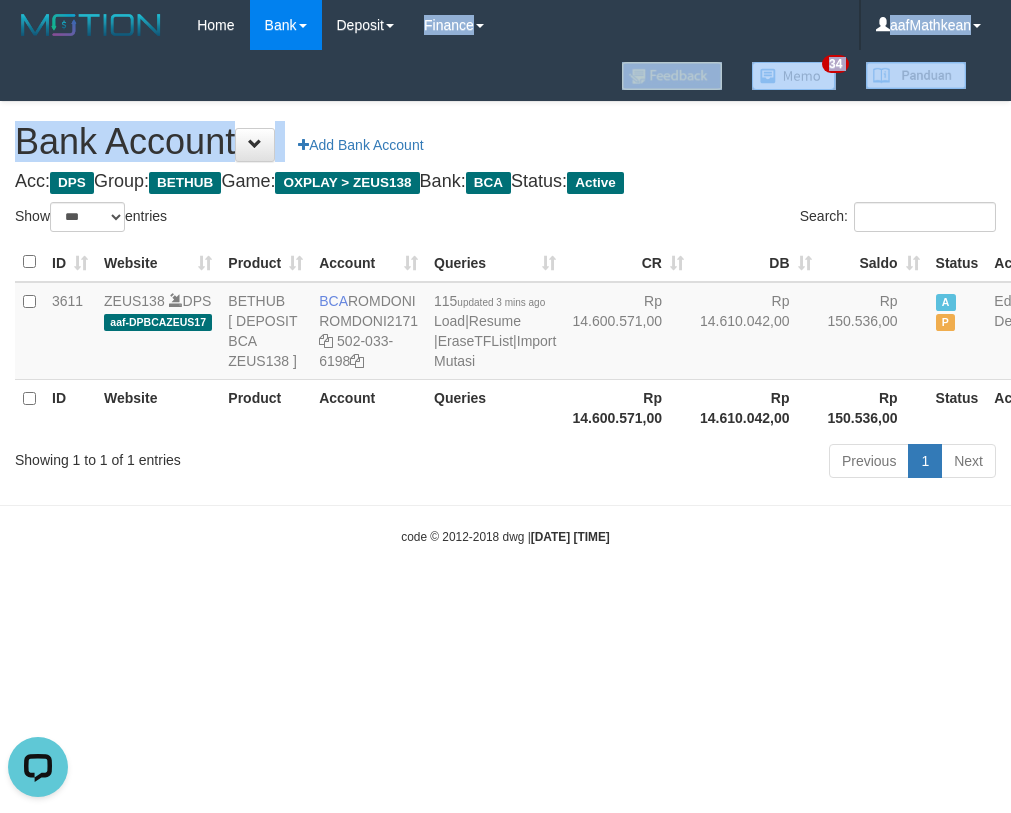 click on "Toggle navigation
Home
Bank
Account List
Load
By Website
Group
[OXPLAY]													ZEUS138
By Load Group (DPS)" at bounding box center (505, 298) 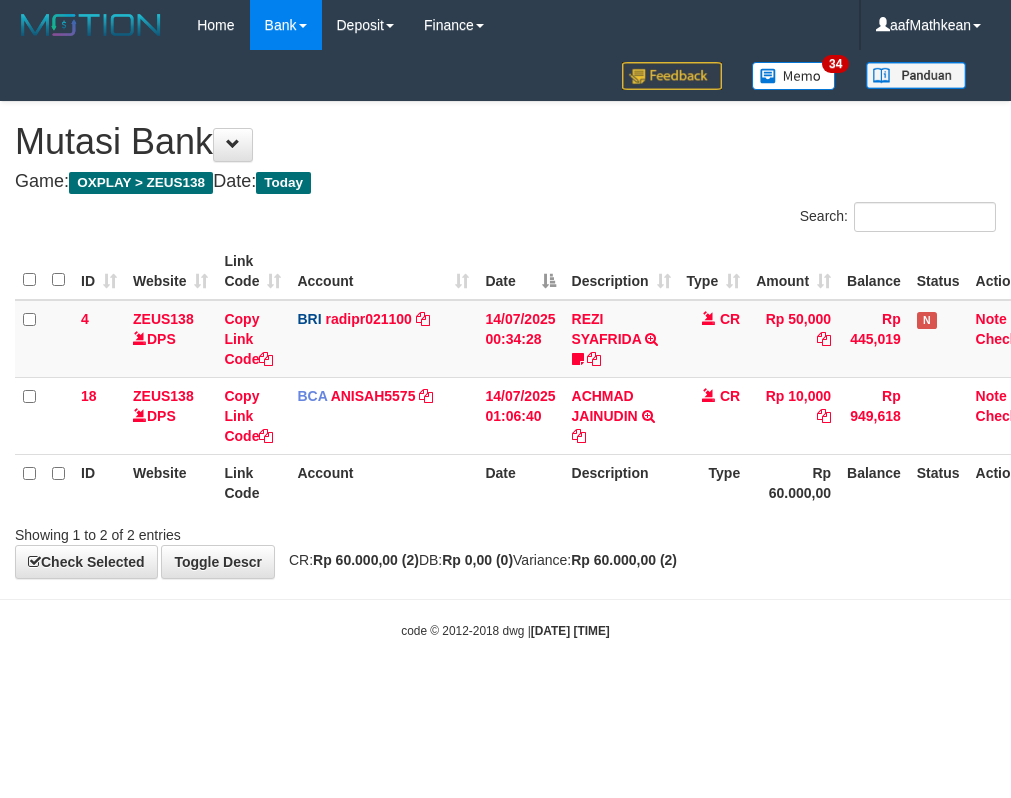 scroll, scrollTop: 0, scrollLeft: 0, axis: both 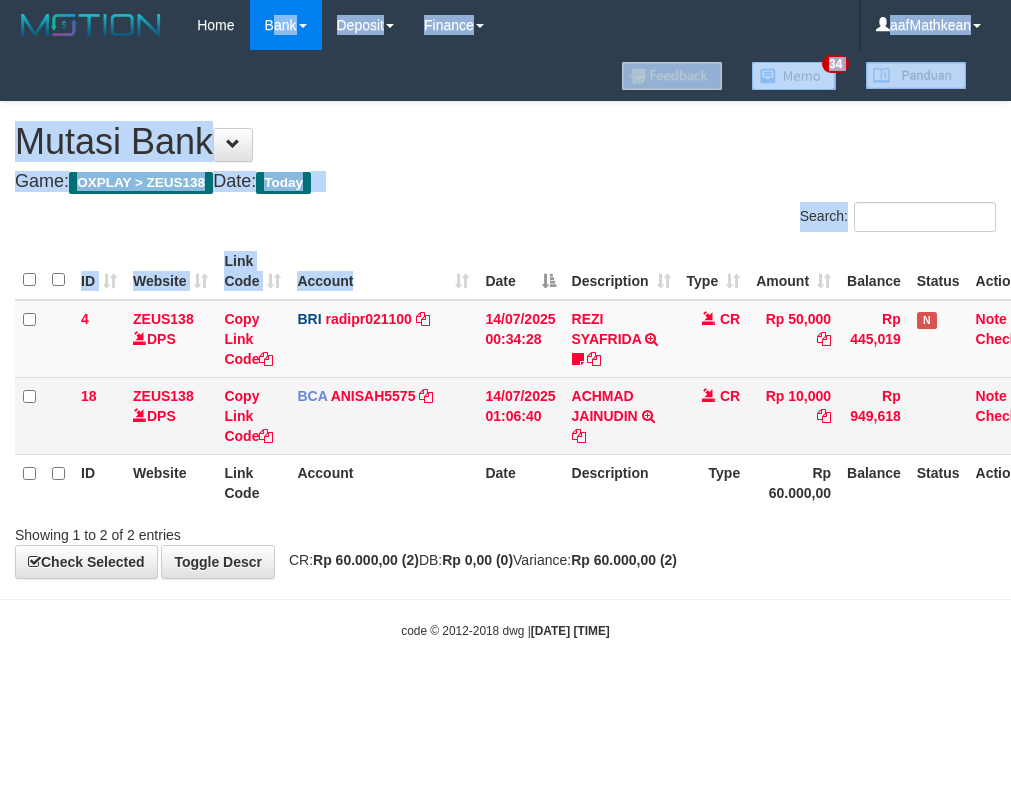 drag, startPoint x: 393, startPoint y: 245, endPoint x: 450, endPoint y: 419, distance: 183.09833 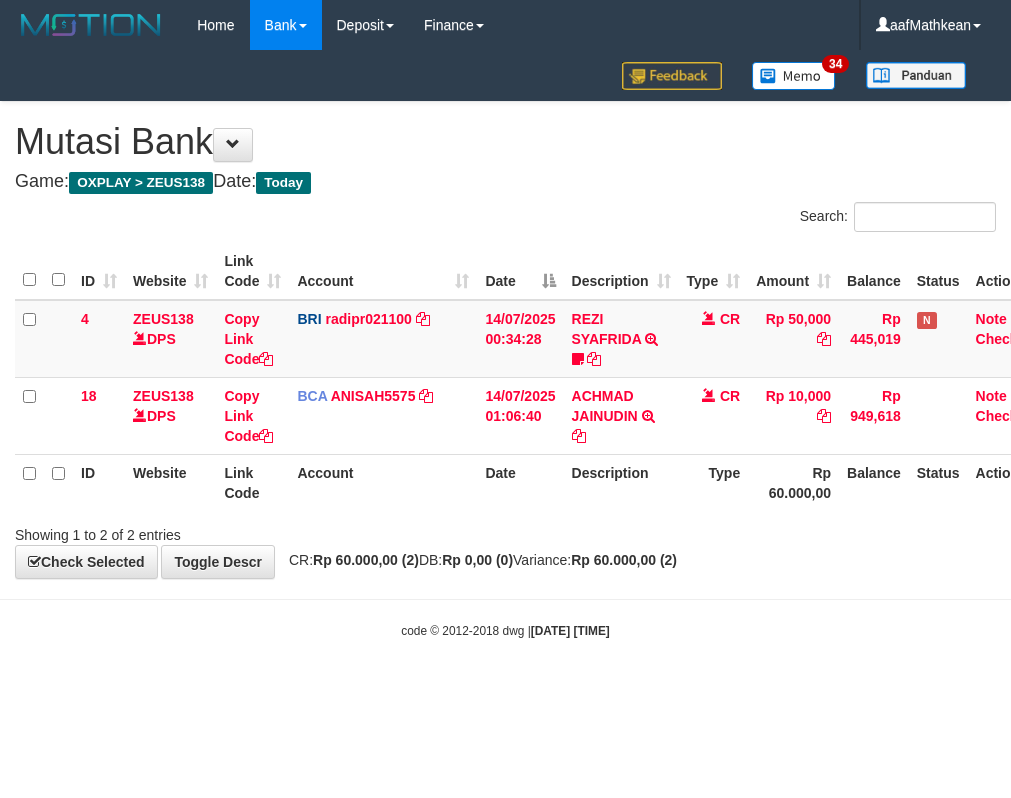 click on "Account" at bounding box center [383, 482] 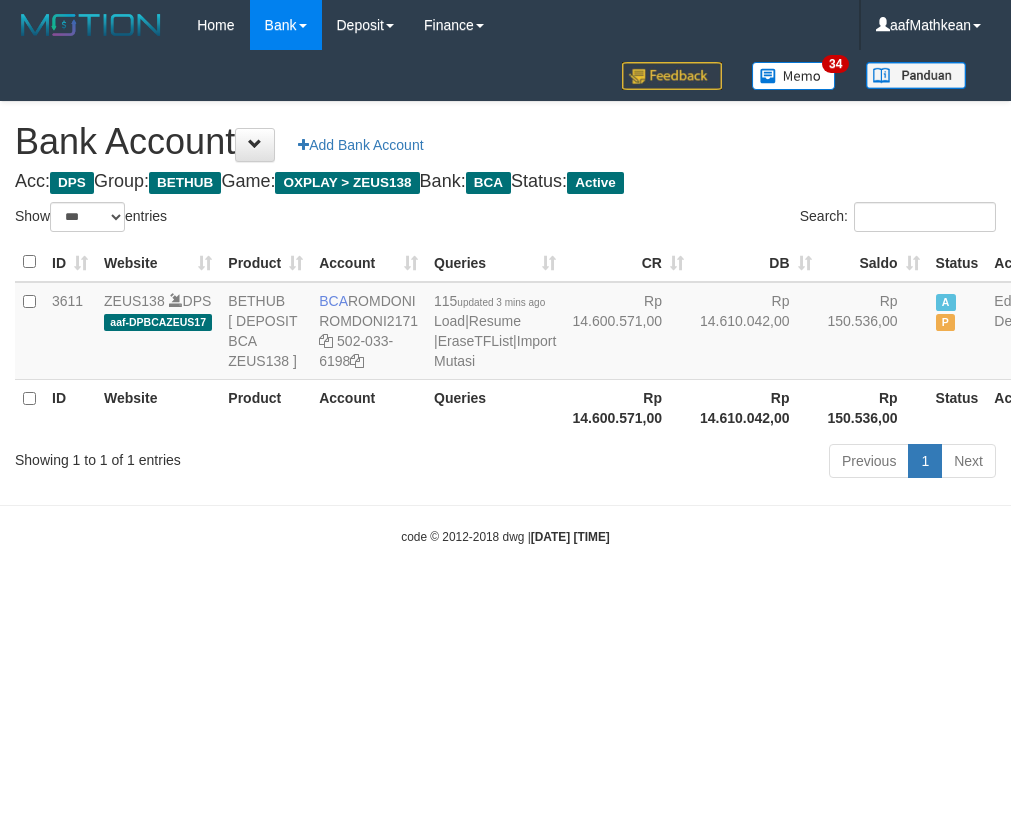 select on "***" 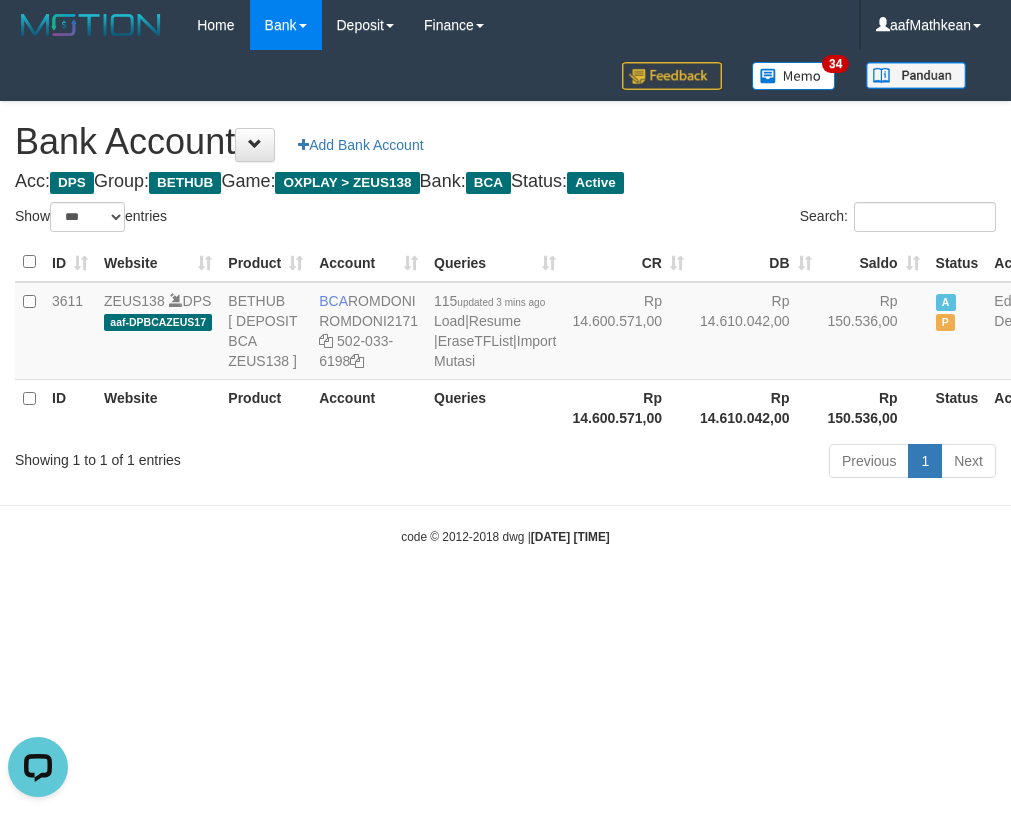 scroll, scrollTop: 0, scrollLeft: 0, axis: both 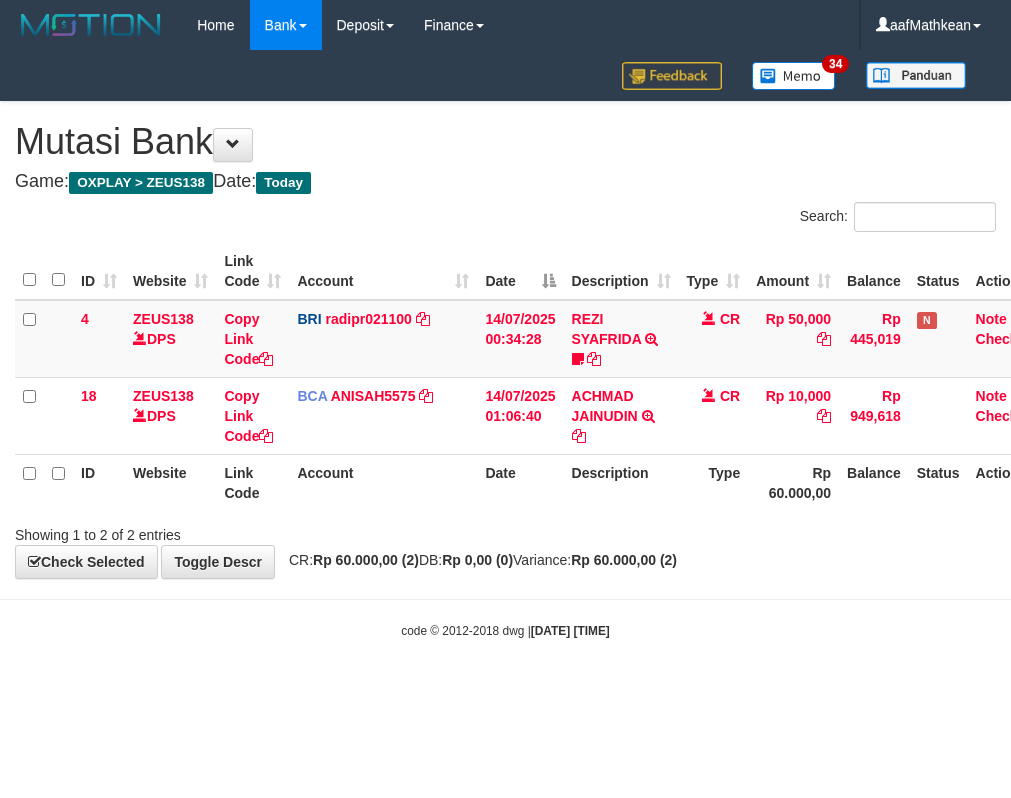 click on "Showing 1 to 2 of 2 entries" at bounding box center (505, 531) 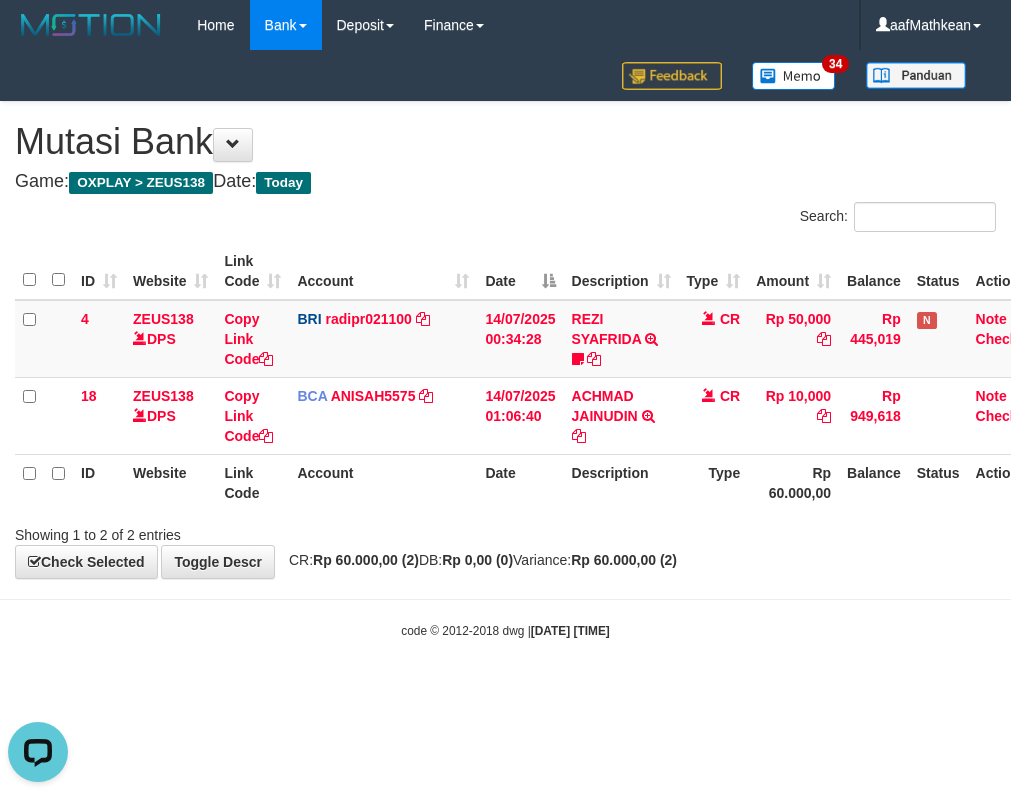 scroll, scrollTop: 0, scrollLeft: 0, axis: both 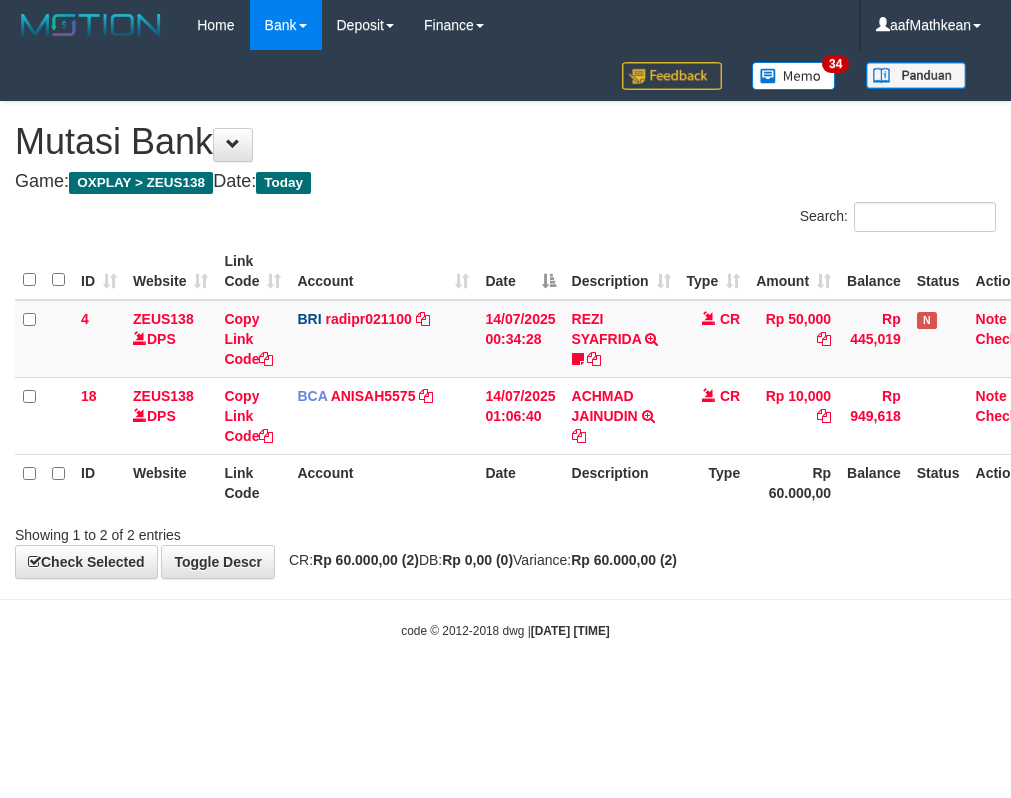 click on "**********" at bounding box center [505, 340] 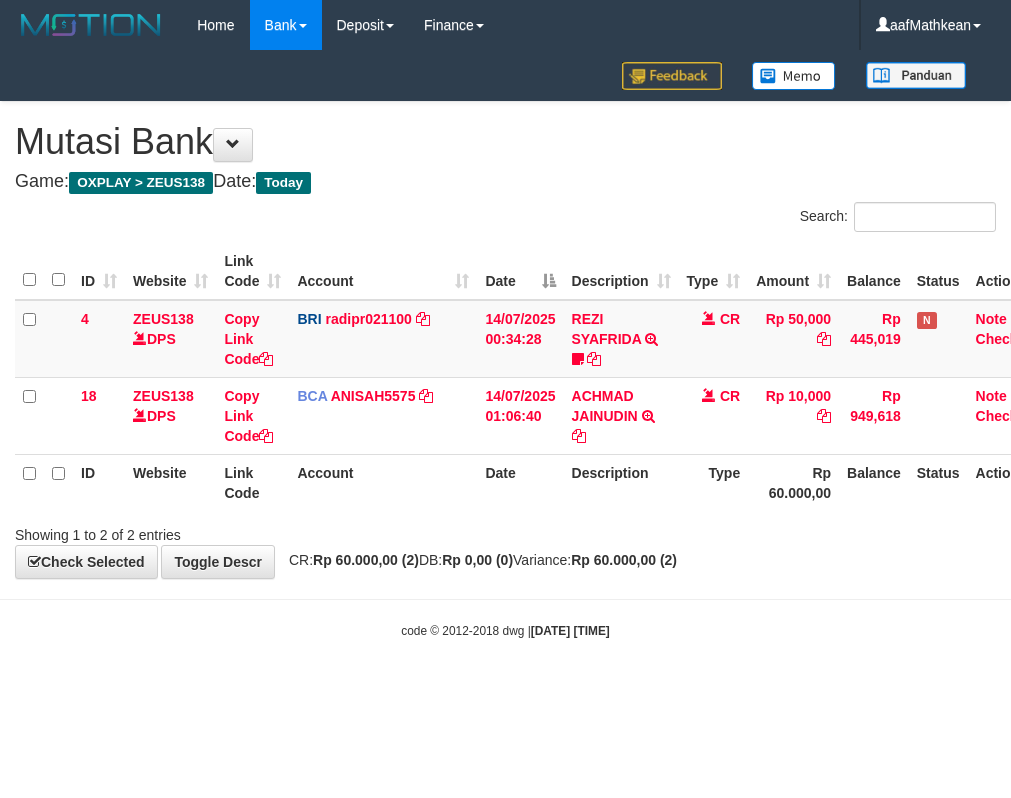 scroll, scrollTop: 0, scrollLeft: 0, axis: both 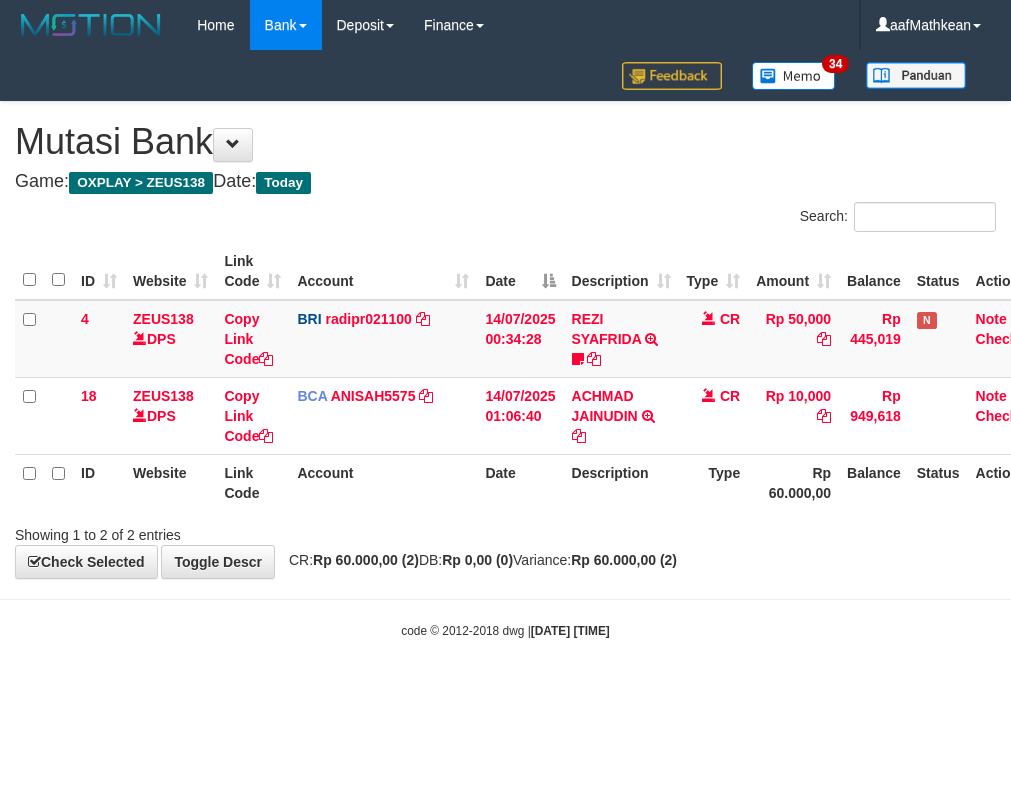 click on "CR:  Rp 60.000,00 (2)      DB:  Rp 0,00 (0)      Variance:  Rp 60.000,00 (2)" at bounding box center (478, 560) 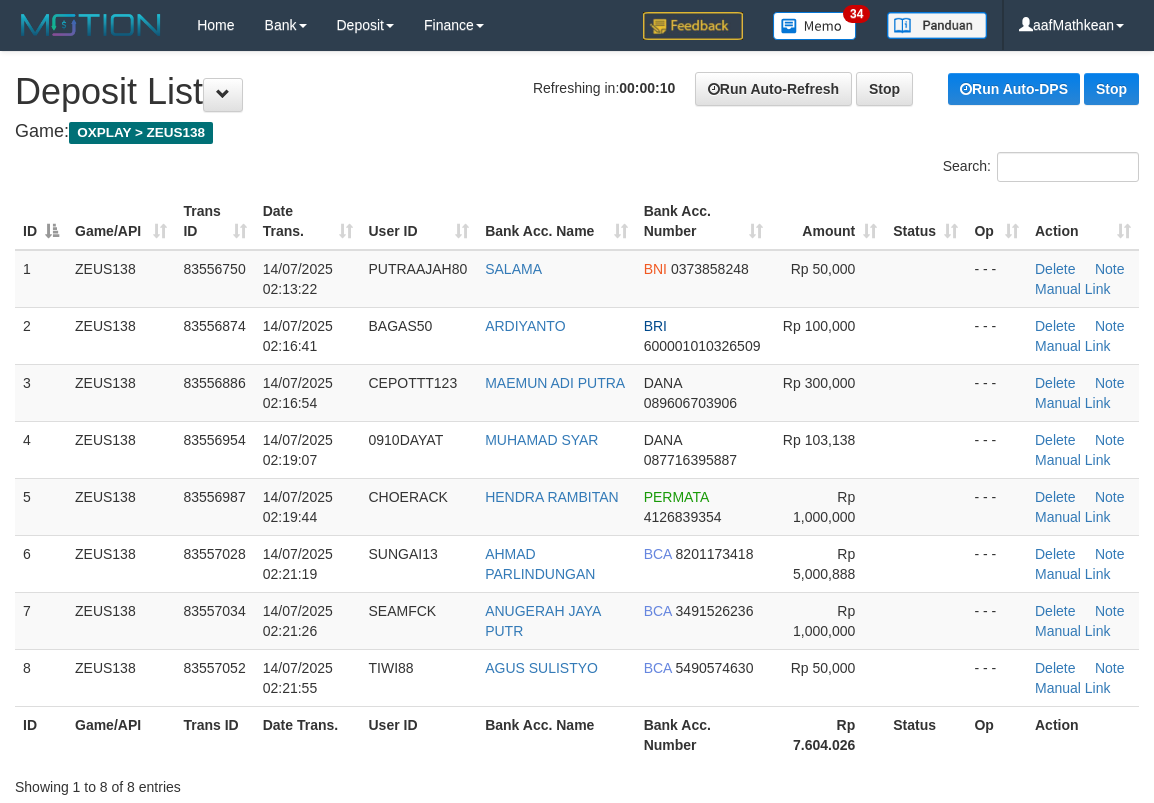 scroll, scrollTop: 0, scrollLeft: 0, axis: both 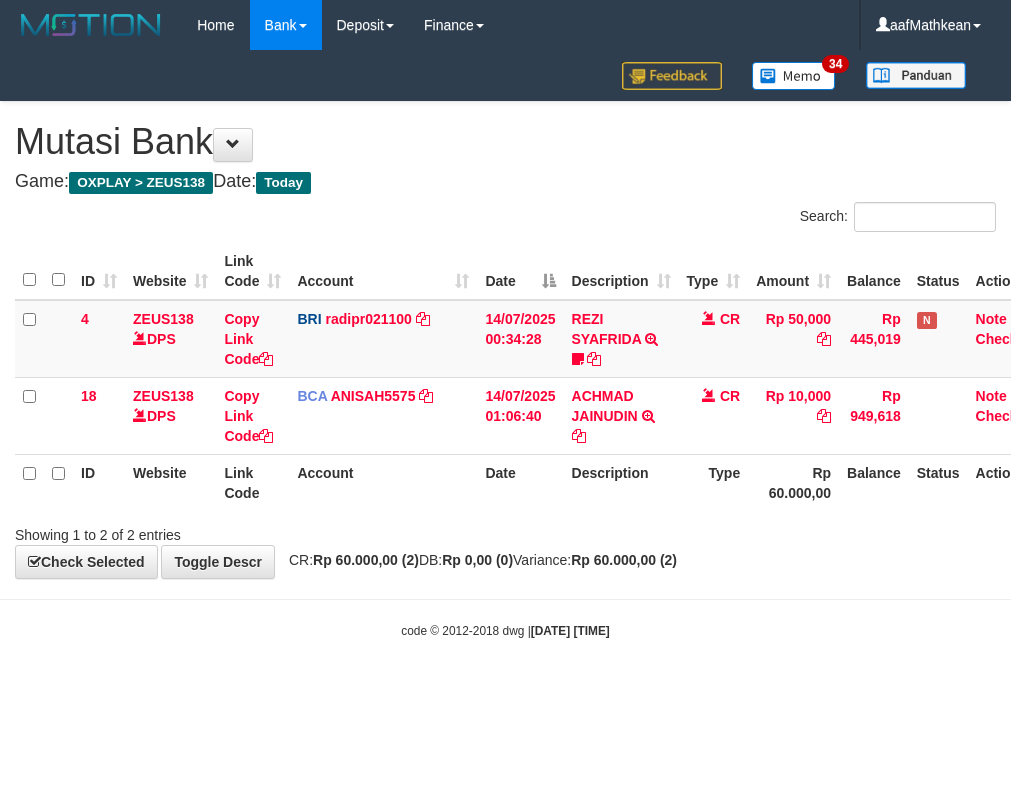 click on "**********" at bounding box center (505, 340) 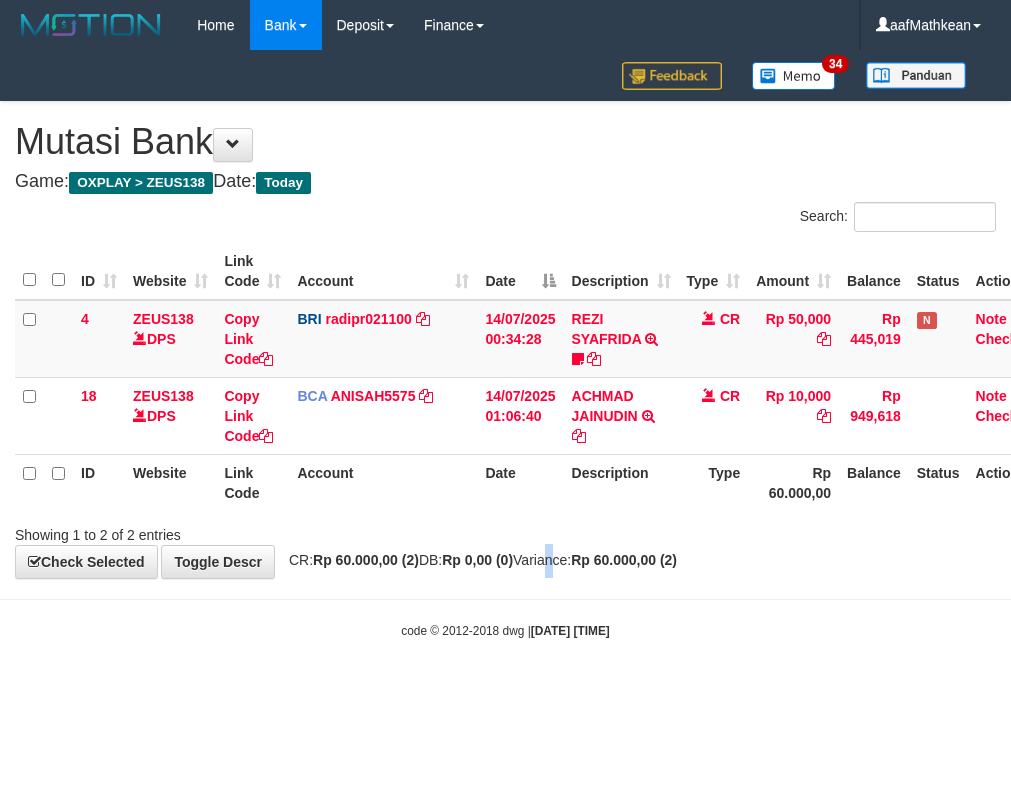 click on "**********" at bounding box center [505, 340] 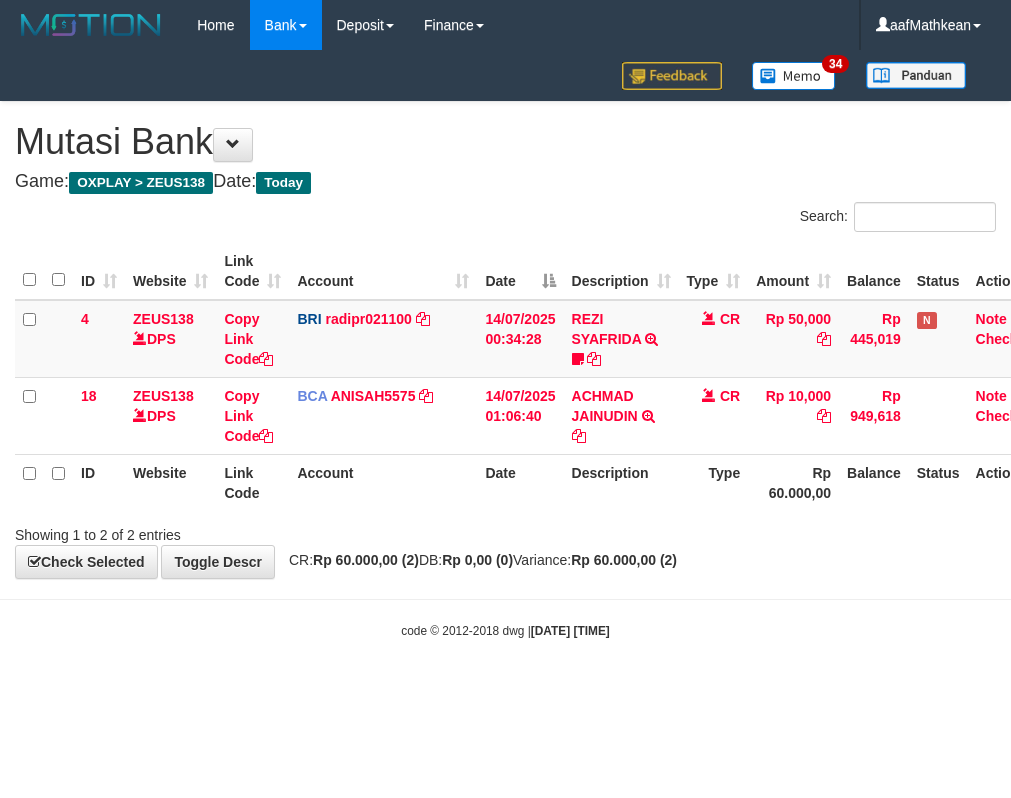 scroll, scrollTop: 0, scrollLeft: 0, axis: both 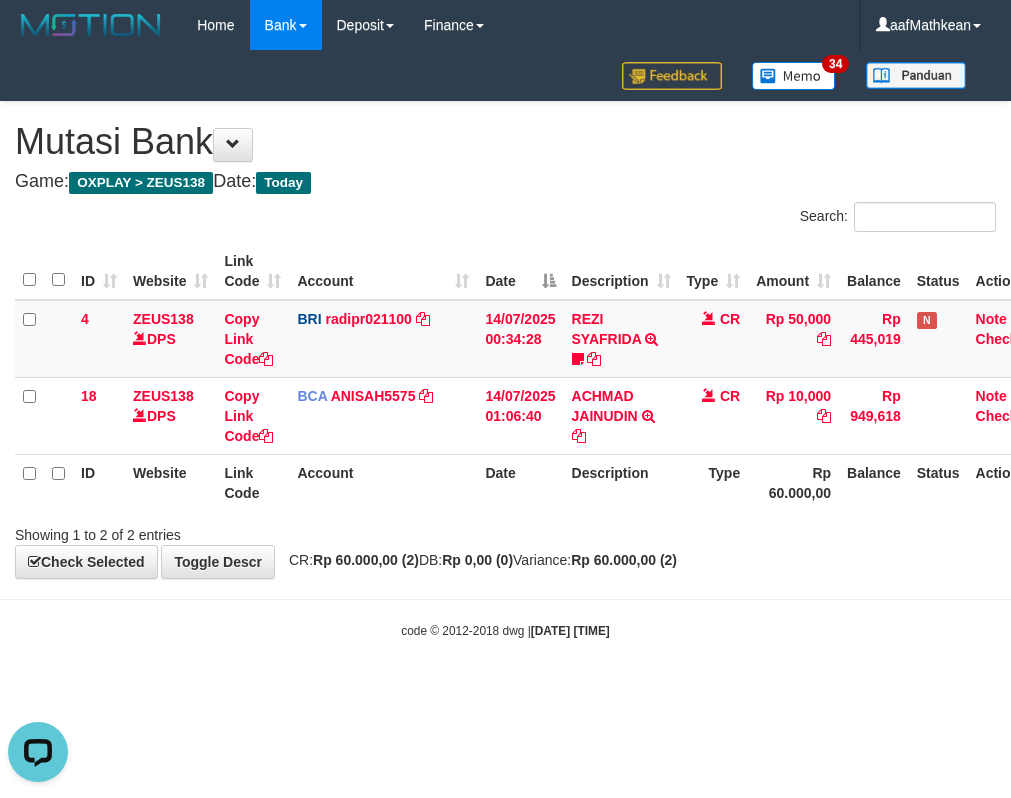 click on "**********" at bounding box center (505, 340) 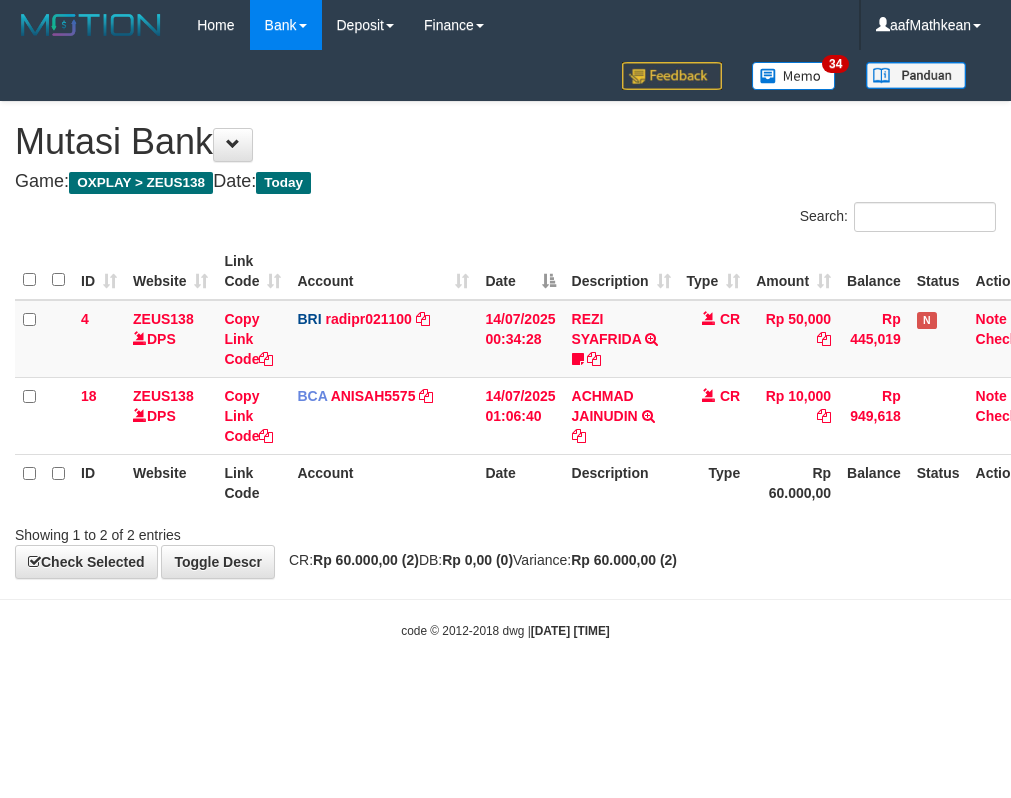 scroll, scrollTop: 0, scrollLeft: 0, axis: both 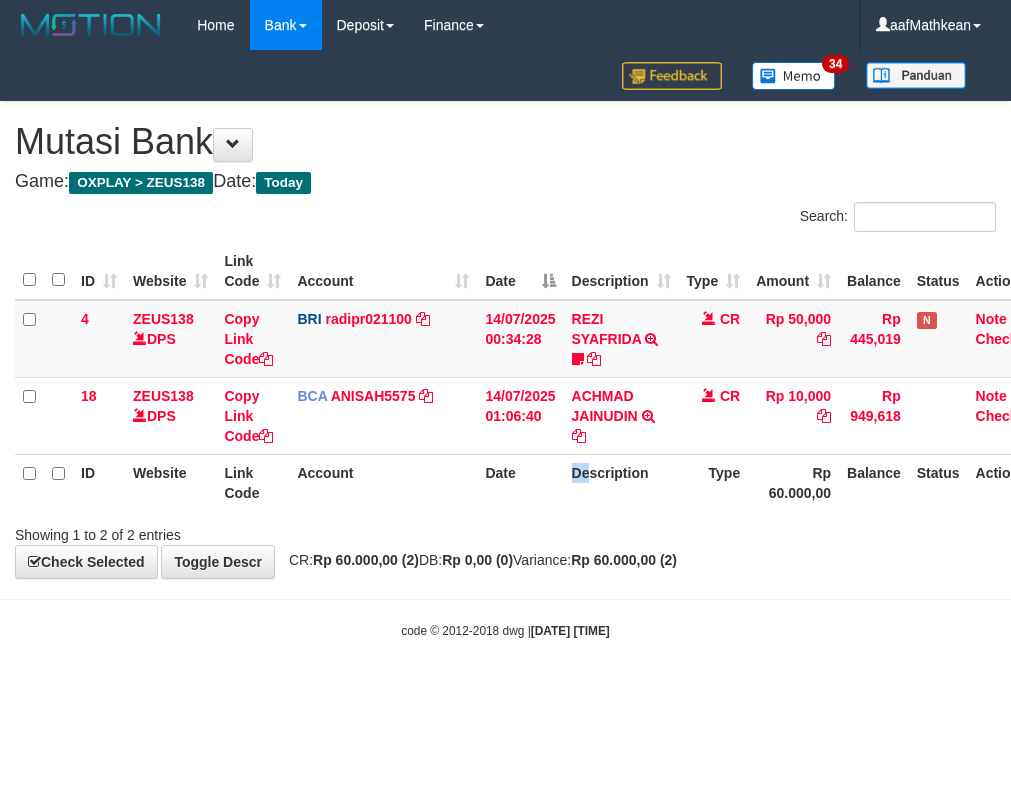 click on "ID Website Link Code Account Date Description Type Amount Balance Status Action
4
ZEUS138    DPS
Copy Link Code
BRI
radipr021100
DPS
REYNALDI ADI PRATAMA
mutasi_20250714_3774 | 4
mutasi_20250714_3774 | 4
14/07/2025 00:34:28
REZI SYAFRIDA            TRANSFER NBMB REZI SYAFRIDA TO REYNALDI ADI PRATAMA    808801023311535
CR
Rp 50,000
Rp 445,019
N
Note
Check
18
ZEUS138    DPS
Copy Link Code
BCA
ANISAH5575
DPS
ANISAH" at bounding box center (532, 377) 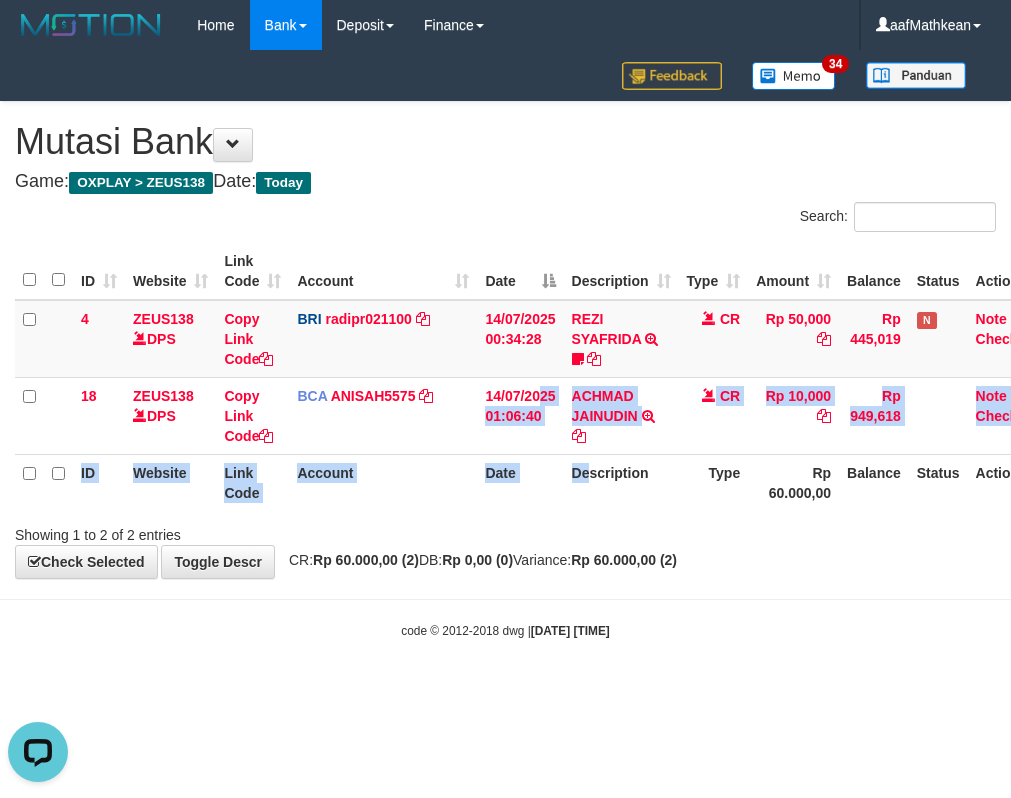 scroll, scrollTop: 0, scrollLeft: 0, axis: both 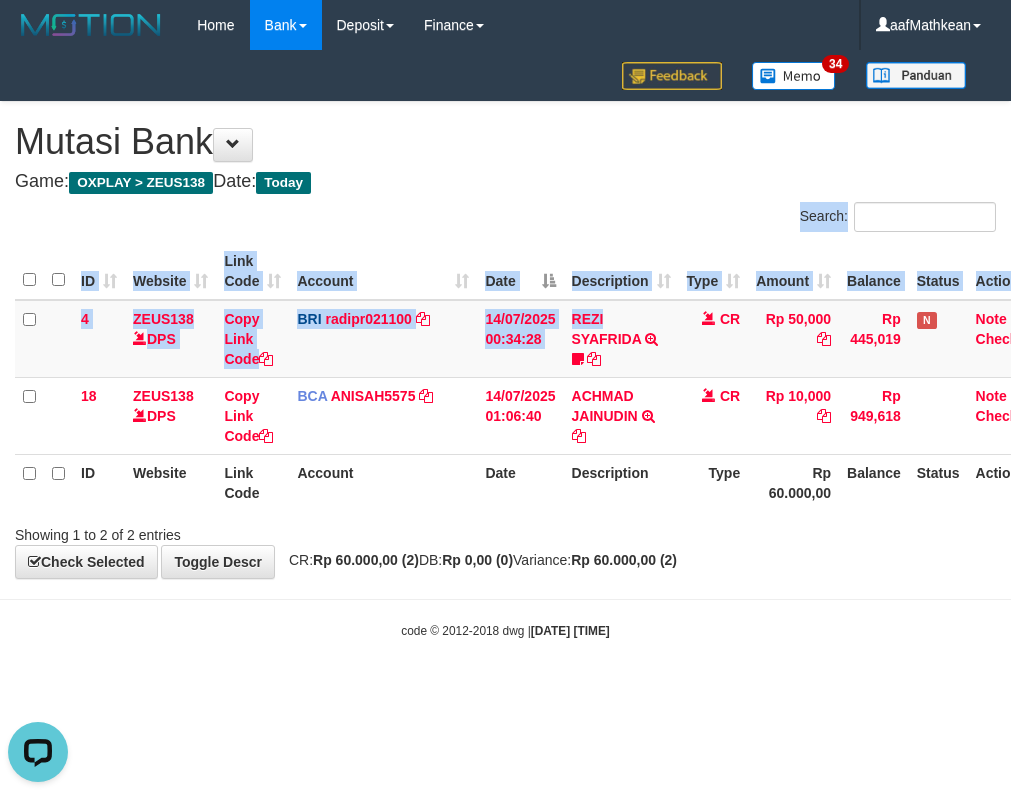 click on "**********" at bounding box center (505, 340) 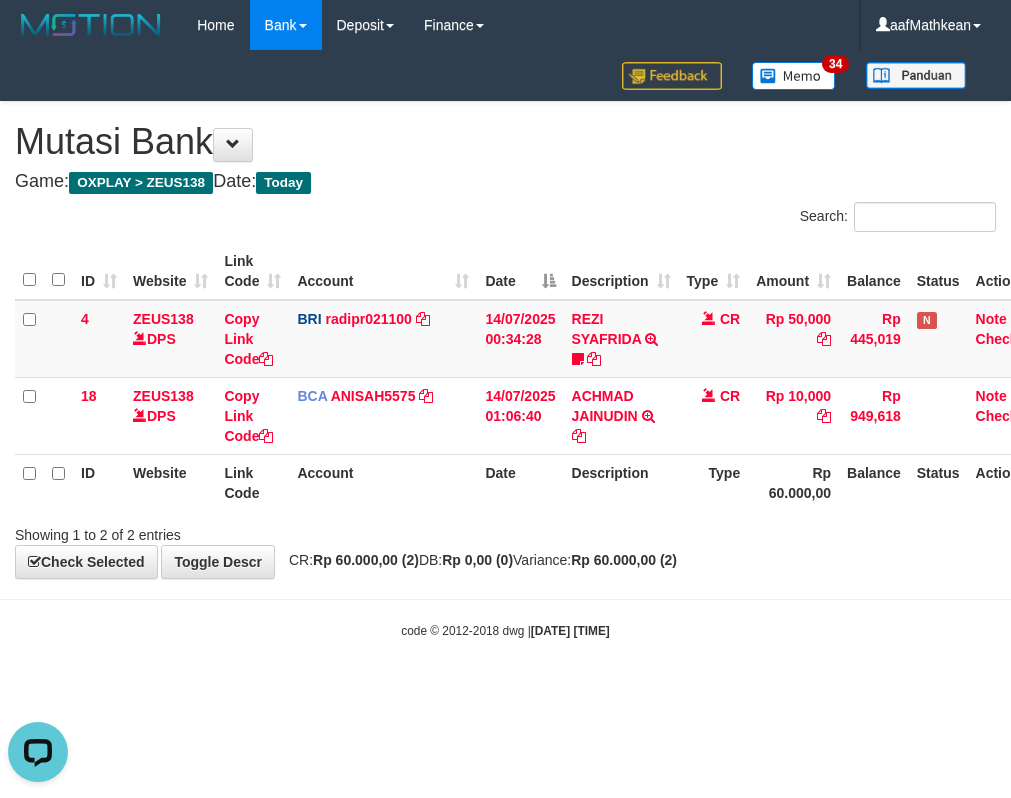 click on "Toggle navigation
Home
Bank
Account List
Load
By Website
Group
[OXPLAY]													ZEUS138
By Load Group (DPS)" at bounding box center [505, 345] 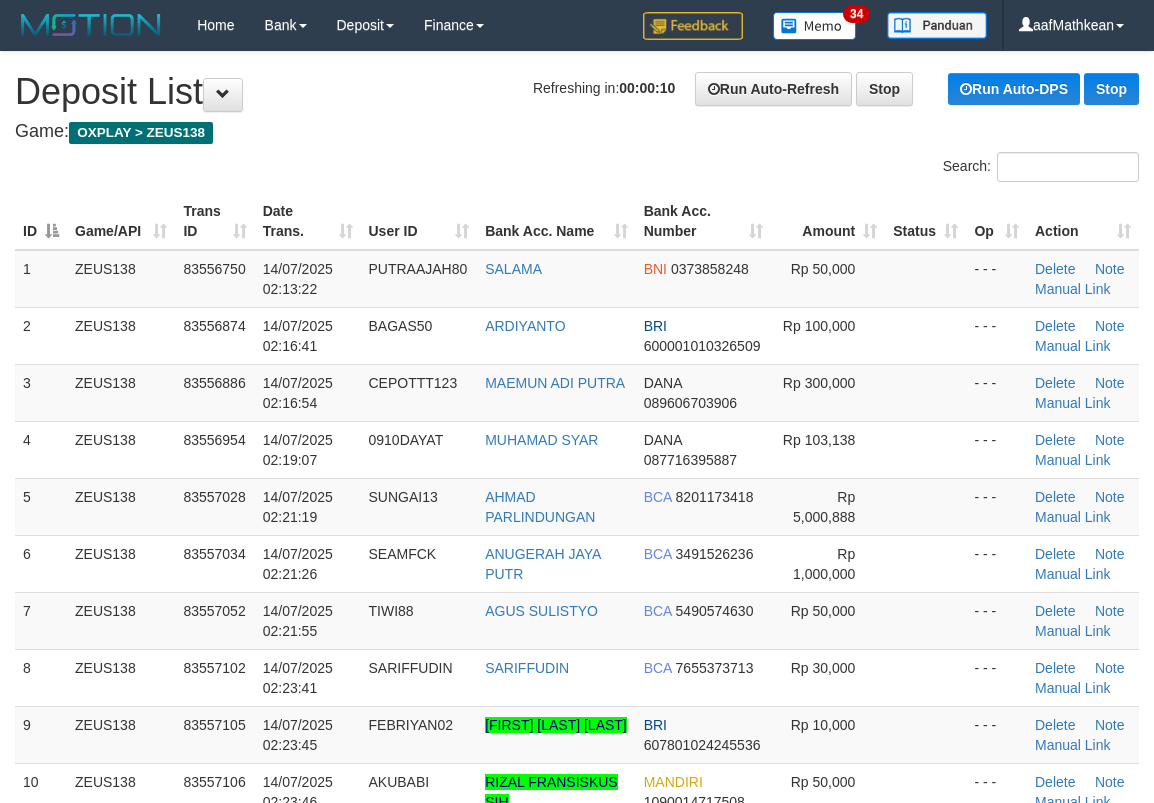 scroll, scrollTop: 0, scrollLeft: 0, axis: both 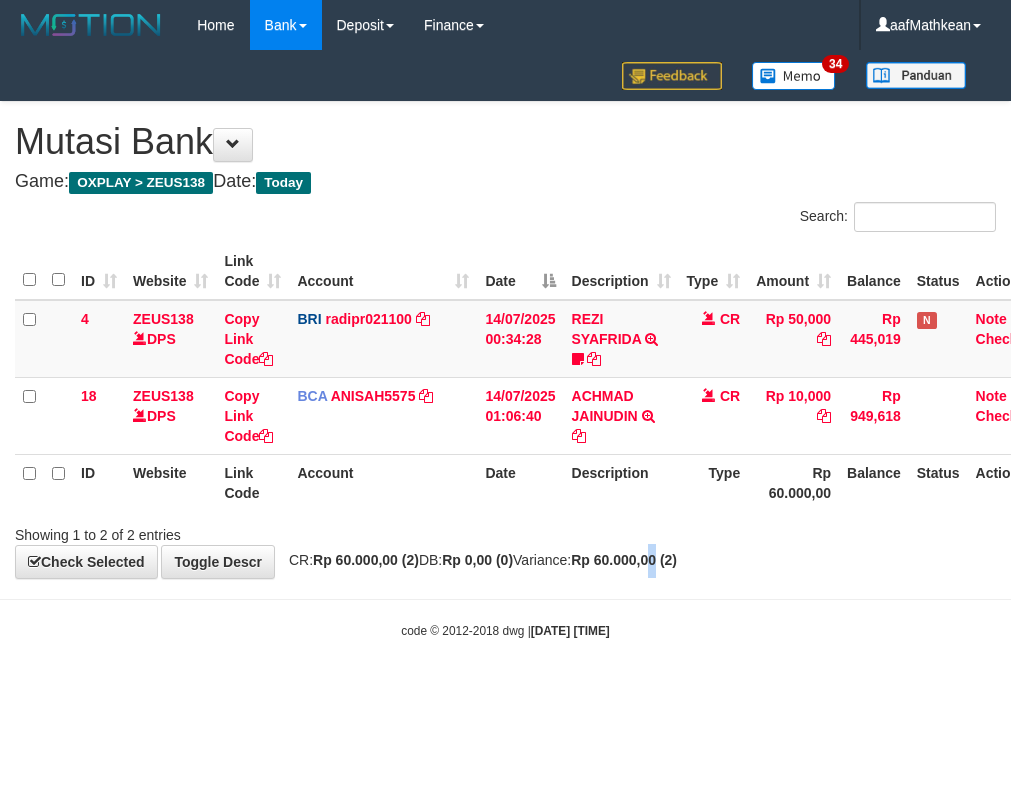 click on "Rp 60.000,00 (2)" at bounding box center (624, 560) 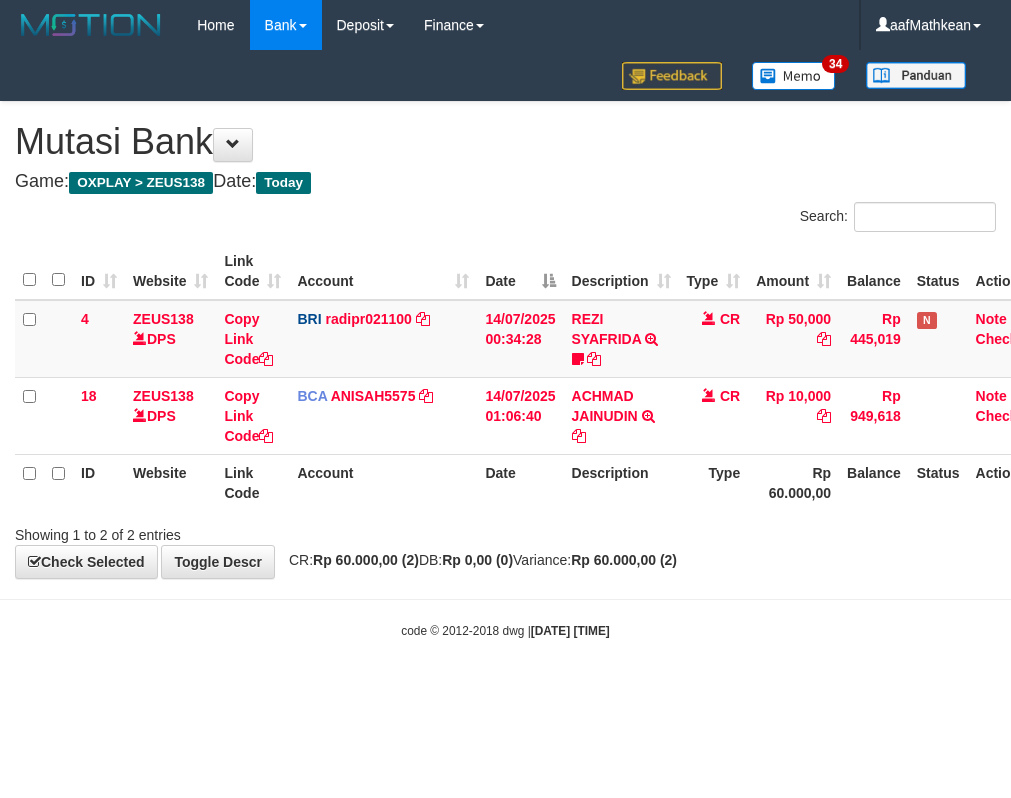 scroll, scrollTop: 0, scrollLeft: 0, axis: both 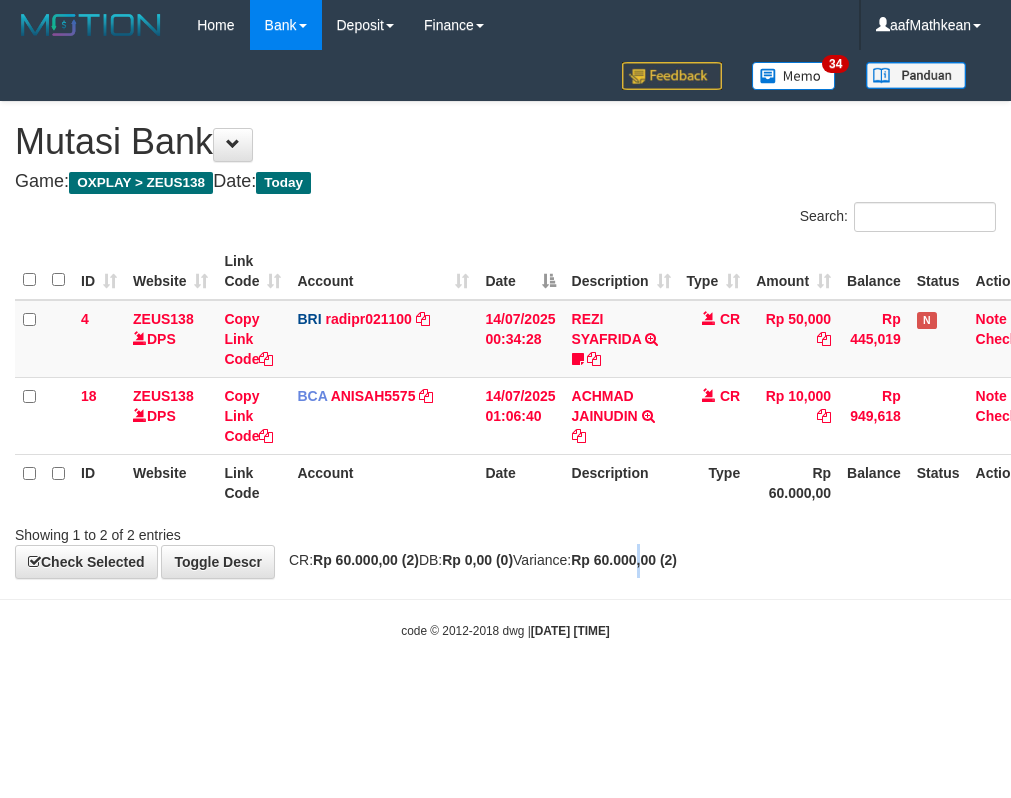 click on "**********" at bounding box center [505, 340] 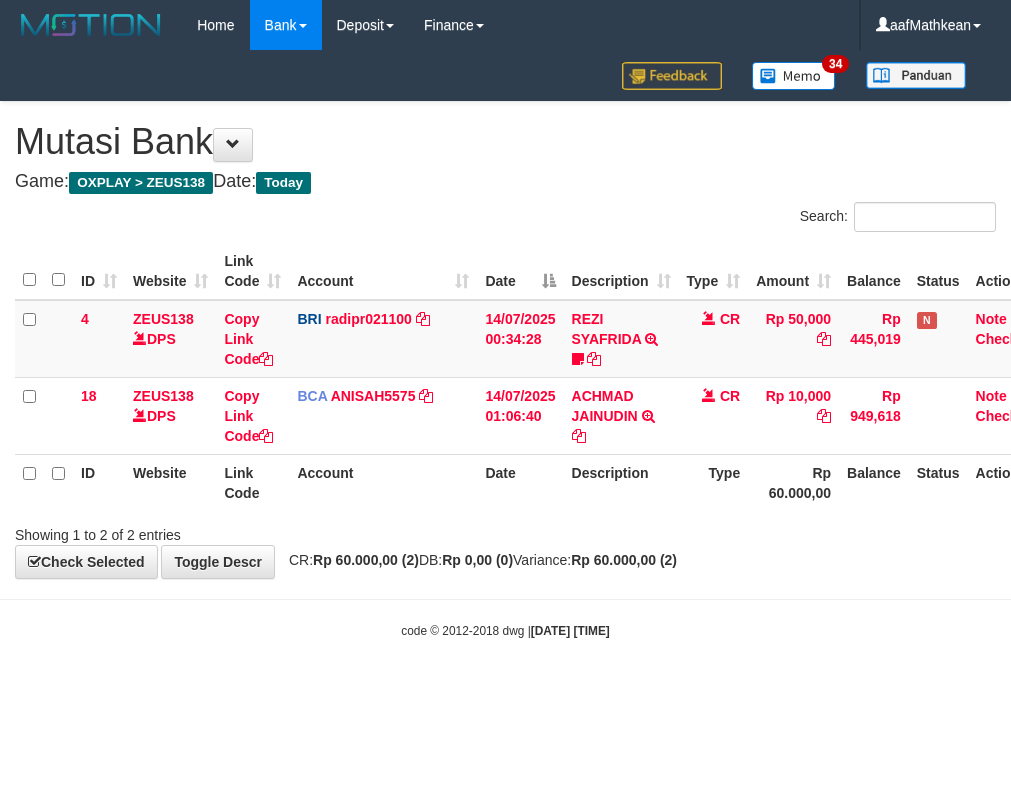 click on "Rp 60.000,00 (2)" at bounding box center (624, 560) 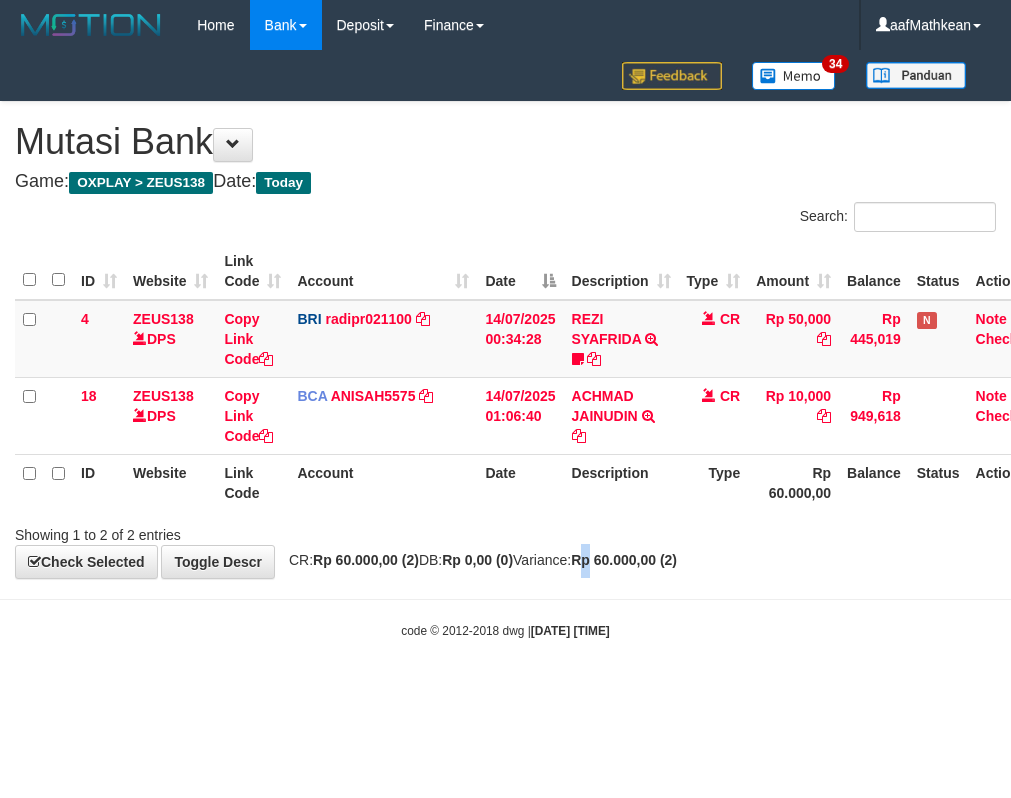 click on "Rp 60.000,00 (2)" at bounding box center [624, 560] 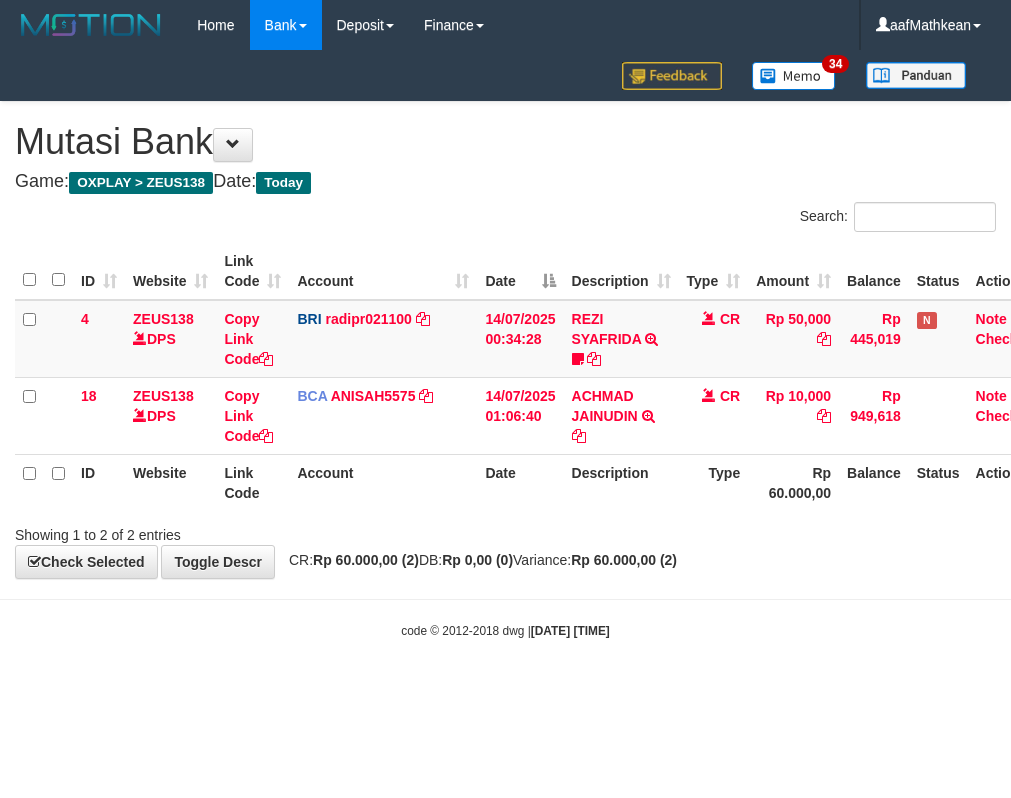 scroll, scrollTop: 0, scrollLeft: 0, axis: both 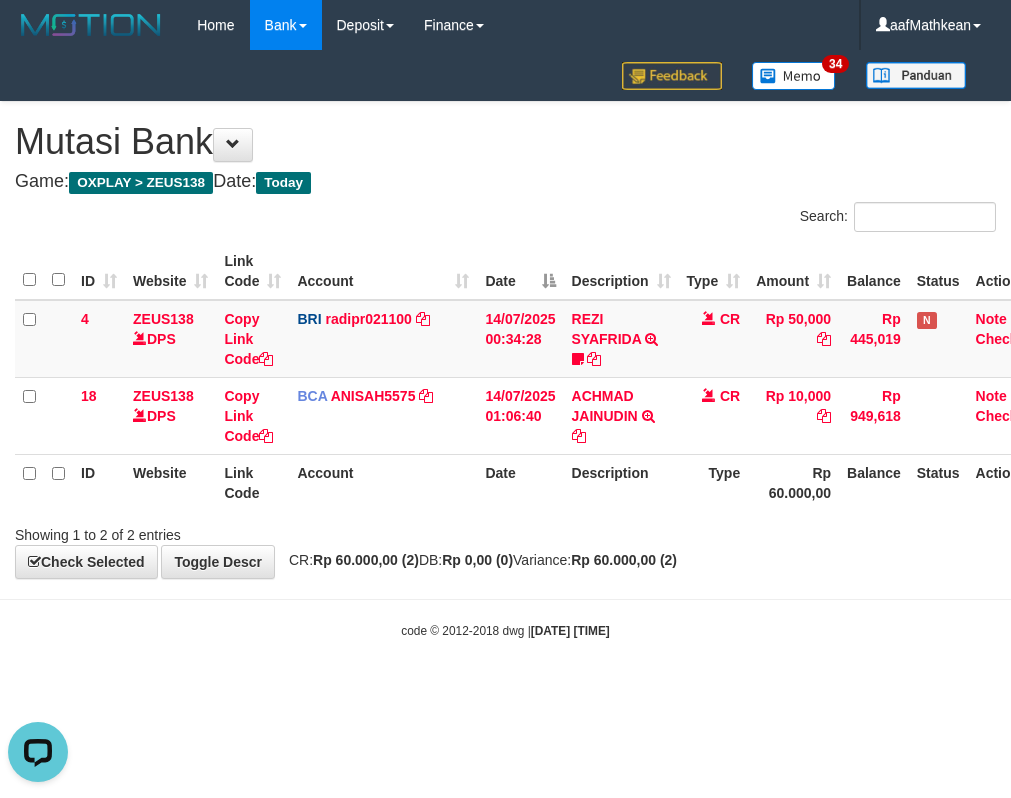 drag, startPoint x: 661, startPoint y: 551, endPoint x: 549, endPoint y: 495, distance: 125.21981 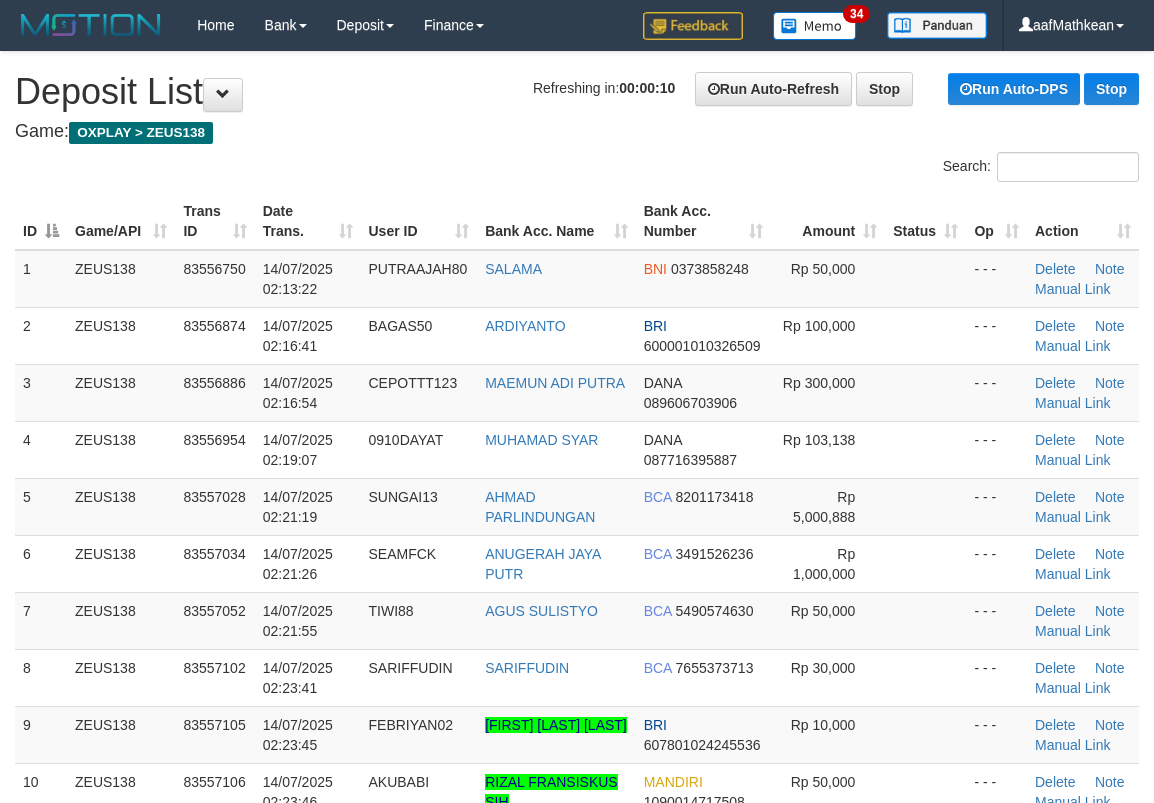 scroll, scrollTop: 0, scrollLeft: 0, axis: both 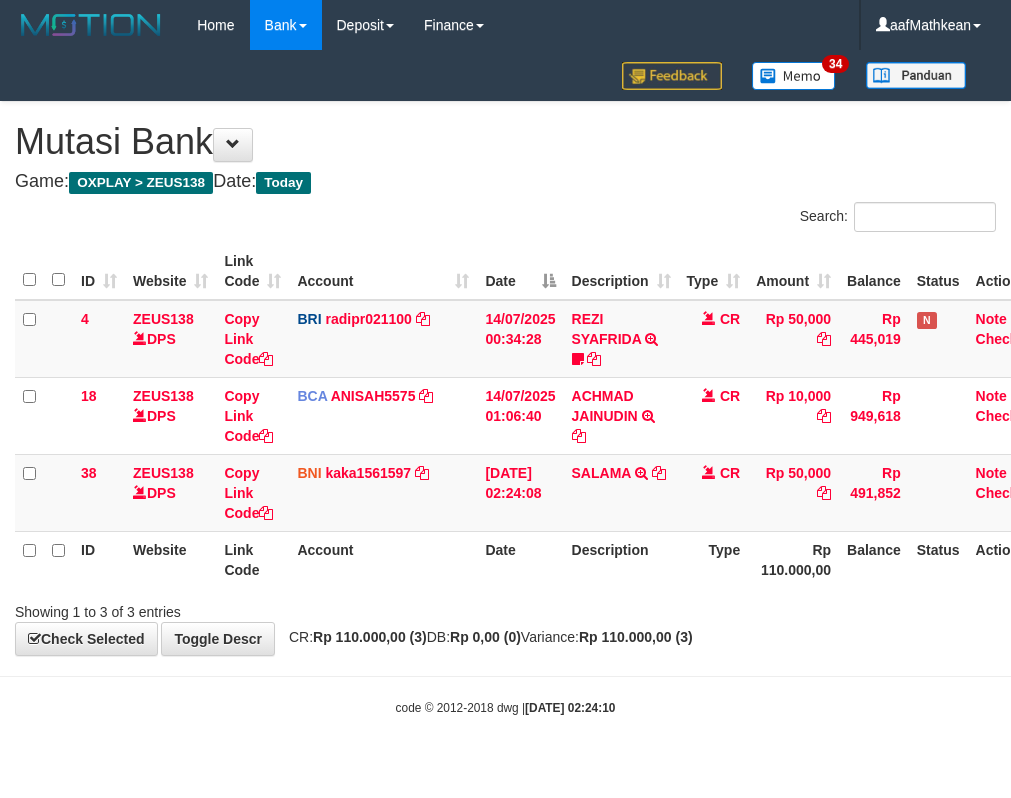 click at bounding box center [641, 473] 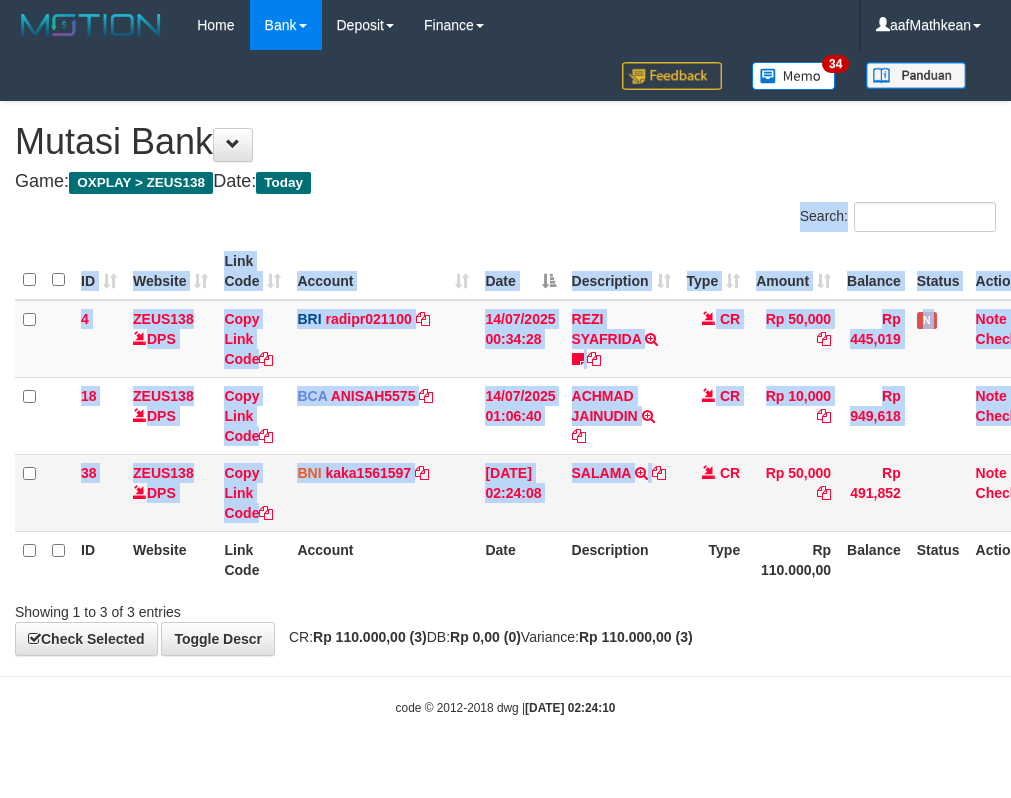 drag, startPoint x: 734, startPoint y: 325, endPoint x: 666, endPoint y: 523, distance: 209.35138 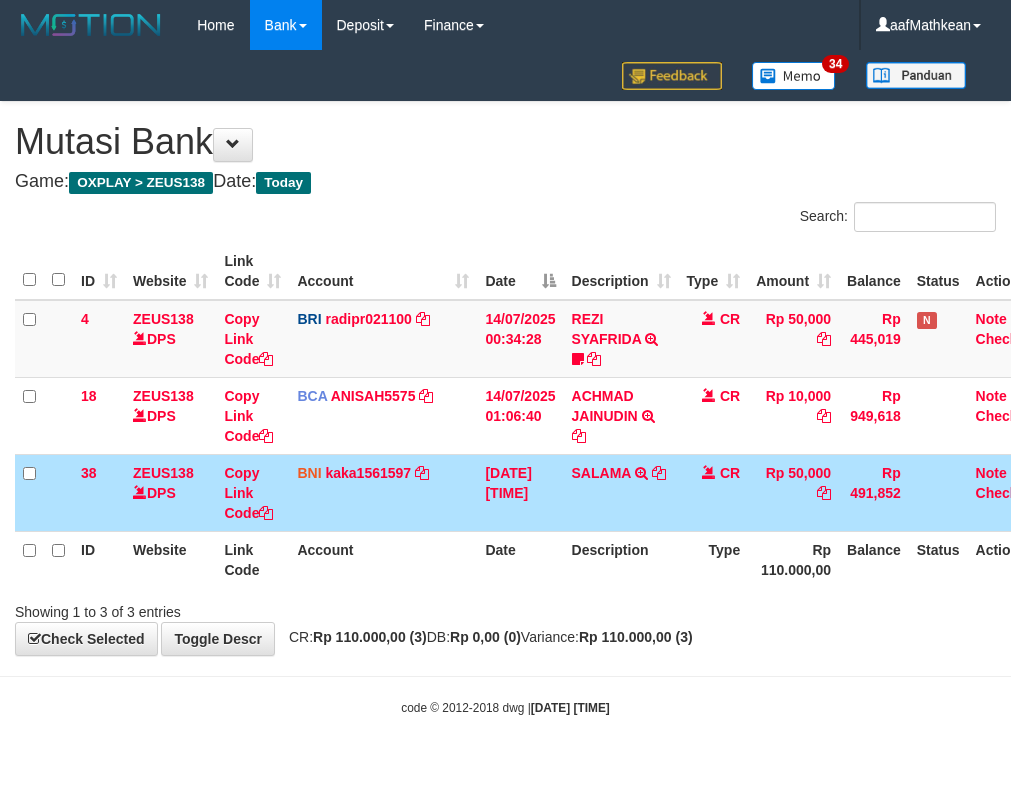scroll, scrollTop: 0, scrollLeft: 0, axis: both 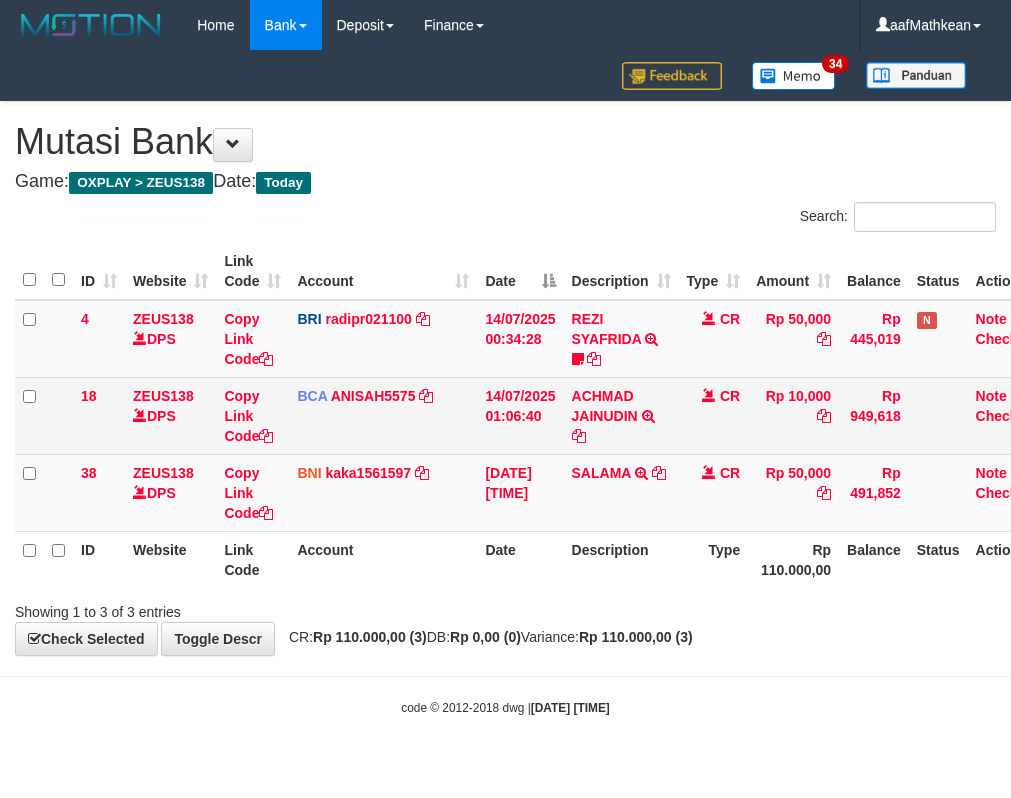 click on "CR" at bounding box center (714, 415) 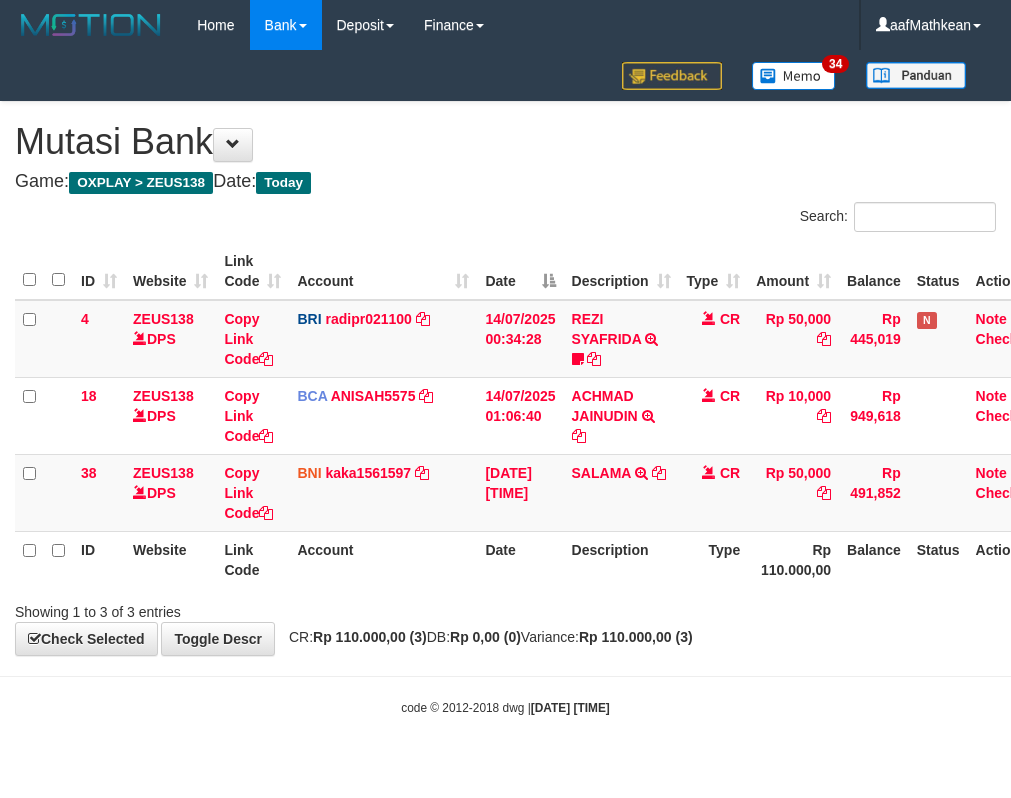 scroll, scrollTop: 0, scrollLeft: 0, axis: both 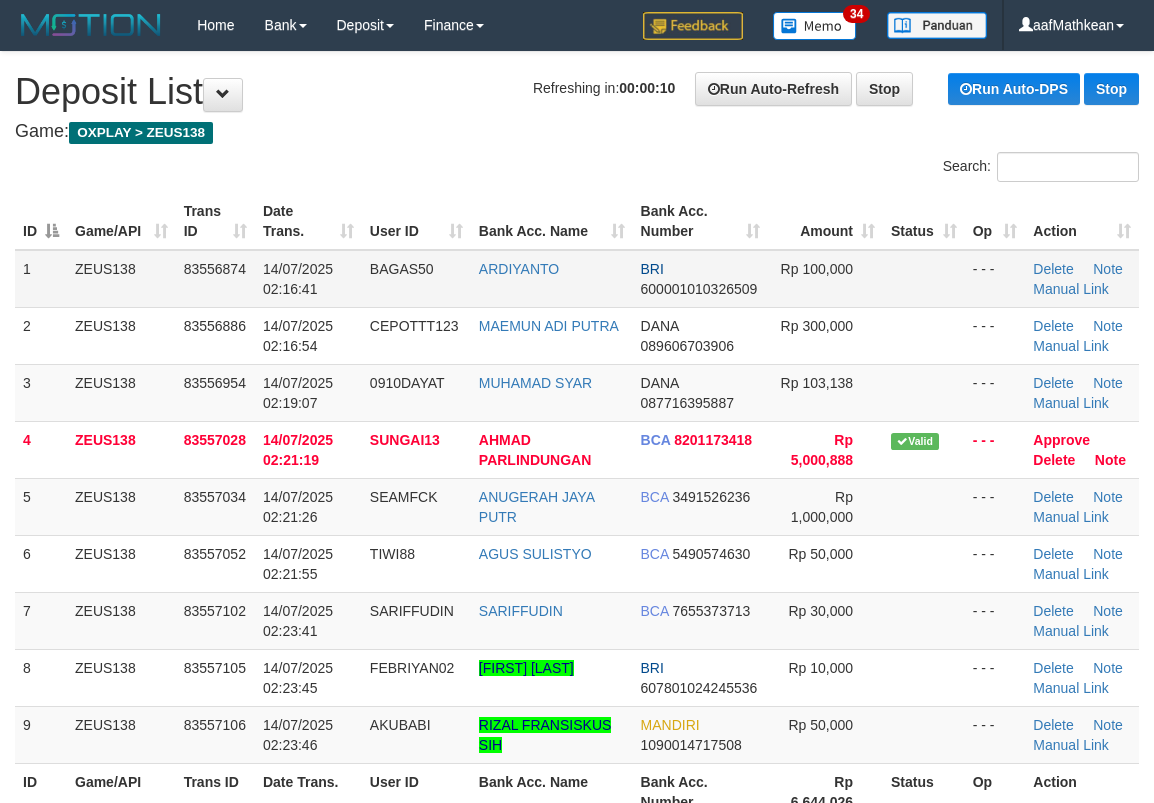click on "1
ZEUS138
83556874
14/07/2025 02:16:41
BAGAS50
ARDIYANTO
BRI
600001010326509
Rp 100,000
- - -
Delete
Note
Manual Link
2
ZEUS138
83556886
14/07/2025 02:16:54
CEPOTTT123
MAEMUN ADI PUTRA
DANA
089606703906
Rp 300,000
- - -
Delete
Note
Manual Link
BCA" at bounding box center (577, 507) 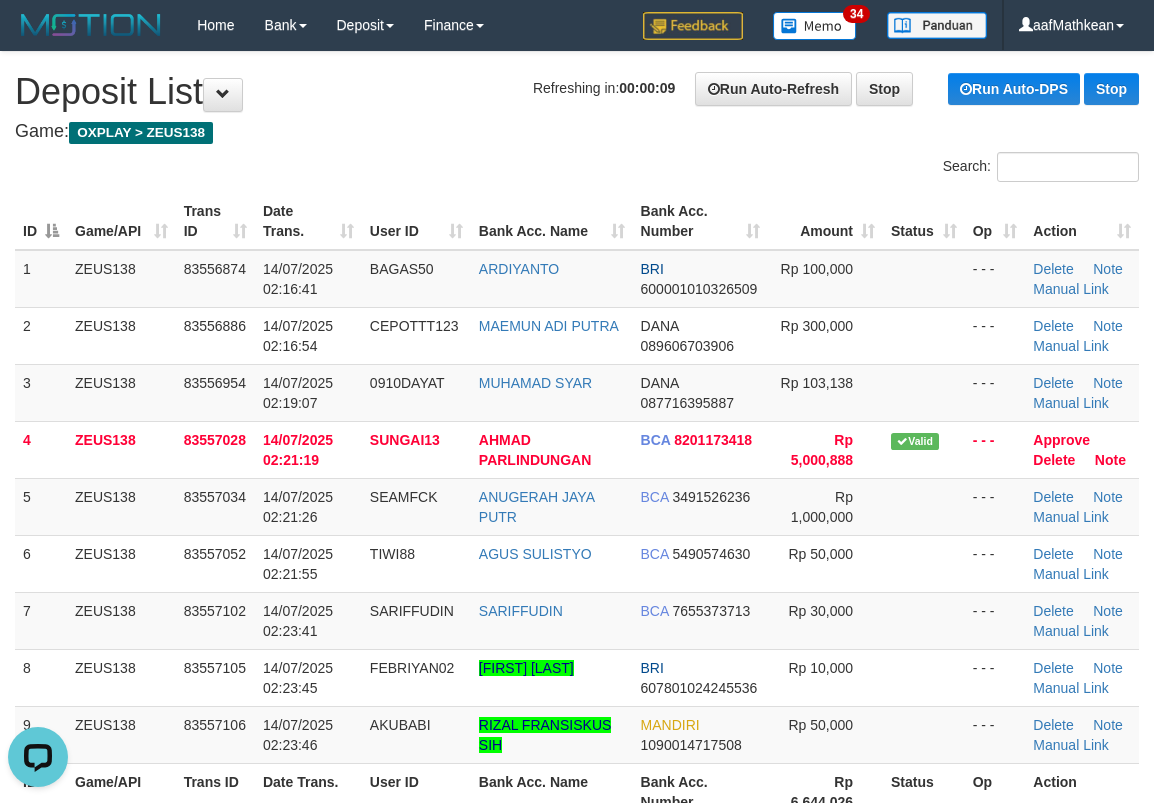 scroll, scrollTop: 0, scrollLeft: 0, axis: both 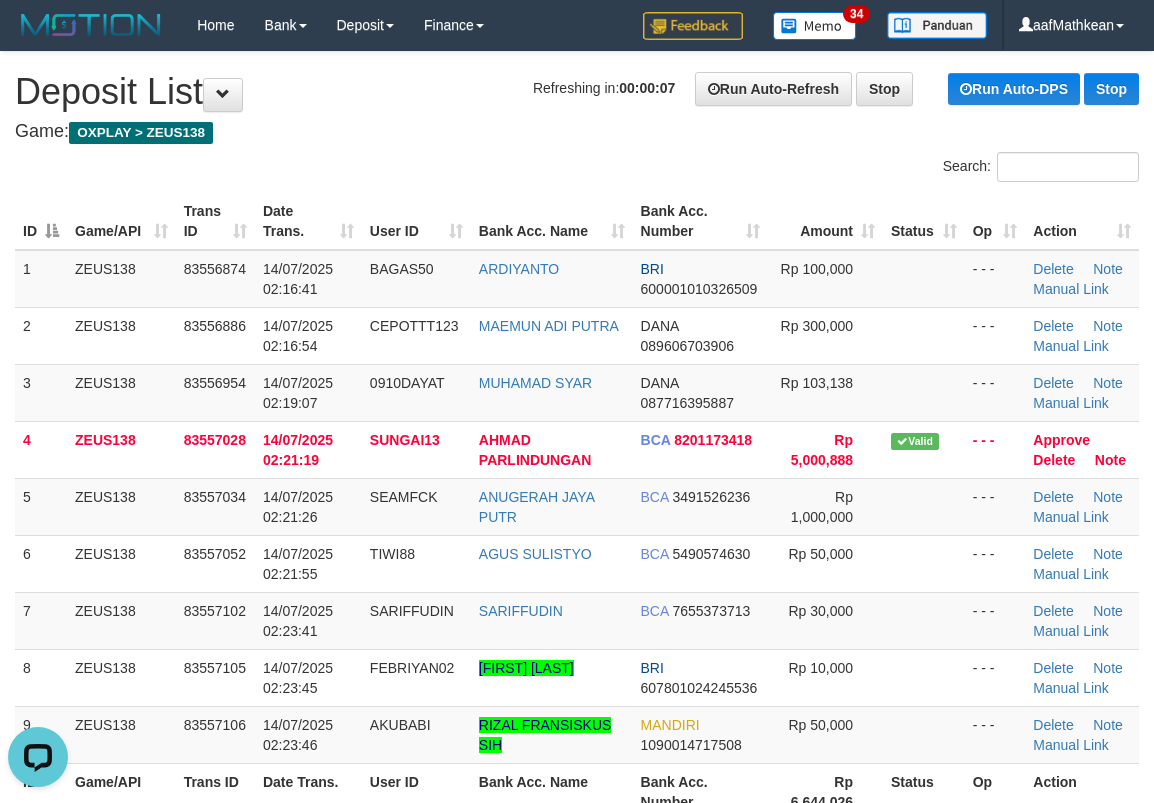drag, startPoint x: 362, startPoint y: 126, endPoint x: 358, endPoint y: 136, distance: 10.770329 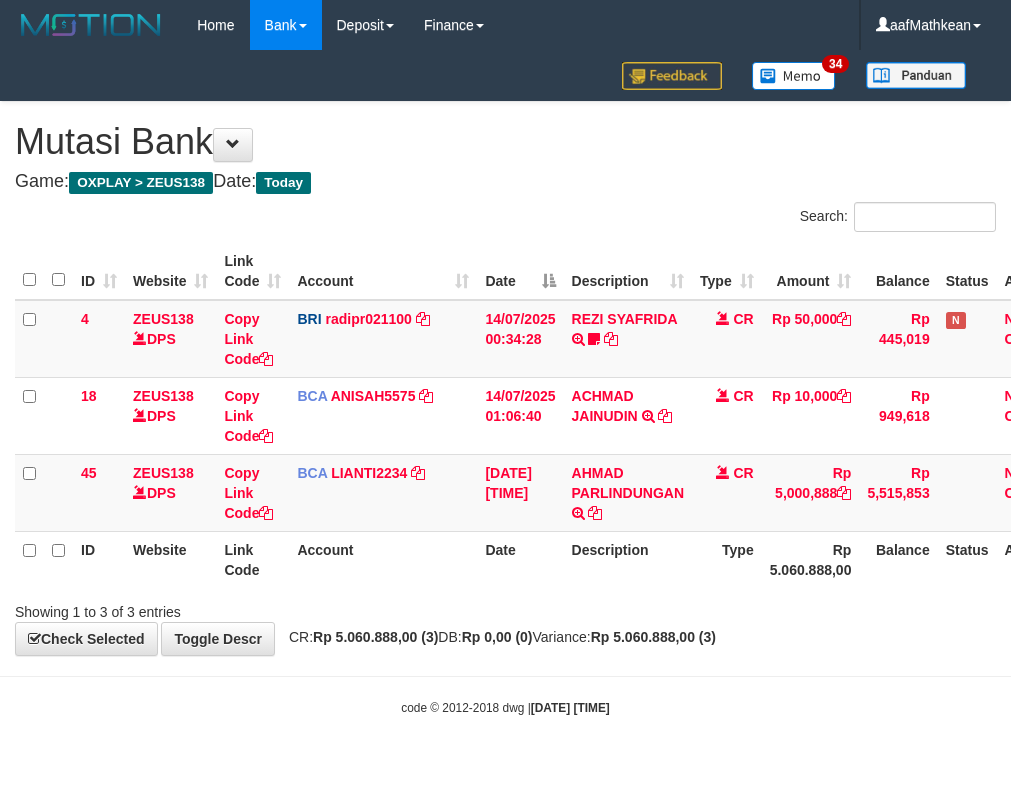 scroll, scrollTop: 0, scrollLeft: 0, axis: both 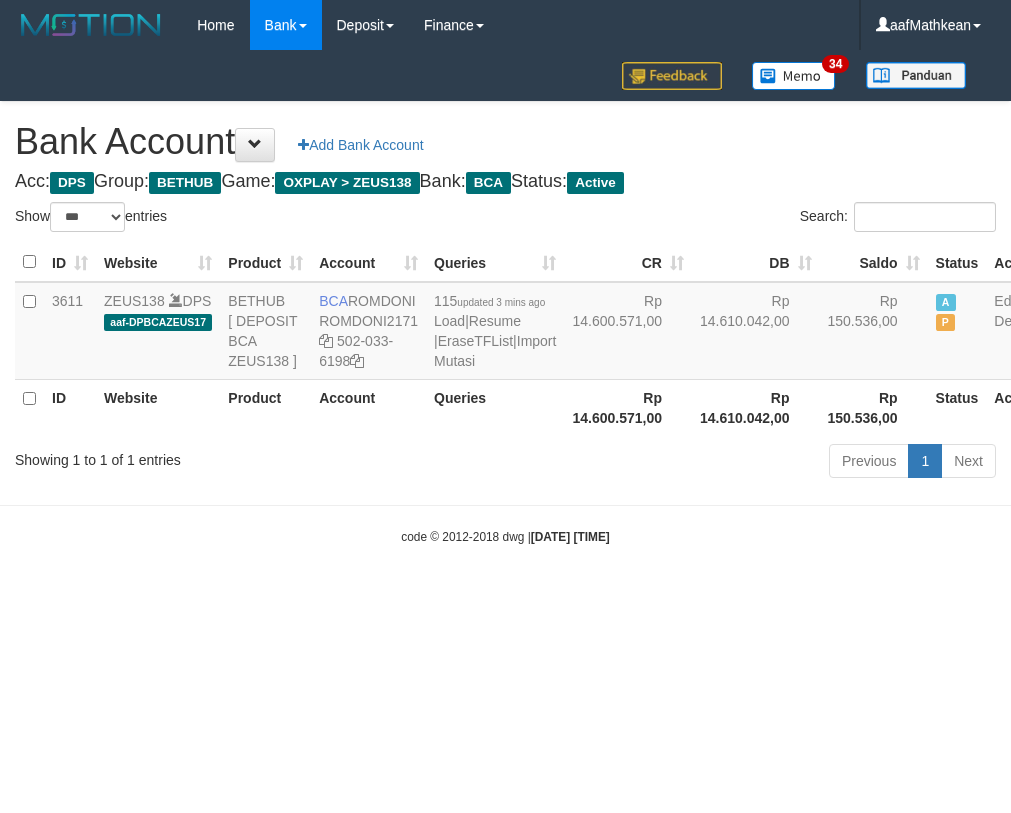 select on "***" 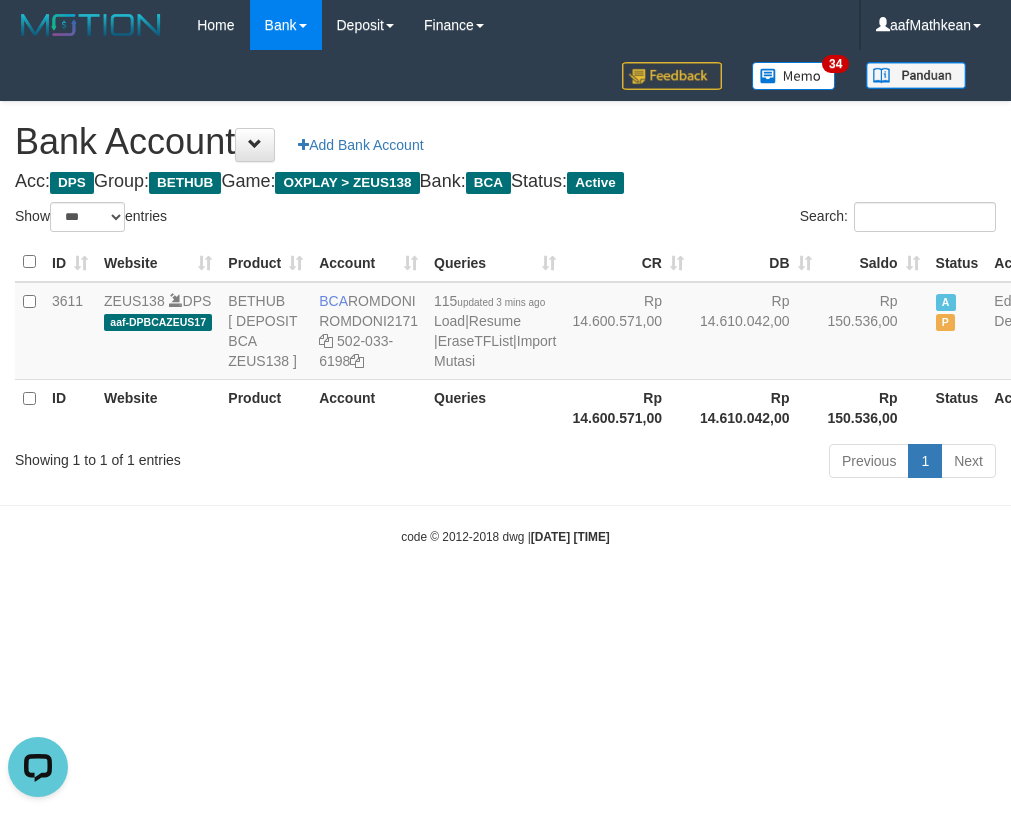 scroll, scrollTop: 0, scrollLeft: 0, axis: both 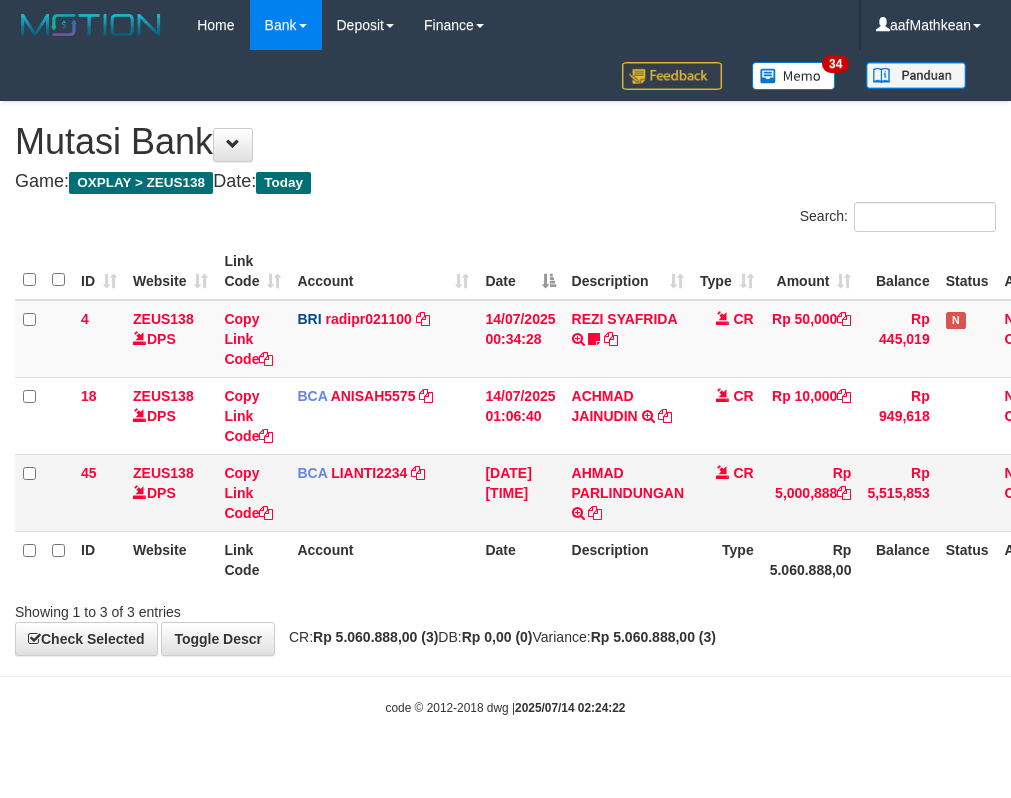 click on "AHMAD PARLINDUNGAN         TRSF E-BANKING CR 1407/FTSCY/WS95271
5000888.00AHMAD PARLINDUNGAN" at bounding box center [628, 492] 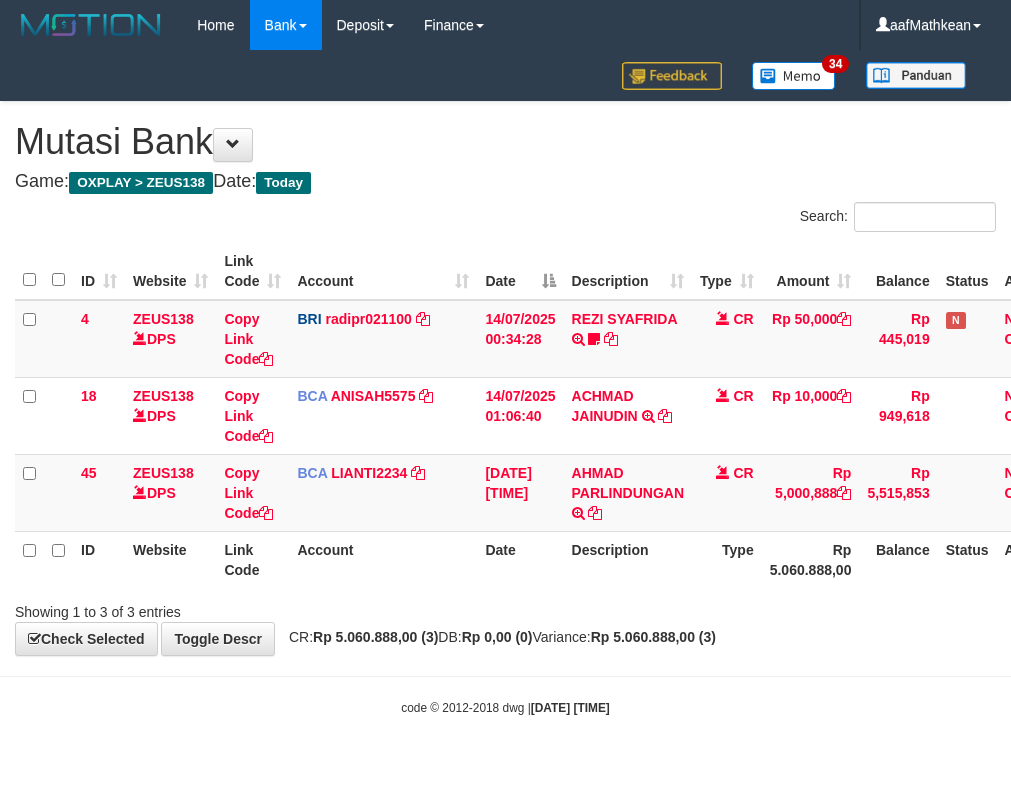 scroll, scrollTop: 0, scrollLeft: 0, axis: both 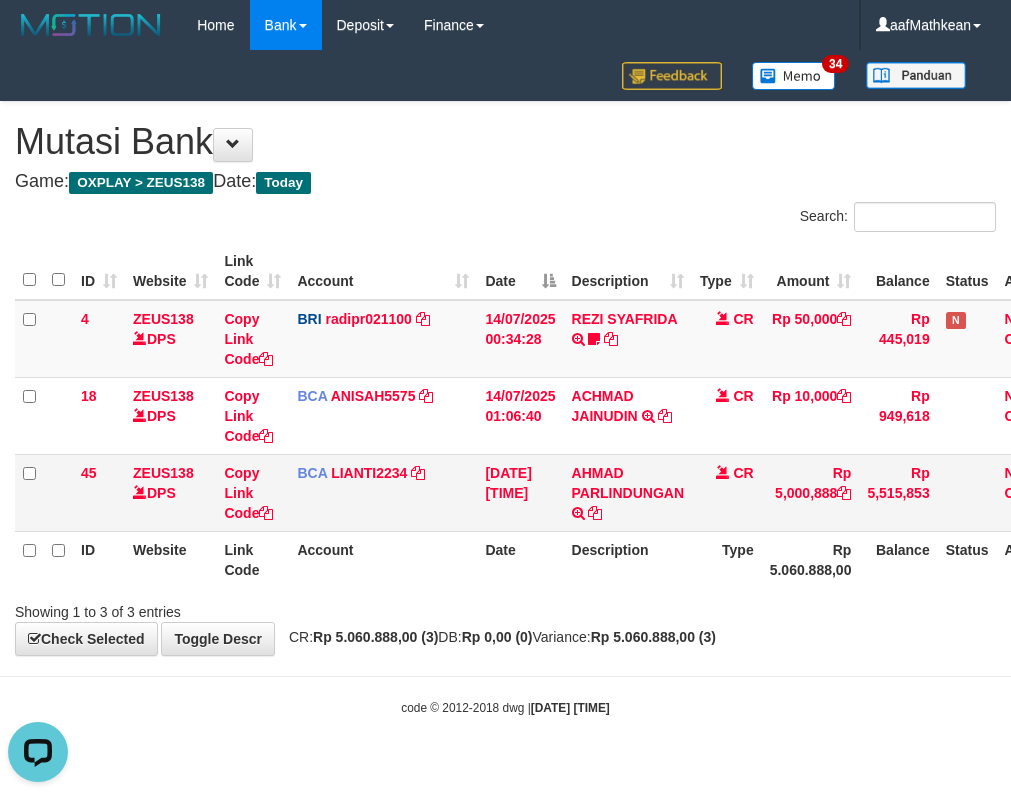 drag, startPoint x: 696, startPoint y: 488, endPoint x: 701, endPoint y: 498, distance: 11.18034 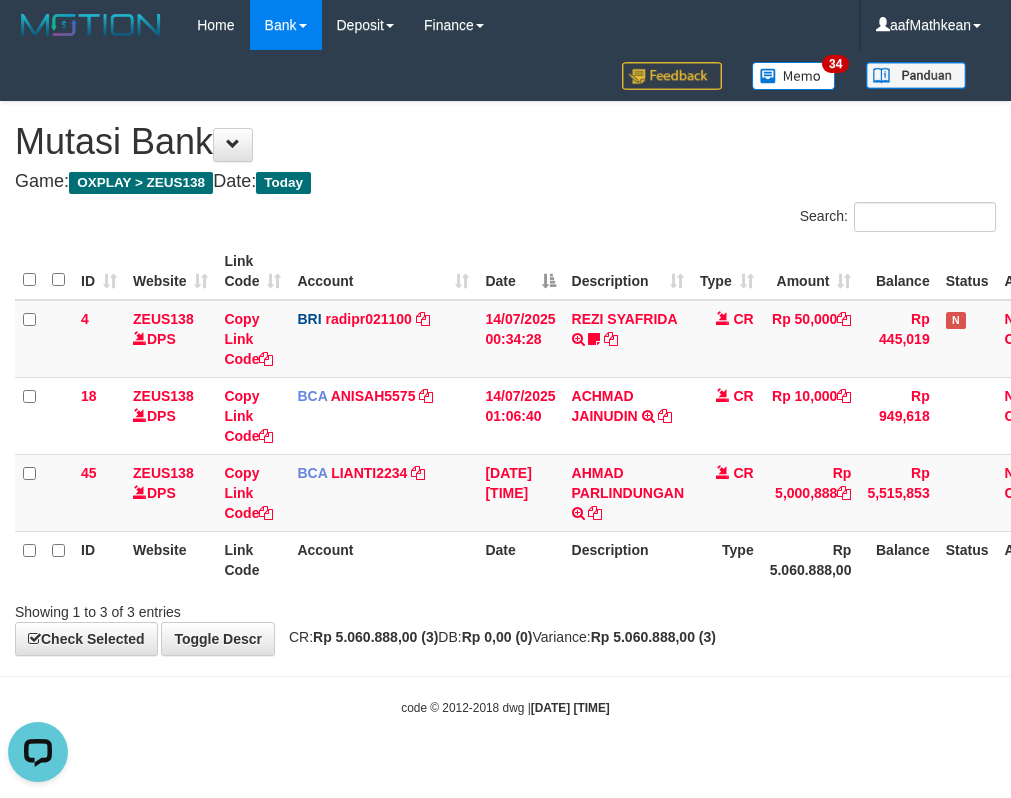 click on "Type" at bounding box center [727, 559] 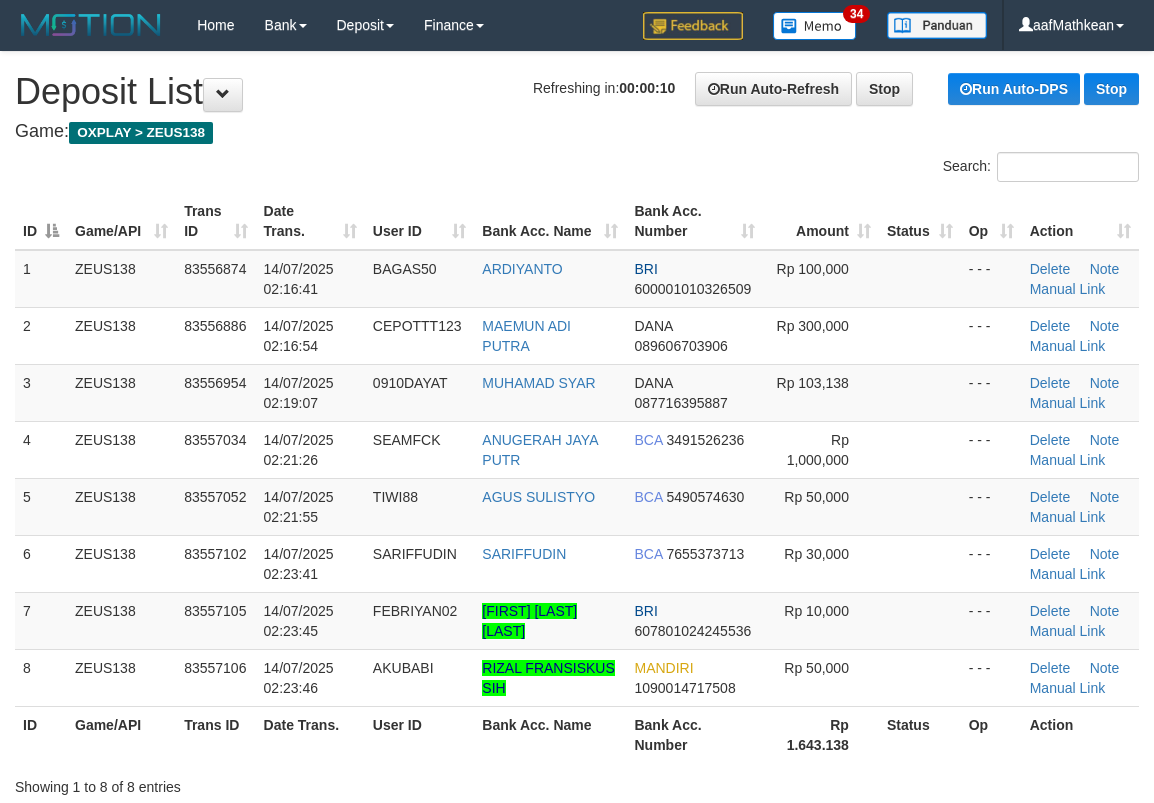 scroll, scrollTop: 0, scrollLeft: 0, axis: both 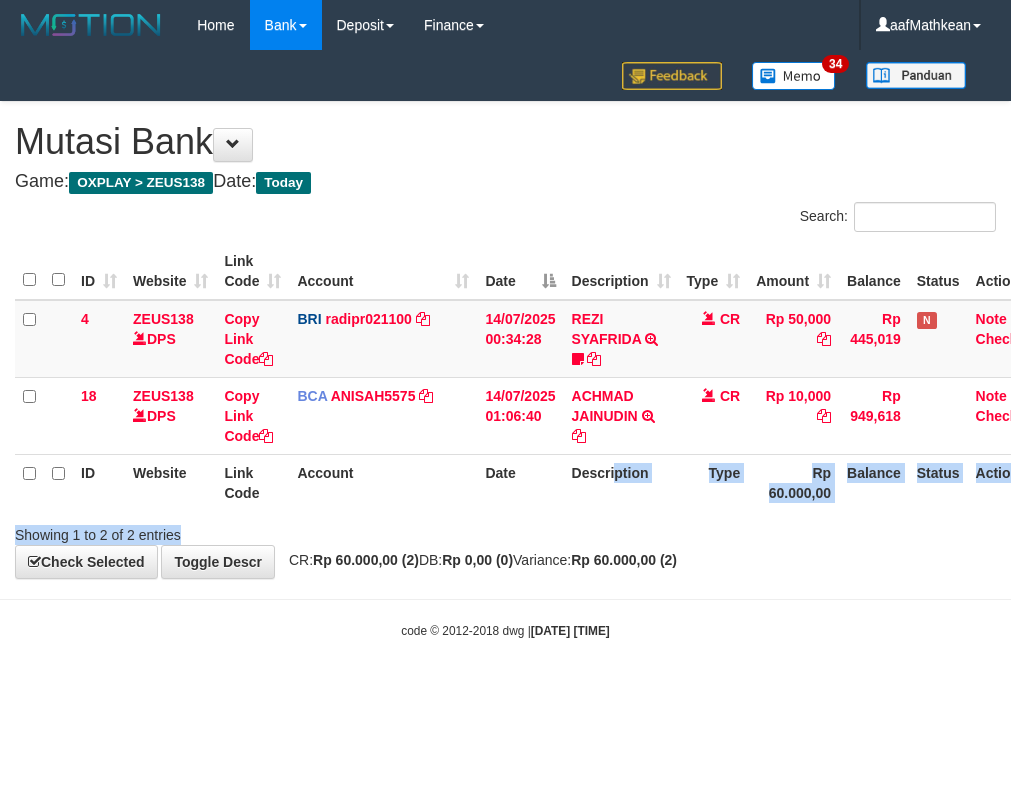 click on "Toggle navigation
Home
Bank
Account List
Load
By Website
Group
[OXPLAY]													ZEUS138
By Load Group (DPS)" at bounding box center (505, 345) 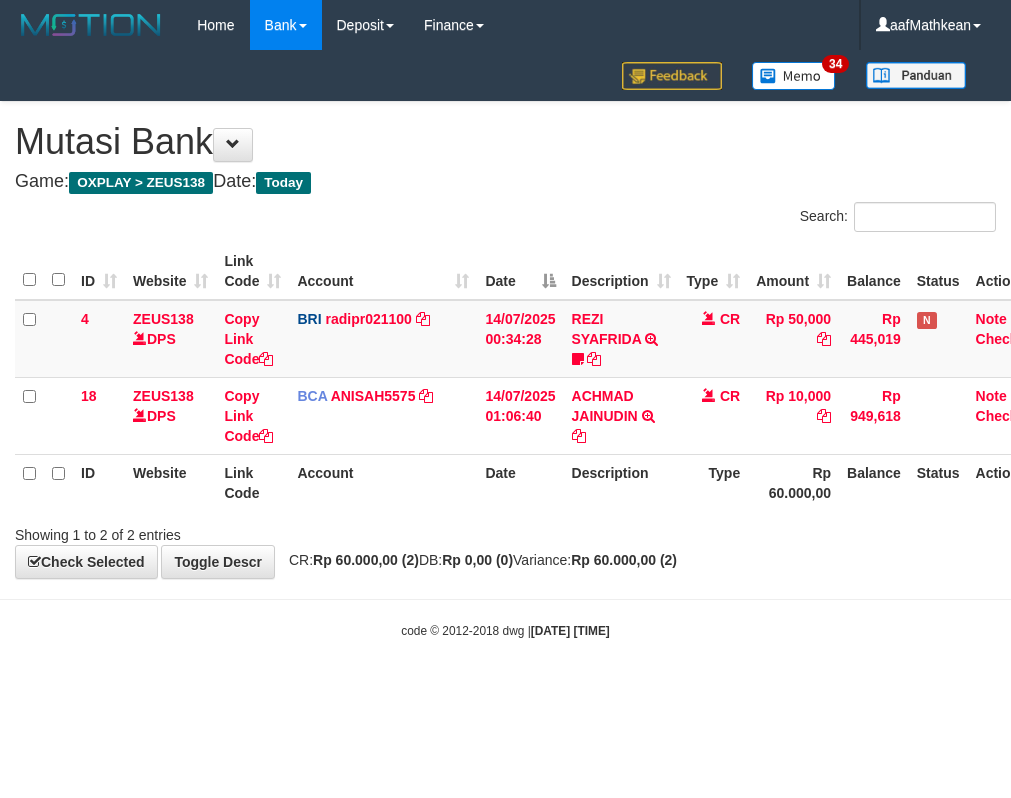 scroll, scrollTop: 0, scrollLeft: 0, axis: both 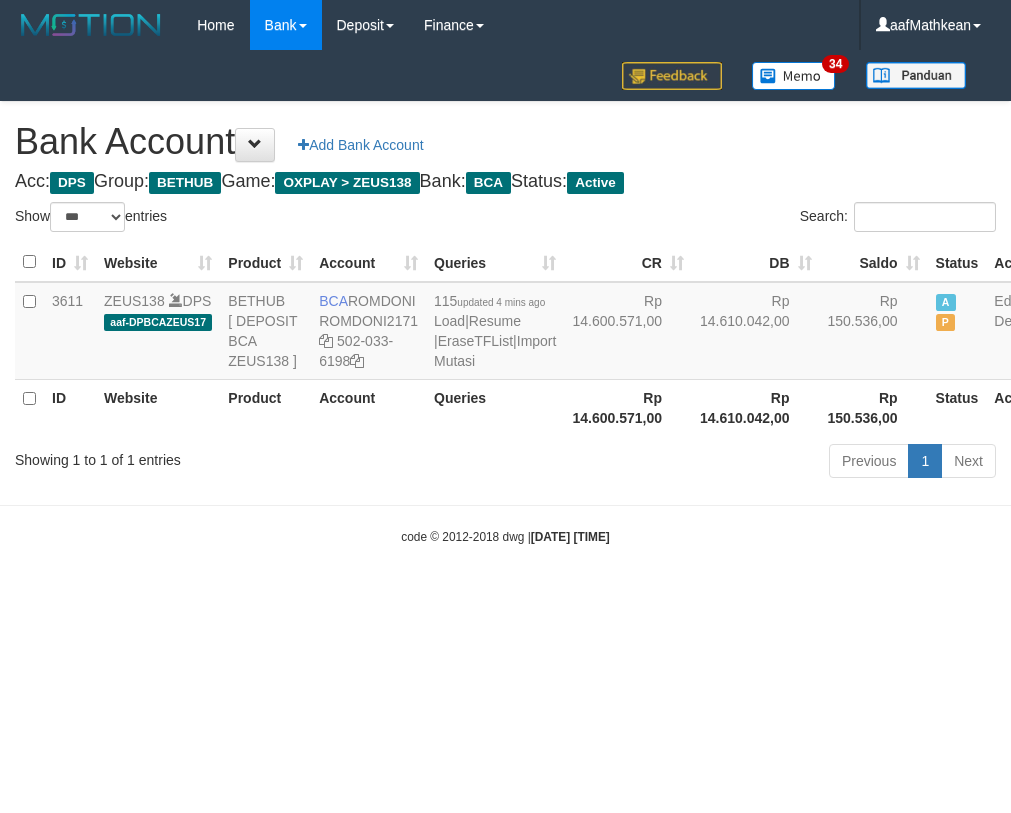 select on "***" 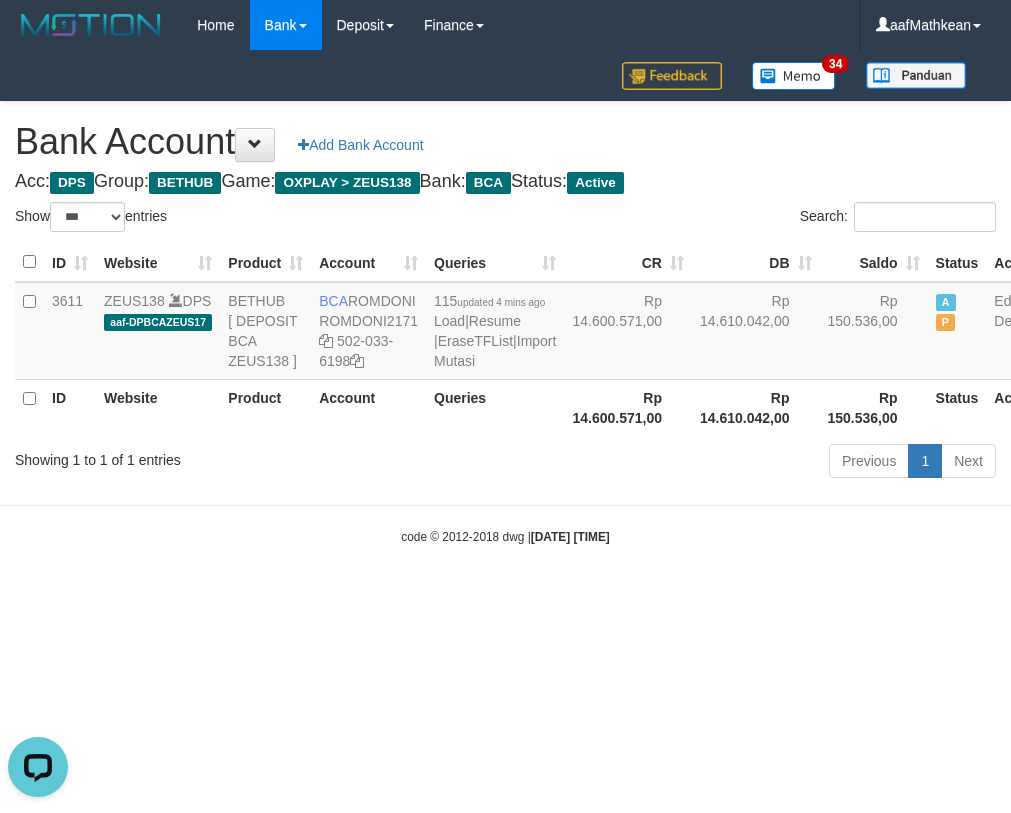 scroll, scrollTop: 0, scrollLeft: 0, axis: both 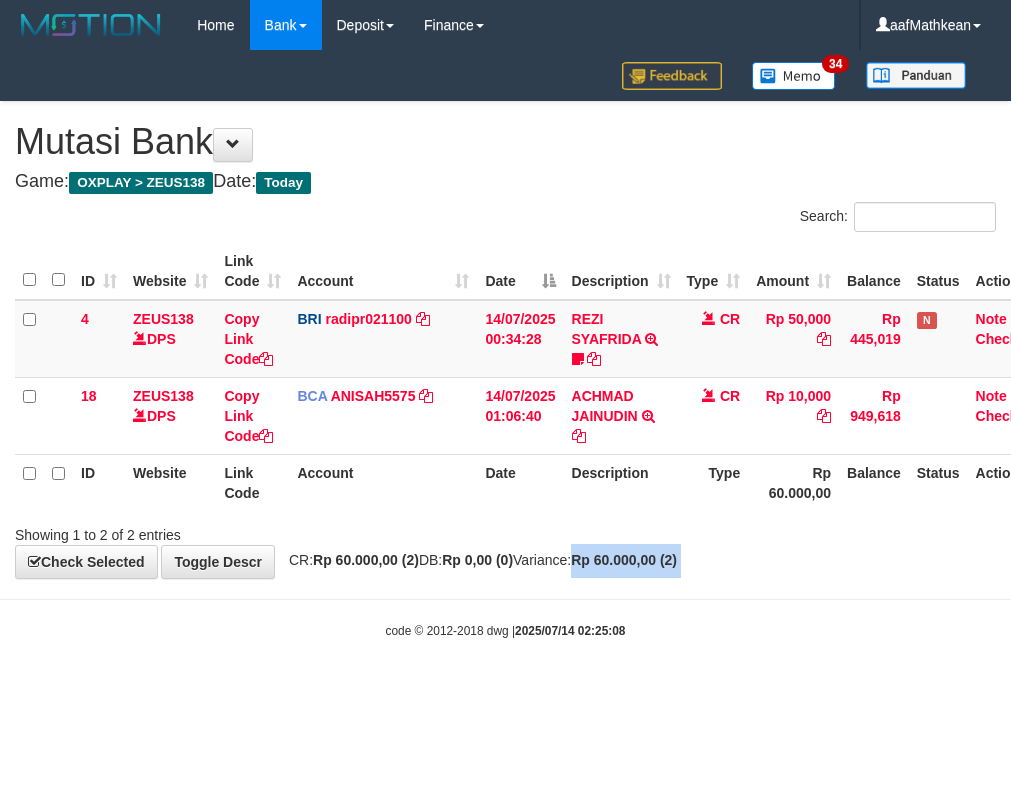 drag, startPoint x: 628, startPoint y: 579, endPoint x: 565, endPoint y: 474, distance: 122.44999 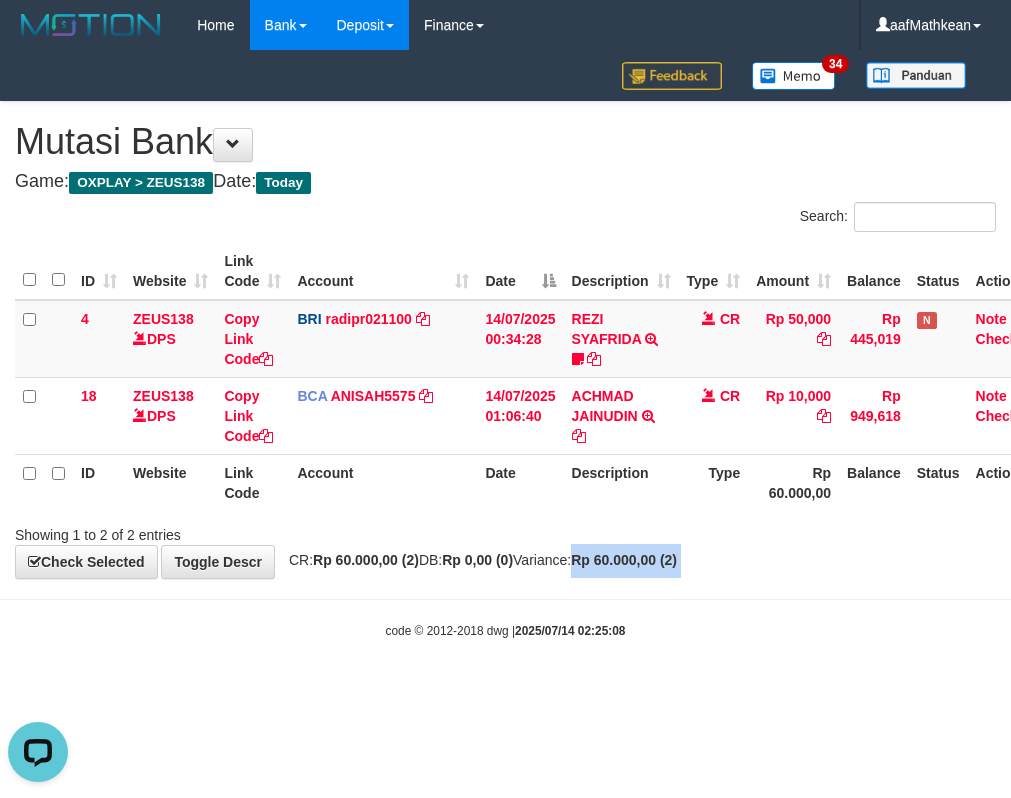 scroll, scrollTop: 0, scrollLeft: 0, axis: both 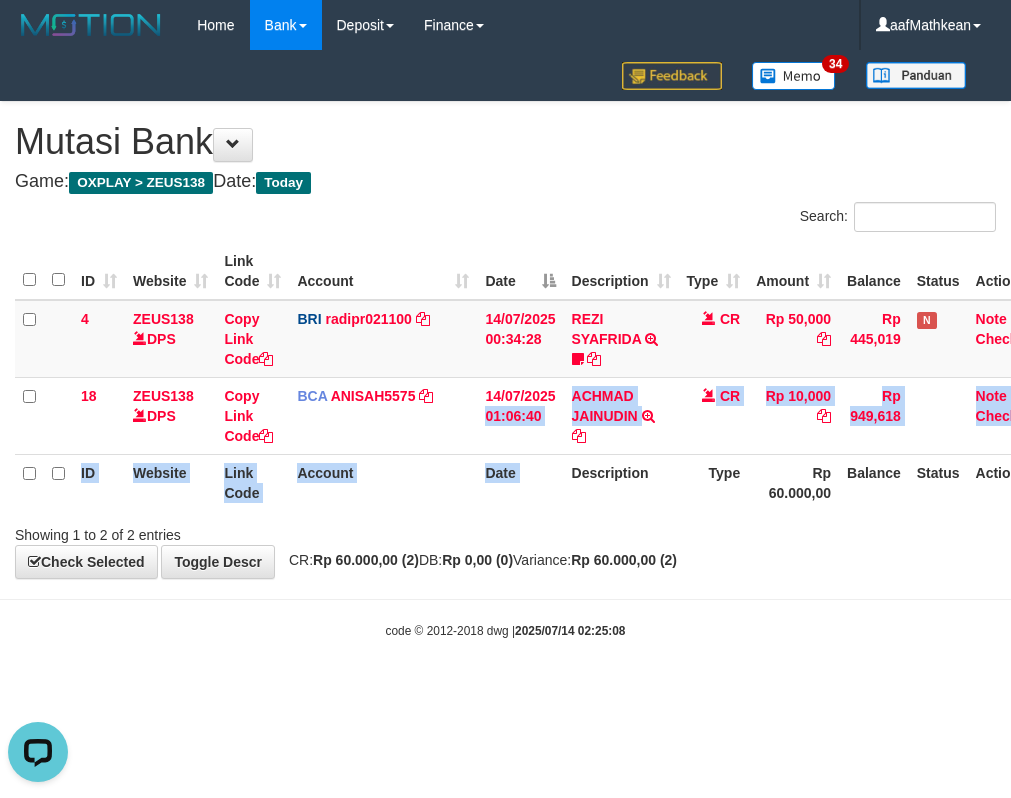 drag, startPoint x: 546, startPoint y: 428, endPoint x: 567, endPoint y: 475, distance: 51.47815 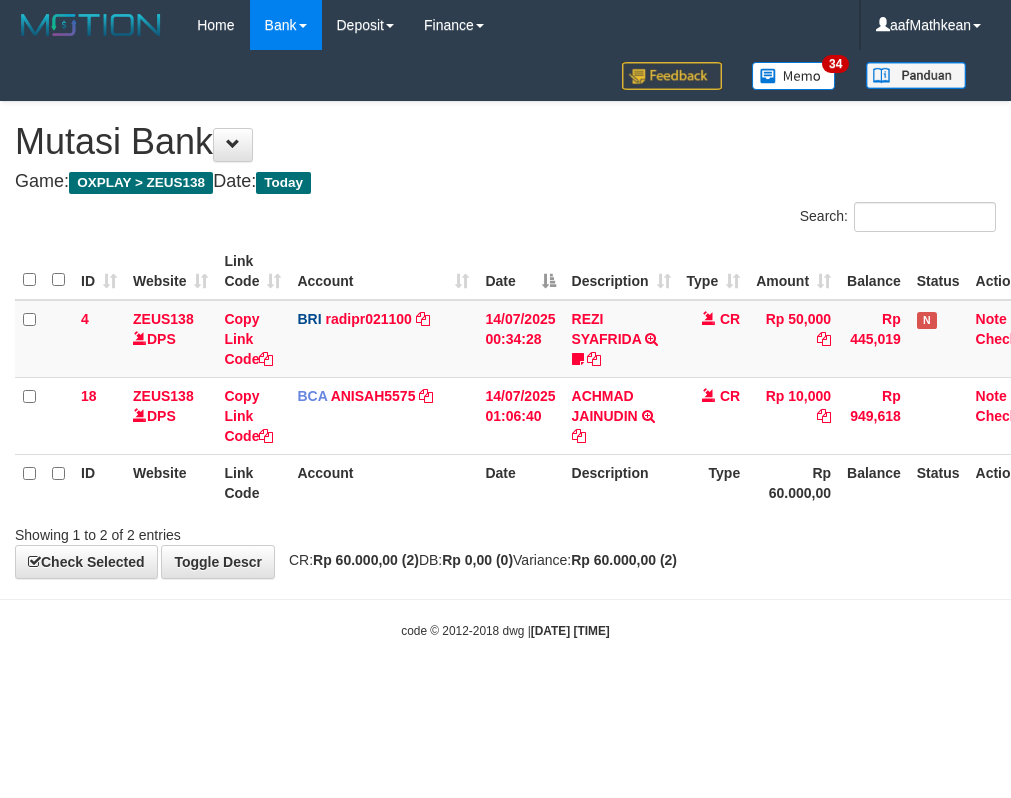 scroll, scrollTop: 0, scrollLeft: 0, axis: both 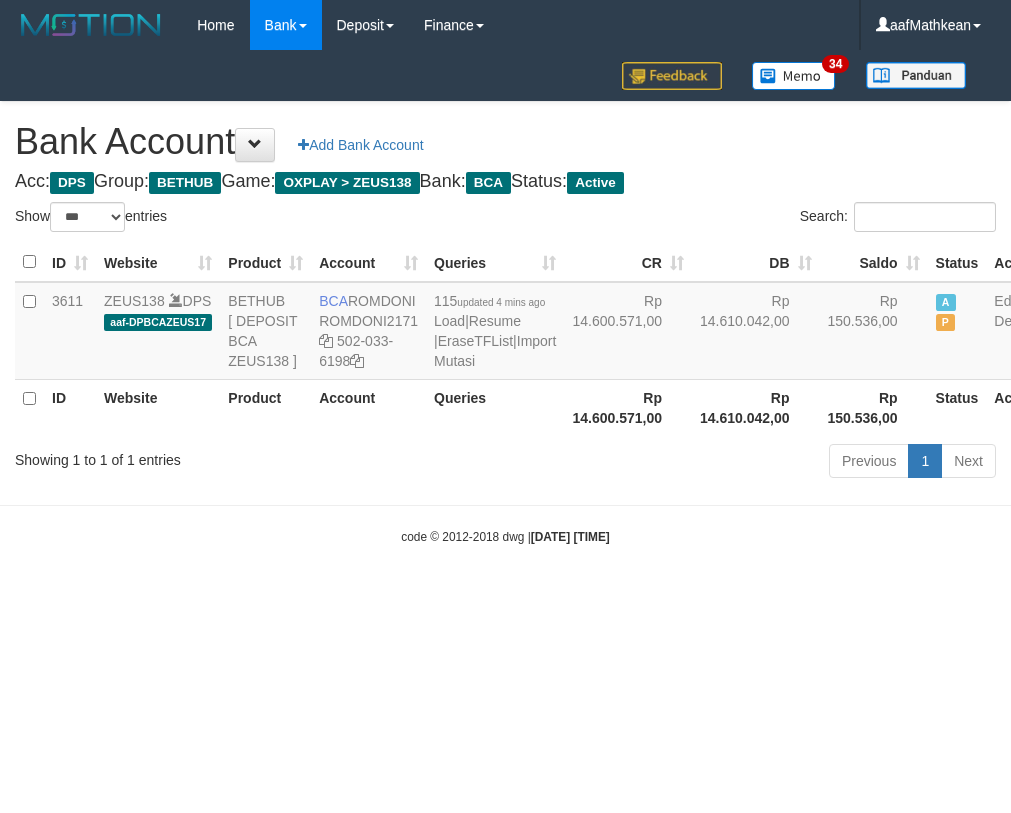 select on "***" 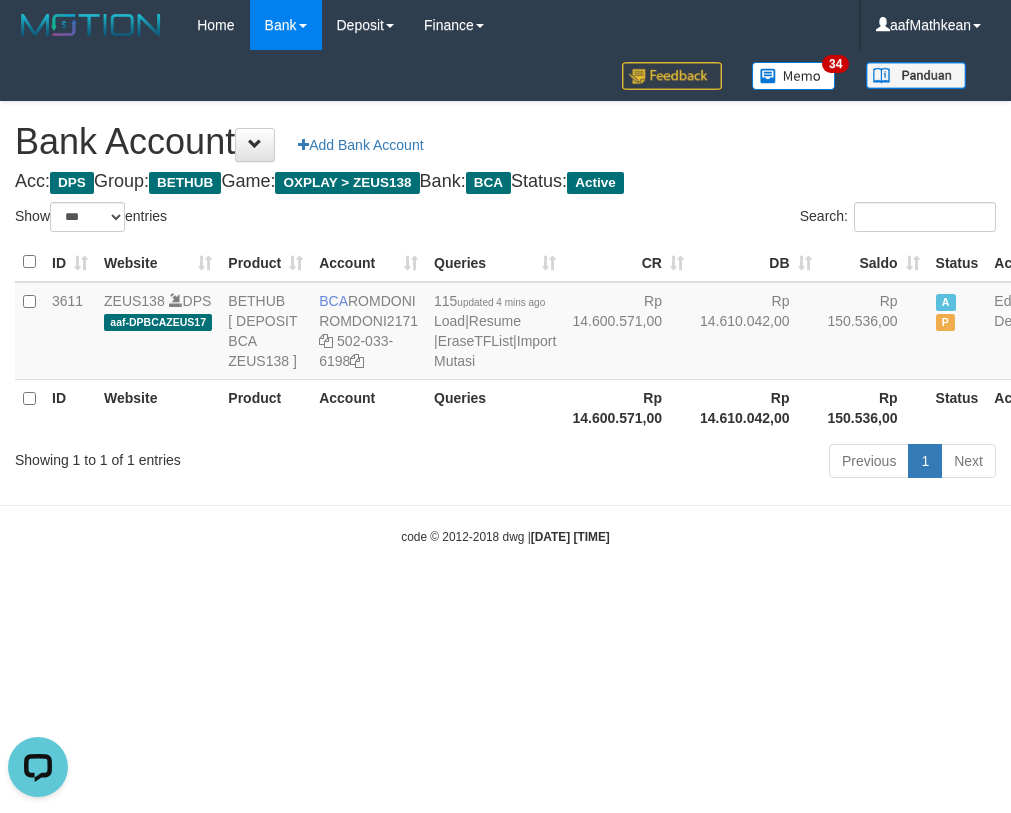 scroll, scrollTop: 0, scrollLeft: 0, axis: both 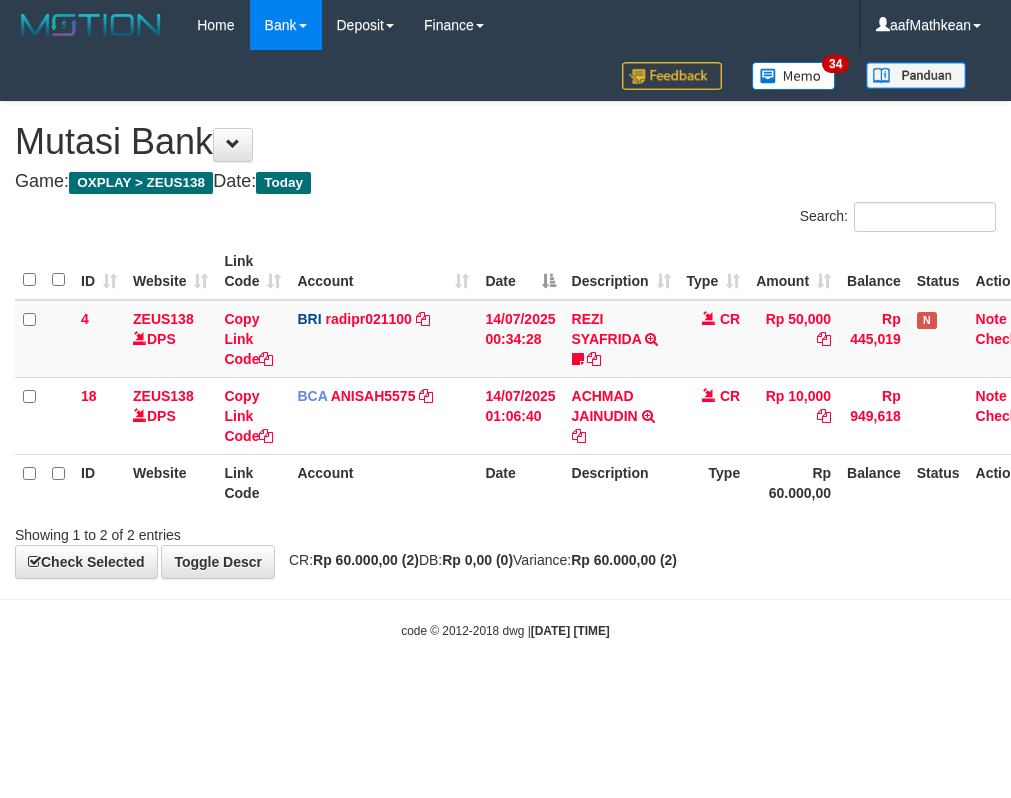 click on "Description" at bounding box center [621, 482] 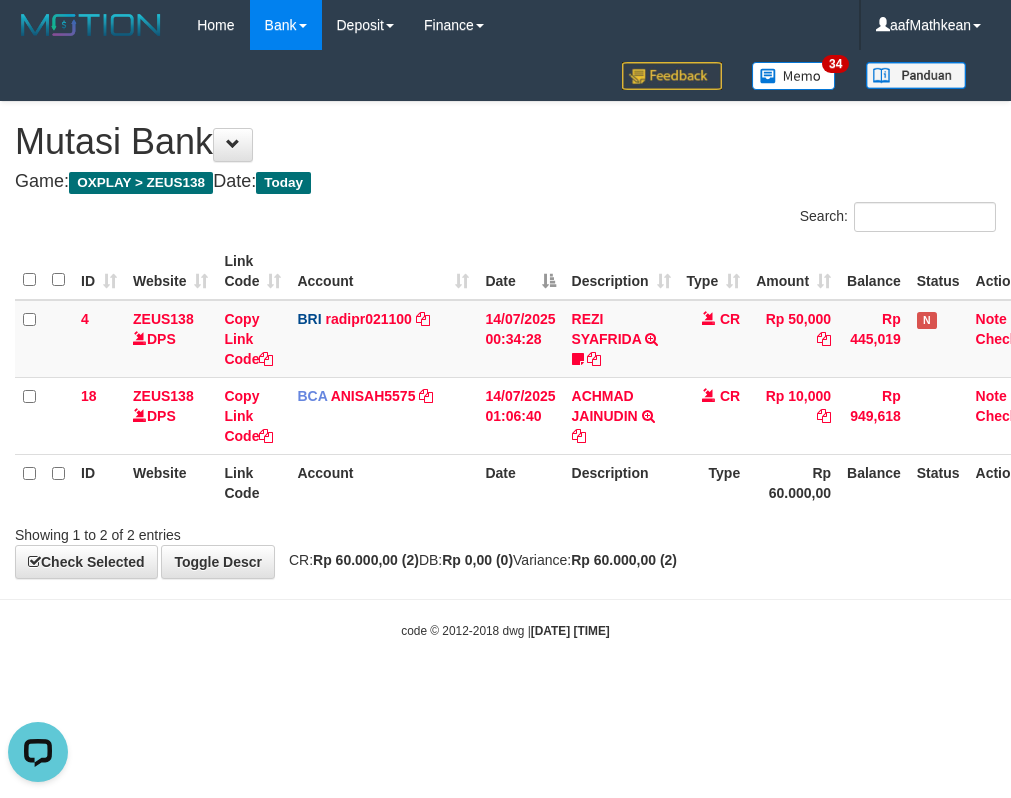 scroll, scrollTop: 0, scrollLeft: 0, axis: both 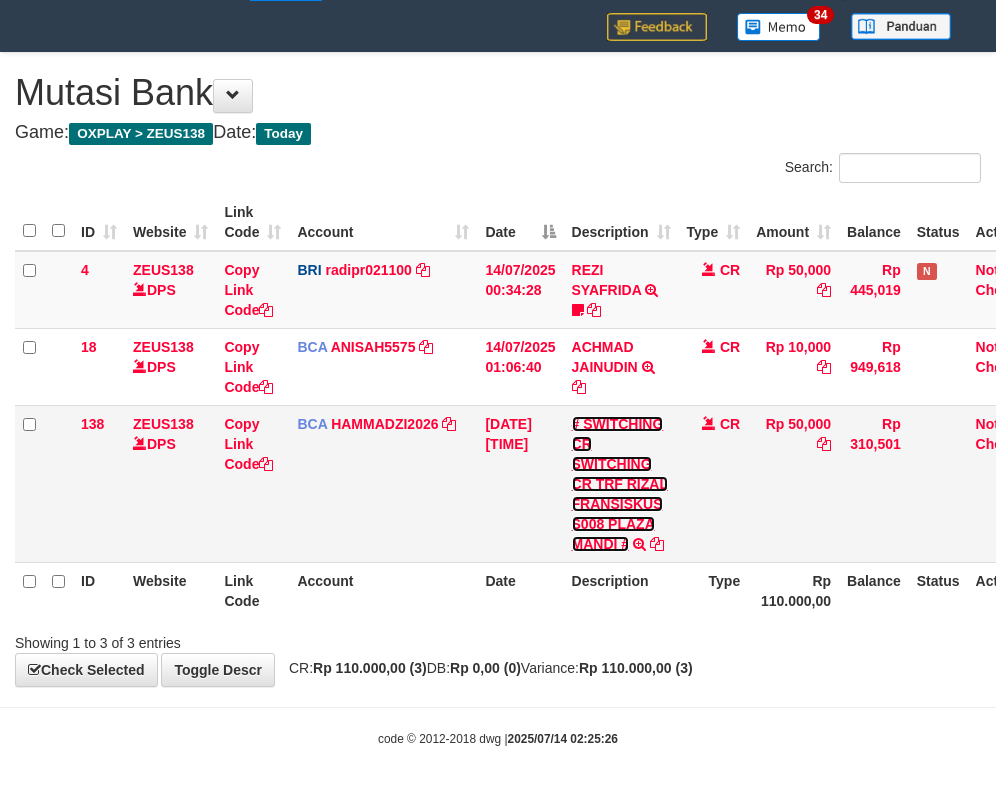 click on "# SWITCHING CR SWITCHING CR TRF RIZAL FRANSISKUS S008 PLAZA MANDI #" at bounding box center (620, 484) 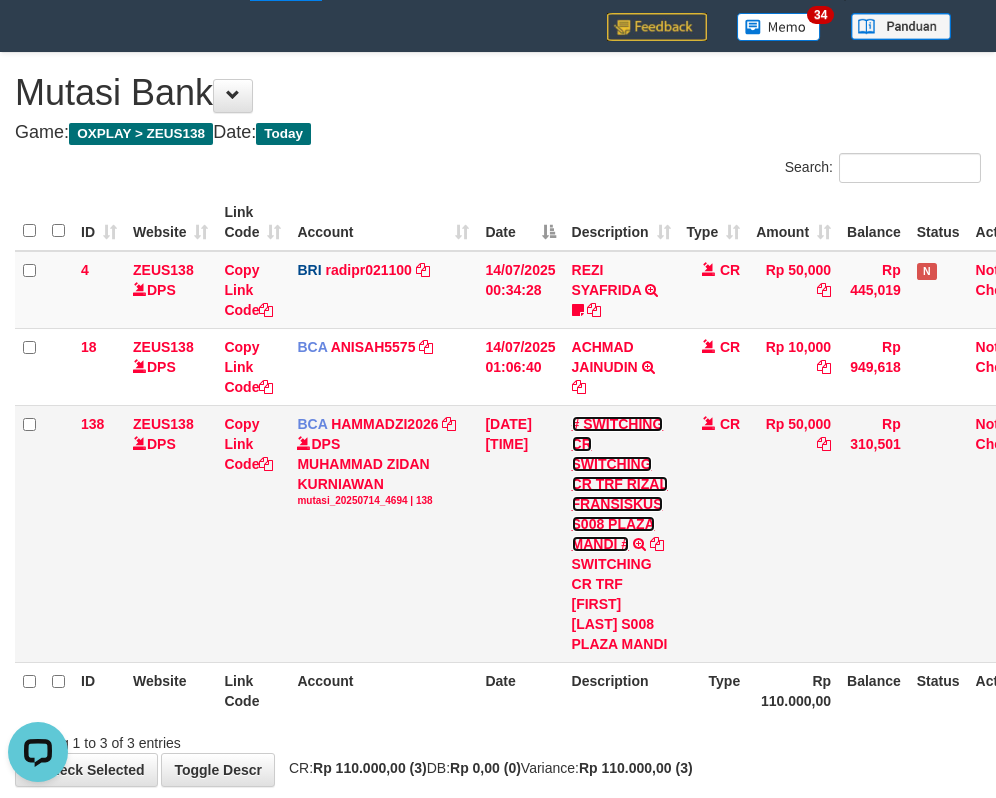 scroll, scrollTop: 0, scrollLeft: 0, axis: both 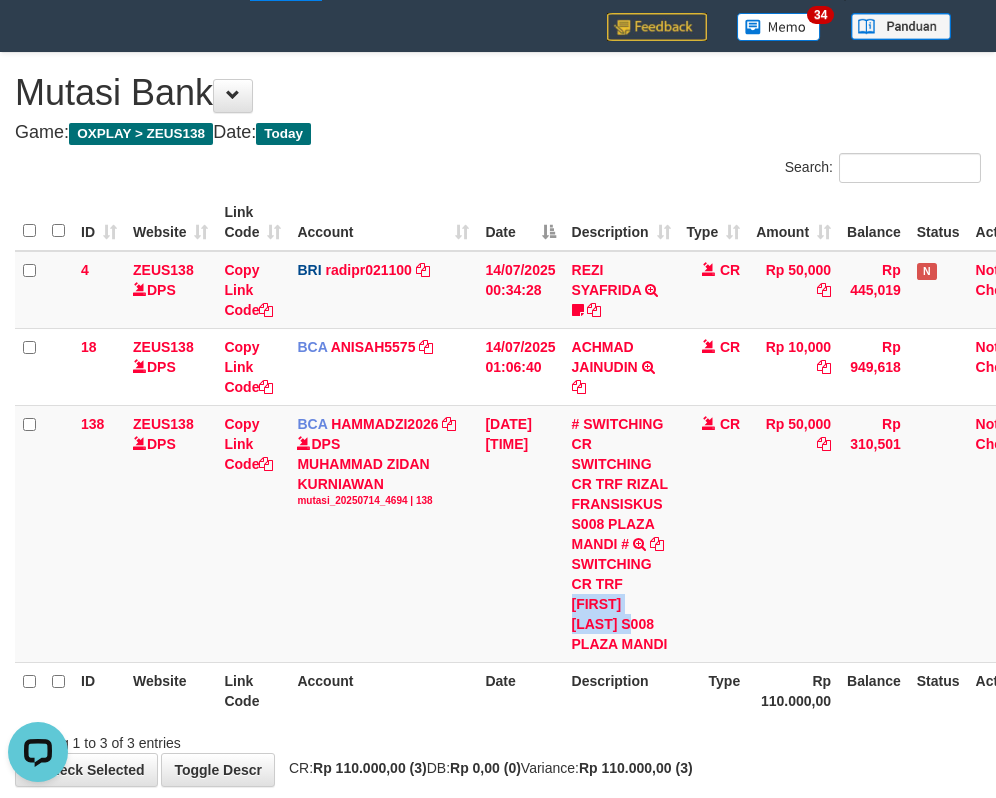 drag, startPoint x: 629, startPoint y: 588, endPoint x: 1002, endPoint y: 529, distance: 377.6374 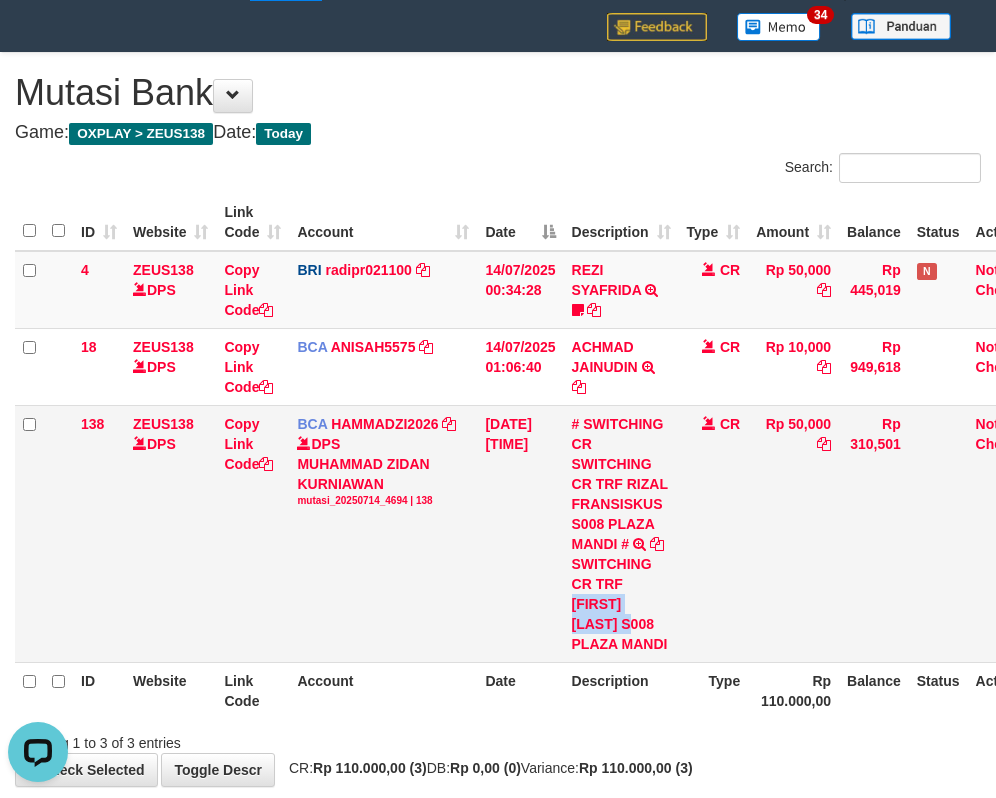 click on "138
ZEUS138    DPS
Copy Link Code
BCA
HAMMADZI2026
DPS
MUHAMMAD ZIDAN KURNIAWAN
mutasi_20250714_4694 | 138
mutasi_20250714_4694 | 138
14/07/2025 02:25:15
# SWITCHING CR SWITCHING CR TRF RIZAL FRANSISKUS S008 PLAZA MANDI #         SWITCHING CR TRF
RIZAL FRANSISKUS S008 PLAZA MANDI
CR
Rp 50,000
Rp 310,501
Note
Check" at bounding box center [532, 533] 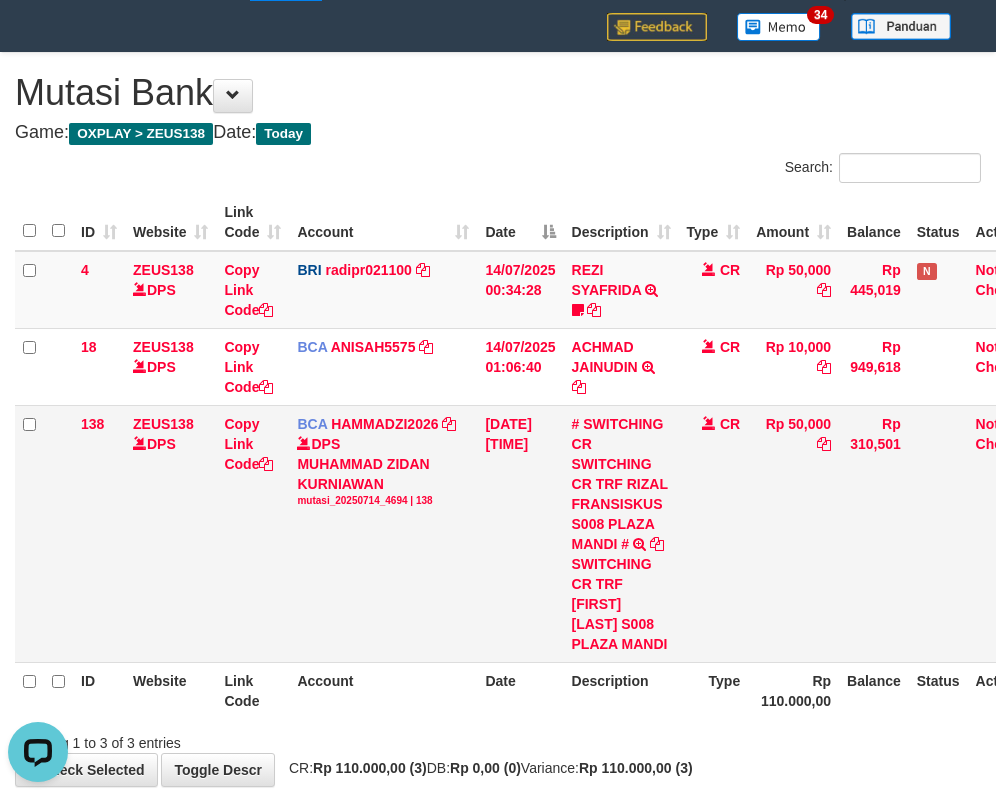 click on "BCA
HAMMADZI2026
DPS
MUHAMMAD ZIDAN KURNIAWAN
mutasi_20250714_4694 | 138
mutasi_20250714_4694 | 138" at bounding box center (383, 533) 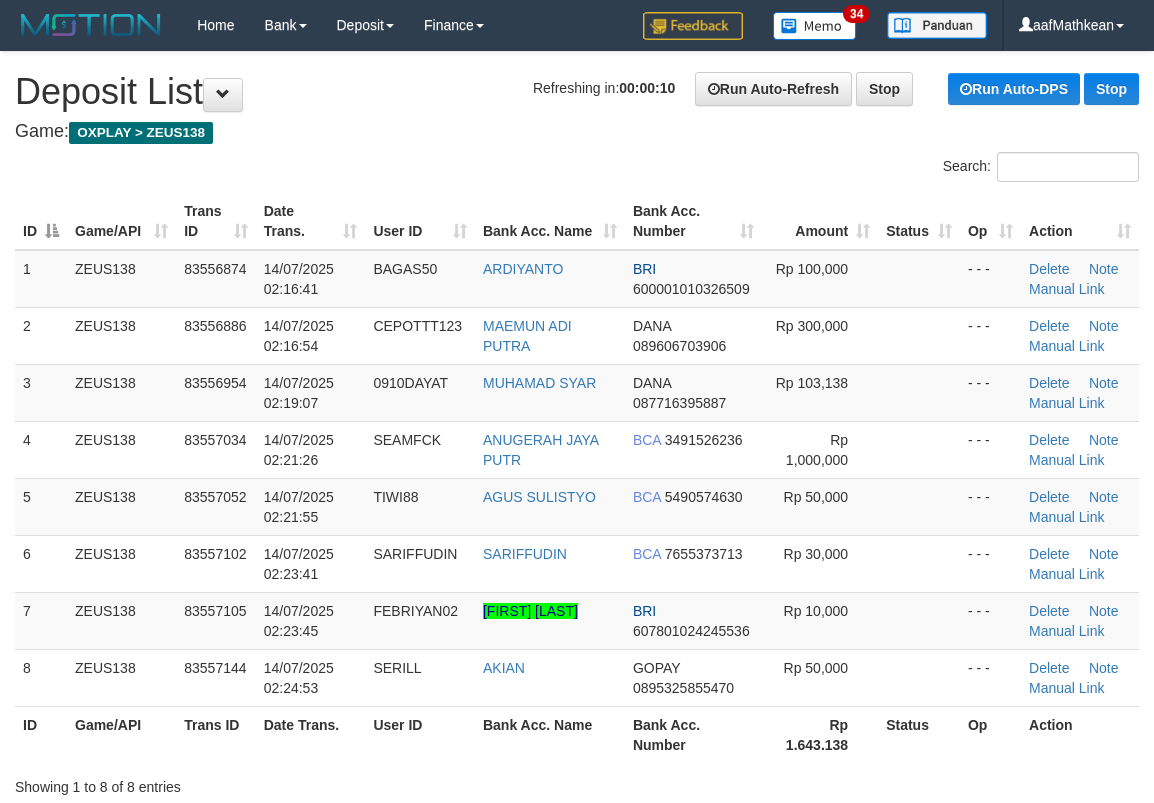 scroll, scrollTop: 0, scrollLeft: 0, axis: both 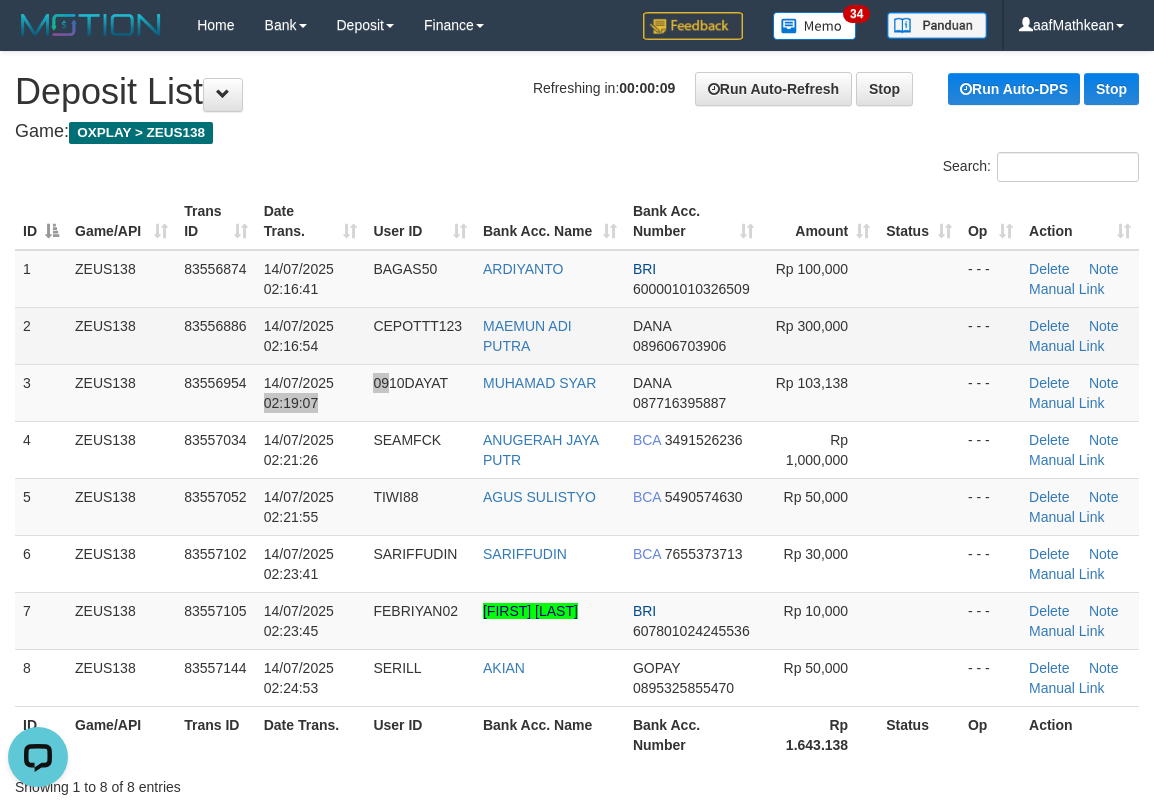 click on "1
ZEUS138
83556874
14/07/2025 02:16:41
BAGAS50
ARDIYANTO
BRI
600001010326509
Rp 100,000
- - -
Delete
Note
Manual Link
2
ZEUS138
83556886
14/07/2025 02:16:54
CEPOTTT123
MAEMUN ADI PUTRA
DANA
089606703906
Rp 300,000
- - -
Delete
Note
Manual Link
3" at bounding box center [577, 478] 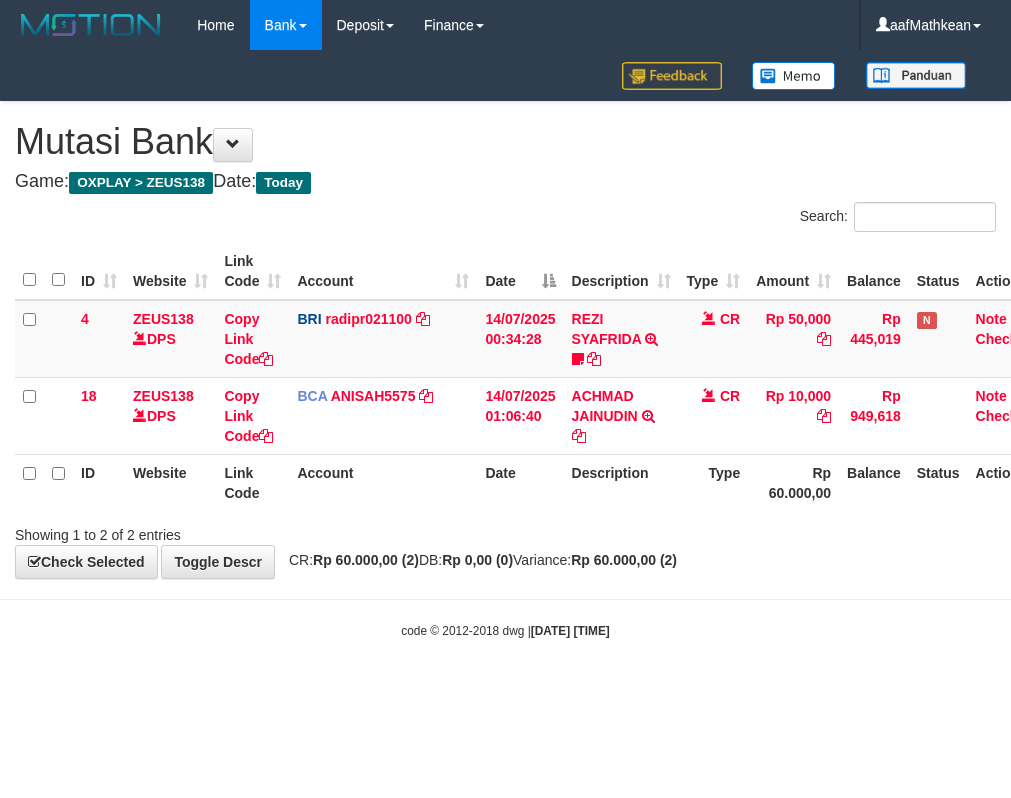 click on "Showing 1 to 2 of 2 entries" at bounding box center (505, 531) 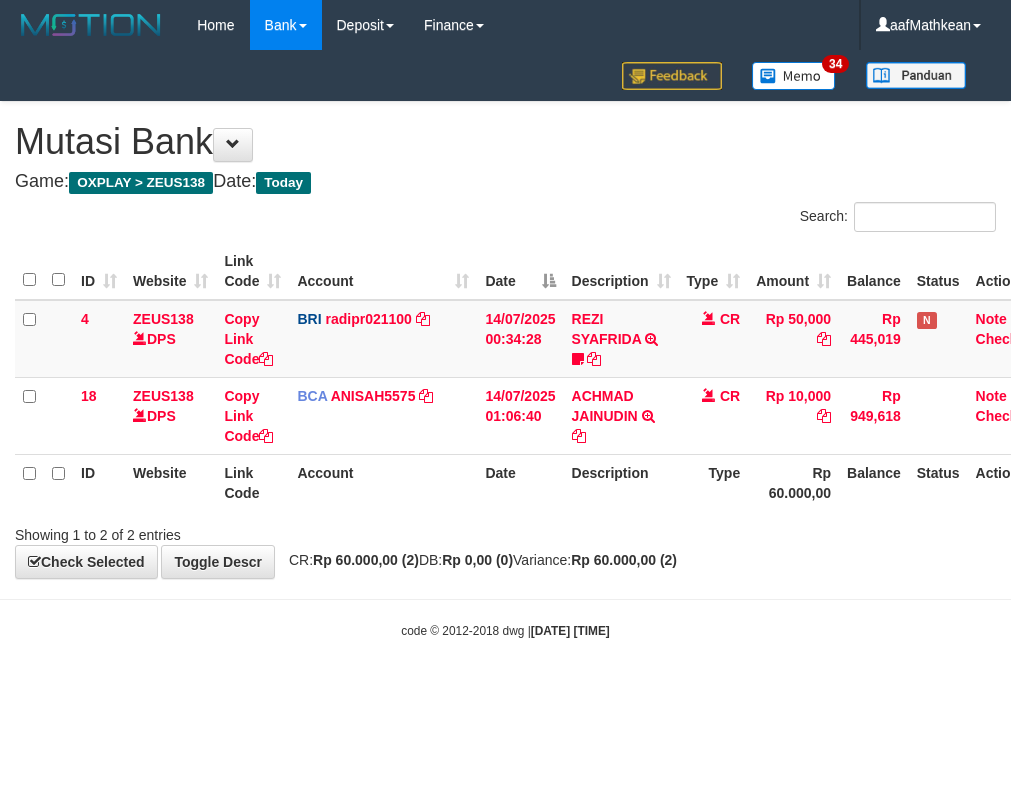 scroll, scrollTop: 0, scrollLeft: 0, axis: both 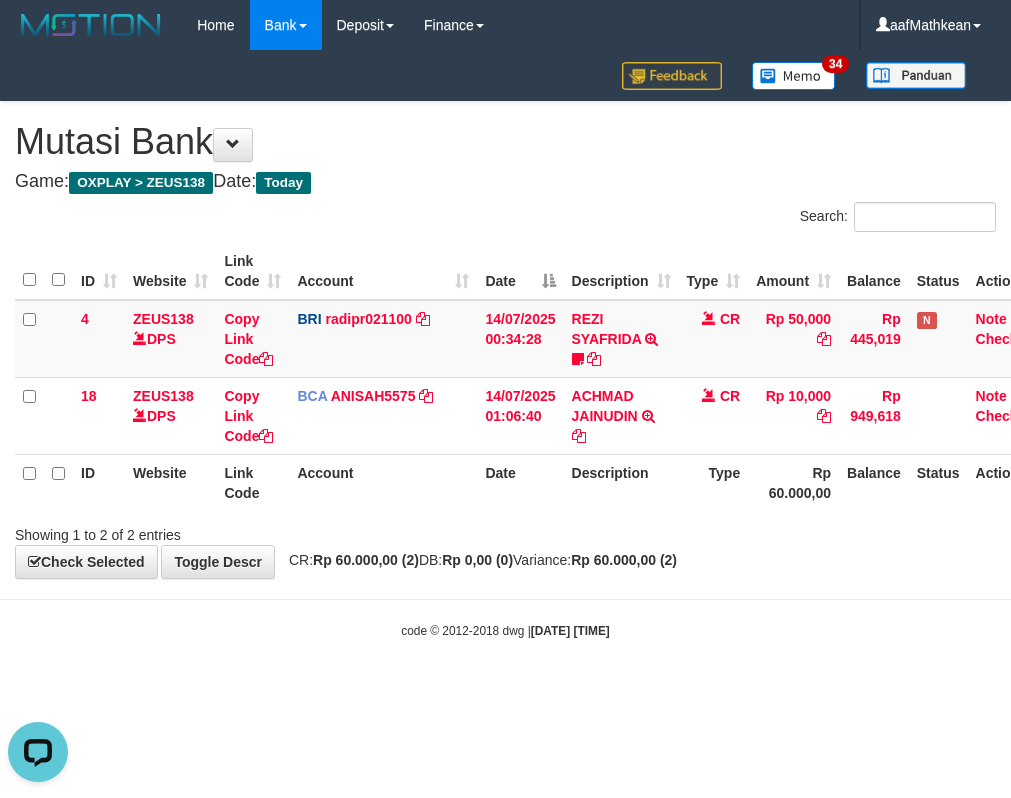 click on "Toggle navigation
Home
Bank
Account List
Load
By Website
Group
[OXPLAY]													ZEUS138
By Load Group (DPS)" at bounding box center [505, 345] 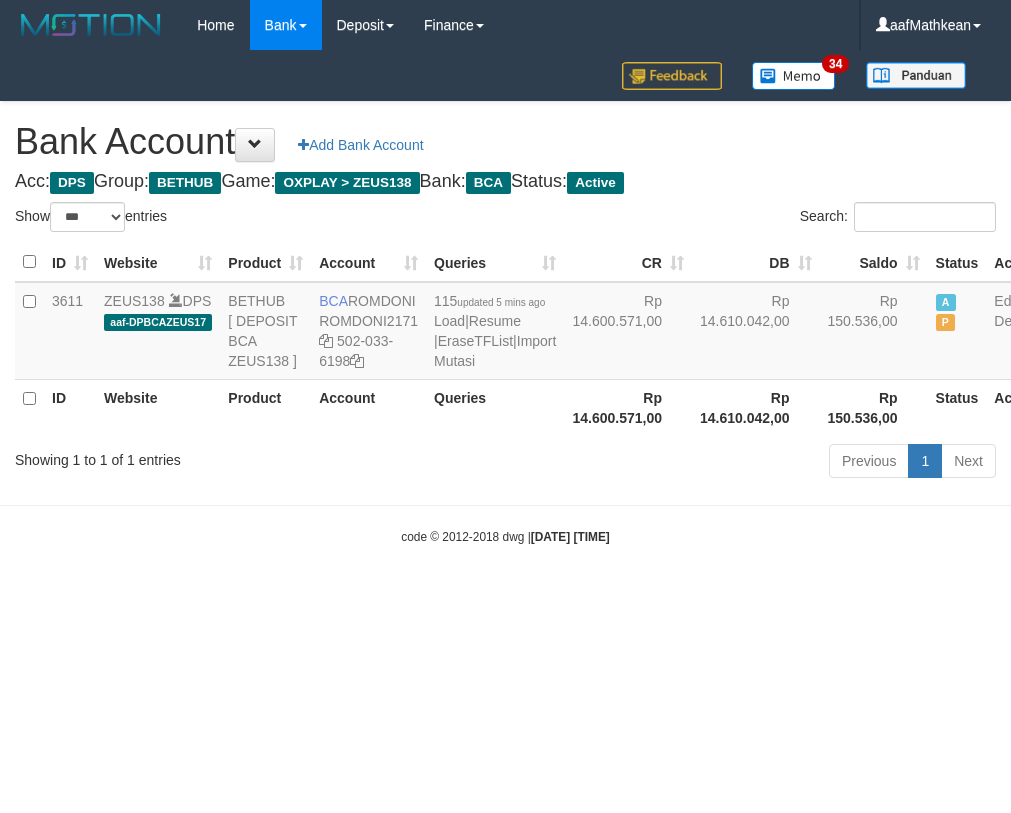 select on "***" 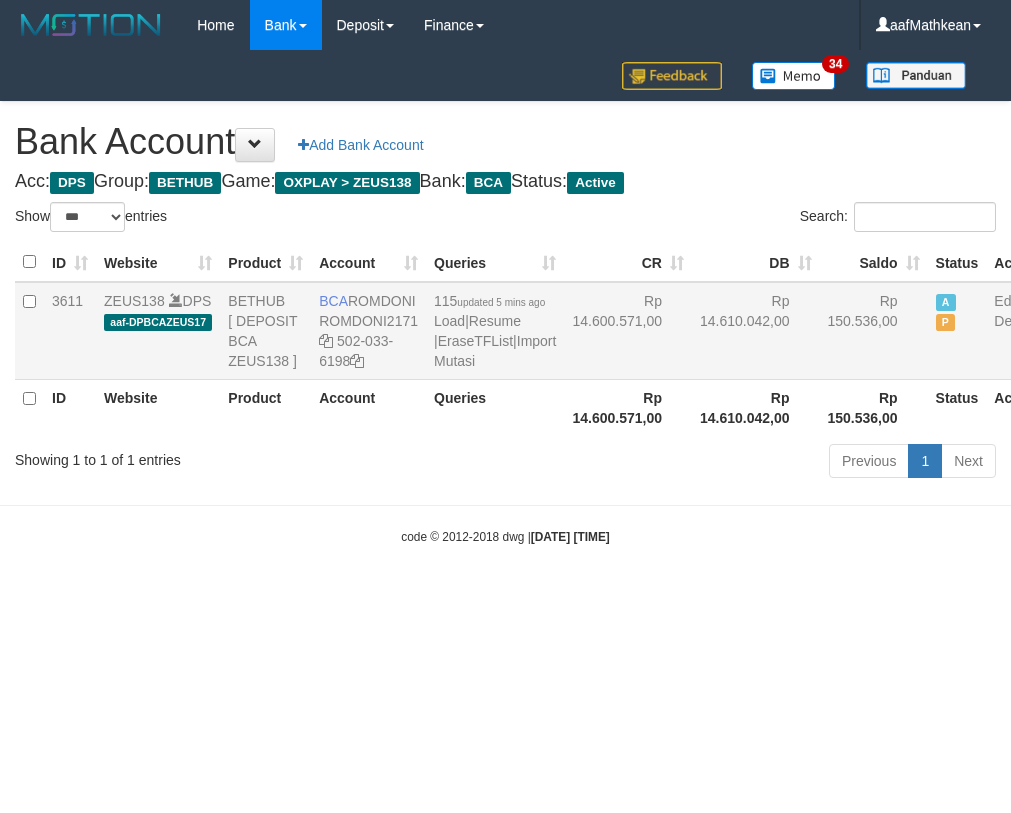 scroll, scrollTop: 0, scrollLeft: 0, axis: both 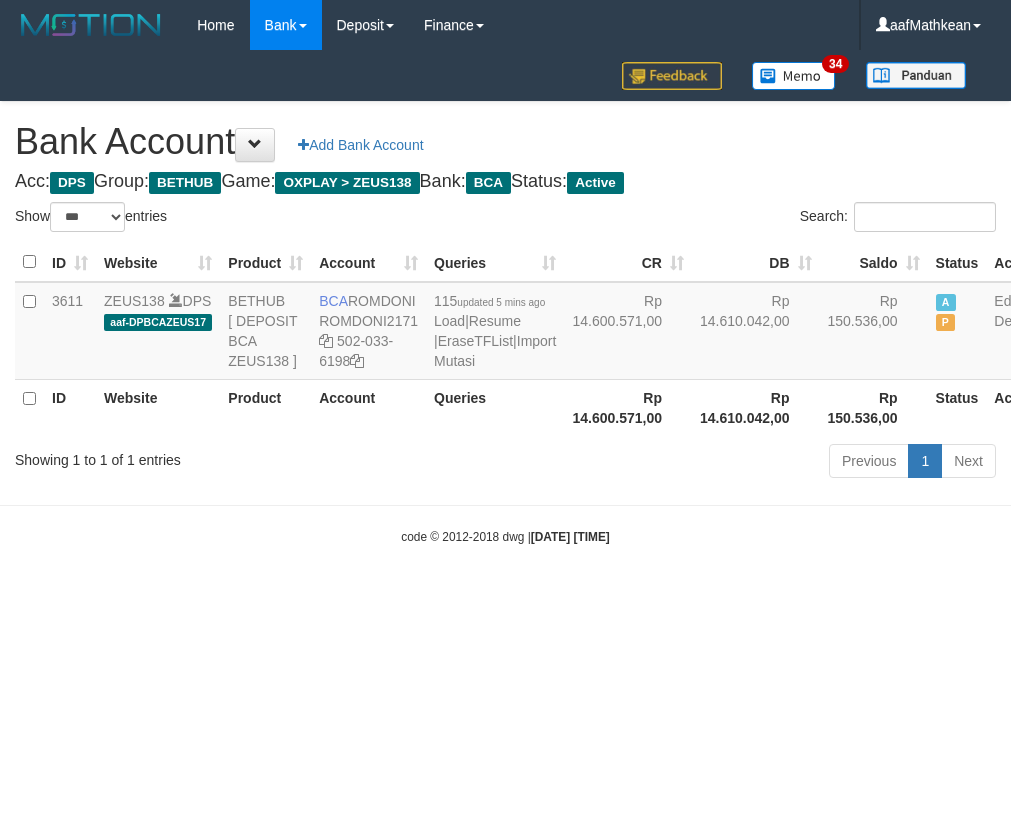 select on "***" 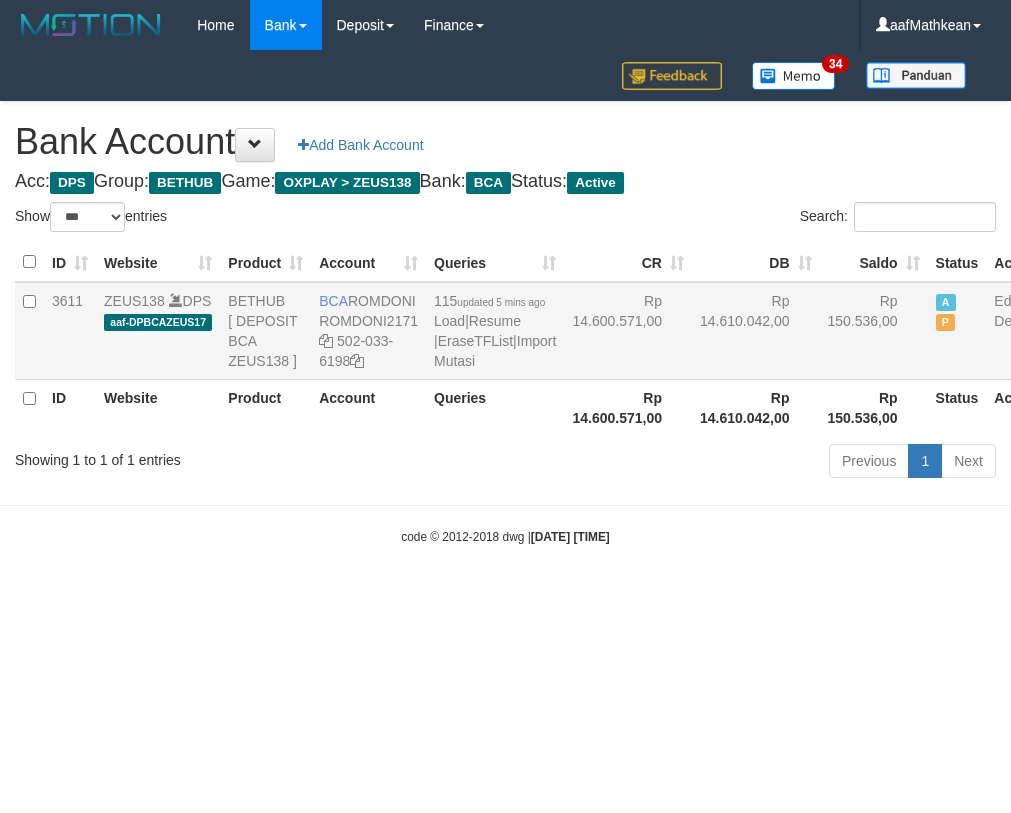 scroll, scrollTop: 0, scrollLeft: 0, axis: both 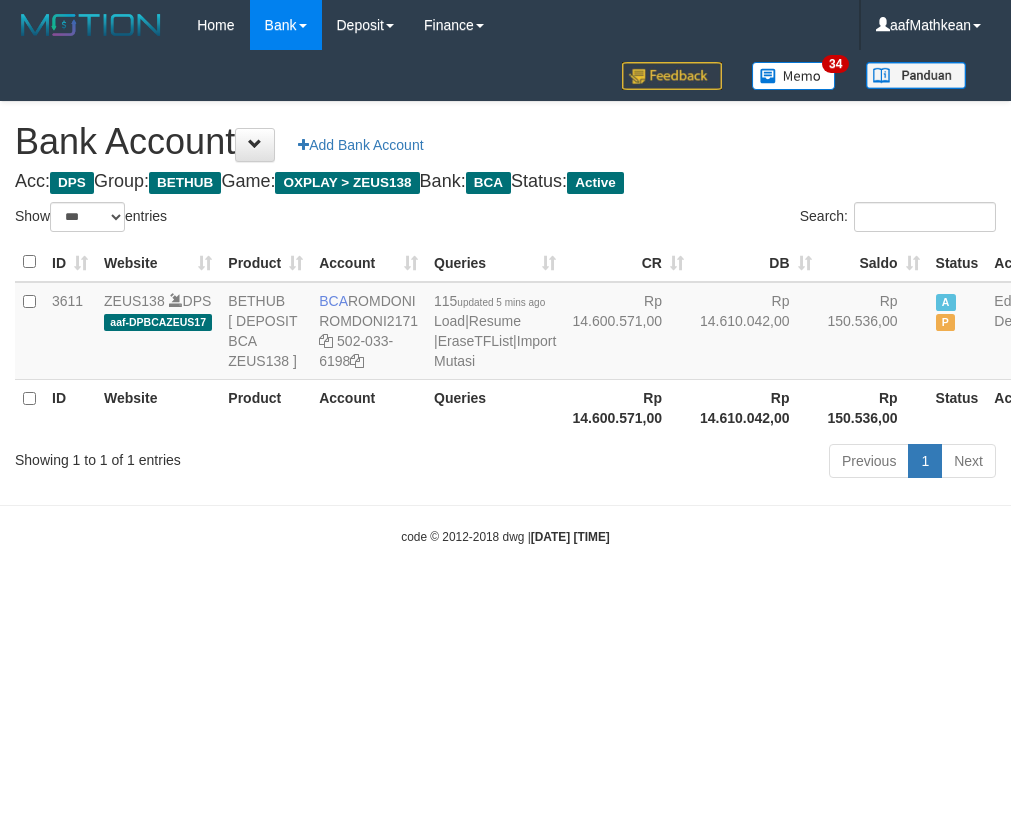 click on "Toggle navigation
Home
Bank
Account List
Load
By Website
Group
[OXPLAY]													ZEUS138
By Load Group (DPS)" at bounding box center [505, 298] 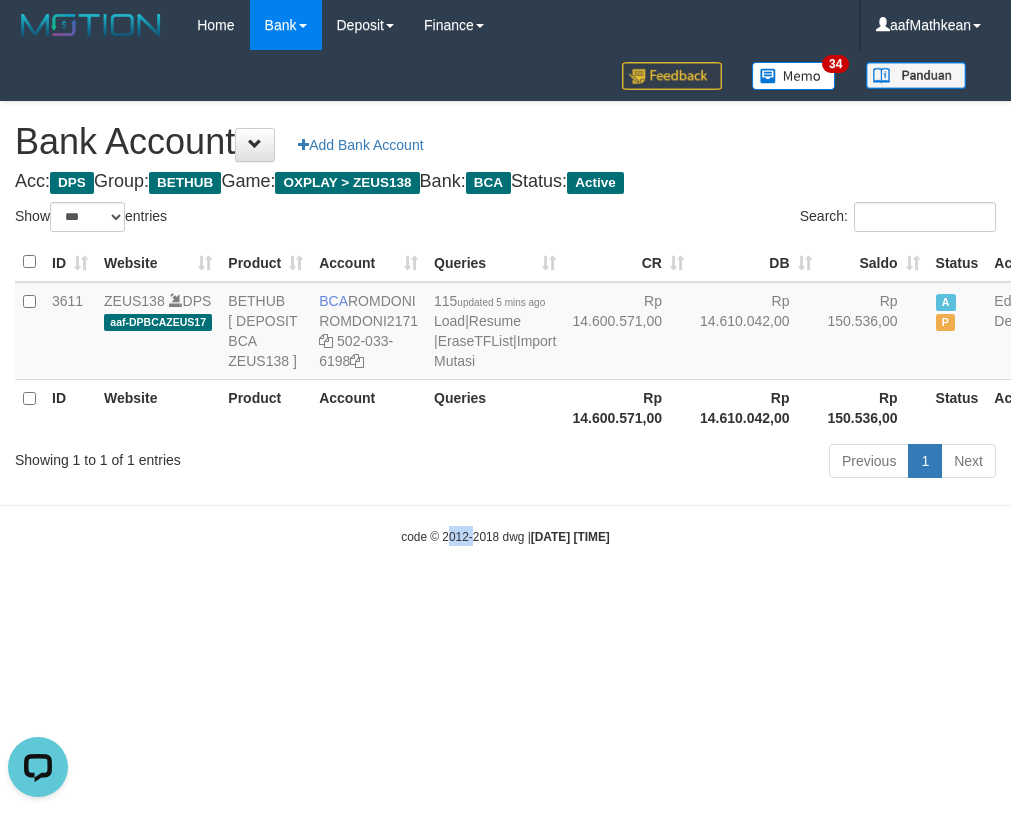 scroll, scrollTop: 0, scrollLeft: 0, axis: both 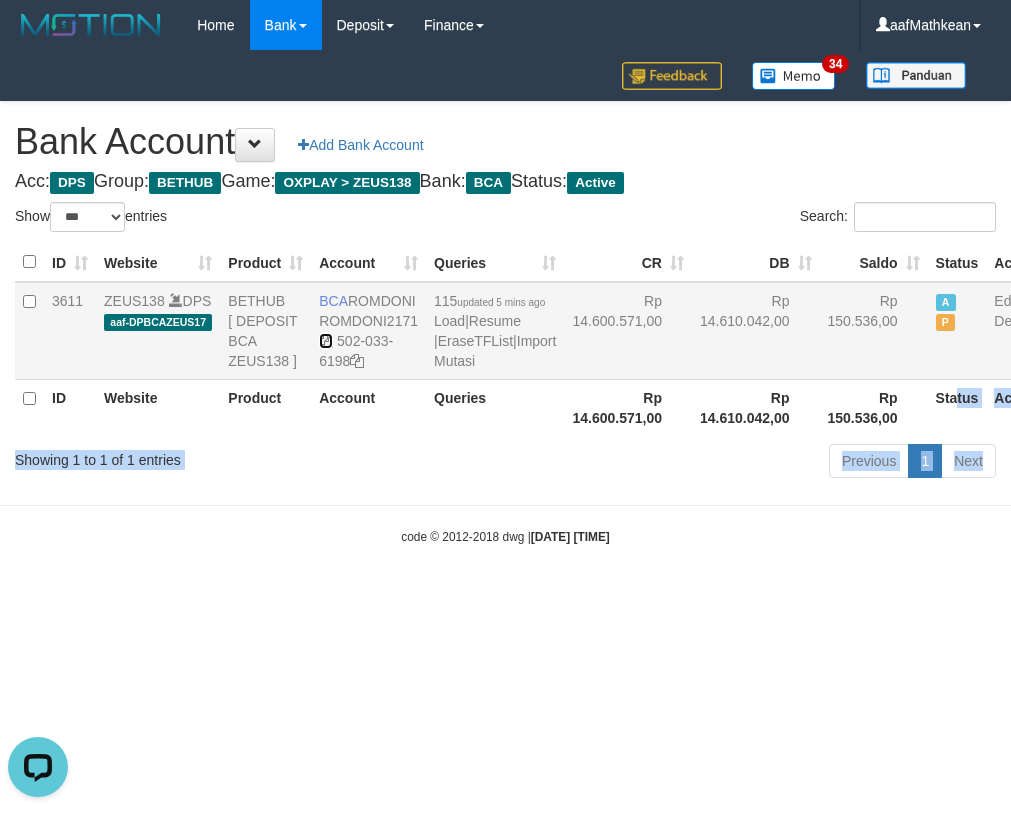 click at bounding box center (326, 341) 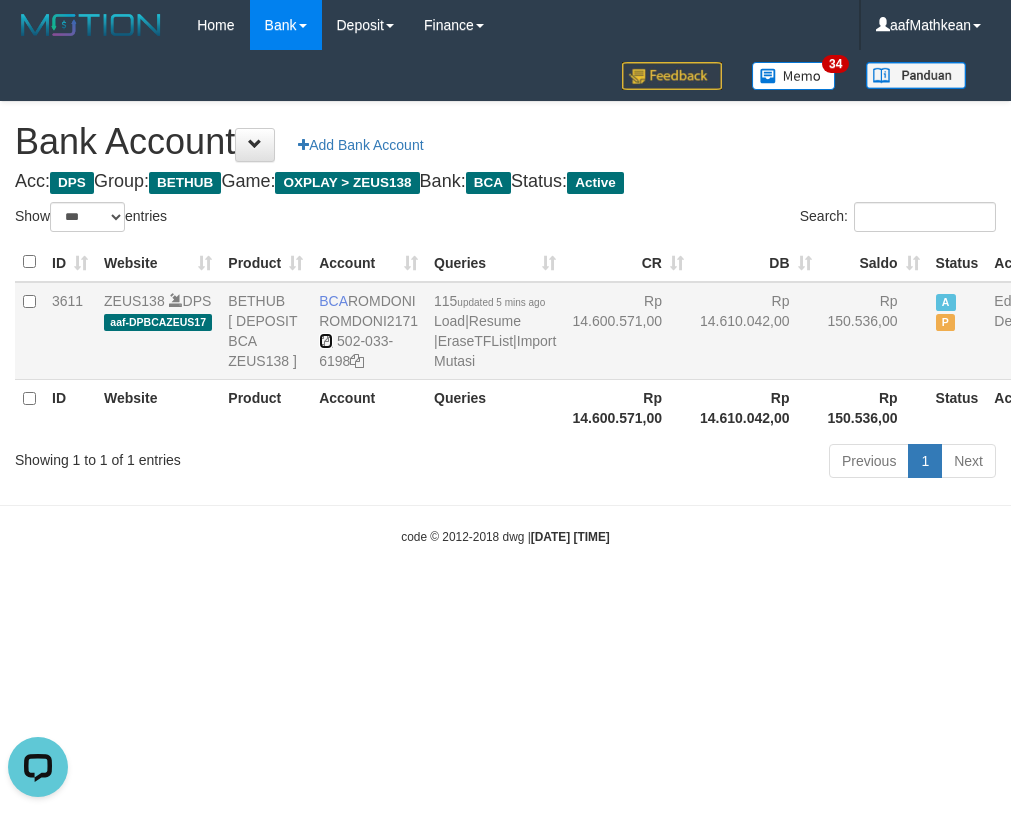 drag, startPoint x: 326, startPoint y: 358, endPoint x: 995, endPoint y: 363, distance: 669.0187 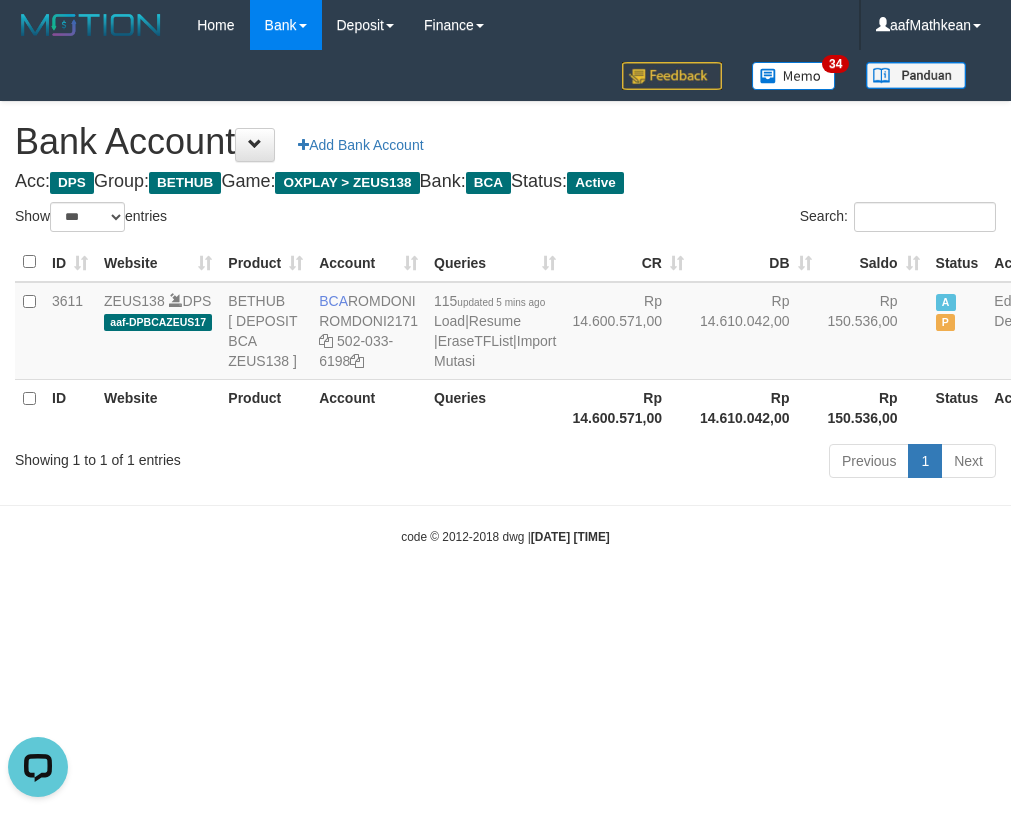click on "Rp 14.610.042,00" at bounding box center [756, 407] 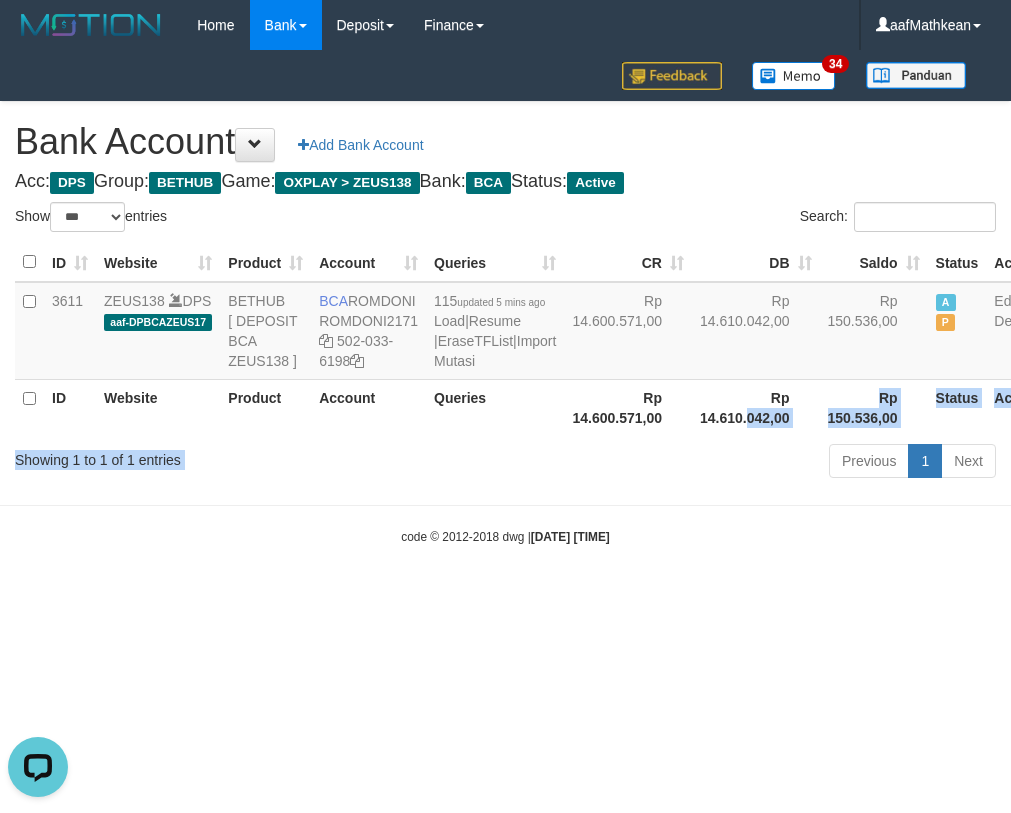 drag, startPoint x: 702, startPoint y: 509, endPoint x: 686, endPoint y: 540, distance: 34.88553 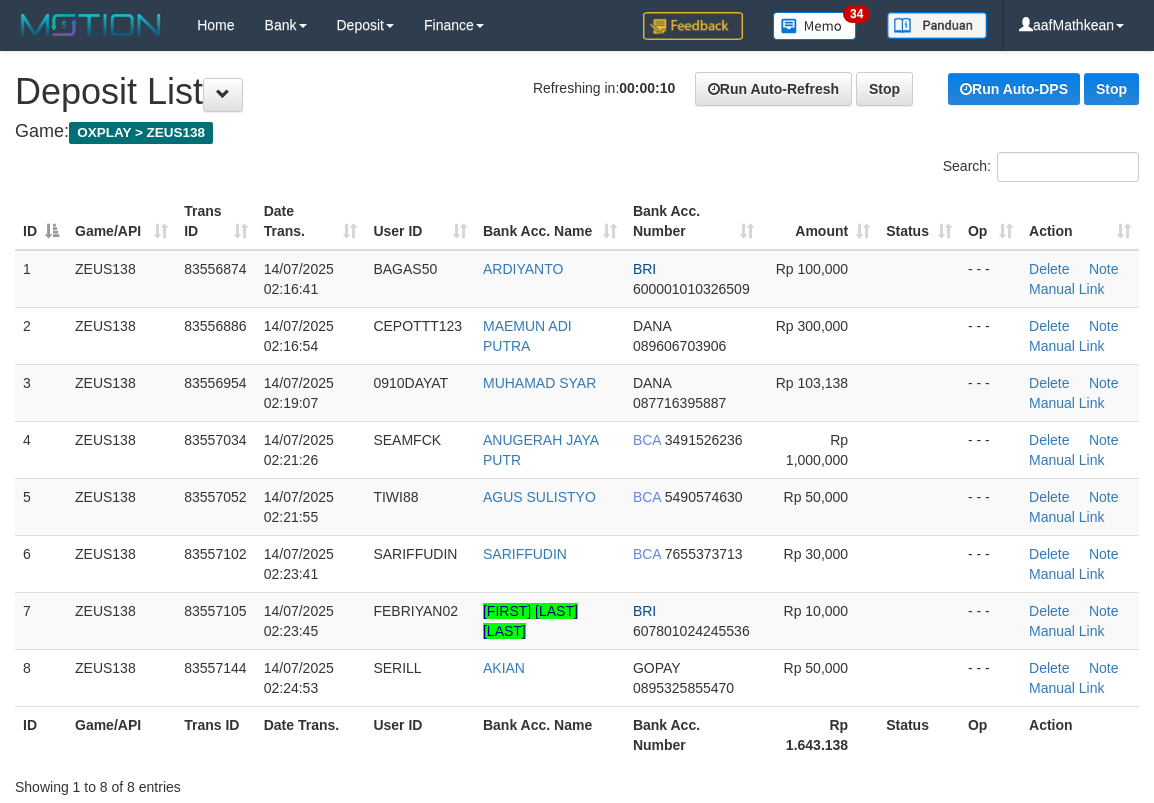 scroll, scrollTop: 0, scrollLeft: 0, axis: both 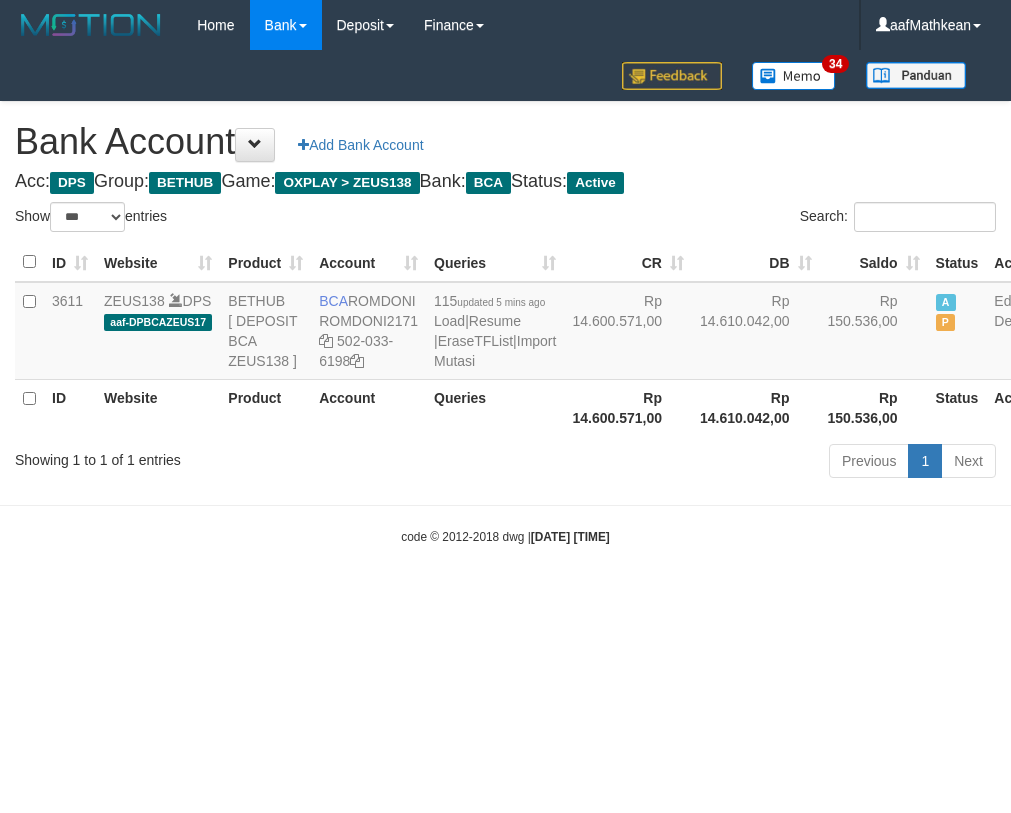 select on "***" 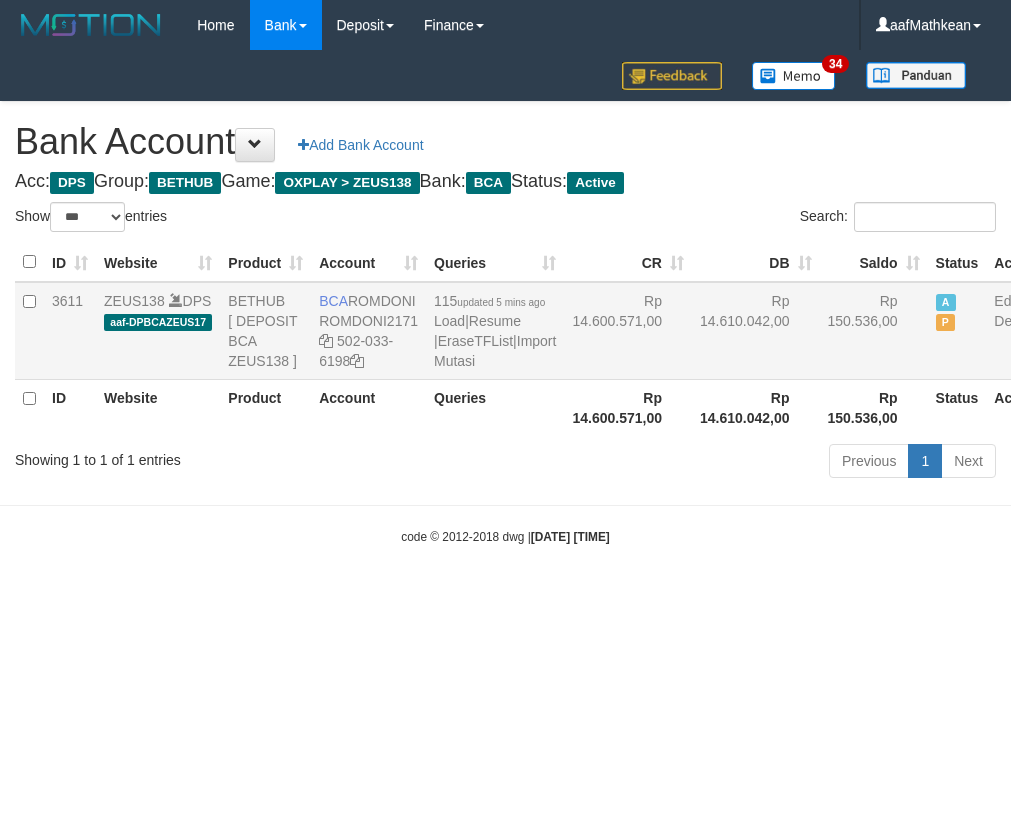 click on "3611
ZEUS138
DPS
aaf-DPBCAZEUS17
BETHUB
[ DEPOSIT BCA ZEUS138 ]
BCA
ROMDONI
ROMDONI2171
[PHONE]
115  updated [TIME] ago
Load
|
Resume
|
EraseTFList
|
Import Mutasi
Rp 14.600.571,00
Rp 14.610.042,00
Rp 150.536,00
A
P
Edit
Delete" at bounding box center (530, 331) 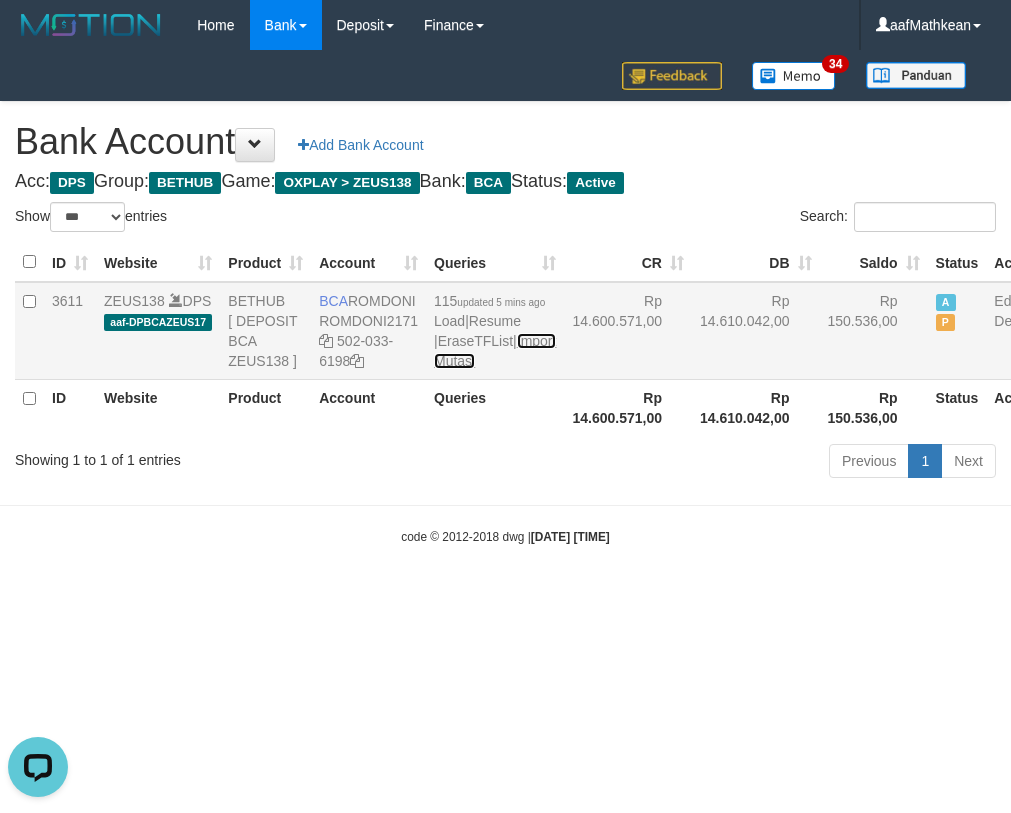 scroll, scrollTop: 0, scrollLeft: 0, axis: both 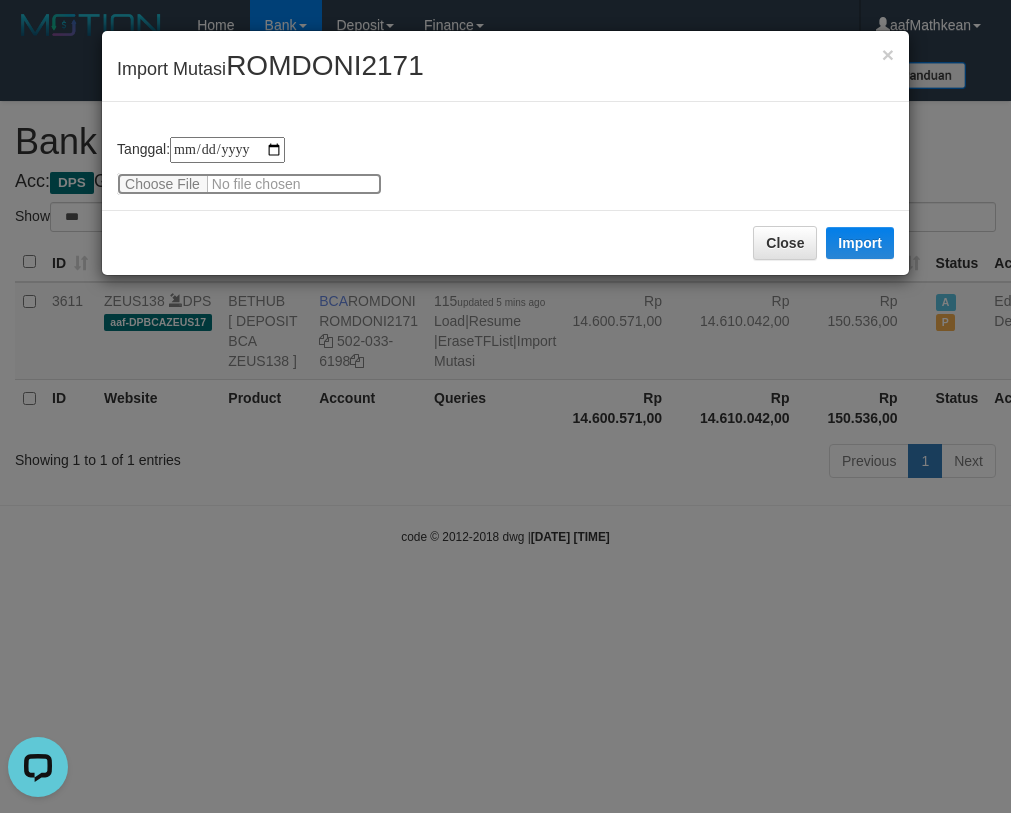 click at bounding box center [249, 184] 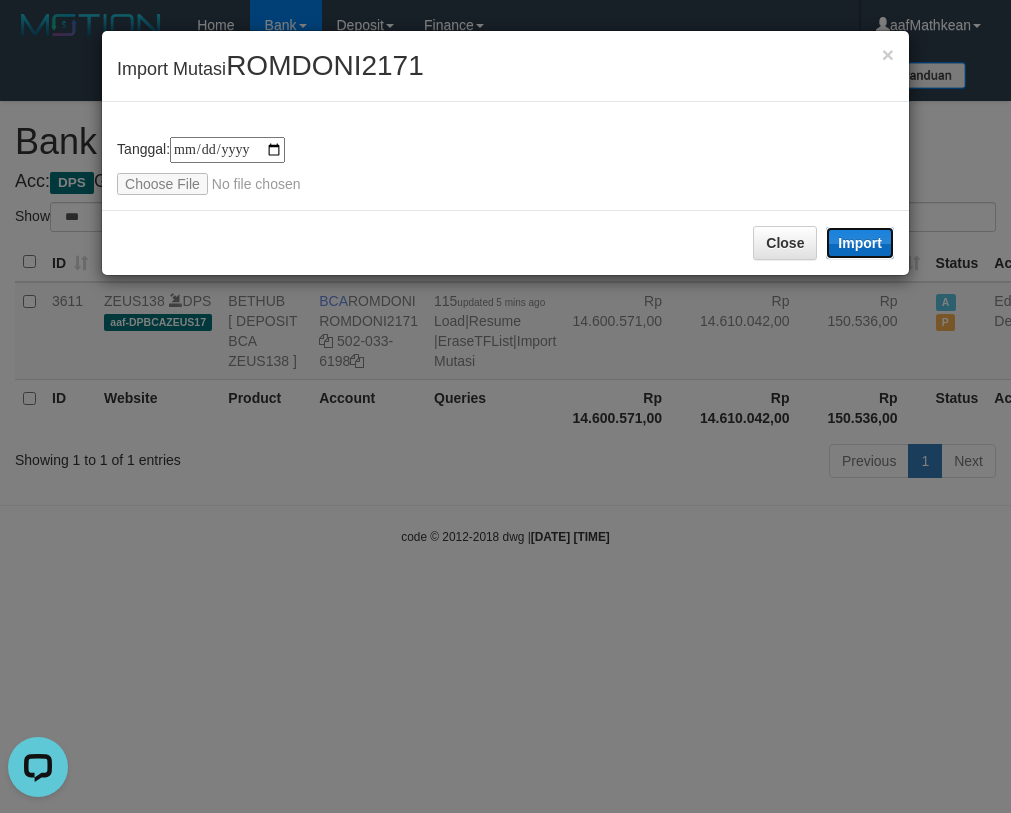 click on "Import" at bounding box center [860, 243] 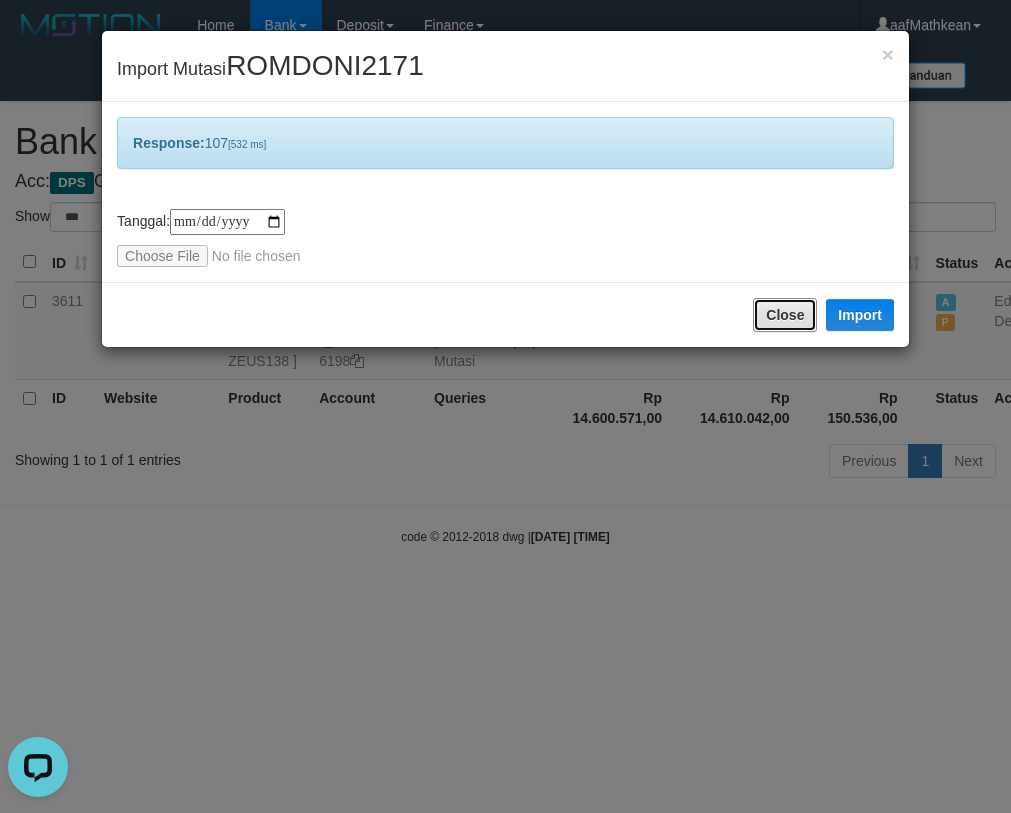 drag, startPoint x: 785, startPoint y: 309, endPoint x: 288, endPoint y: 73, distance: 550.18634 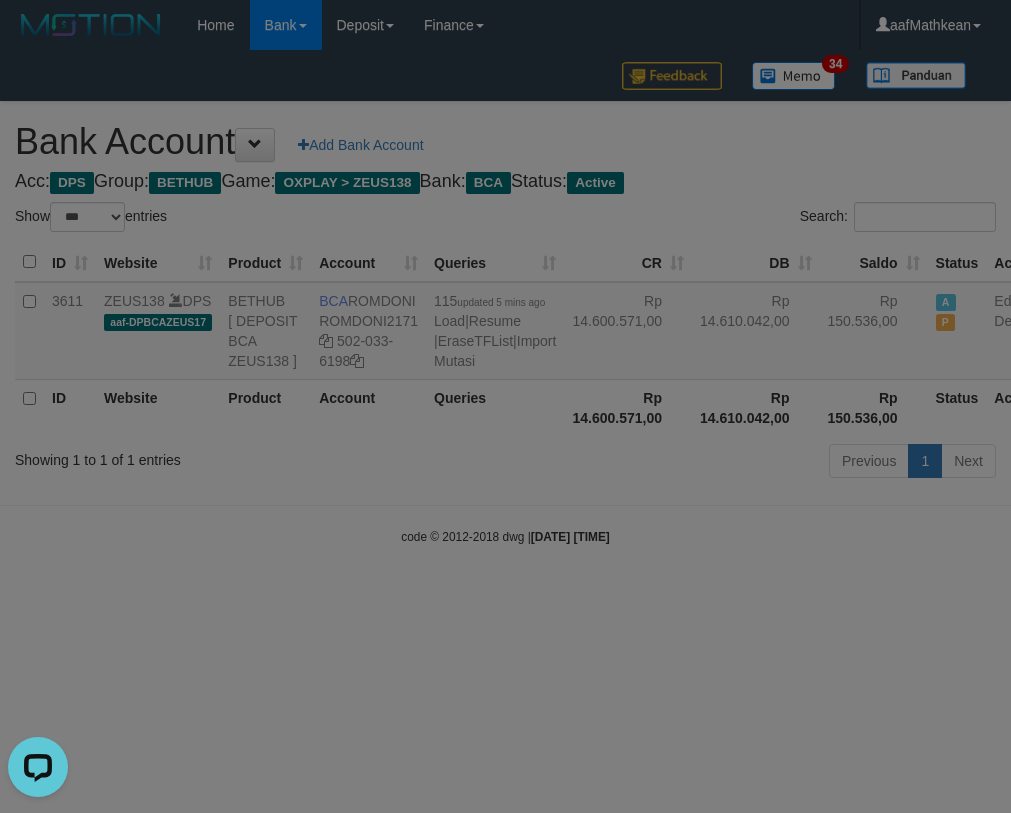 type 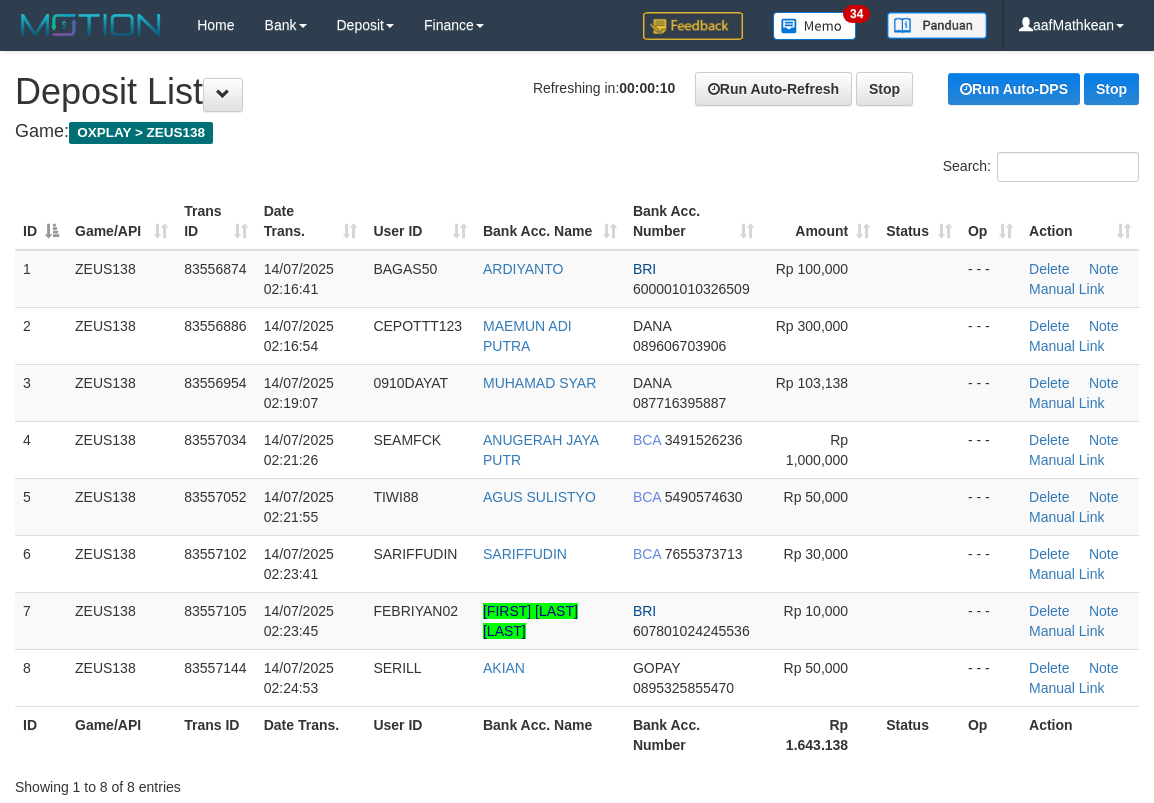 scroll, scrollTop: 0, scrollLeft: 0, axis: both 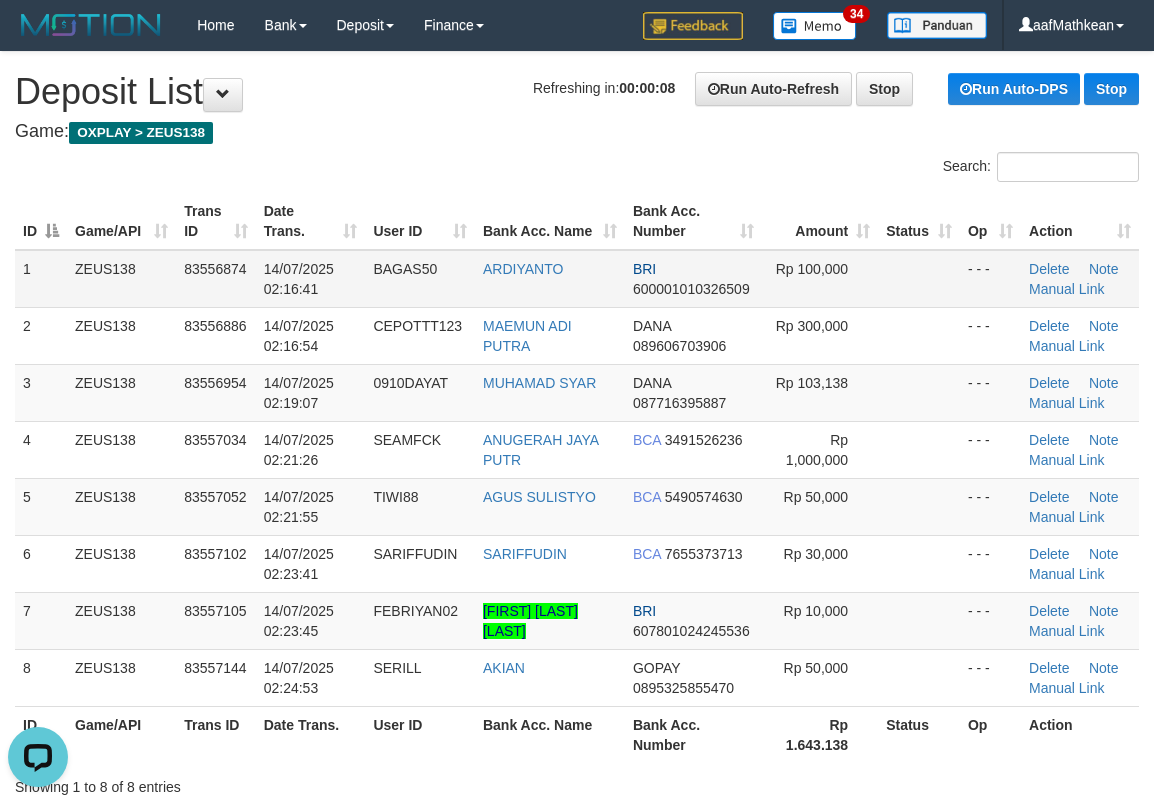 click on "BAGAS50" at bounding box center (420, 279) 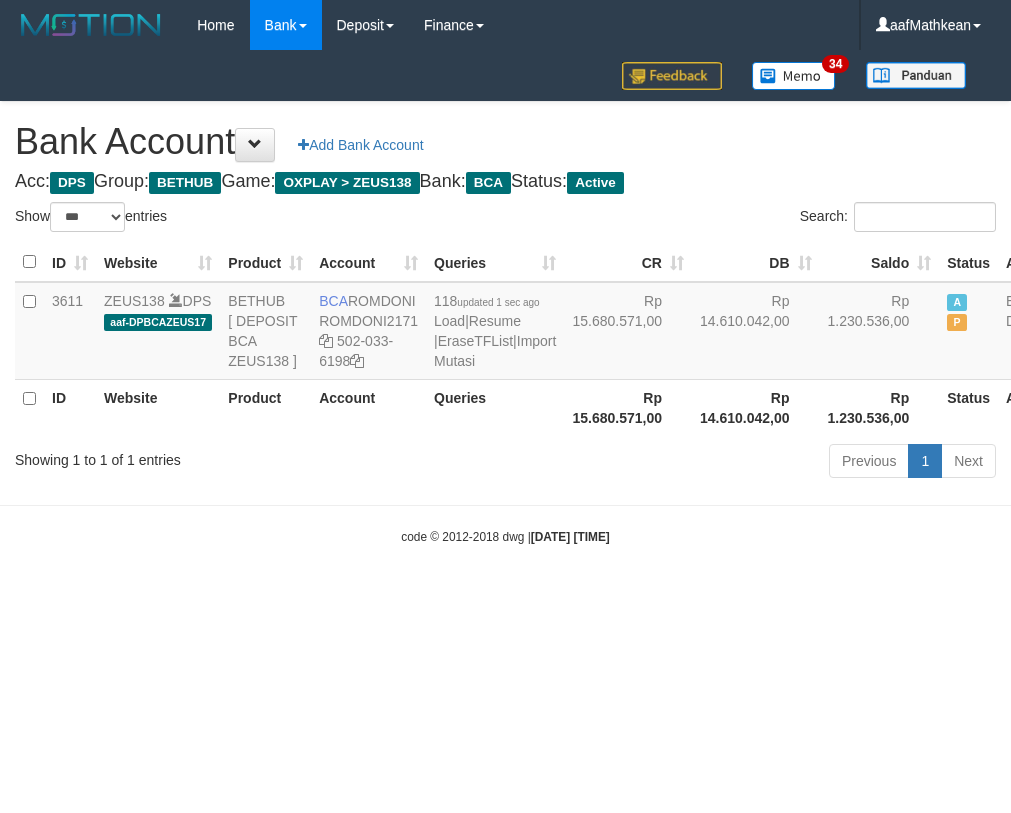 select on "***" 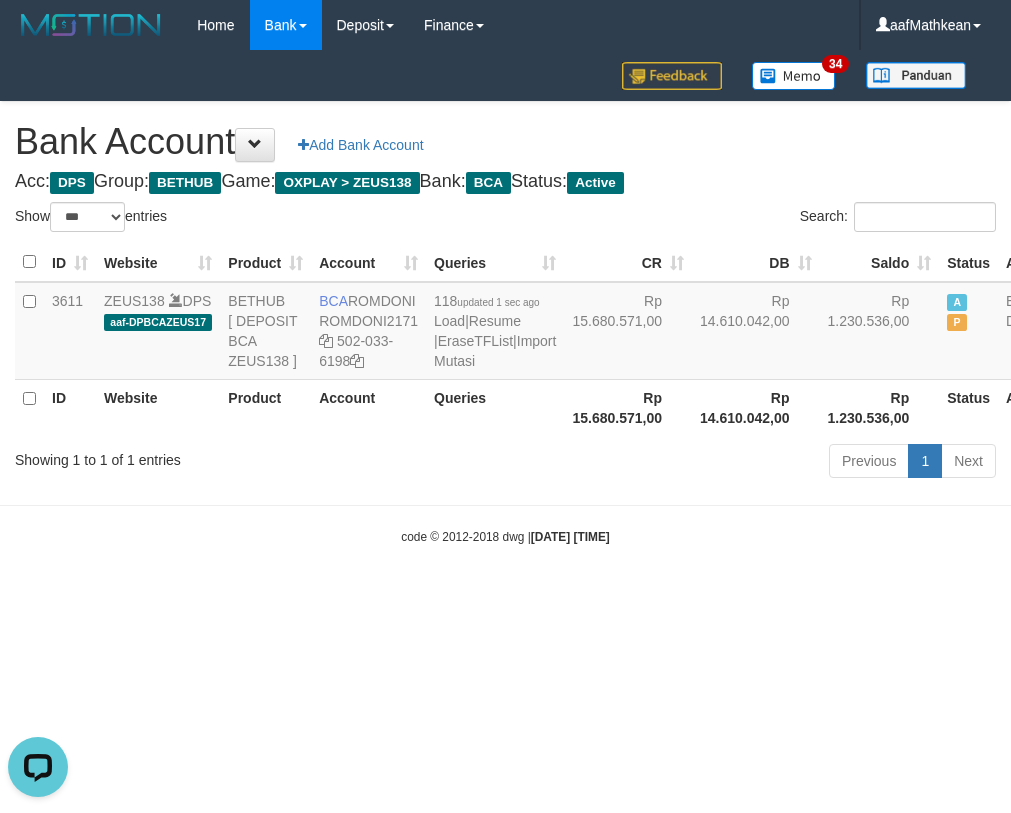 scroll, scrollTop: 0, scrollLeft: 0, axis: both 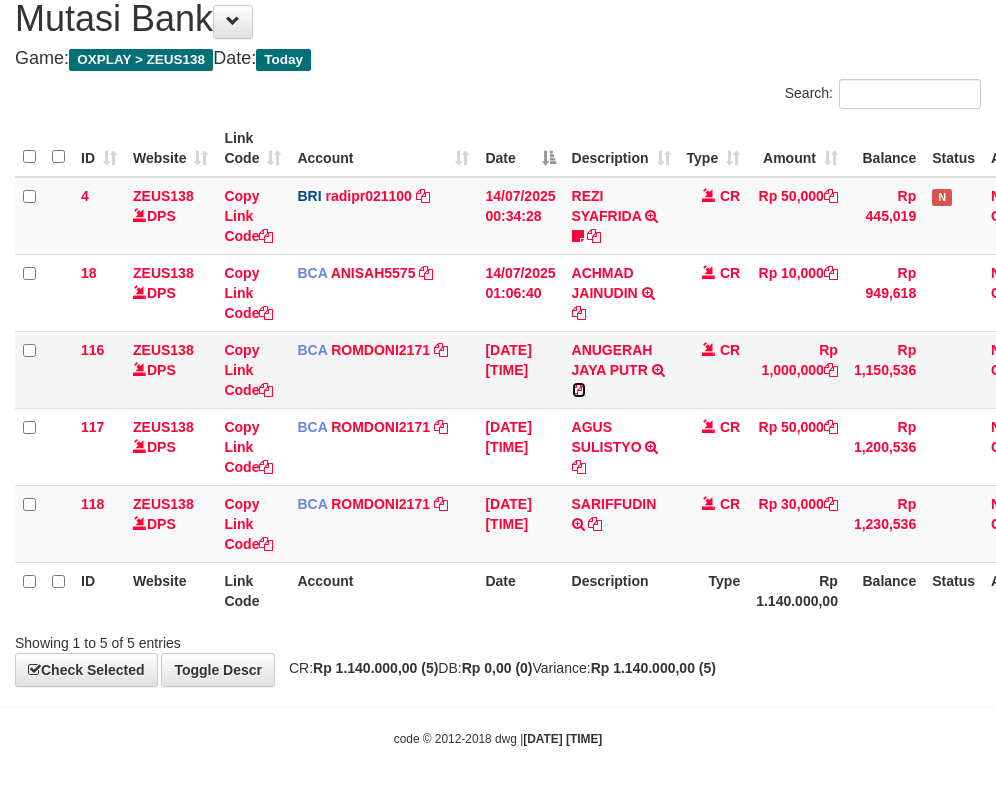 click at bounding box center [579, 390] 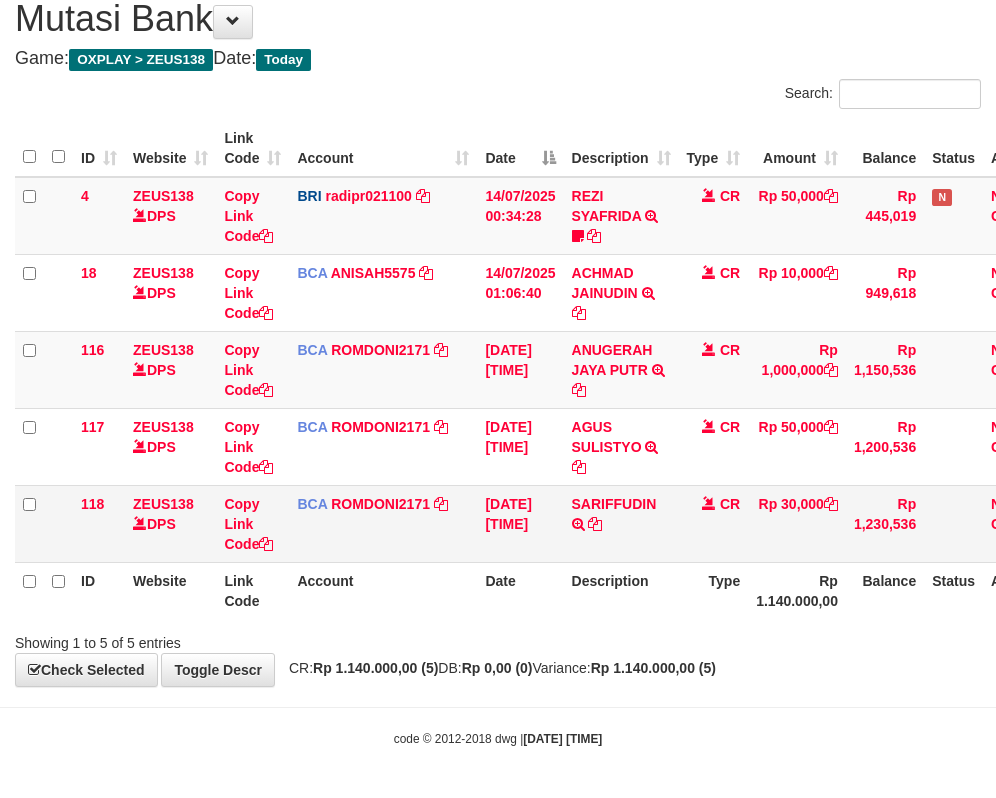 click on "14/07/2025 02:26:01" at bounding box center [520, 523] 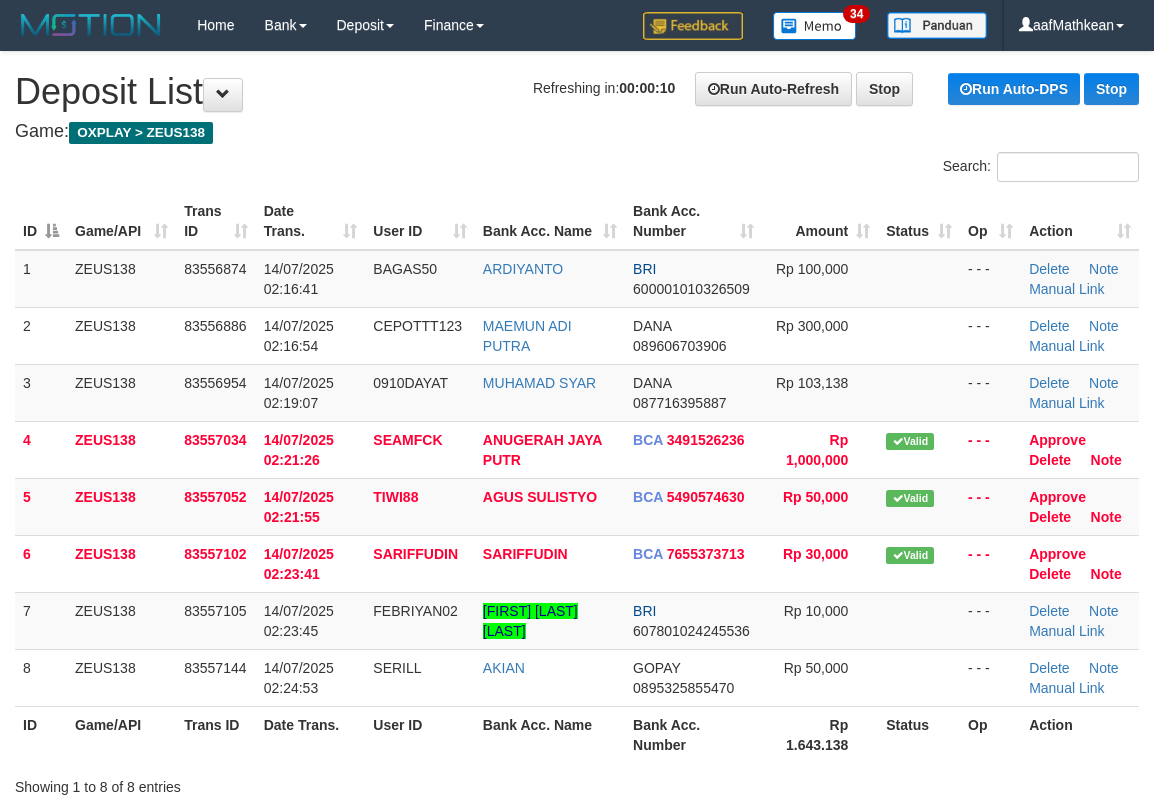 scroll, scrollTop: 0, scrollLeft: 0, axis: both 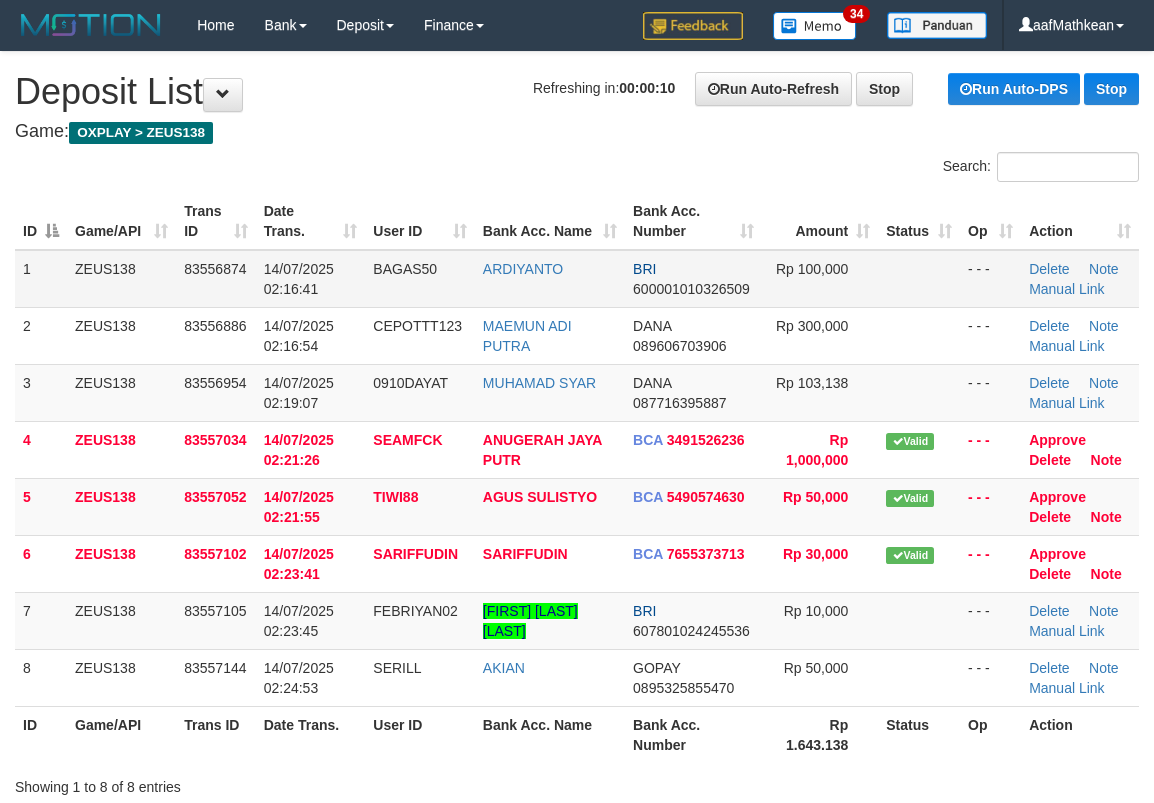 click on "Search:" at bounding box center (577, 169) 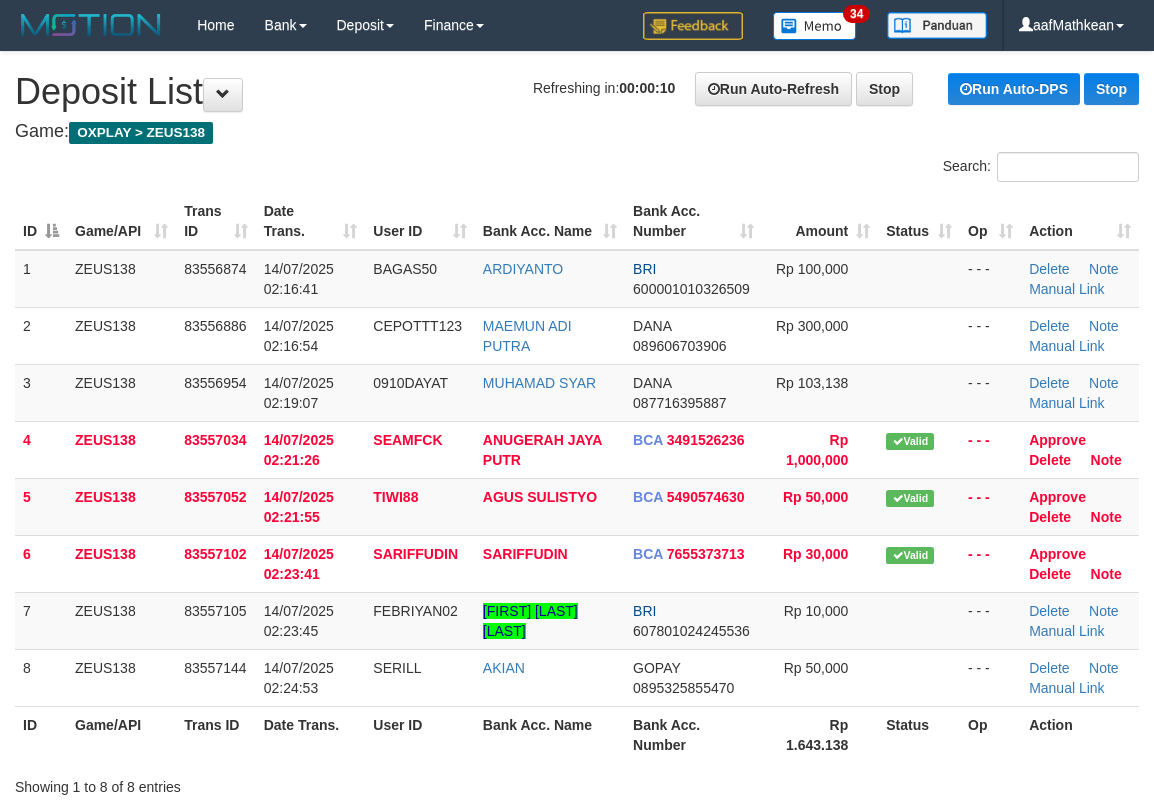 scroll, scrollTop: 1260, scrollLeft: 0, axis: vertical 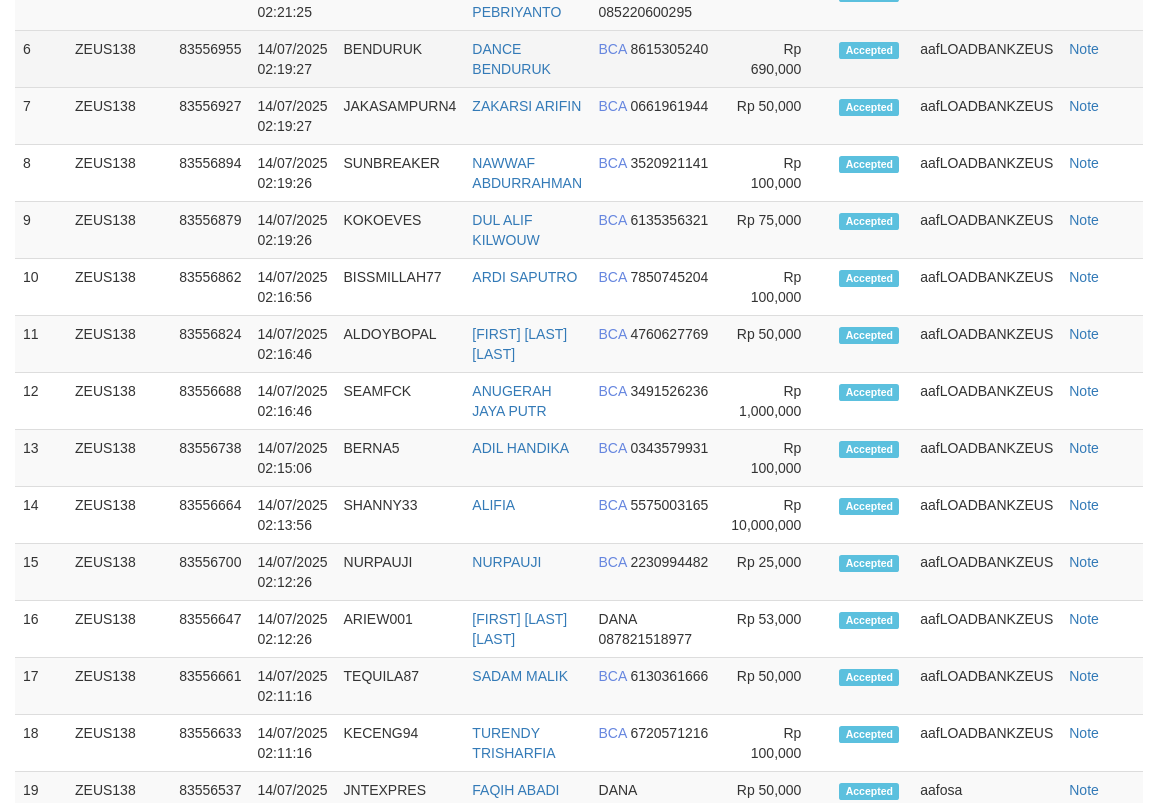 drag, startPoint x: 431, startPoint y: 71, endPoint x: 266, endPoint y: 173, distance: 193.98196 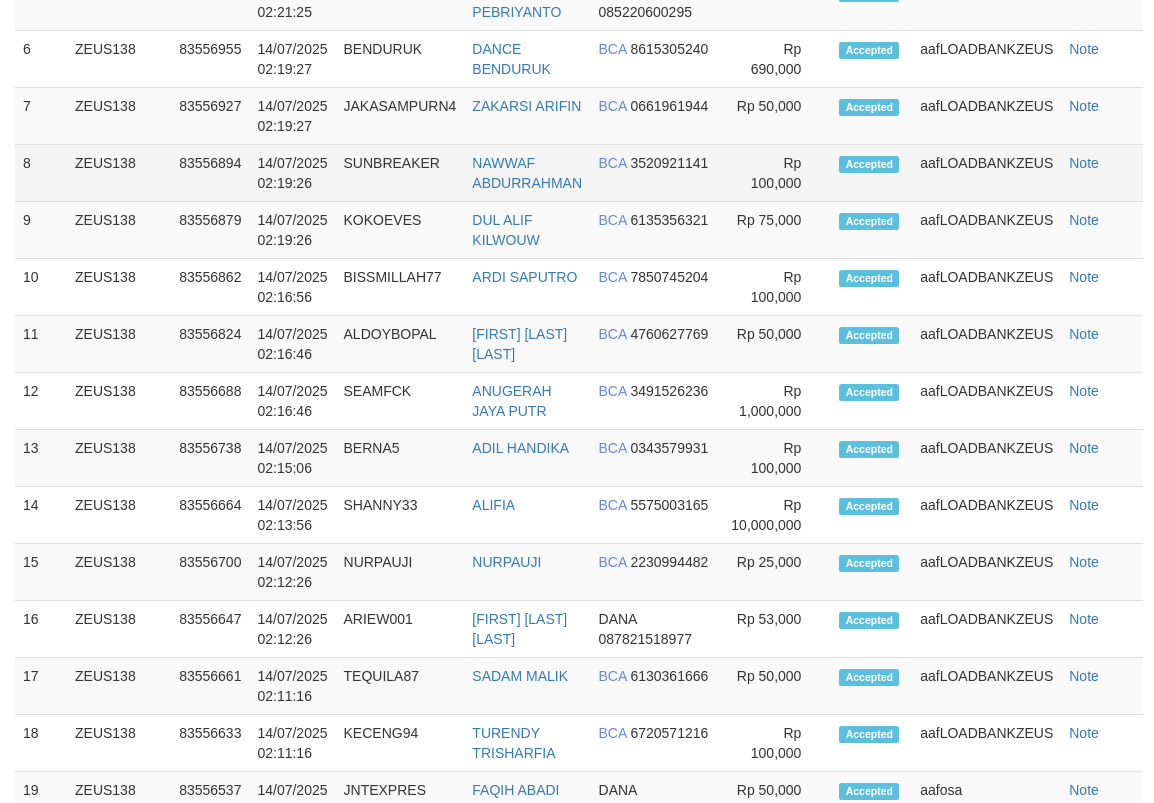 click on "BENDURUK" at bounding box center (400, 59) 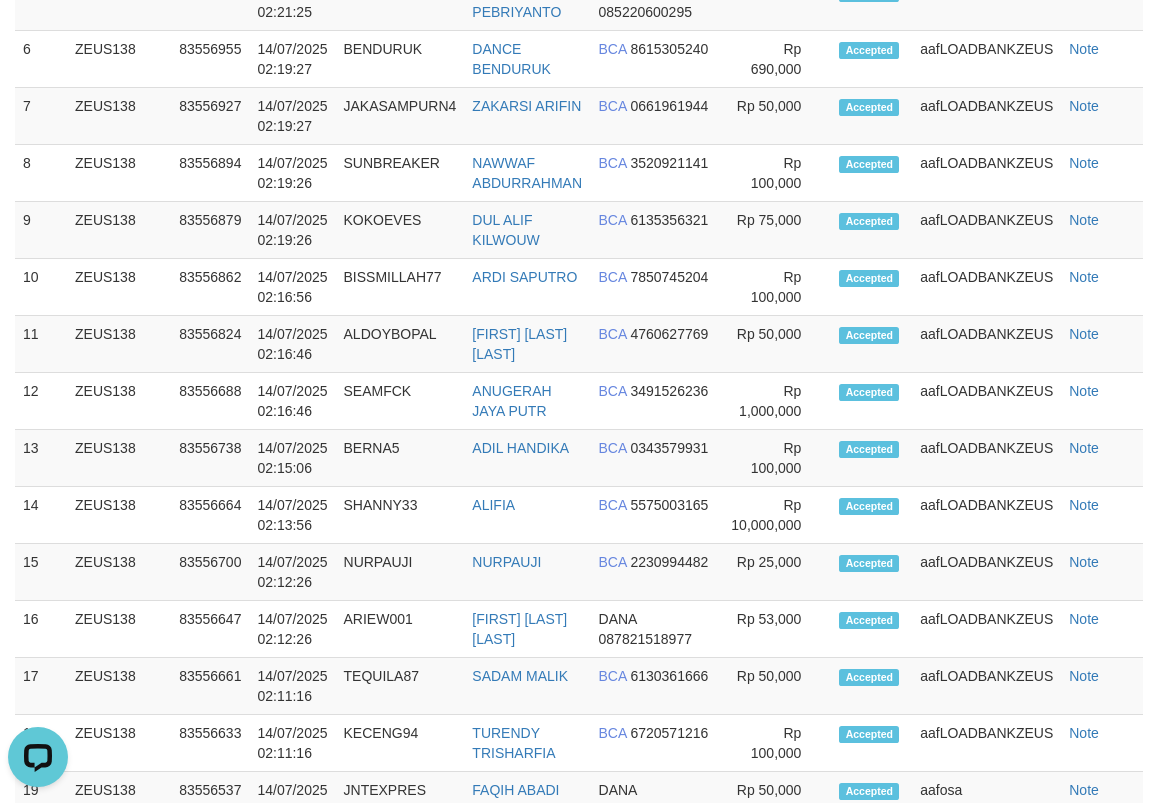 scroll, scrollTop: 0, scrollLeft: 0, axis: both 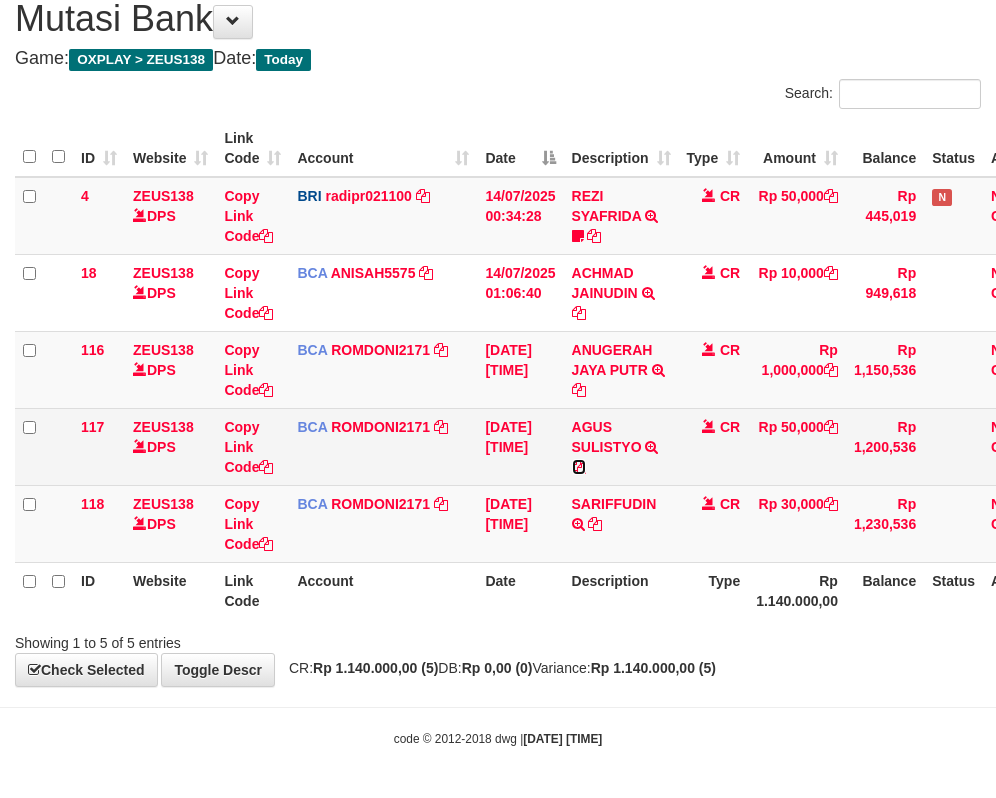 click at bounding box center [579, 467] 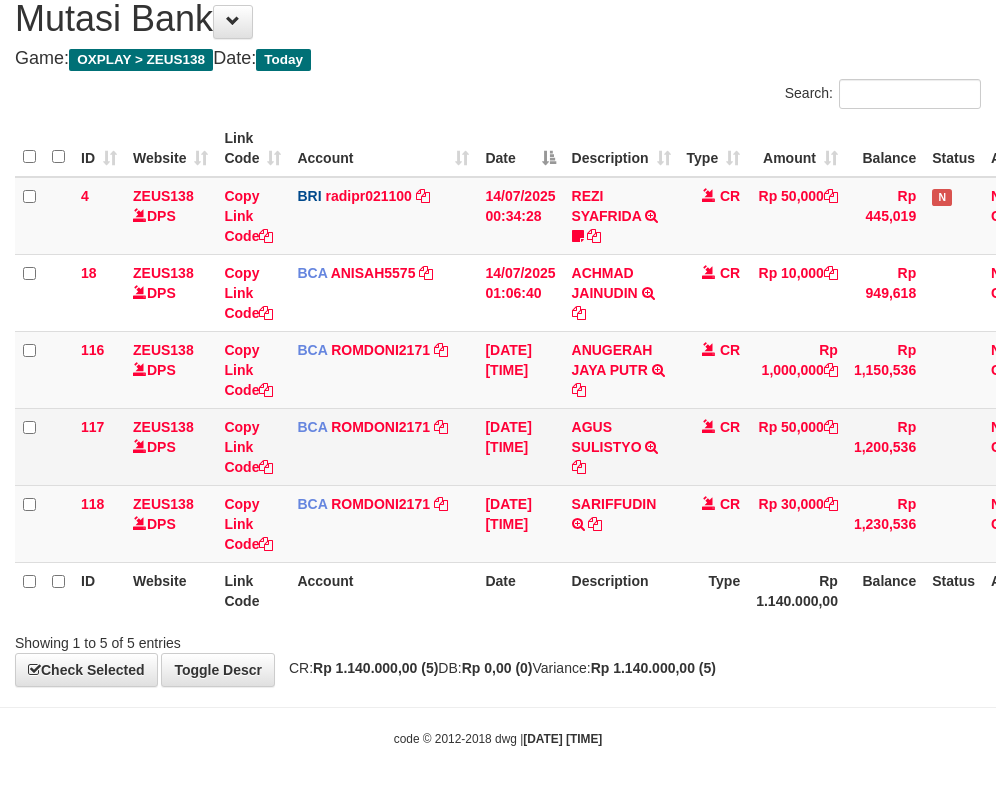 drag, startPoint x: 690, startPoint y: 519, endPoint x: 976, endPoint y: 429, distance: 299.82663 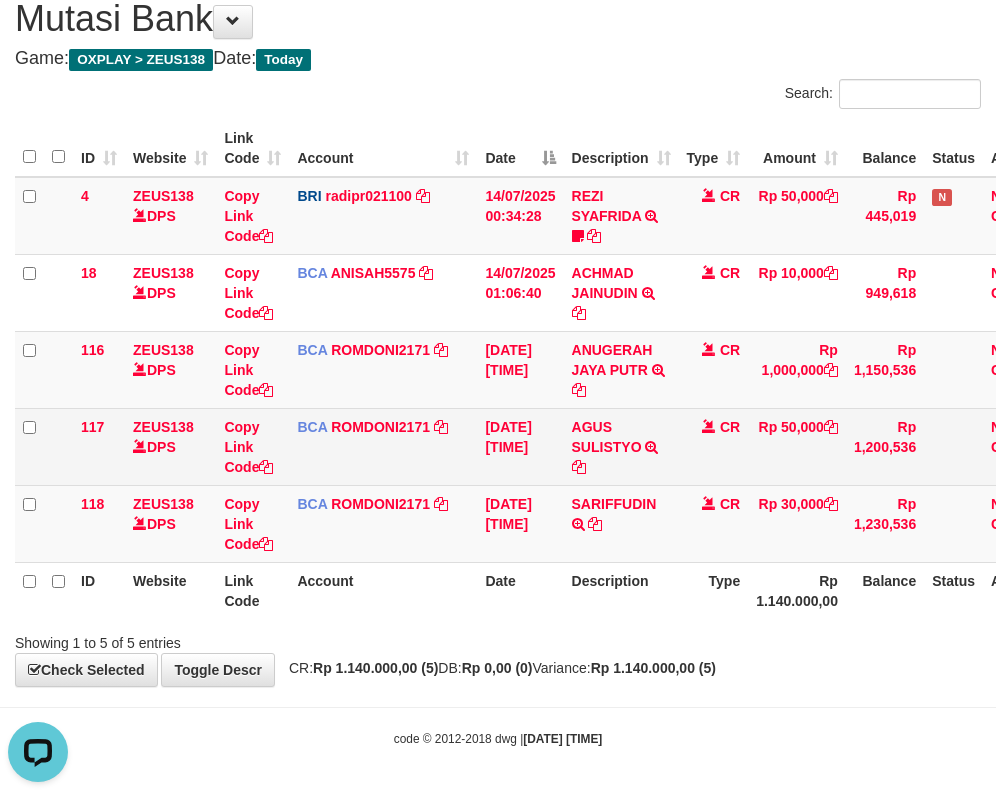scroll, scrollTop: 0, scrollLeft: 0, axis: both 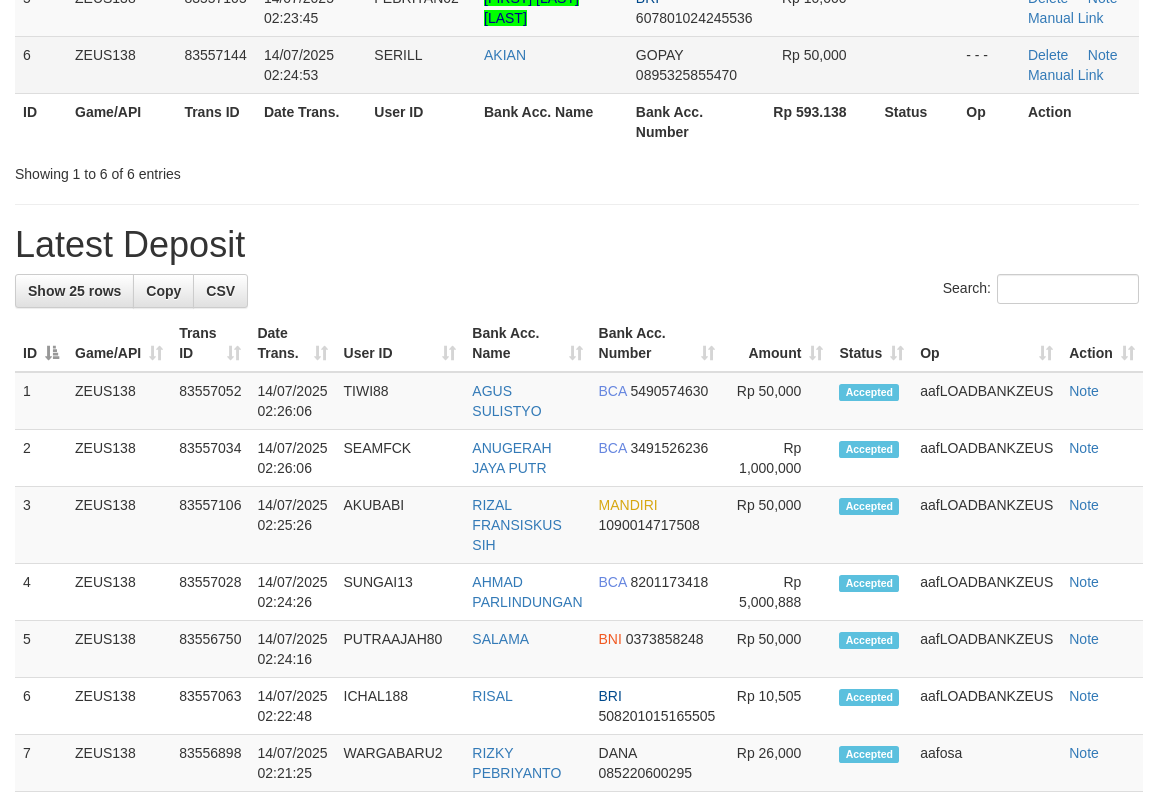 click on "0895325855470" at bounding box center [686, 75] 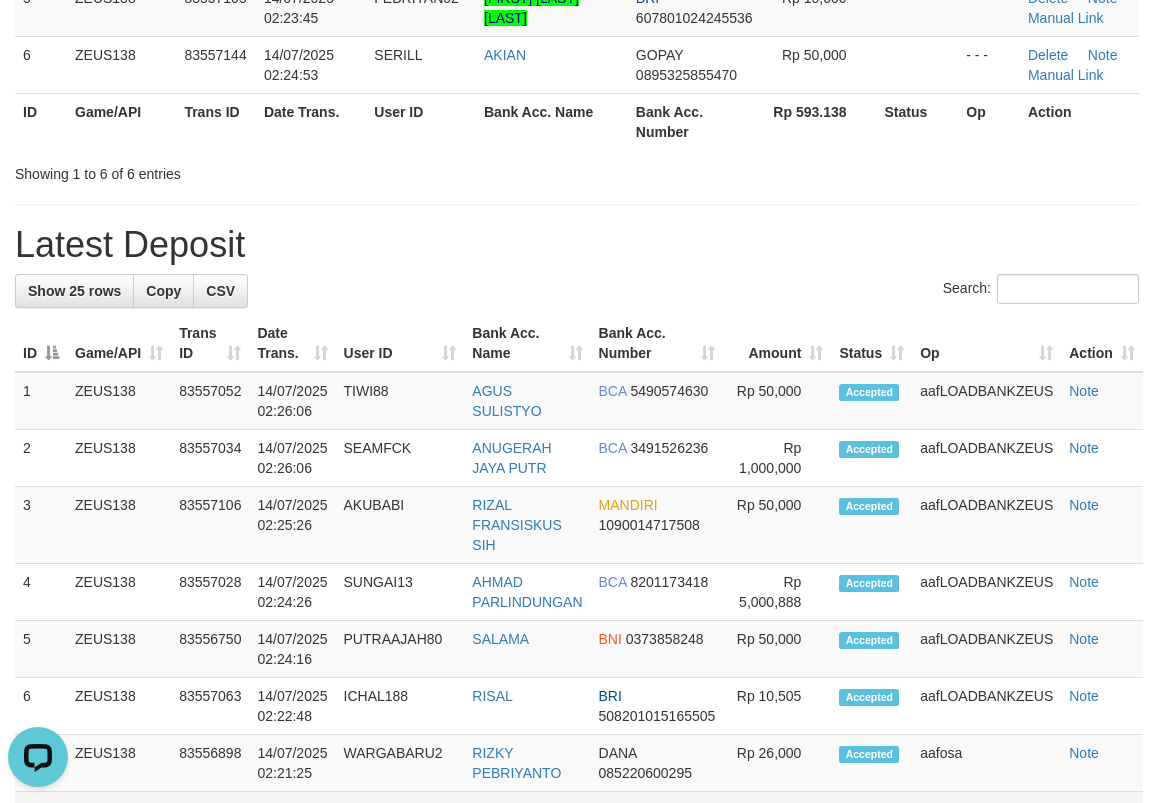 scroll, scrollTop: 0, scrollLeft: 0, axis: both 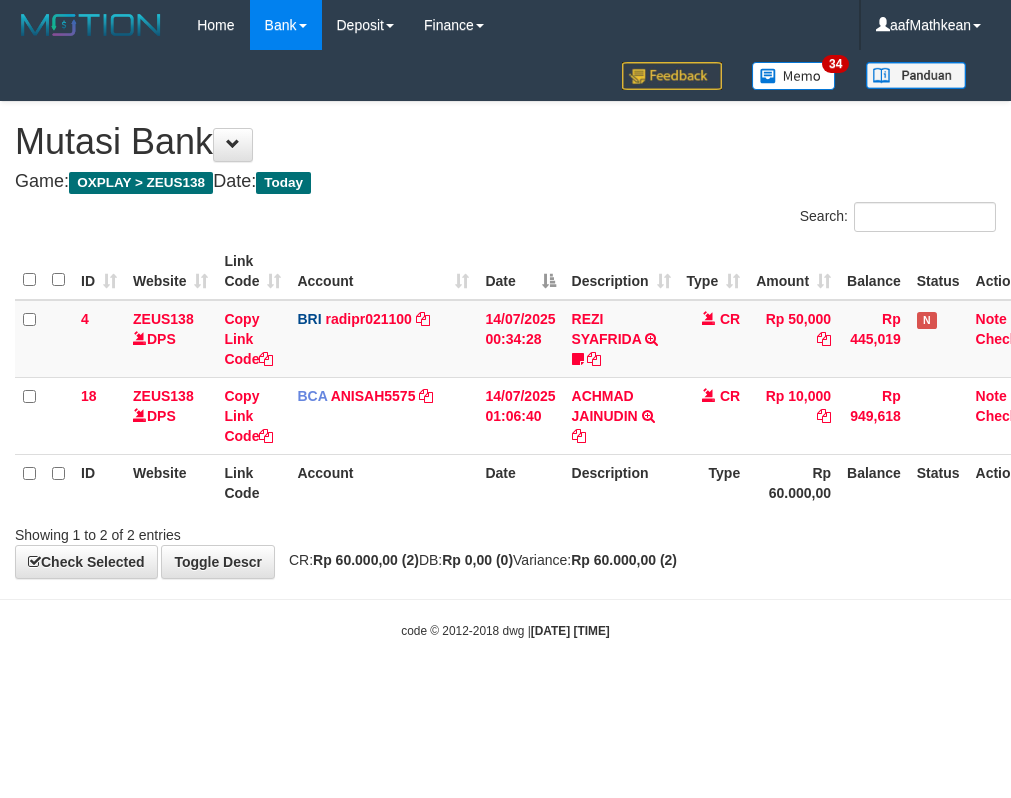 click on "Toggle navigation
Home
Bank
Account List
Load
By Website
Group
[OXPLAY]													ZEUS138
By Load Group (DPS)" at bounding box center [505, 345] 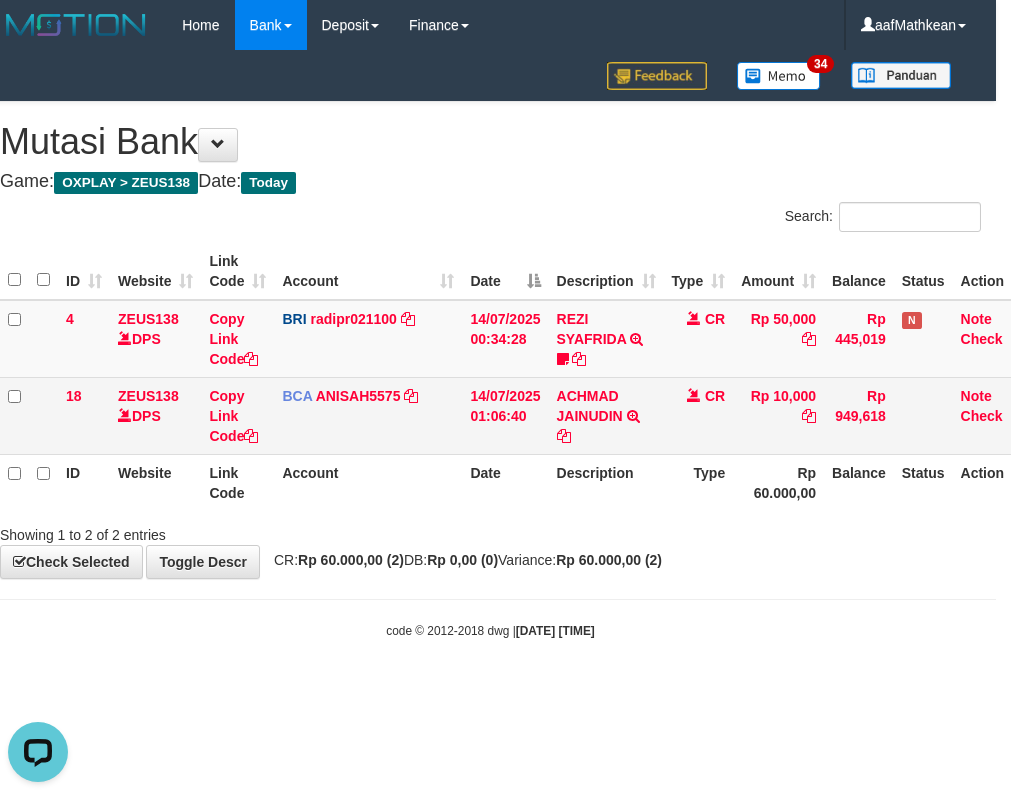 scroll, scrollTop: 0, scrollLeft: 0, axis: both 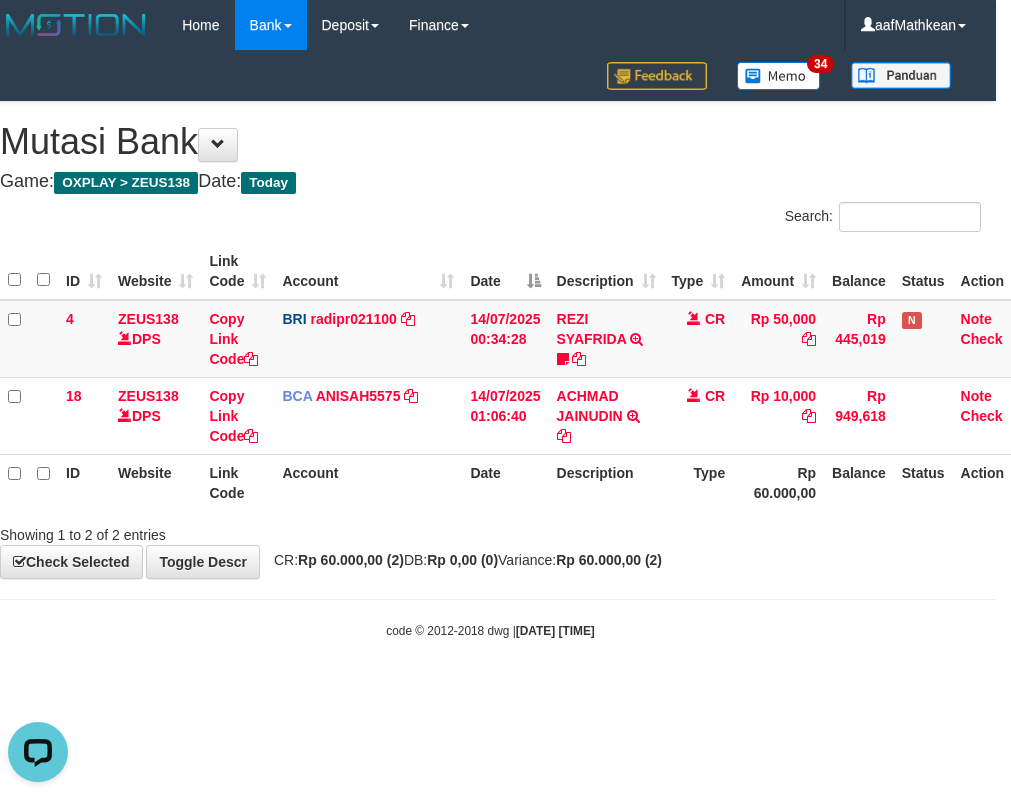 click on "Date" at bounding box center (505, 482) 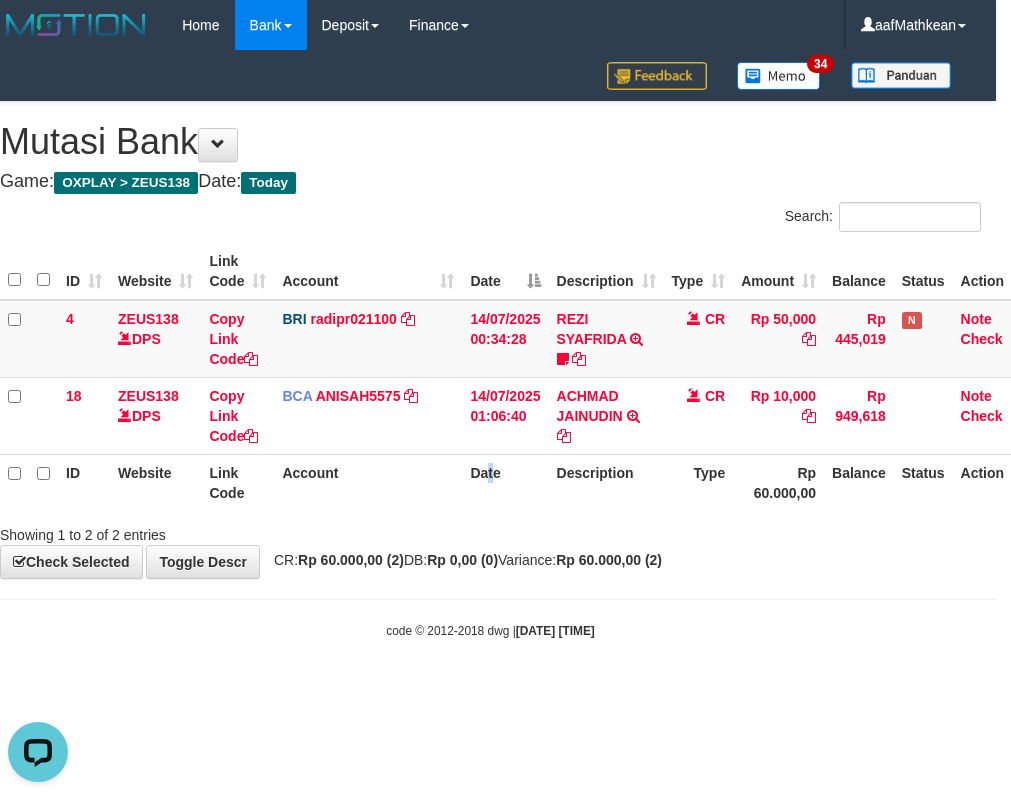 click on "Account" at bounding box center [368, 482] 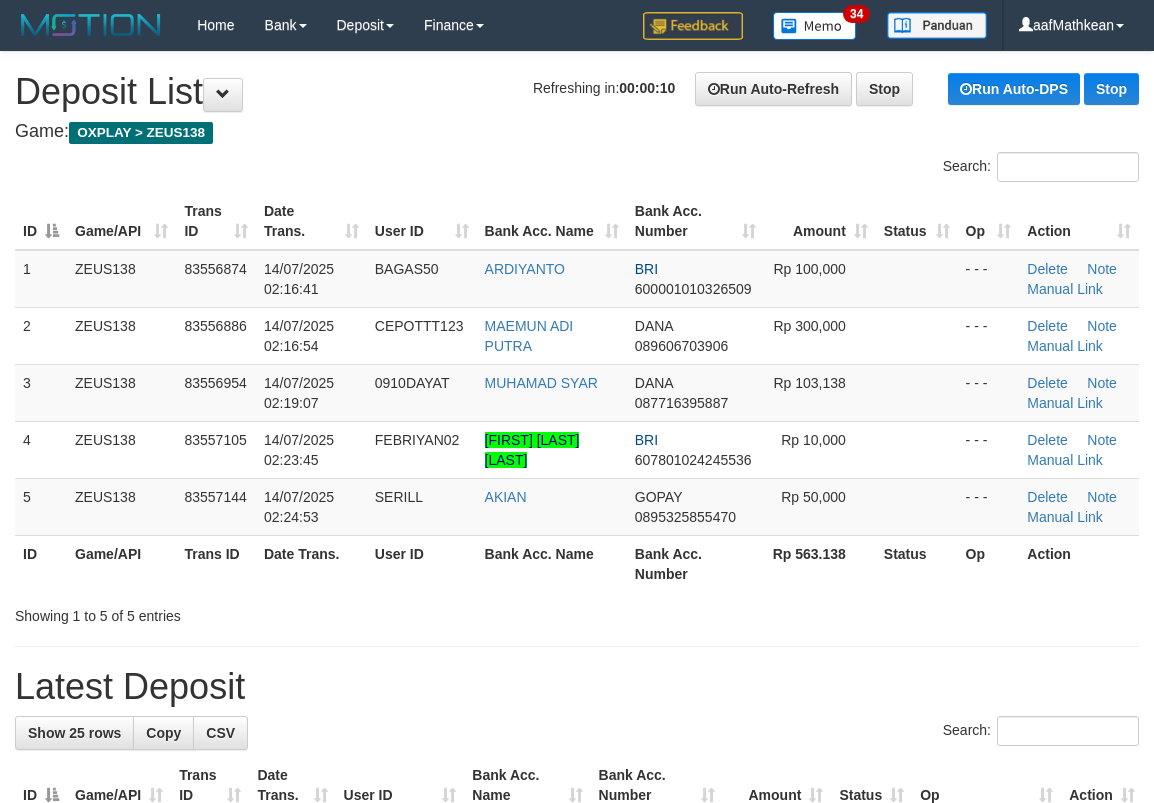 scroll, scrollTop: 0, scrollLeft: 0, axis: both 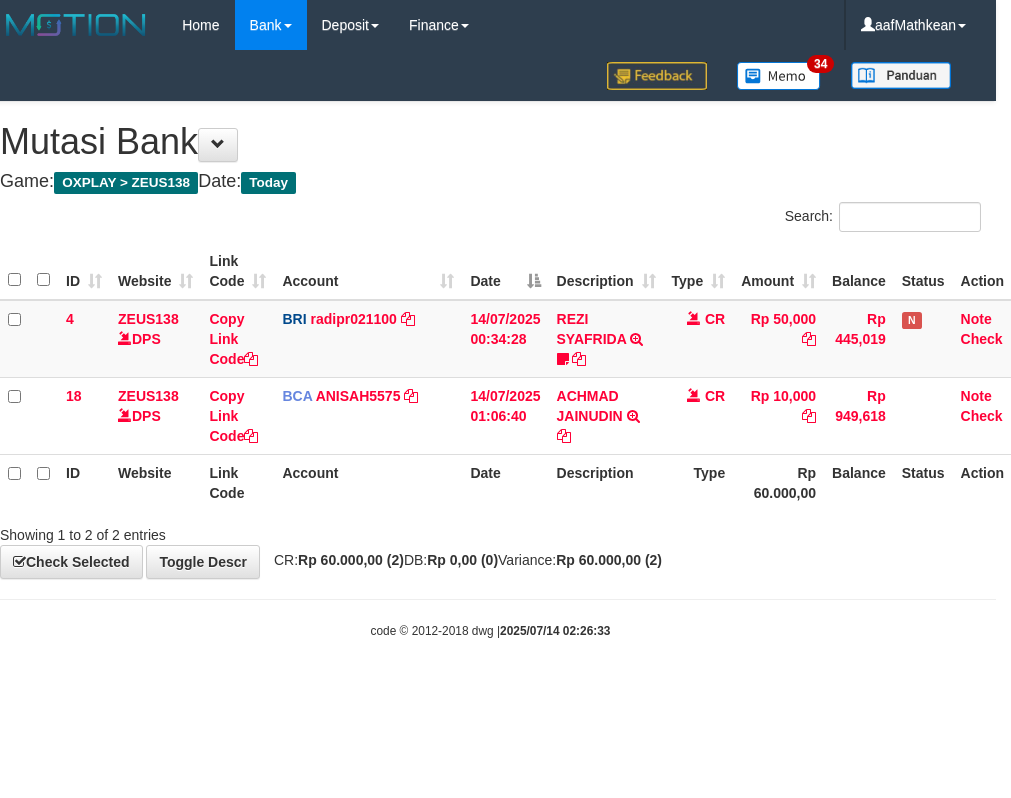 click on "Showing 1 to 2 of 2 entries" at bounding box center [490, 531] 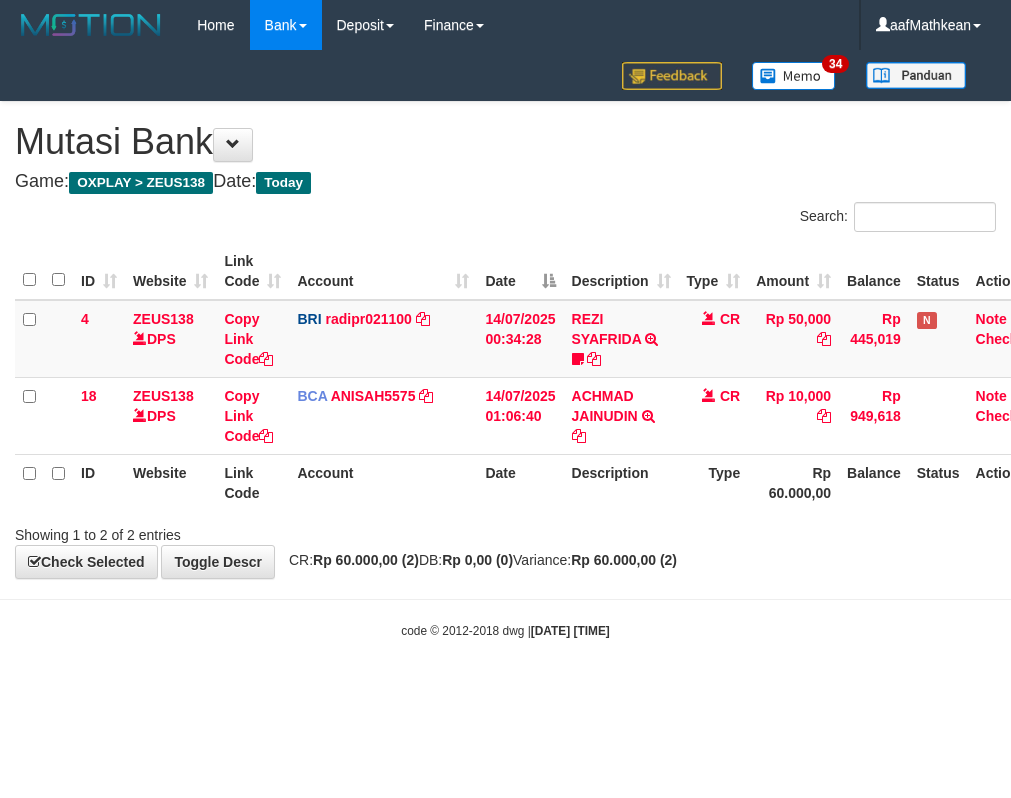 scroll, scrollTop: 0, scrollLeft: 15, axis: horizontal 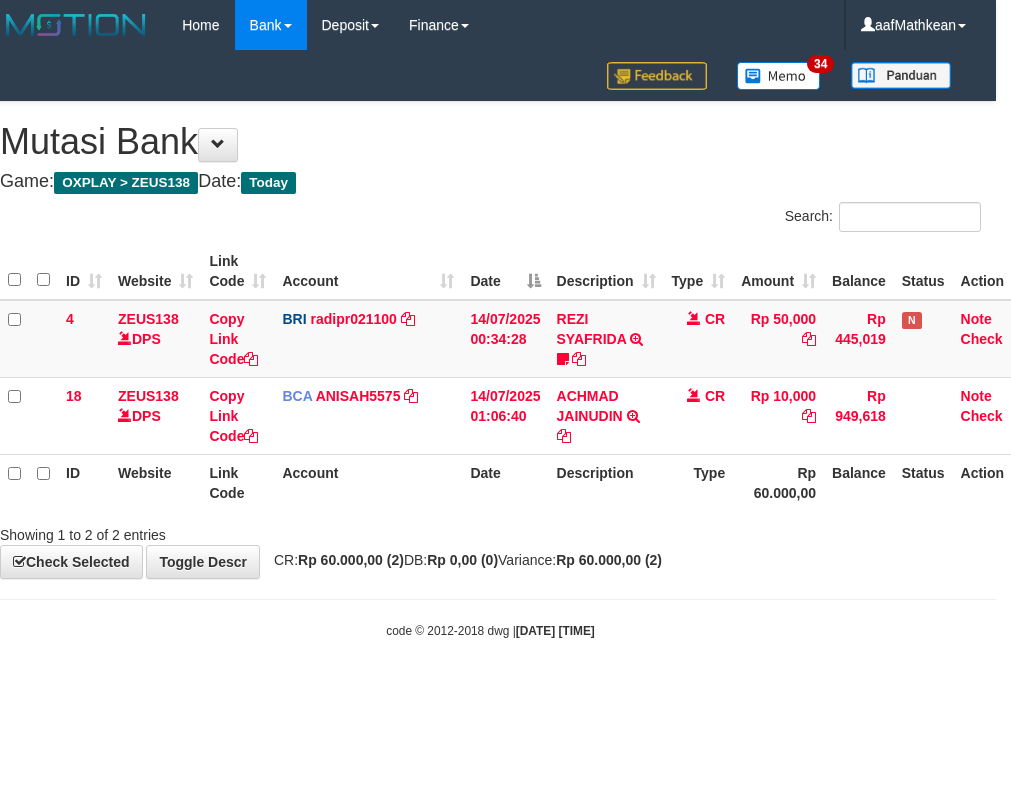 click on "Toggle navigation
Home
Bank
Account List
Load
By Website
Group
[OXPLAY]													ZEUS138
By Load Group (DPS)" at bounding box center (490, 345) 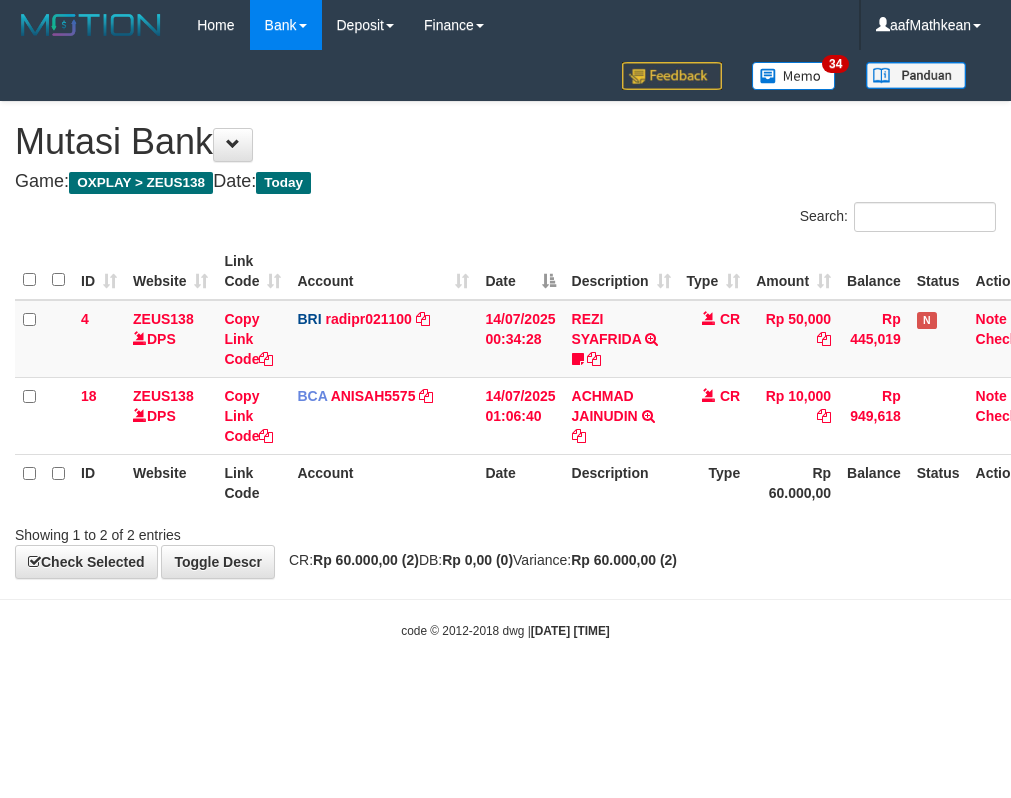 scroll, scrollTop: 0, scrollLeft: 15, axis: horizontal 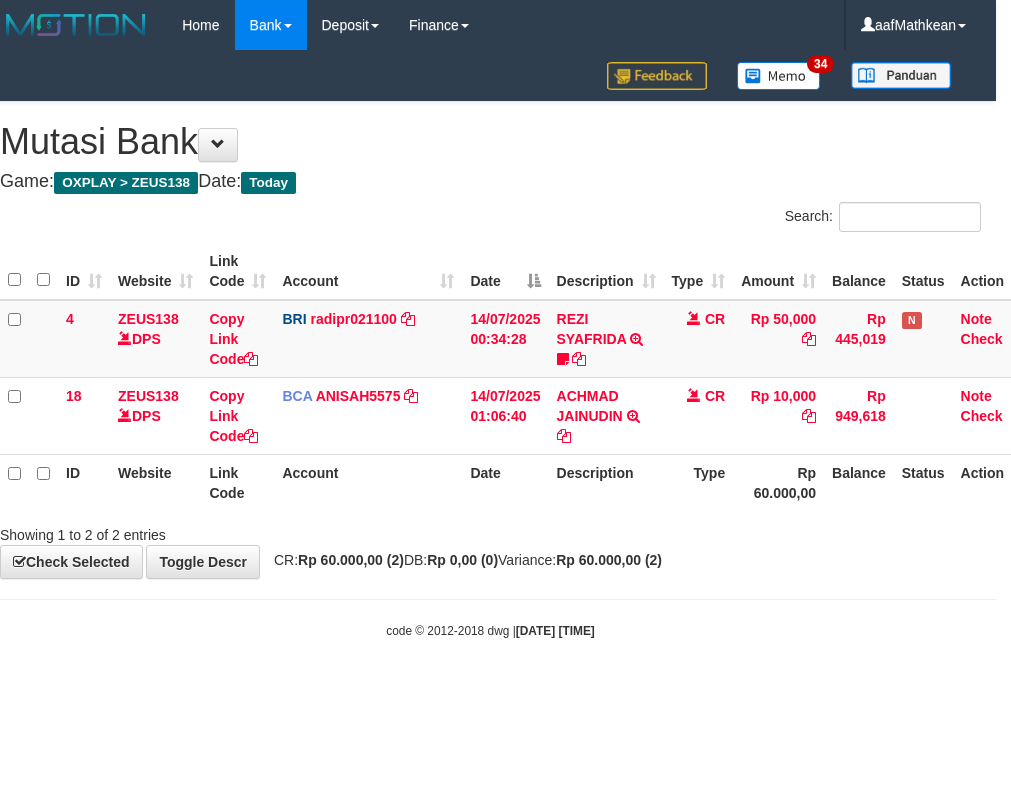 drag, startPoint x: 582, startPoint y: 615, endPoint x: 602, endPoint y: 637, distance: 29.732138 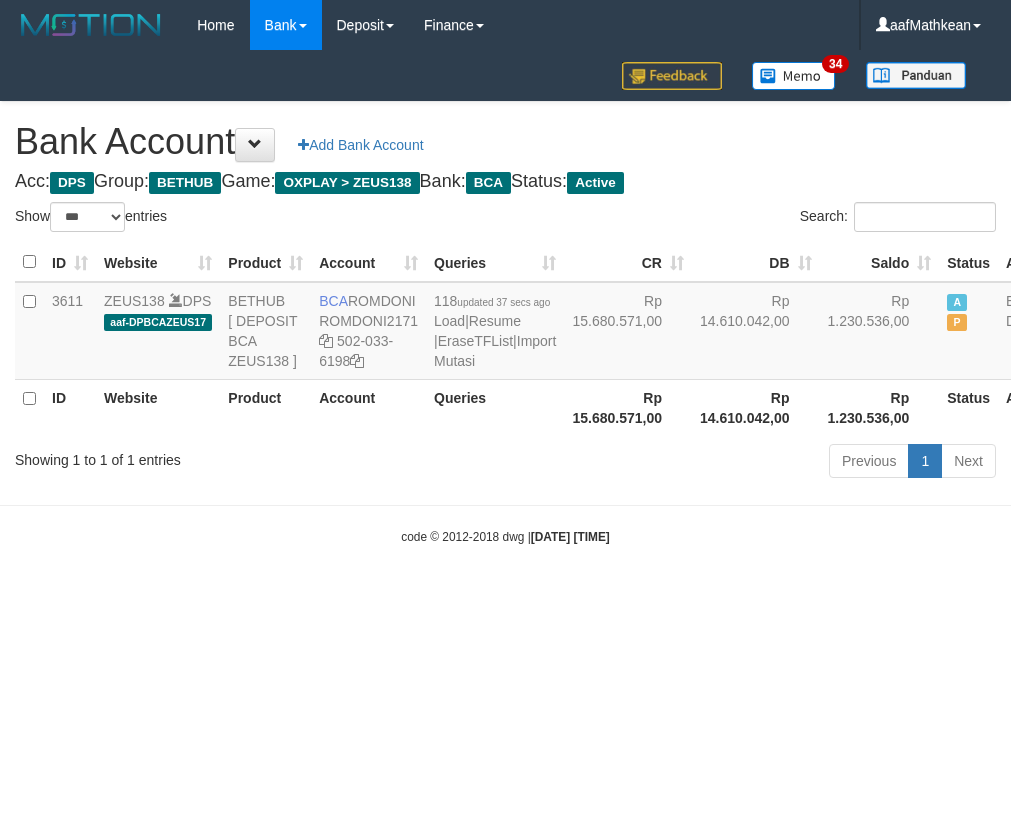 select on "***" 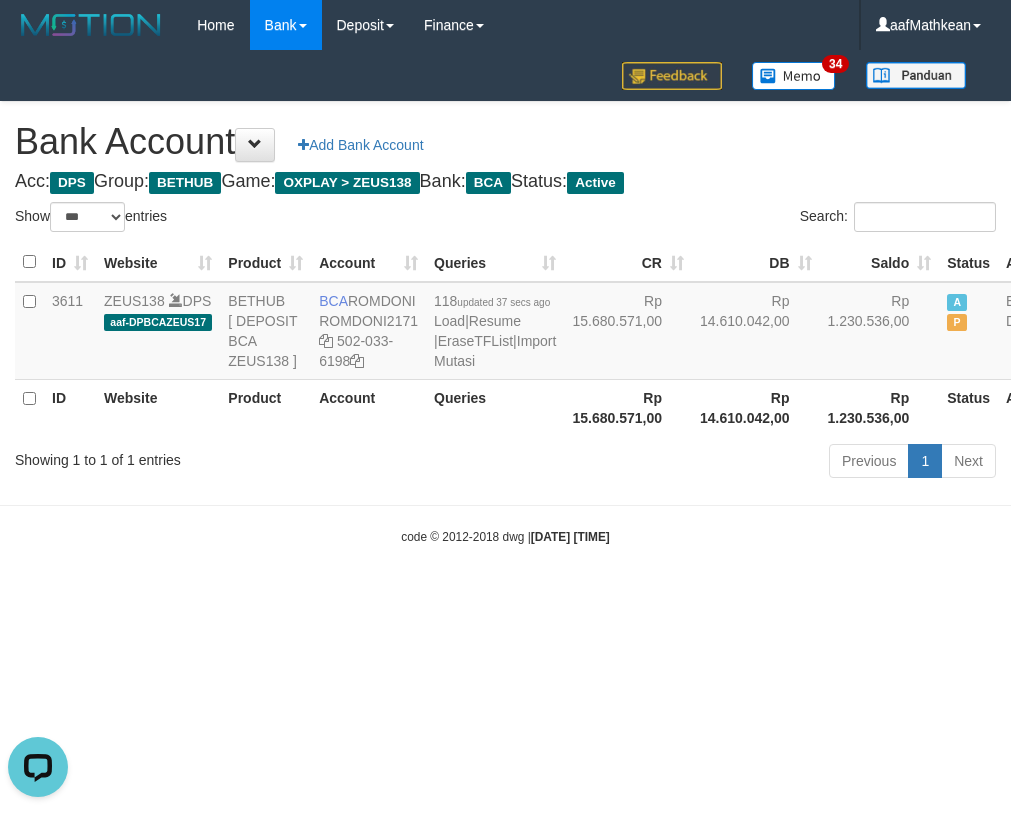 scroll, scrollTop: 0, scrollLeft: 0, axis: both 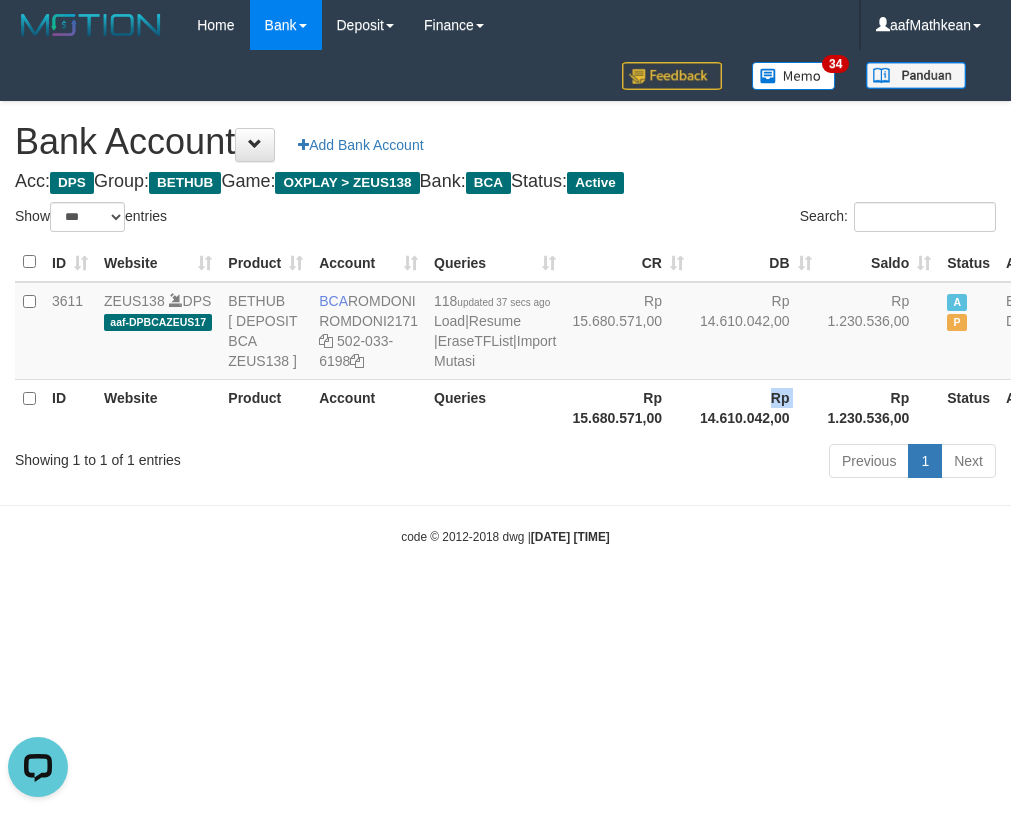click on "ID Website Product Account Queries Rp 15.680.571,00 Rp 14.610.042,00 Rp 1.230.536,00 Status Action" at bounding box center (536, 407) 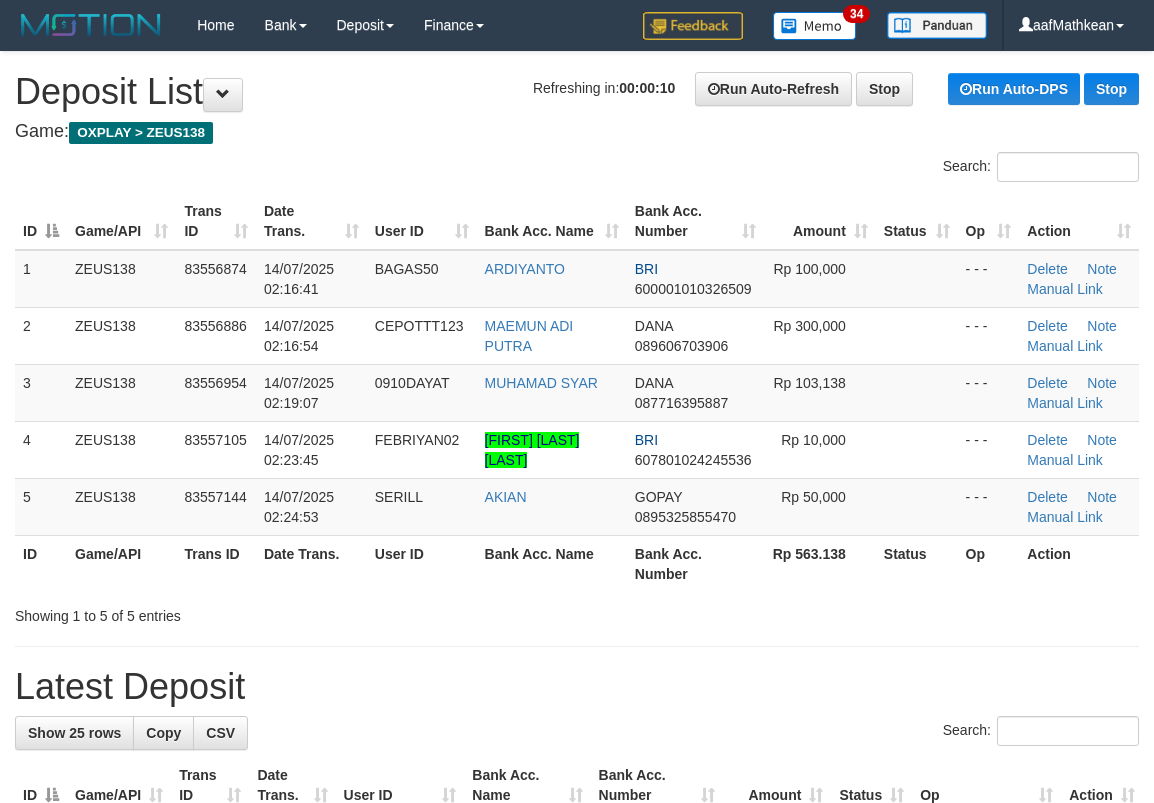 scroll, scrollTop: 0, scrollLeft: 0, axis: both 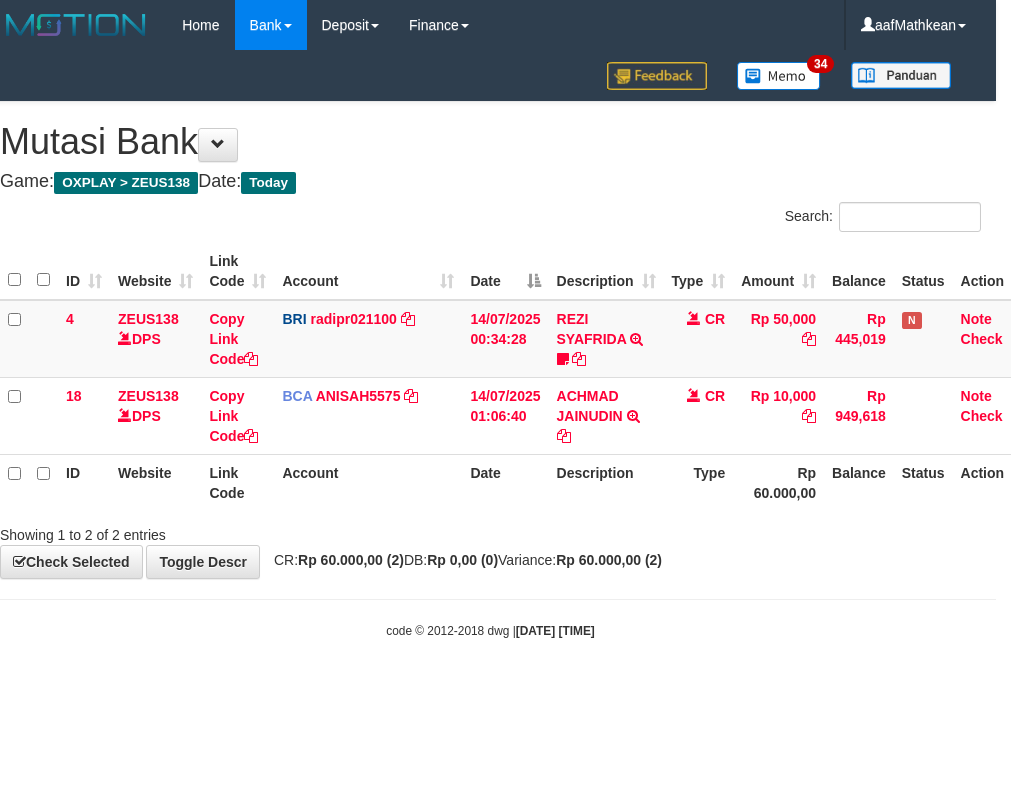 click on "Rp 60.000,00 (2)" at bounding box center (351, 560) 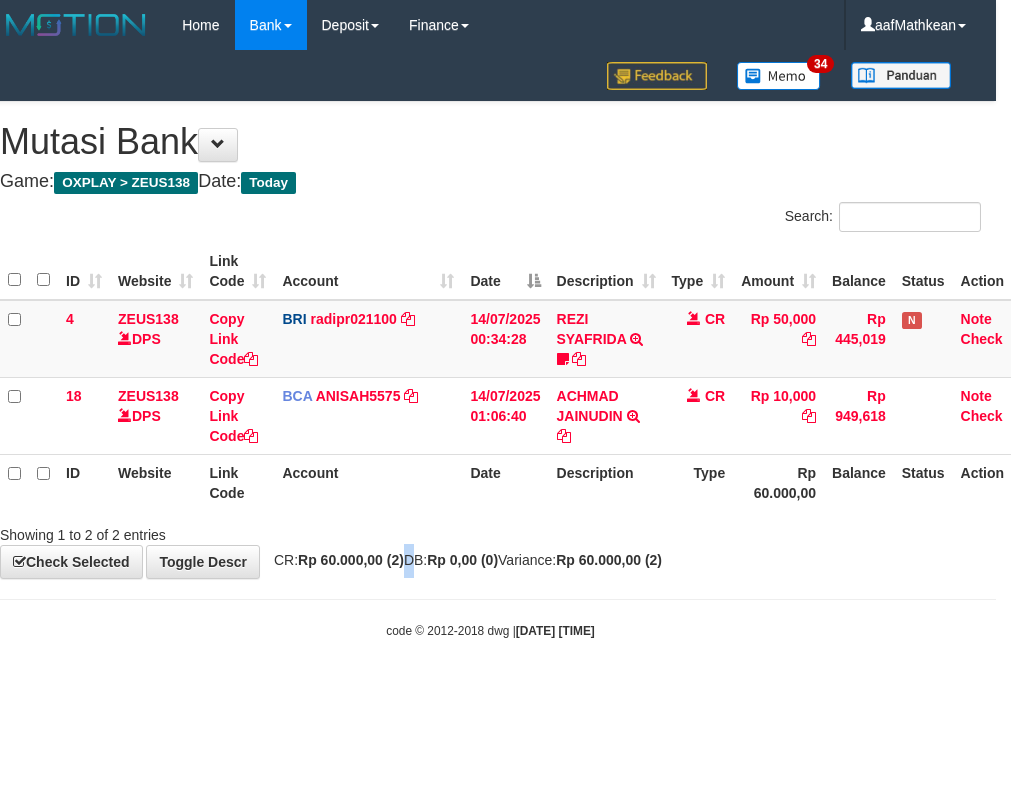 drag, startPoint x: 413, startPoint y: 567, endPoint x: 698, endPoint y: 569, distance: 285.00702 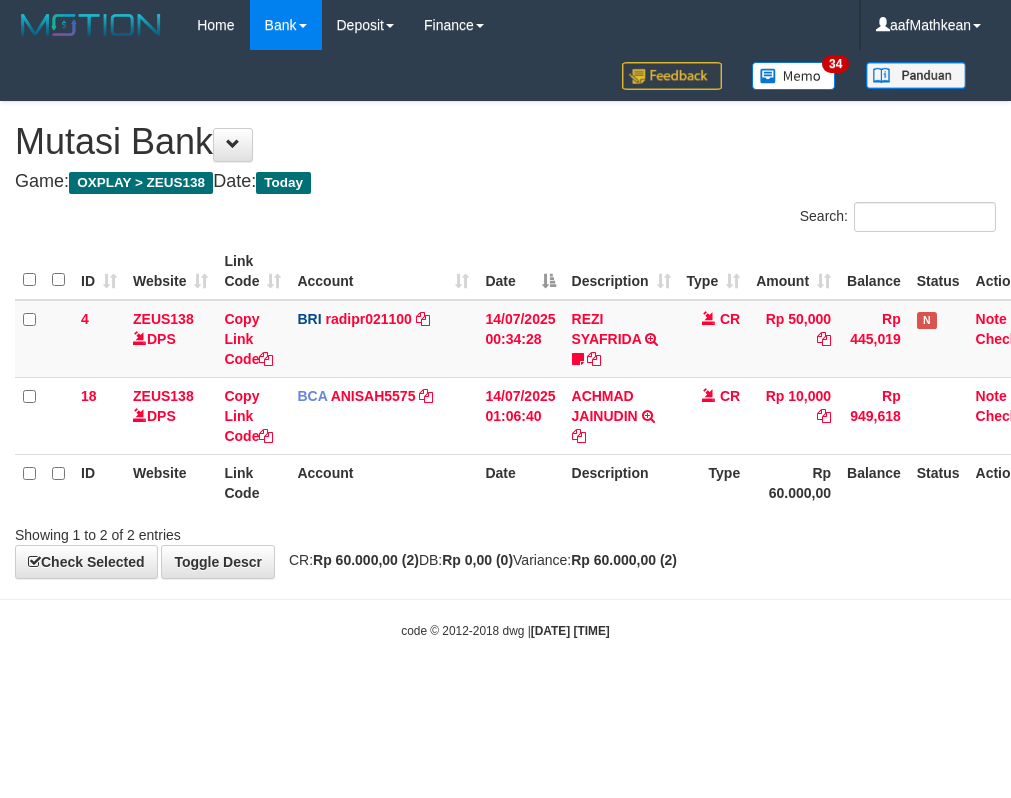scroll, scrollTop: 0, scrollLeft: 15, axis: horizontal 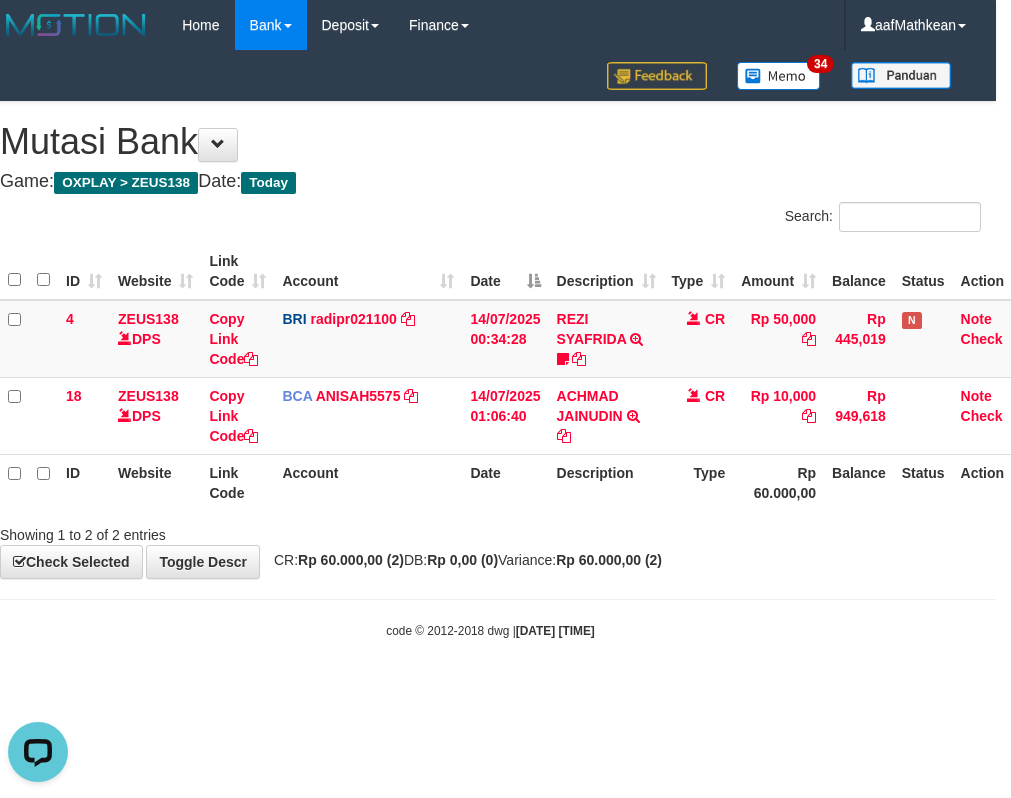 click on "**********" at bounding box center [490, 340] 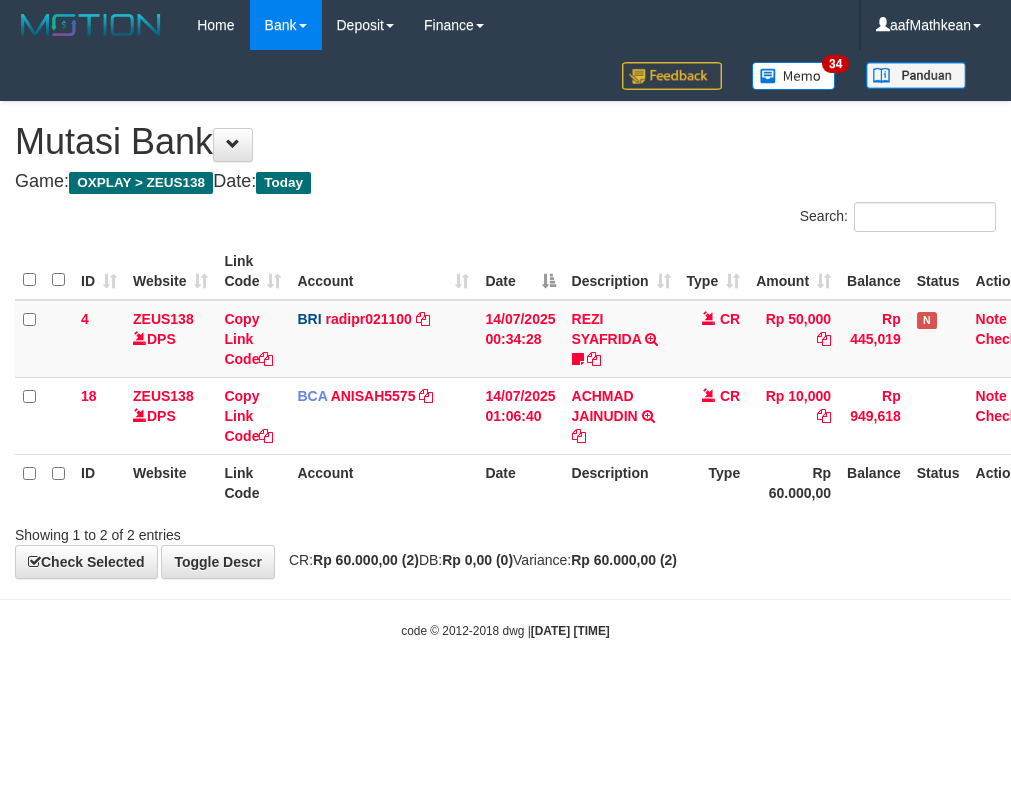 scroll, scrollTop: 0, scrollLeft: 15, axis: horizontal 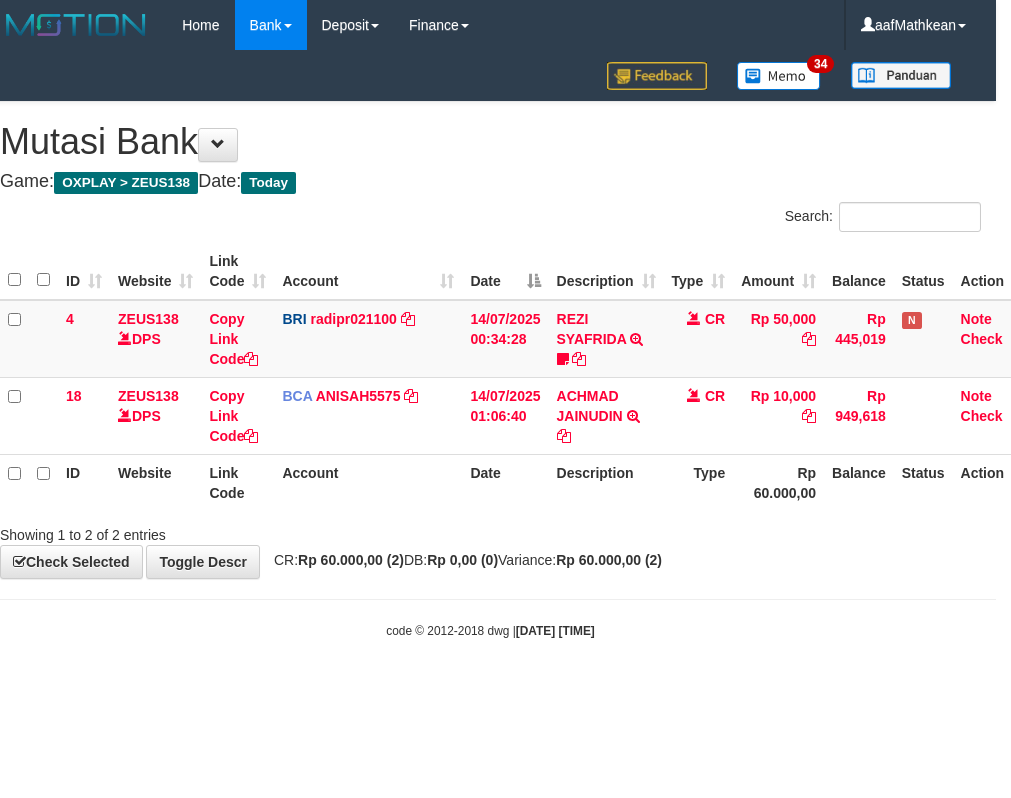 click on "Toggle navigation
Home
Bank
Account List
Load
By Website
Group
[OXPLAY]													ZEUS138
By Load Group (DPS)" at bounding box center [490, 345] 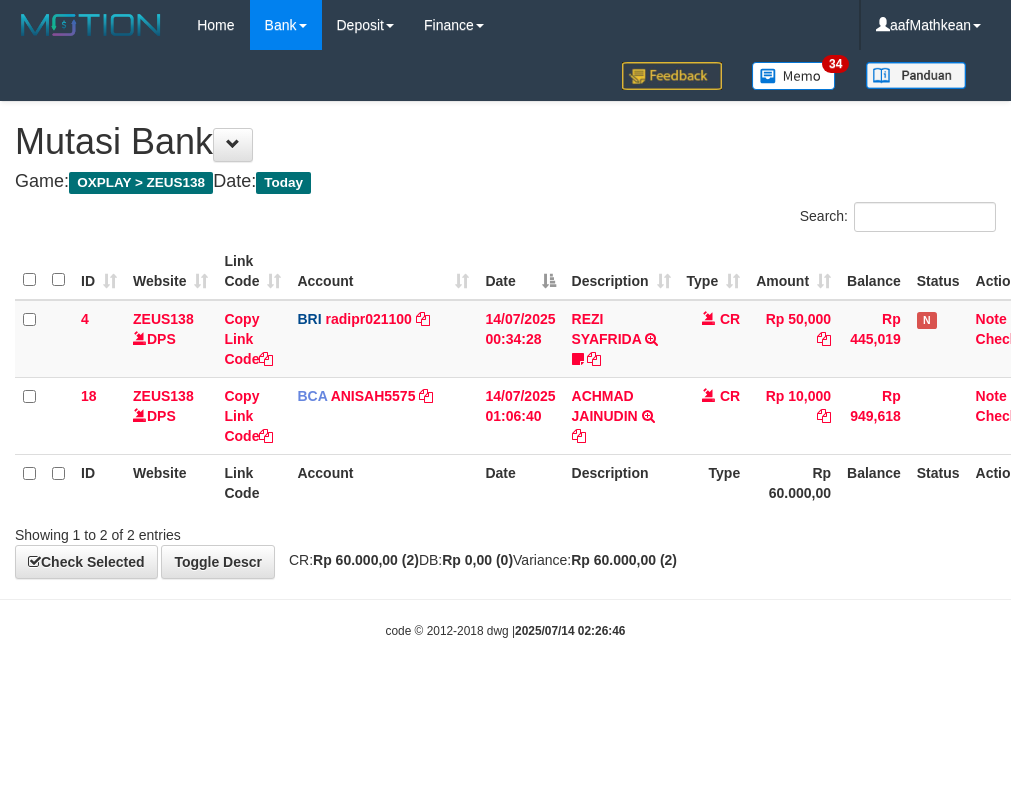scroll, scrollTop: 0, scrollLeft: 15, axis: horizontal 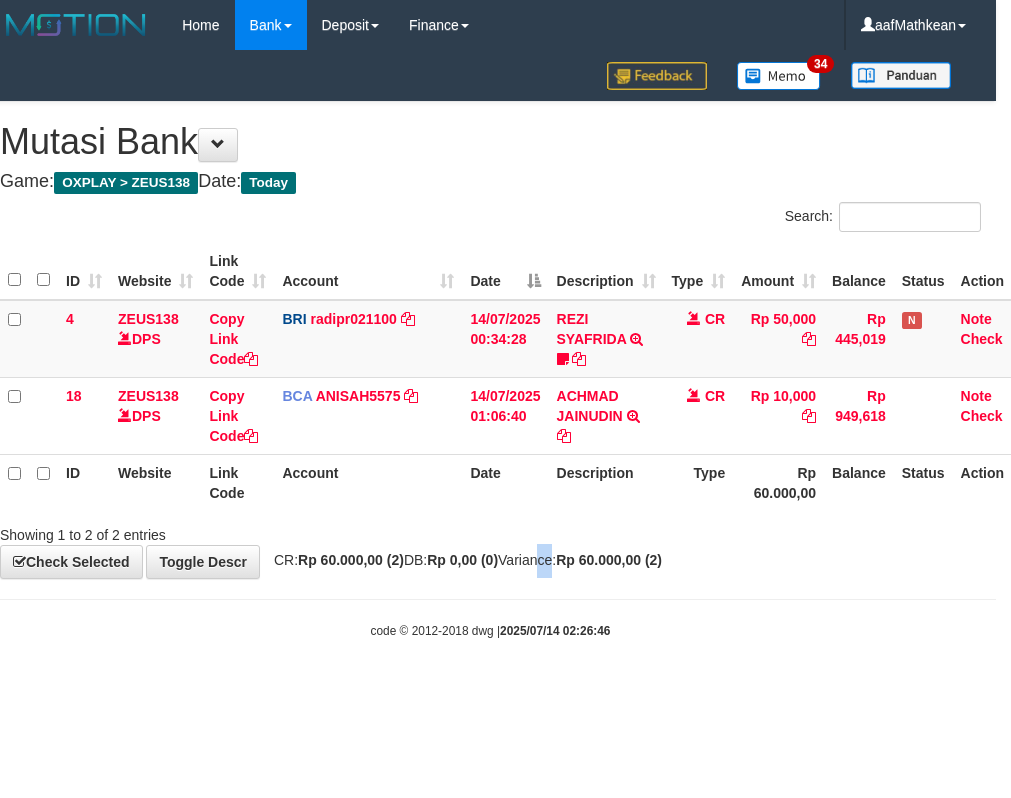 click on "**********" at bounding box center [490, 340] 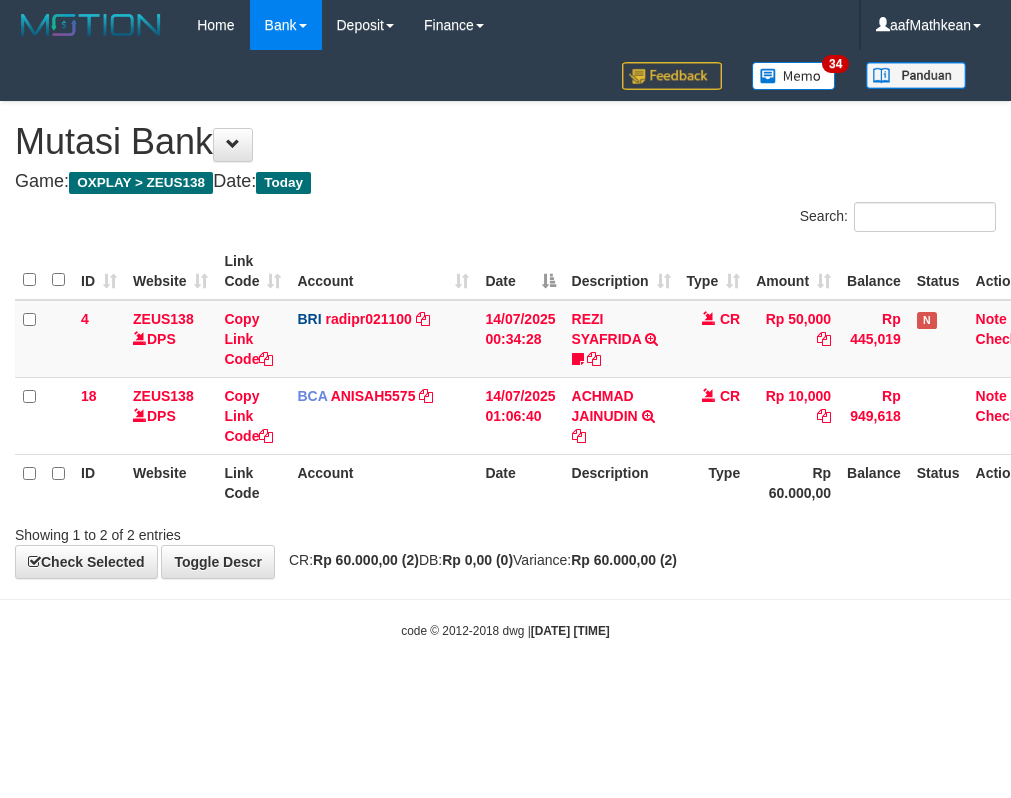 scroll, scrollTop: 0, scrollLeft: 15, axis: horizontal 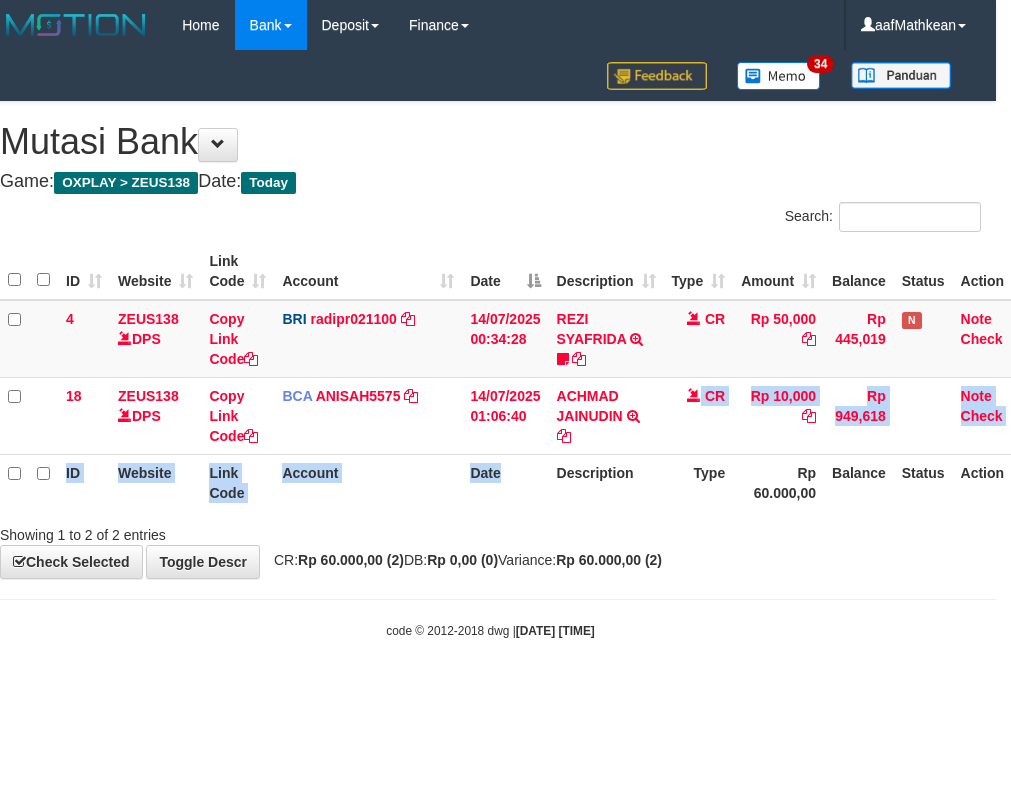 drag, startPoint x: 561, startPoint y: 437, endPoint x: 519, endPoint y: 479, distance: 59.39697 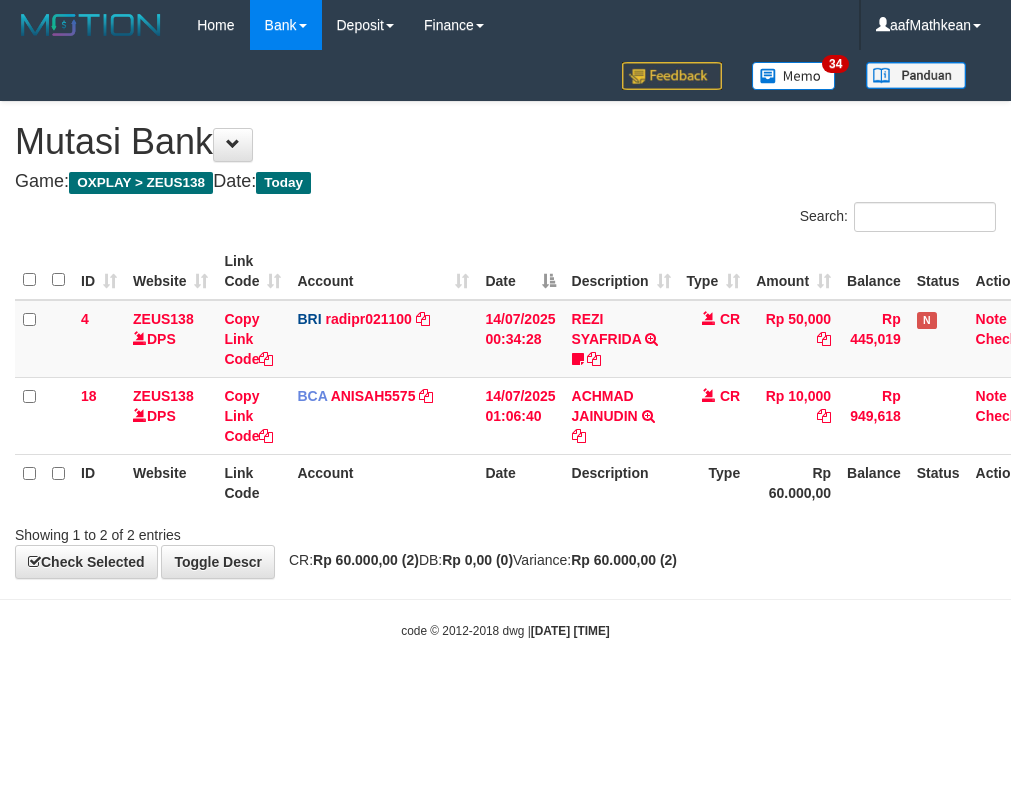 scroll, scrollTop: 0, scrollLeft: 15, axis: horizontal 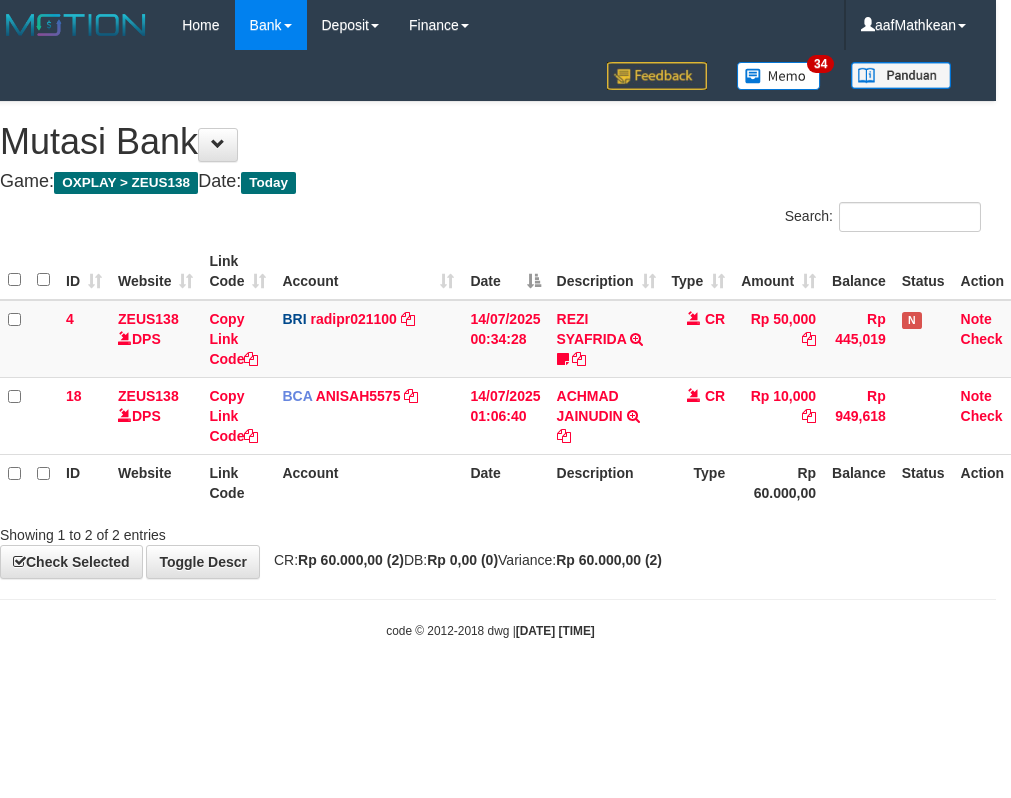 click on "Date" at bounding box center [505, 482] 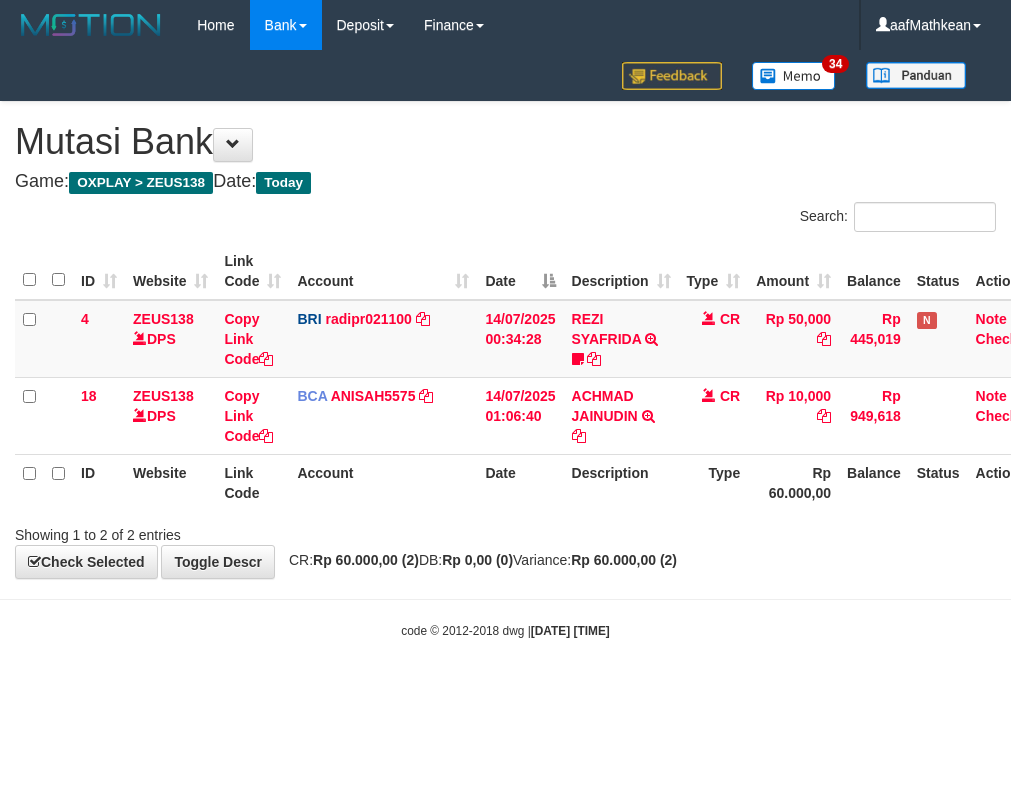 scroll, scrollTop: 0, scrollLeft: 15, axis: horizontal 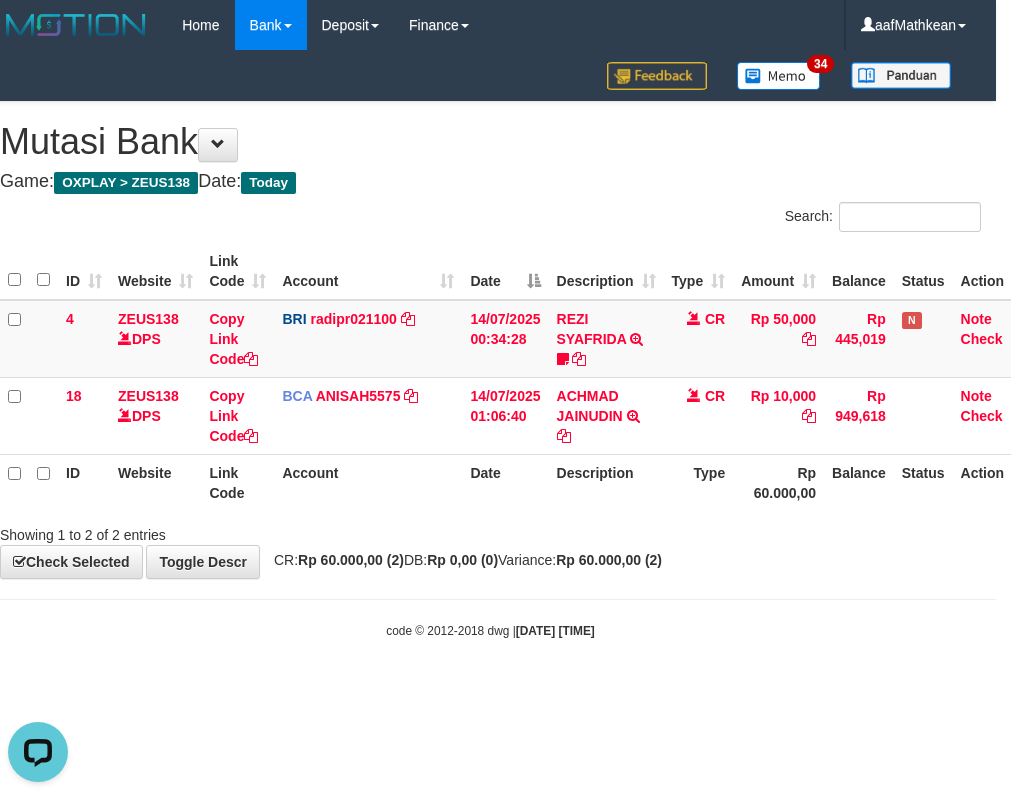 click on "Showing 1 to 2 of 2 entries" at bounding box center [490, 531] 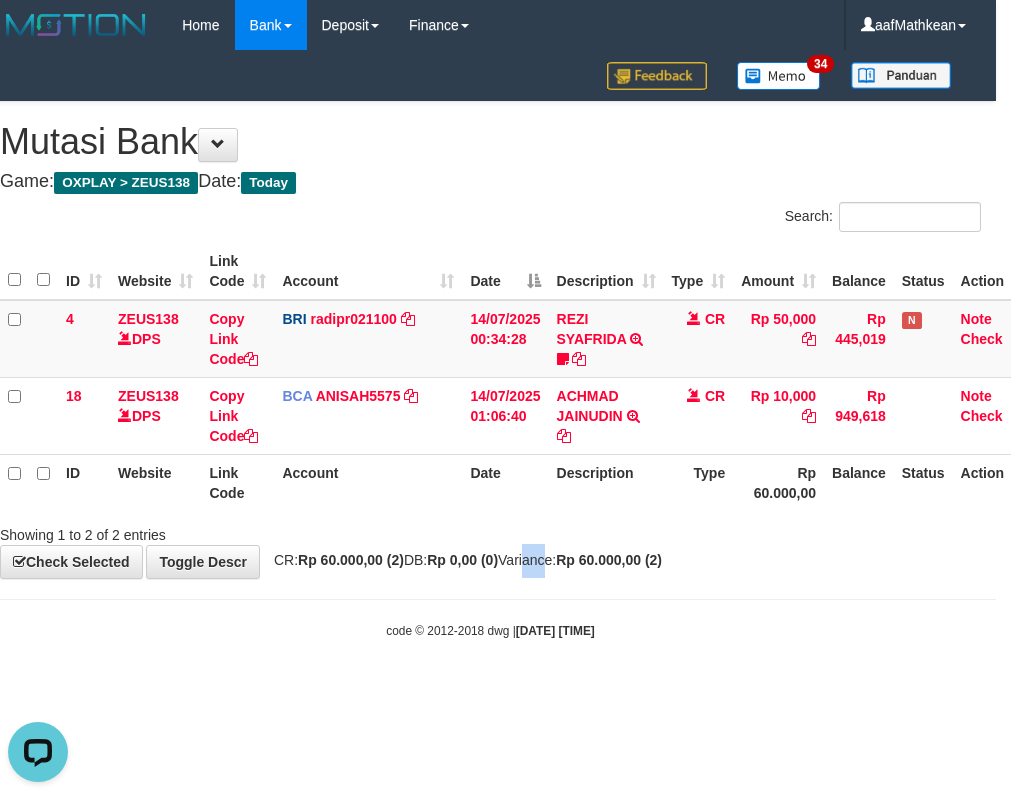 drag, startPoint x: 565, startPoint y: 559, endPoint x: 573, endPoint y: 566, distance: 10.630146 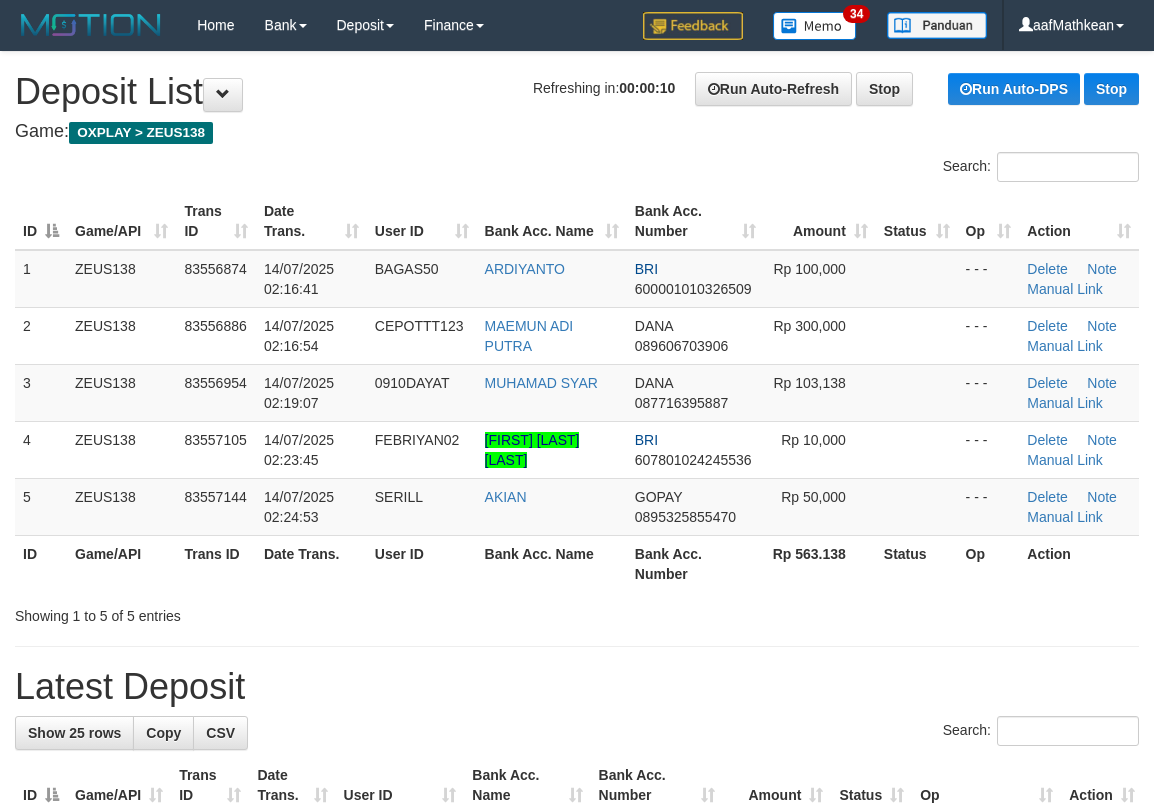 scroll, scrollTop: 0, scrollLeft: 0, axis: both 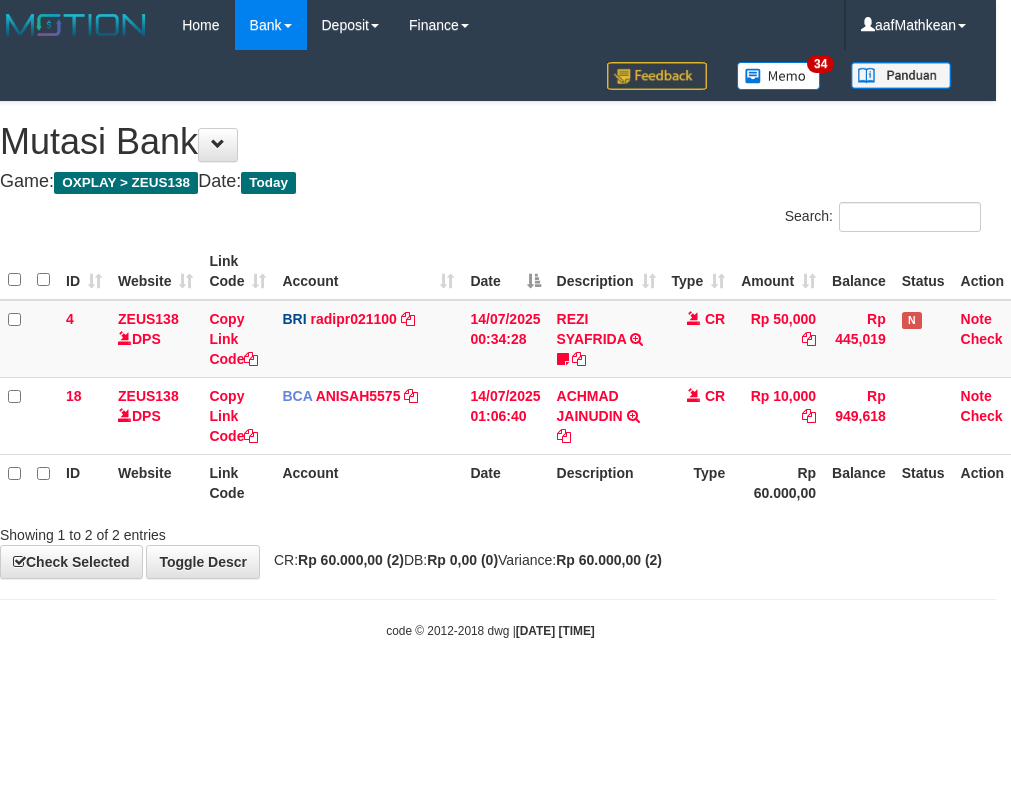click on "**********" at bounding box center [490, 340] 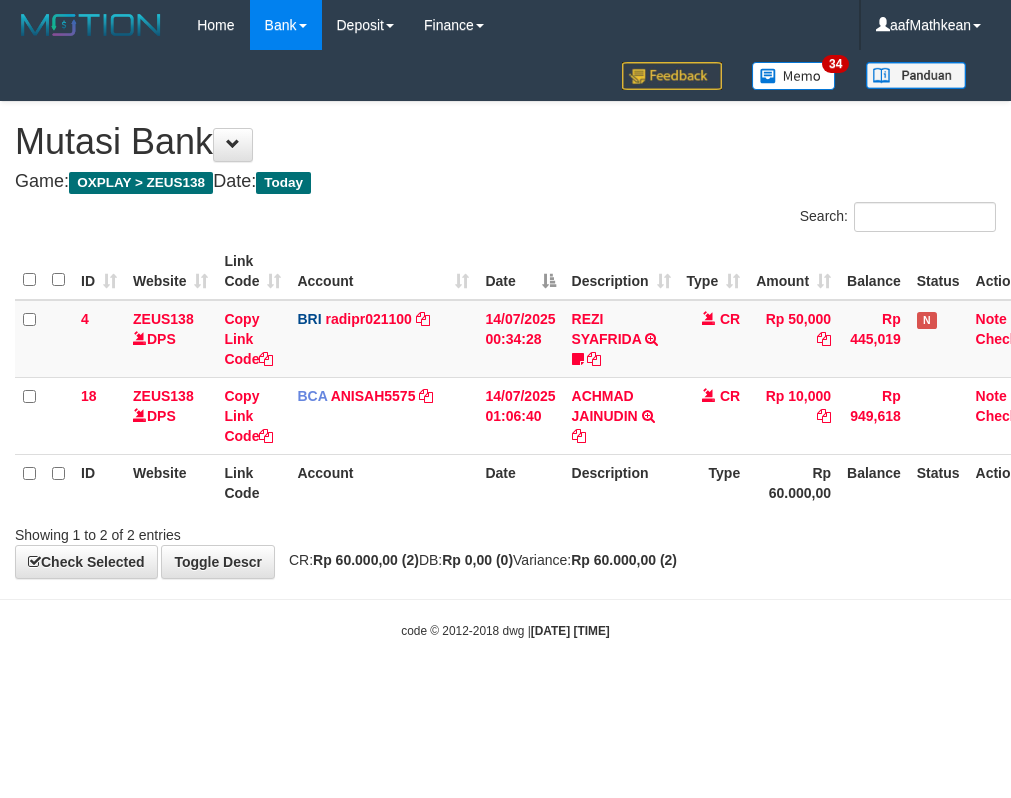 scroll, scrollTop: 0, scrollLeft: 15, axis: horizontal 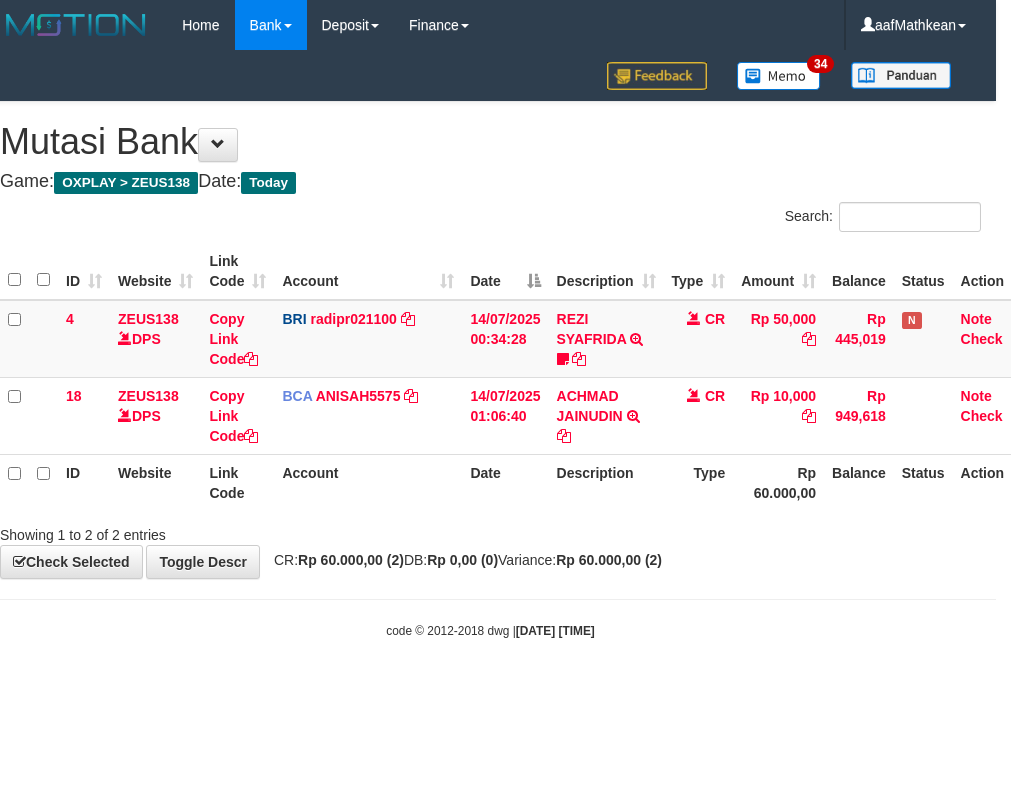 click on "Description" at bounding box center [606, 482] 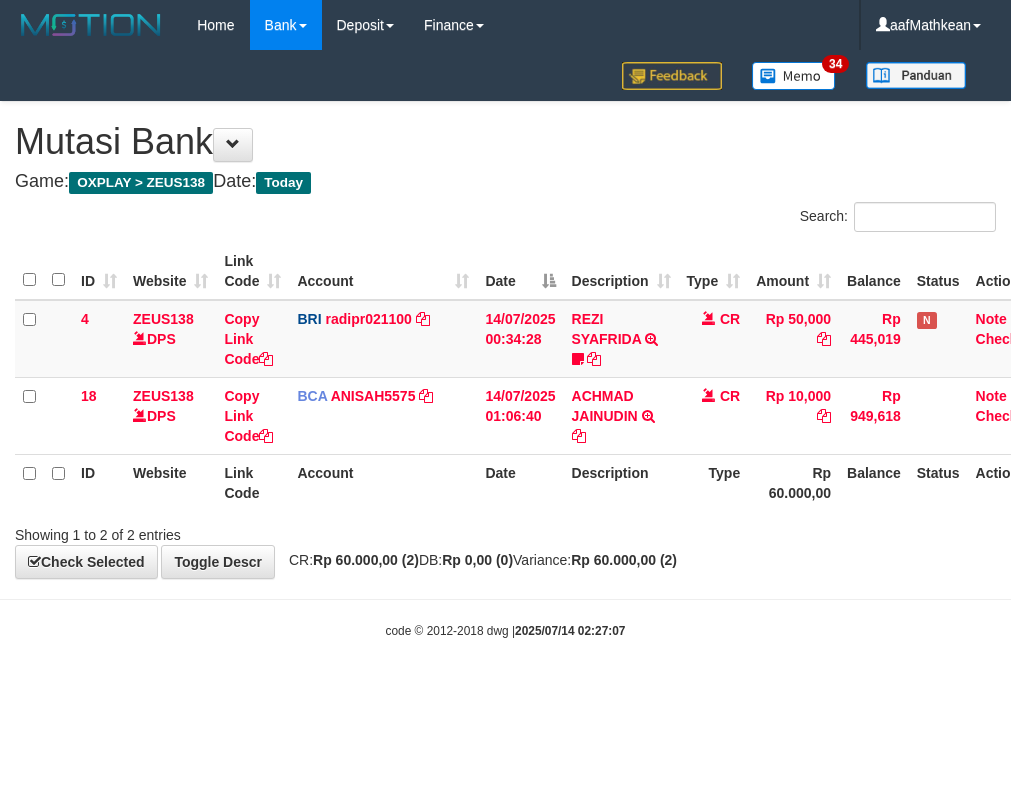scroll, scrollTop: 0, scrollLeft: 15, axis: horizontal 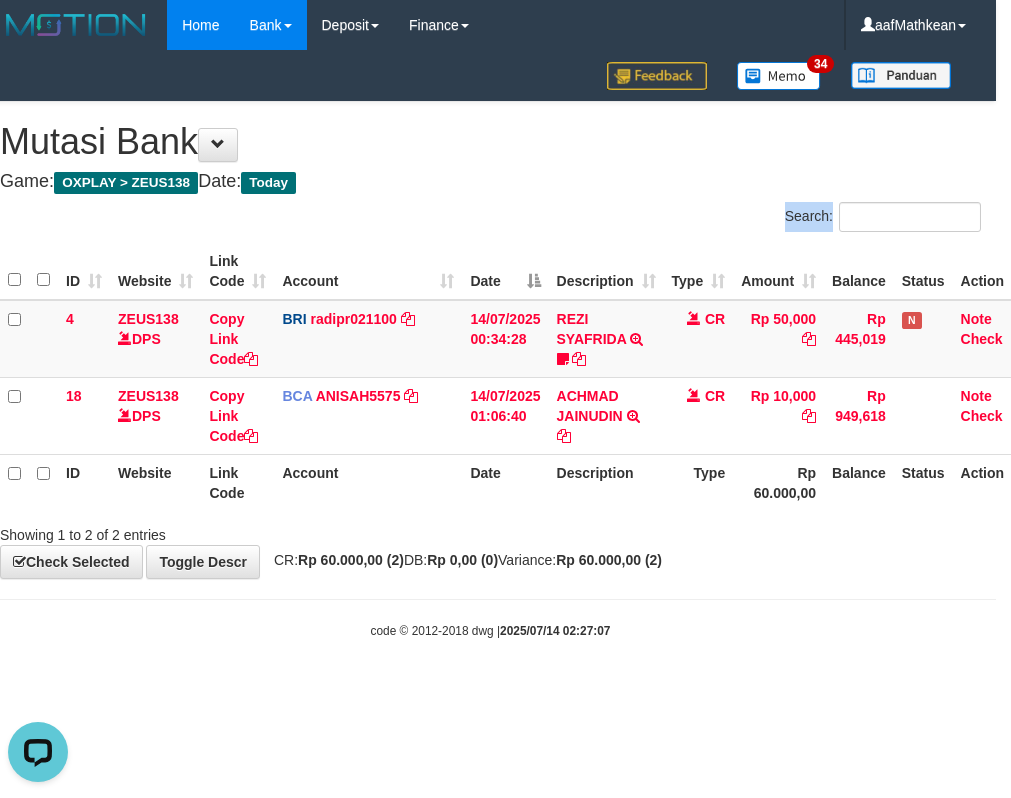 drag, startPoint x: 422, startPoint y: 240, endPoint x: 196, endPoint y: 2, distance: 328.20724 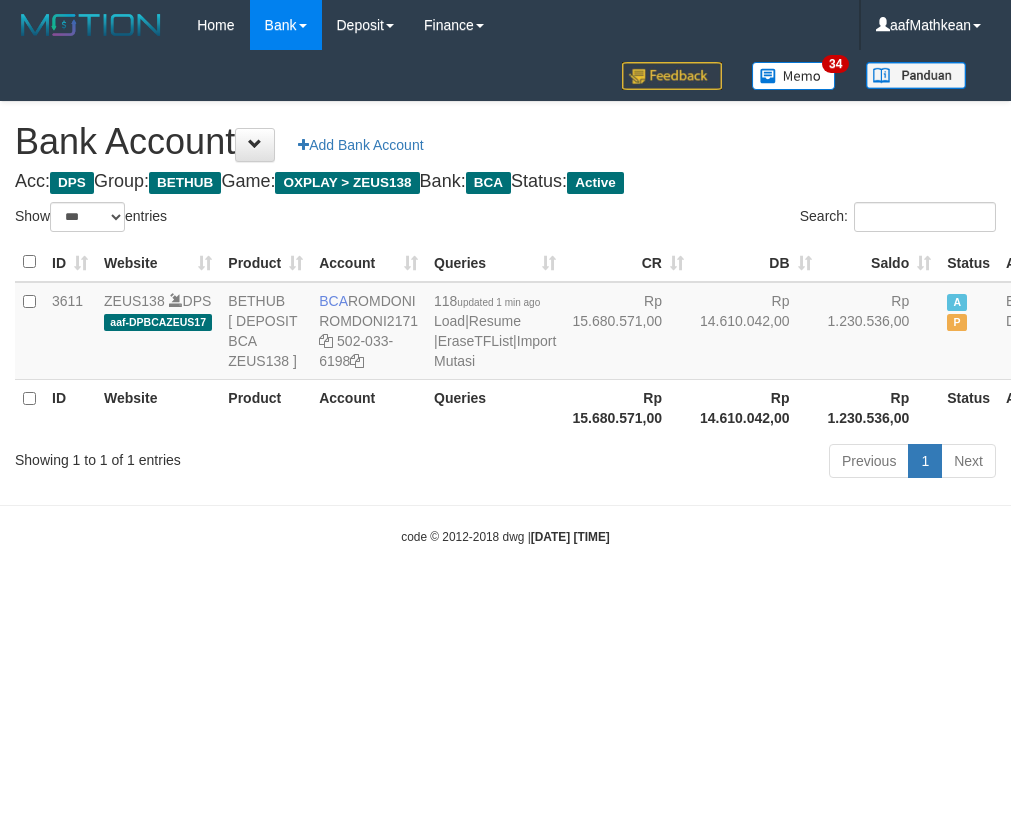 select on "***" 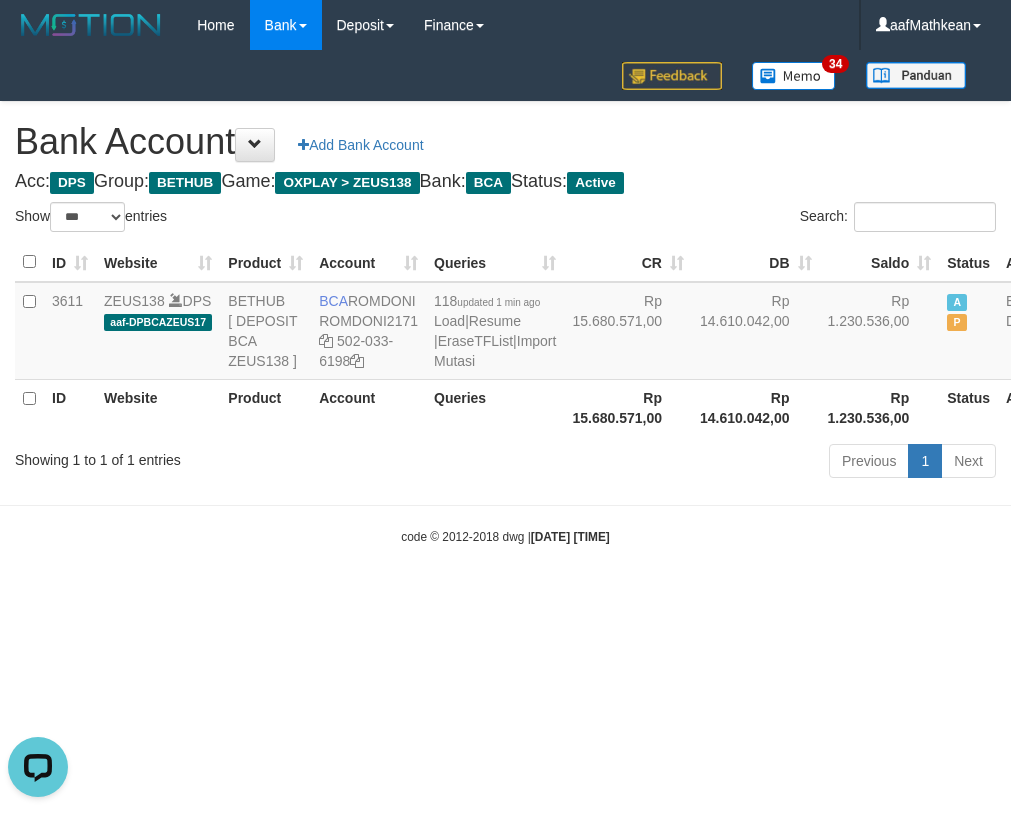 scroll, scrollTop: 0, scrollLeft: 0, axis: both 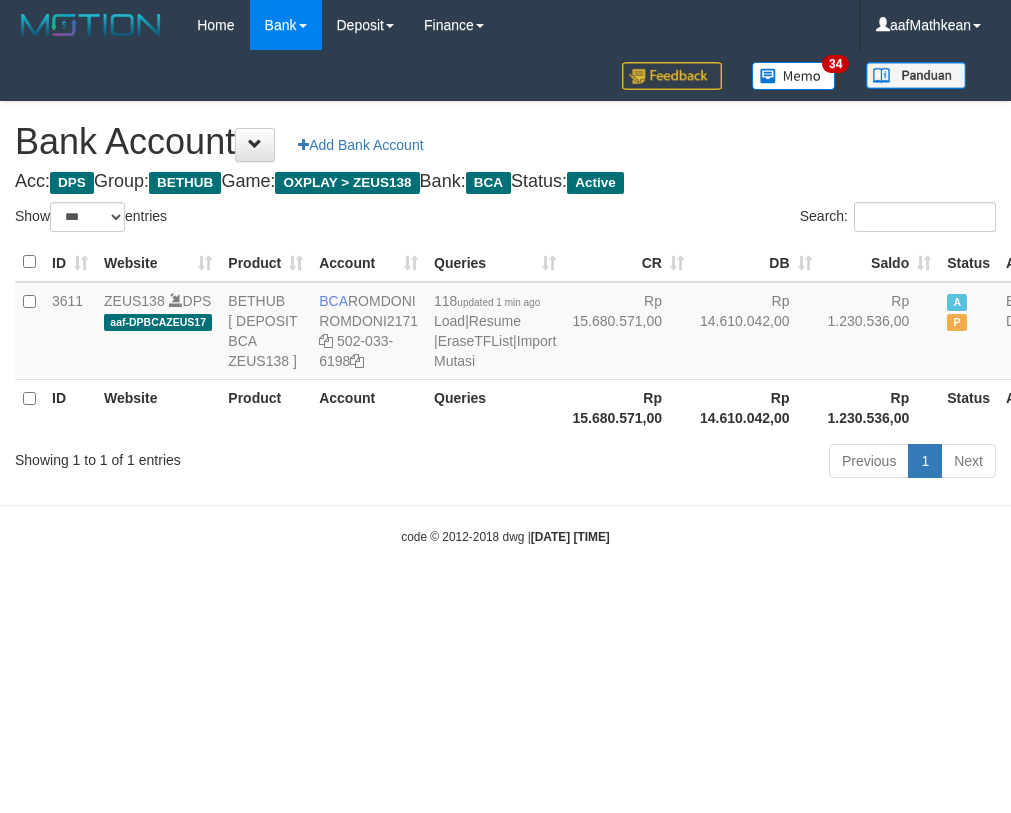 select on "***" 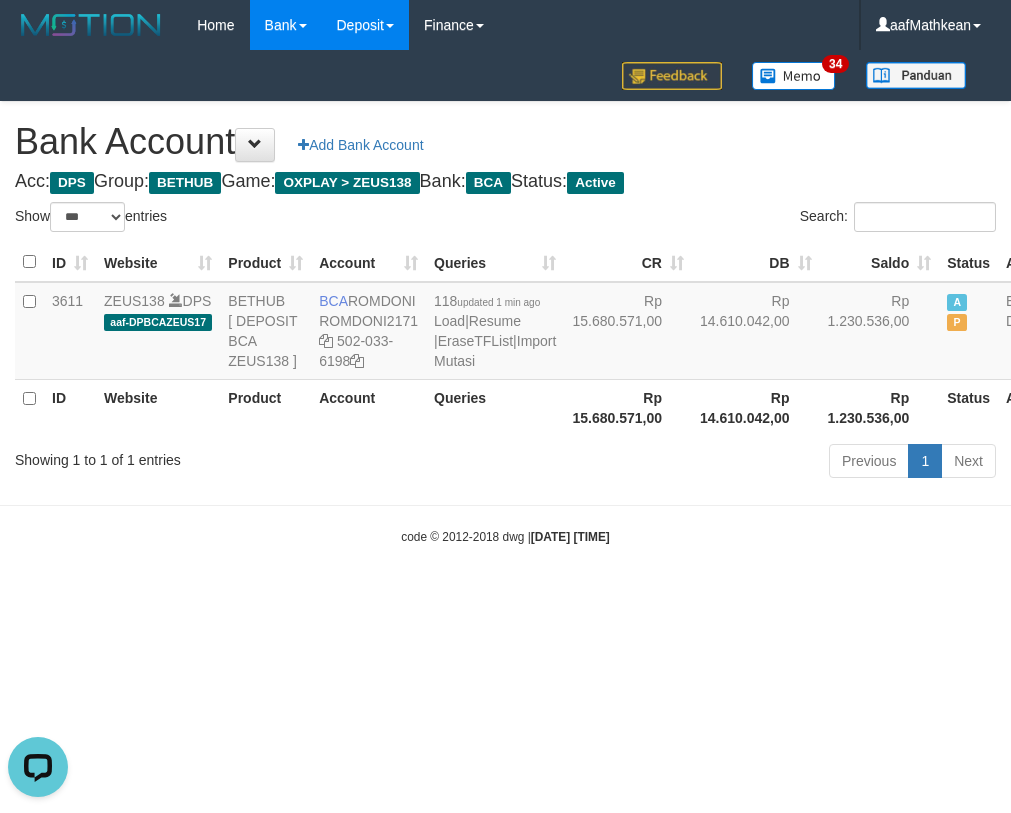 scroll, scrollTop: 0, scrollLeft: 0, axis: both 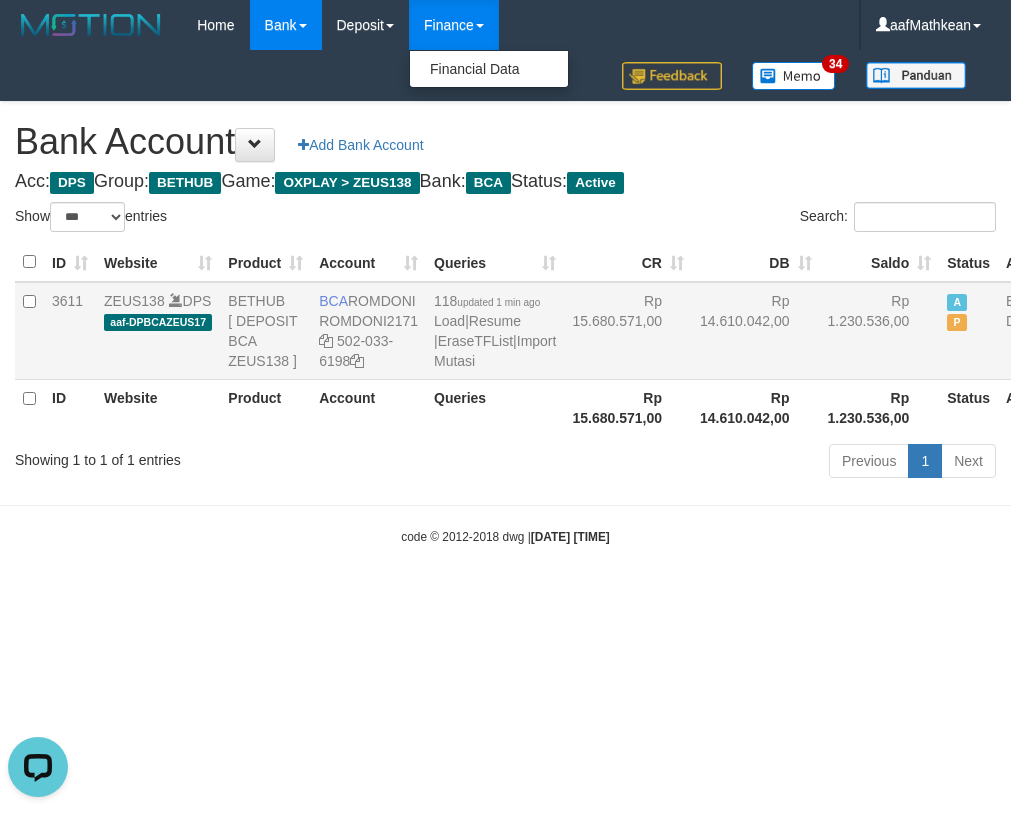 click on "Toggle navigation
Home
Bank
Account List
Load
By Website
Group
[OXPLAY]													ZEUS138
By Load Group (DPS)" at bounding box center (505, 298) 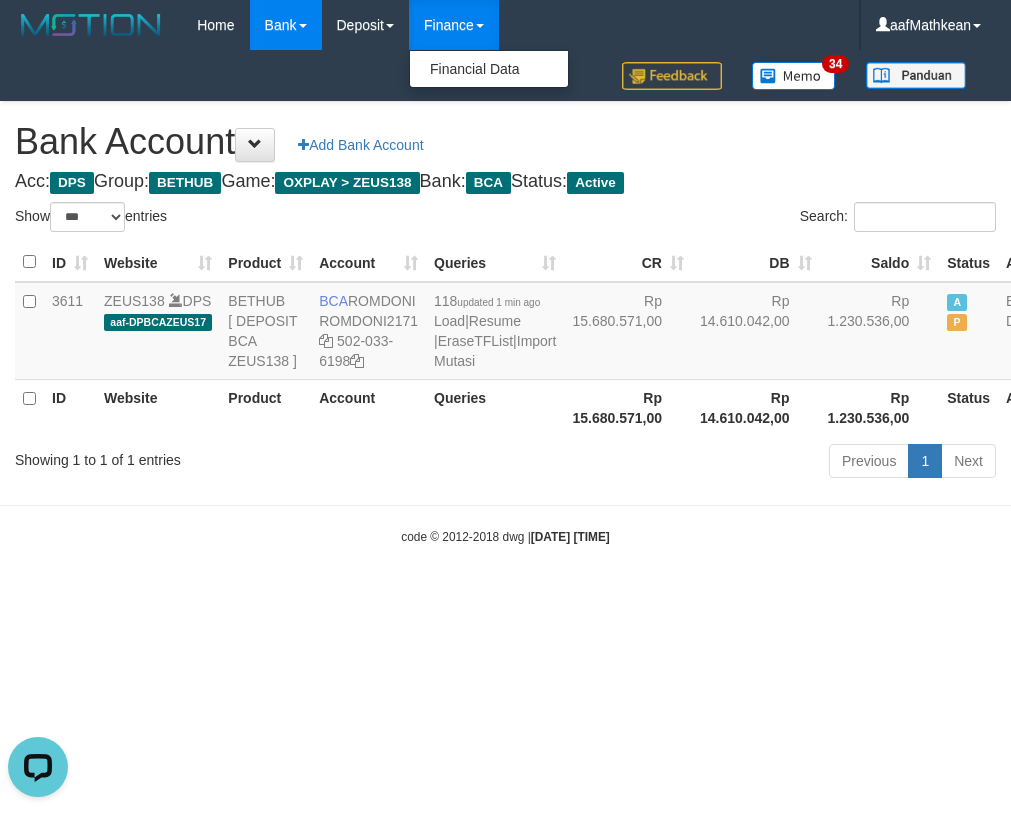 drag, startPoint x: 712, startPoint y: 316, endPoint x: 550, endPoint y: 173, distance: 216.08563 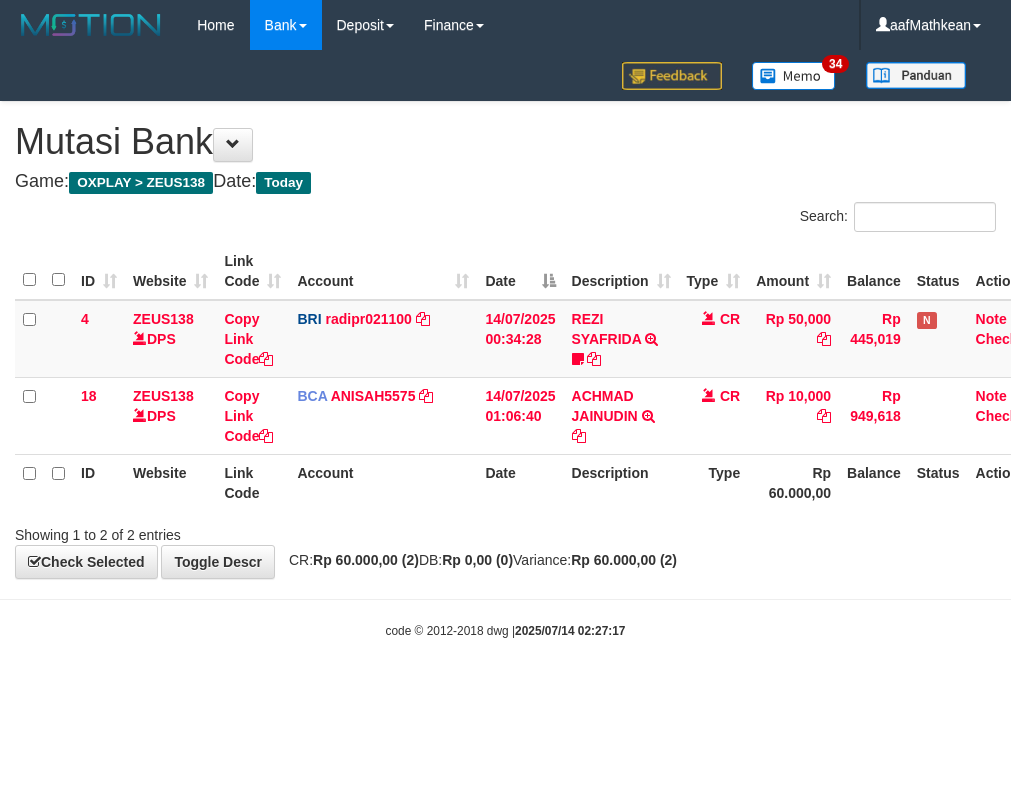 scroll, scrollTop: 0, scrollLeft: 15, axis: horizontal 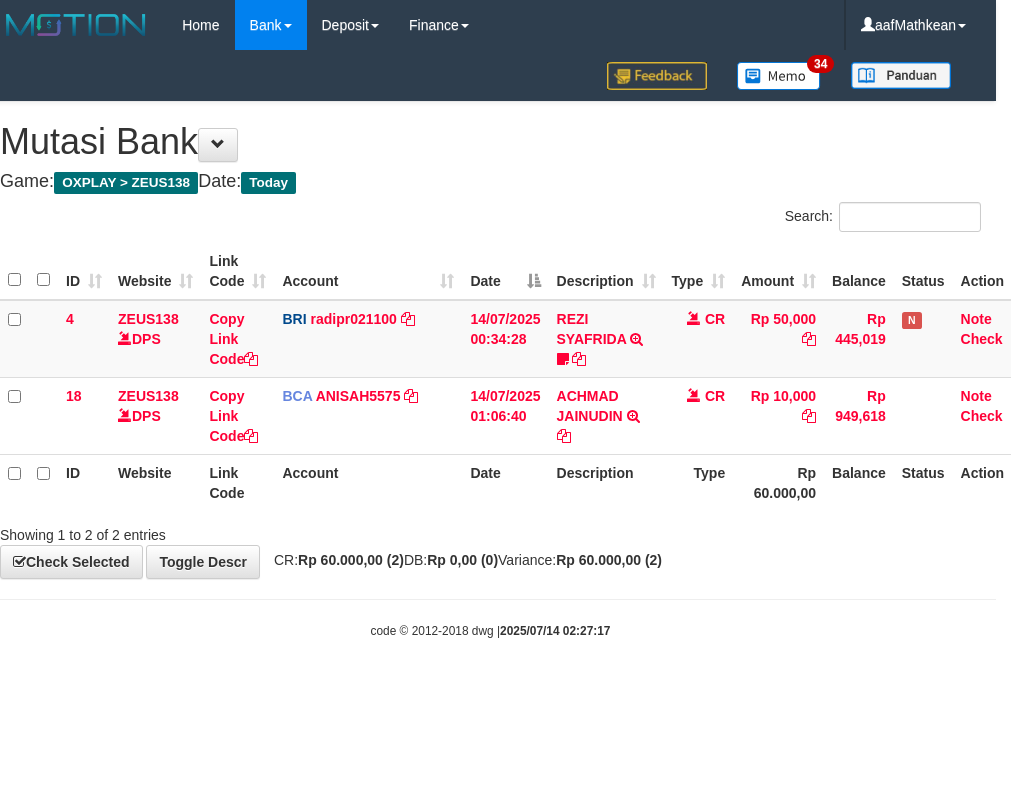 click on "CR:  Rp 60.000,00 (2)      DB:  Rp 0,00 (0)      Variance:  Rp 60.000,00 (2)" at bounding box center [463, 560] 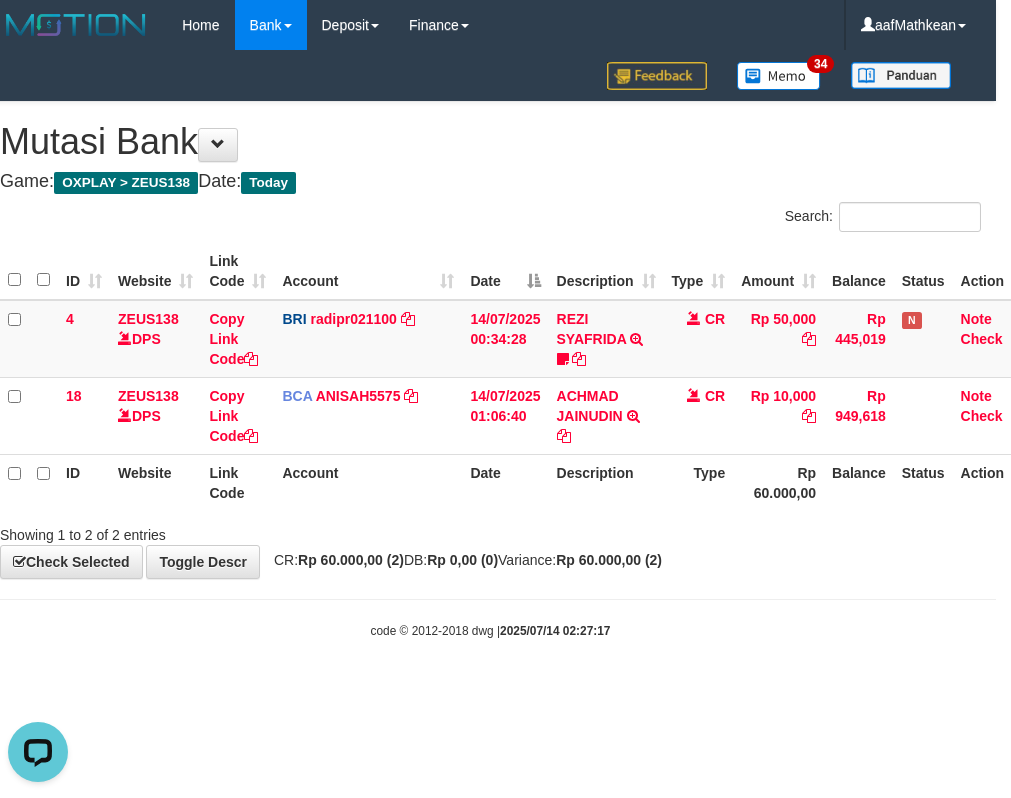 scroll, scrollTop: 0, scrollLeft: 0, axis: both 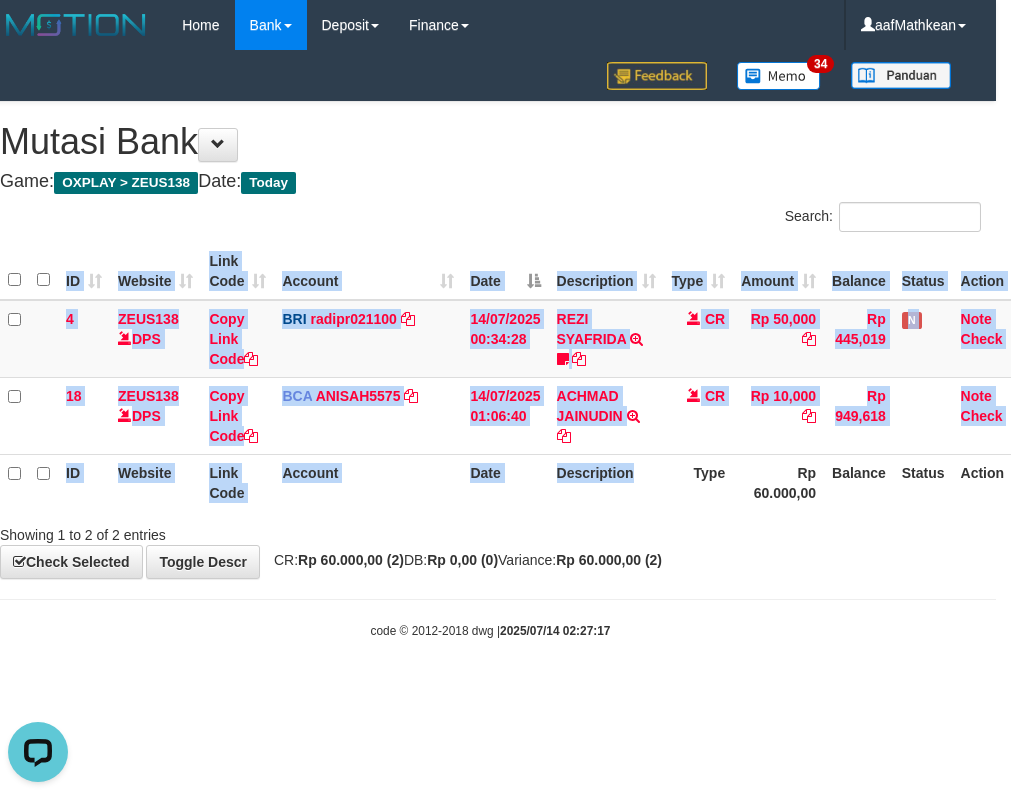 click on "ID Website Link Code Account Date Description Type Amount Balance Status Action
4
ZEUS138    DPS
Copy Link Code
BRI
radipr021100
DPS
REYNALDI ADI PRATAMA
mutasi_20250714_3774 | 4
mutasi_20250714_3774 | 4
14/07/2025 00:34:28
REZI SYAFRIDA            TRANSFER NBMB REZI SYAFRIDA TO REYNALDI ADI PRATAMA    808801023311535
CR
Rp 50,000
Rp 445,019
N
Note
Check
18
ZEUS138    DPS
Copy Link Code
BCA
ANISAH5575
DPS
ANISAH" at bounding box center (490, 377) 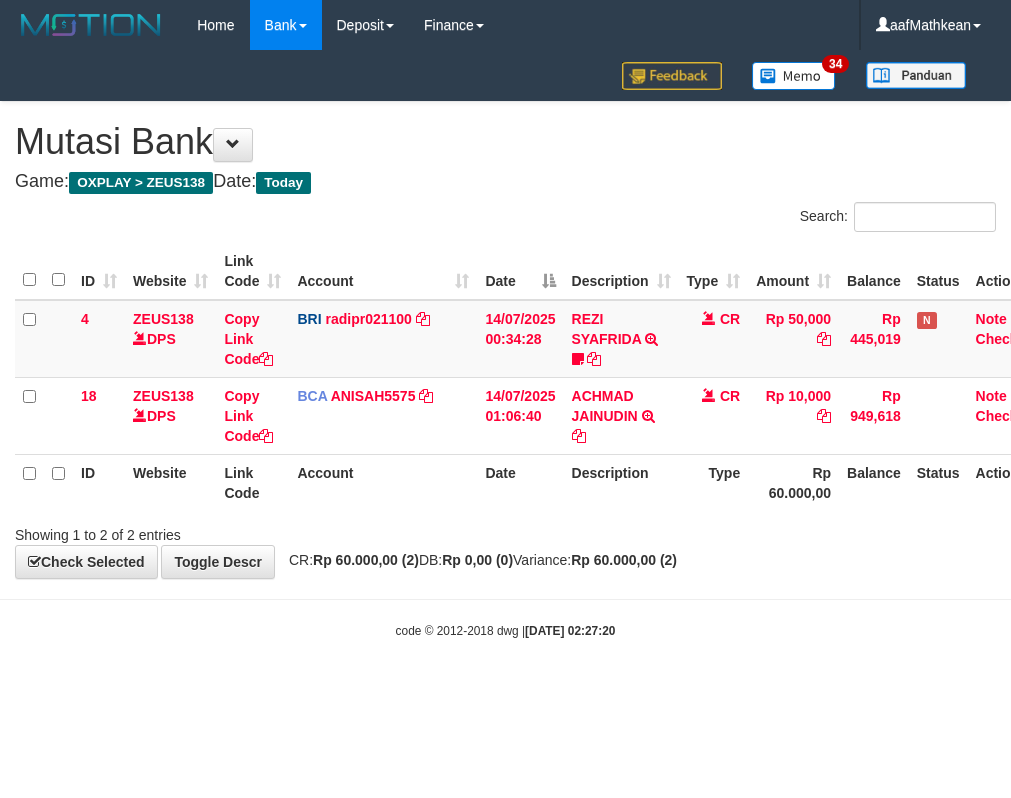 scroll, scrollTop: 0, scrollLeft: 15, axis: horizontal 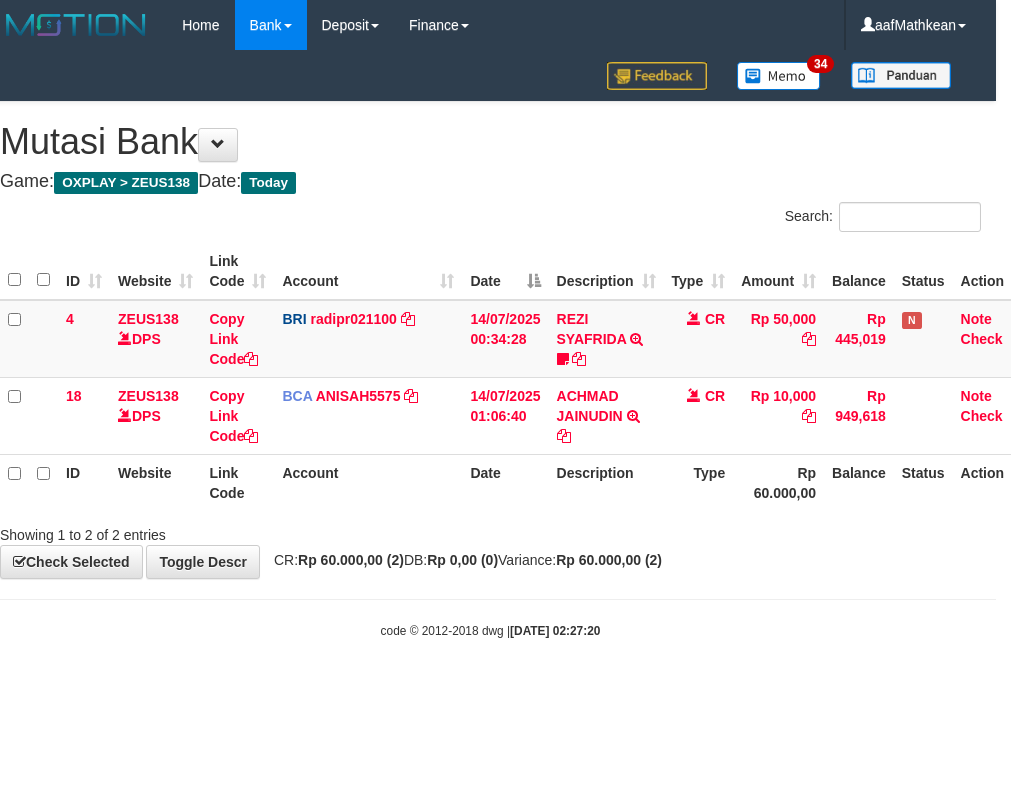drag, startPoint x: 0, startPoint y: 0, endPoint x: 662, endPoint y: 518, distance: 840.576 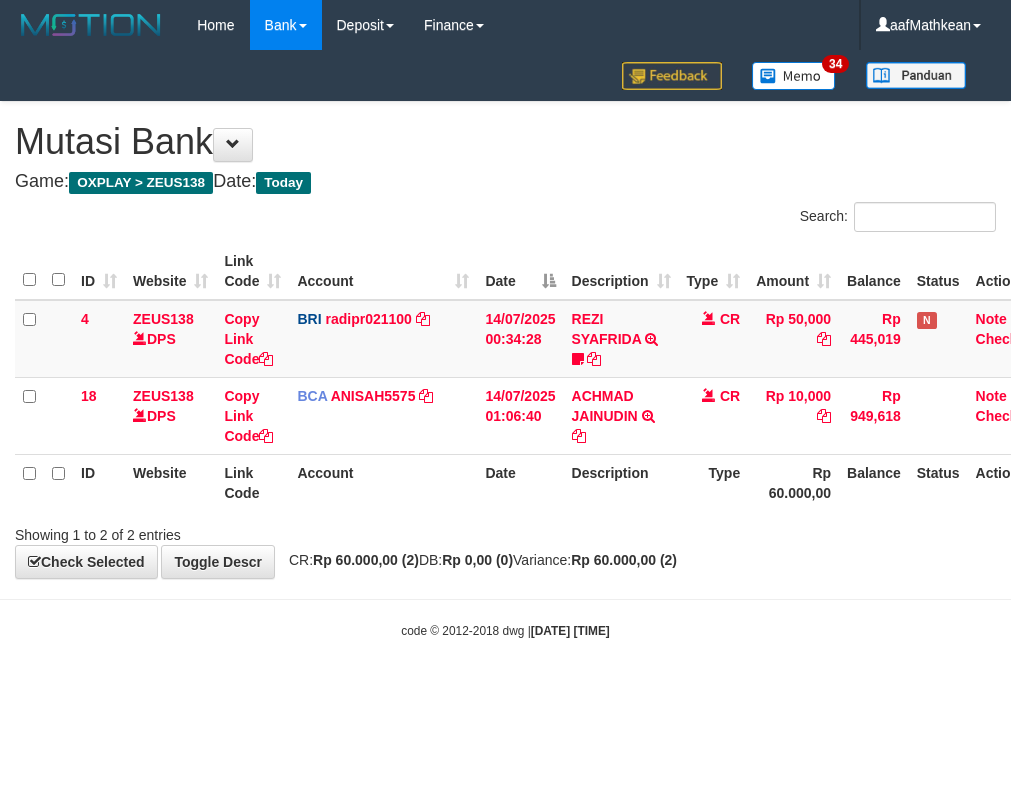 scroll, scrollTop: 0, scrollLeft: 15, axis: horizontal 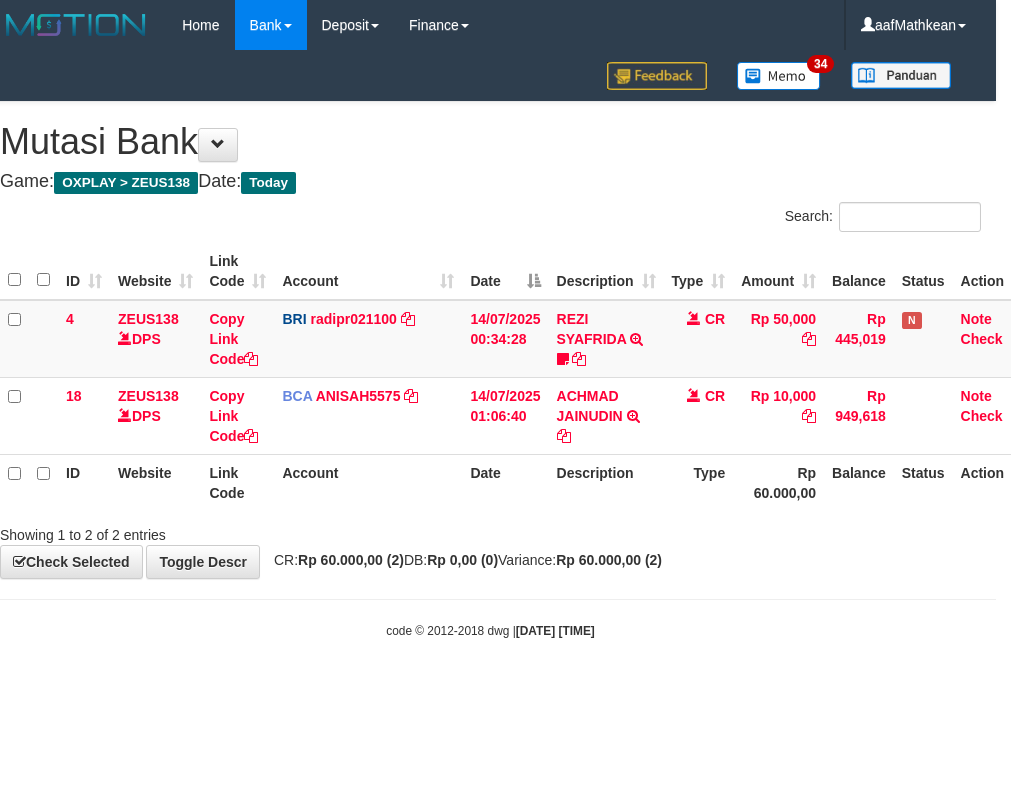 click on "CR:  Rp 60.000,00 (2)      DB:  Rp 0,00 (0)      Variance:  Rp 60.000,00 (2)" at bounding box center (463, 560) 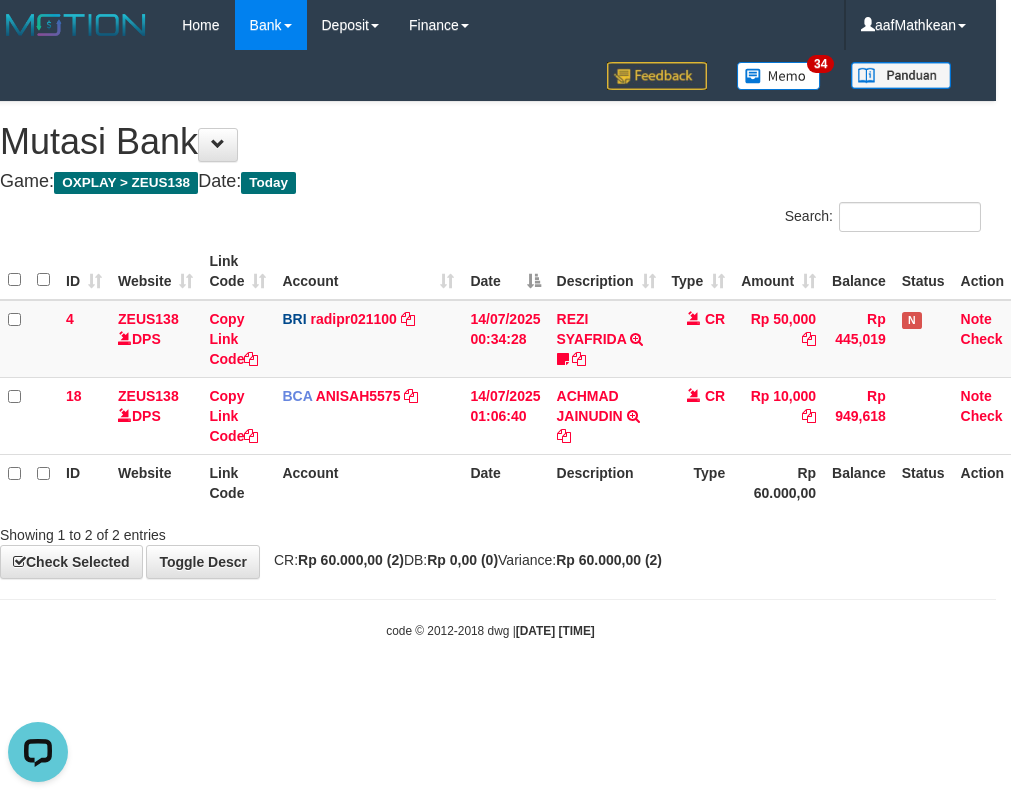 scroll, scrollTop: 0, scrollLeft: 0, axis: both 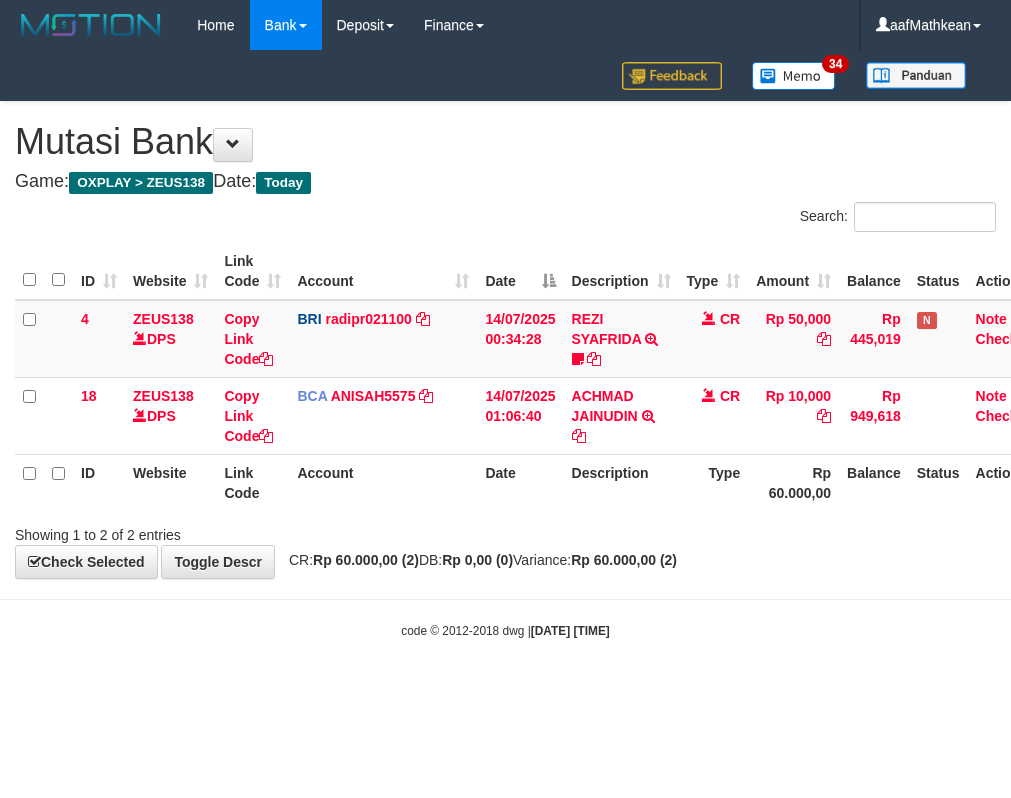click on "Toggle navigation
Home
Bank
Account List
Load
By Website
Group
[OXPLAY]													ZEUS138
By Load Group (DPS)" at bounding box center (505, 345) 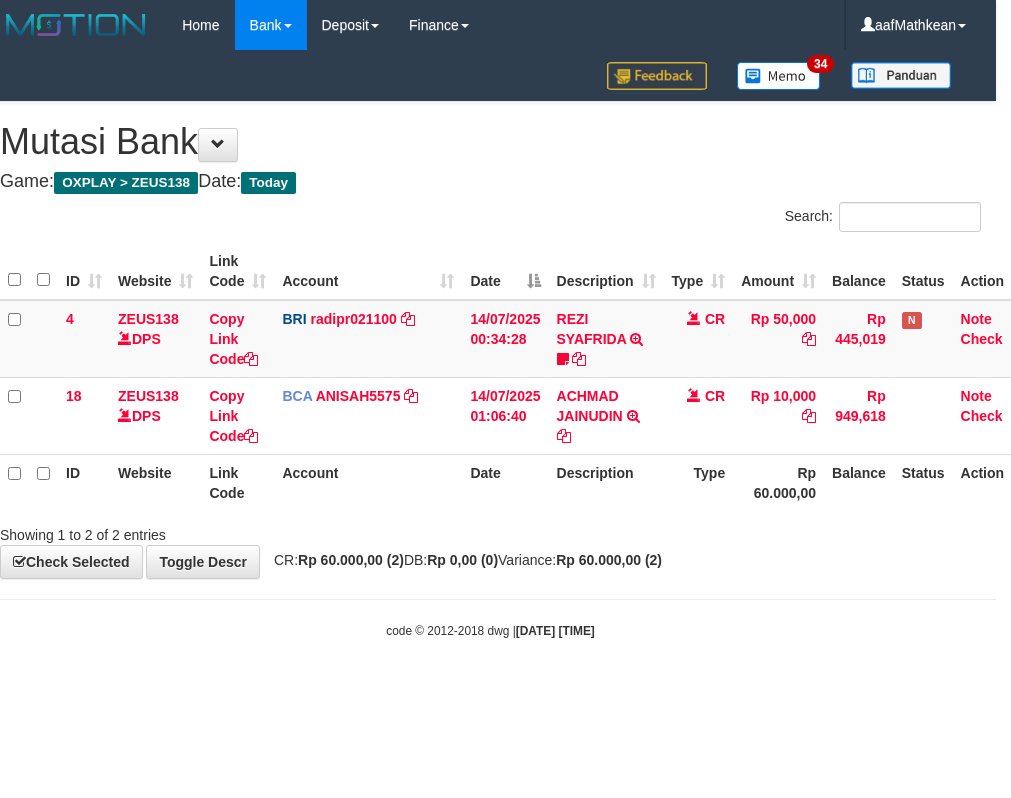 click on "Toggle navigation
Home
Bank
Account List
Load
By Website
Group
[OXPLAY]													ZEUS138
By Load Group (DPS)" at bounding box center (490, 345) 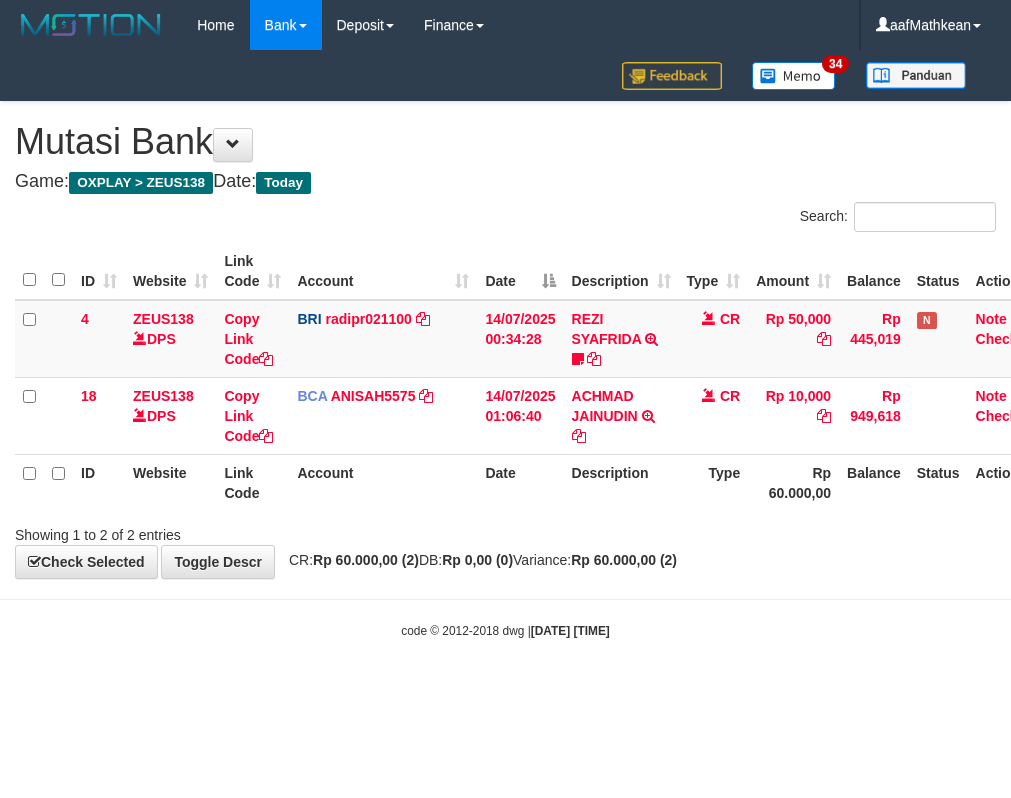 scroll, scrollTop: 0, scrollLeft: 15, axis: horizontal 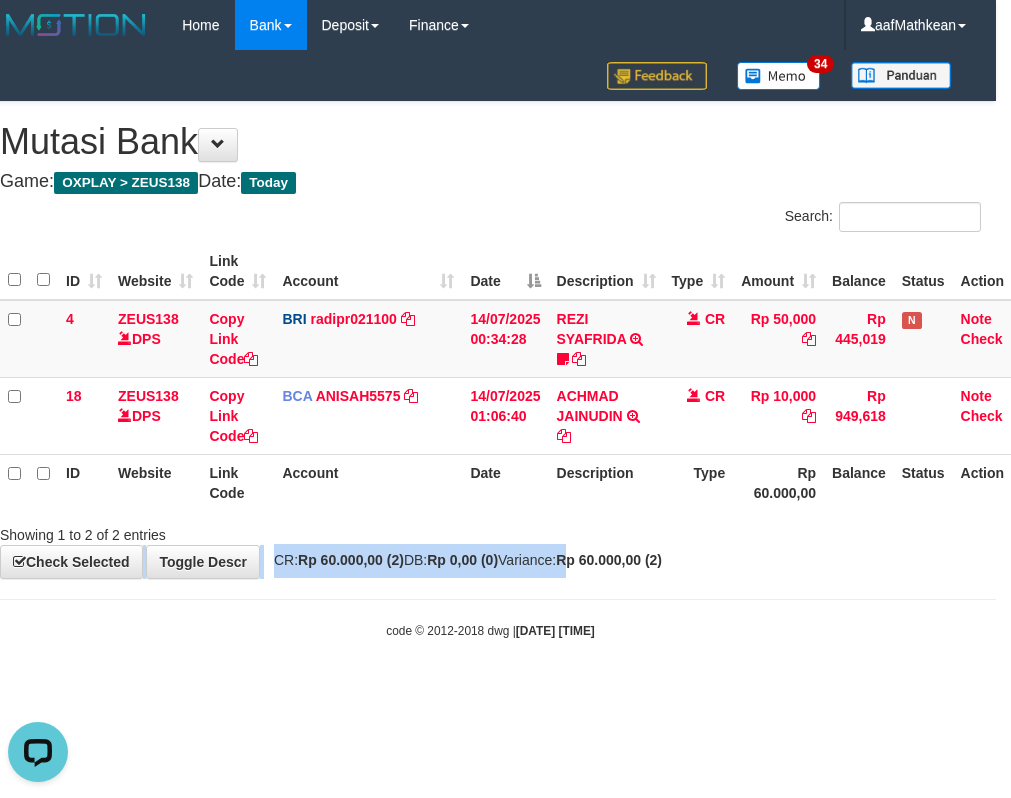 drag, startPoint x: 587, startPoint y: 504, endPoint x: 598, endPoint y: 522, distance: 21.095022 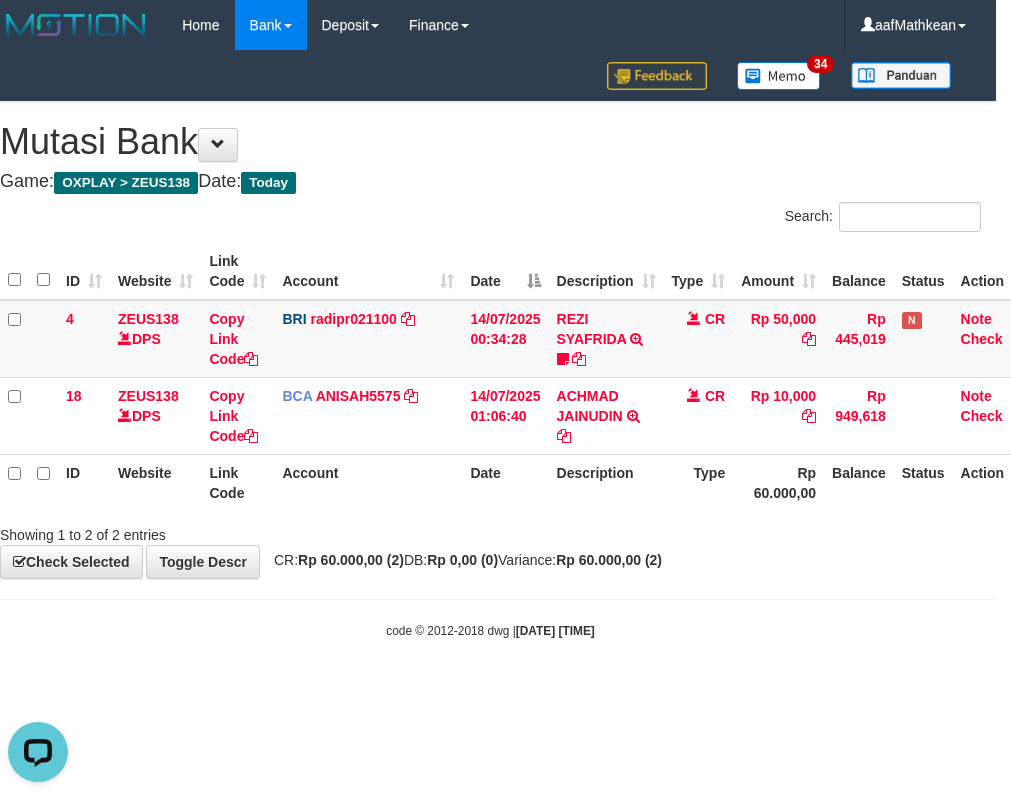 click on "Showing 1 to 2 of 2 entries" at bounding box center (490, 531) 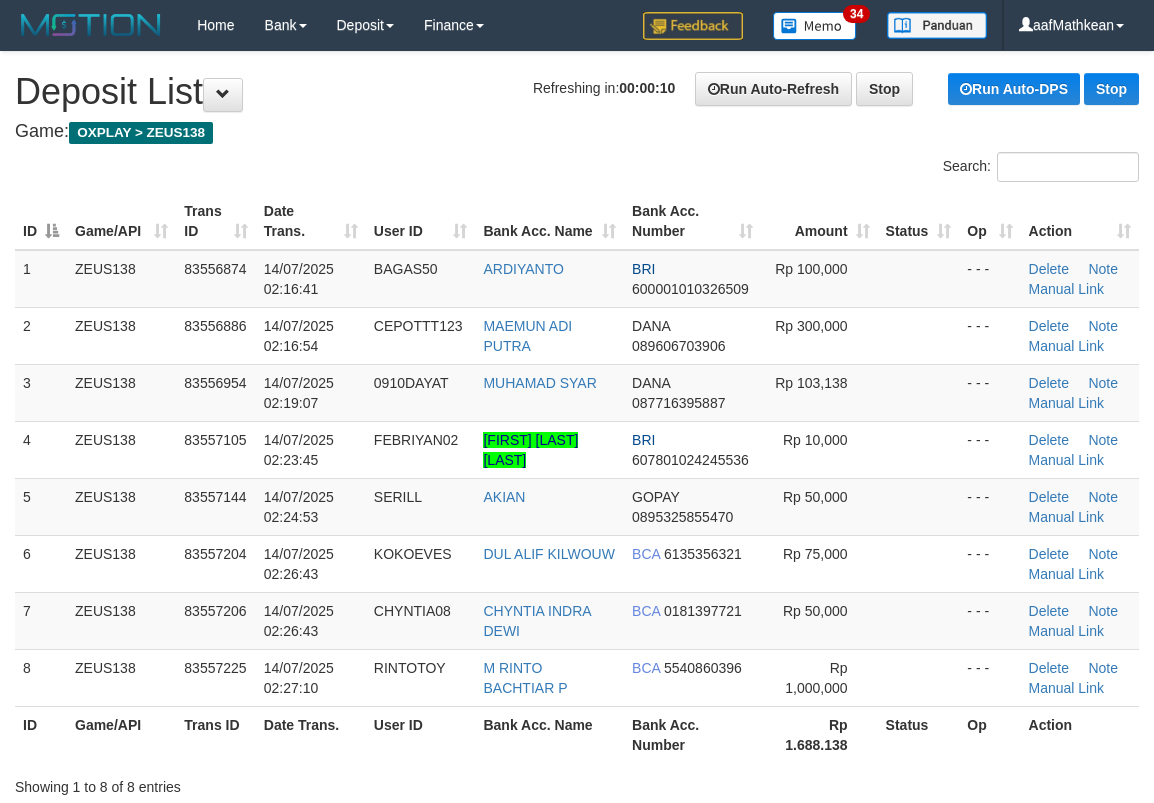 scroll, scrollTop: 0, scrollLeft: 0, axis: both 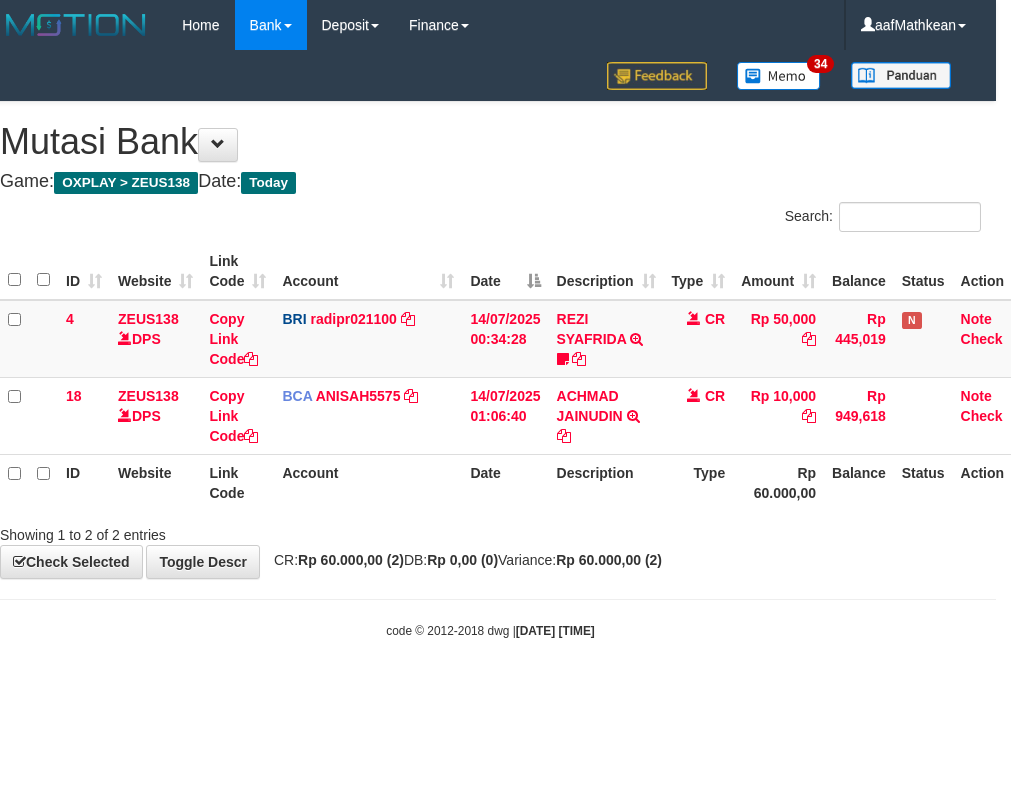 click on "Showing 1 to 2 of 2 entries" at bounding box center [490, 531] 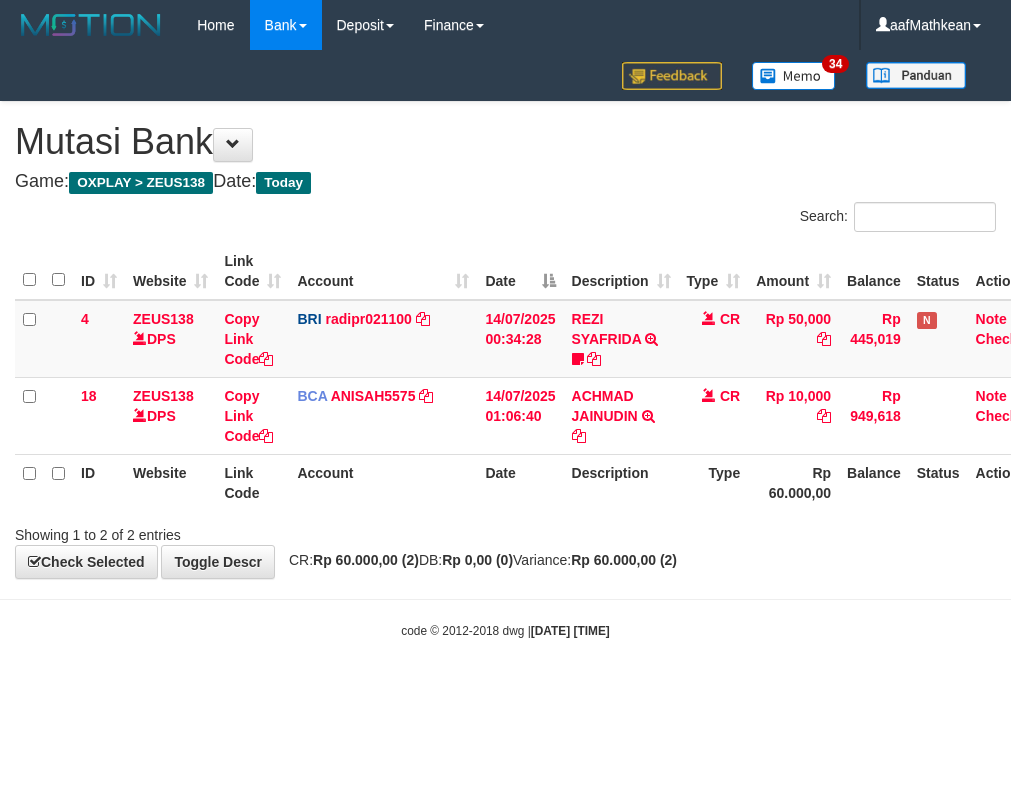 scroll, scrollTop: 0, scrollLeft: 15, axis: horizontal 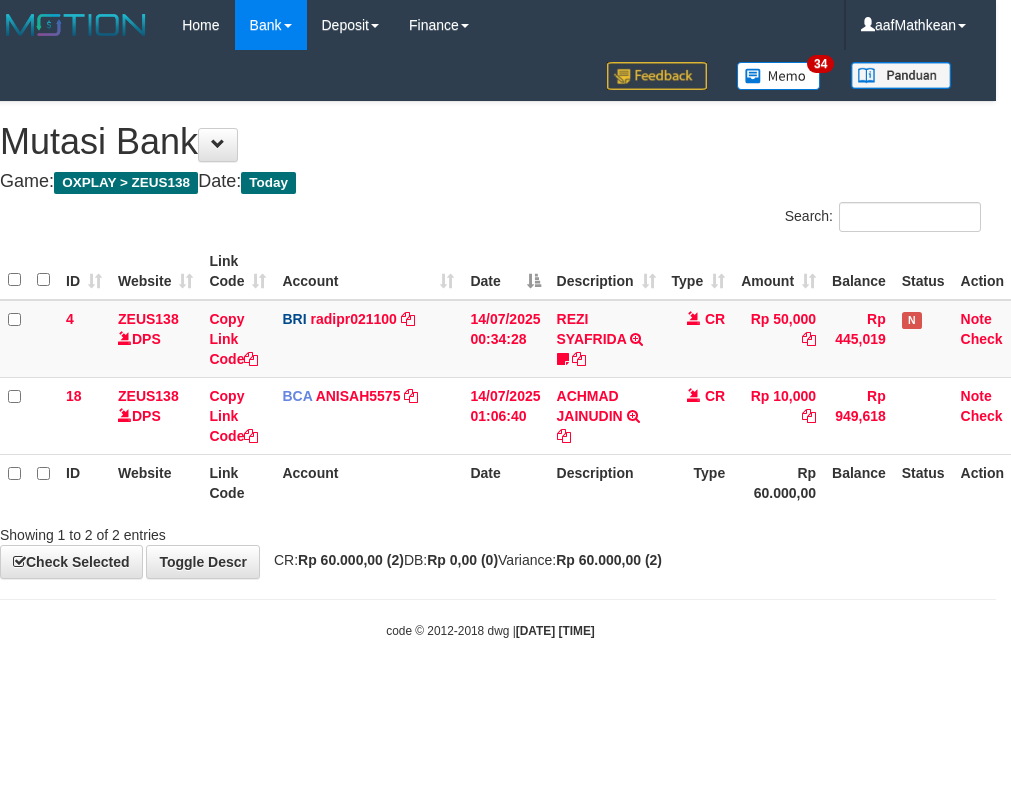 drag, startPoint x: 817, startPoint y: 504, endPoint x: 1006, endPoint y: 500, distance: 189.04233 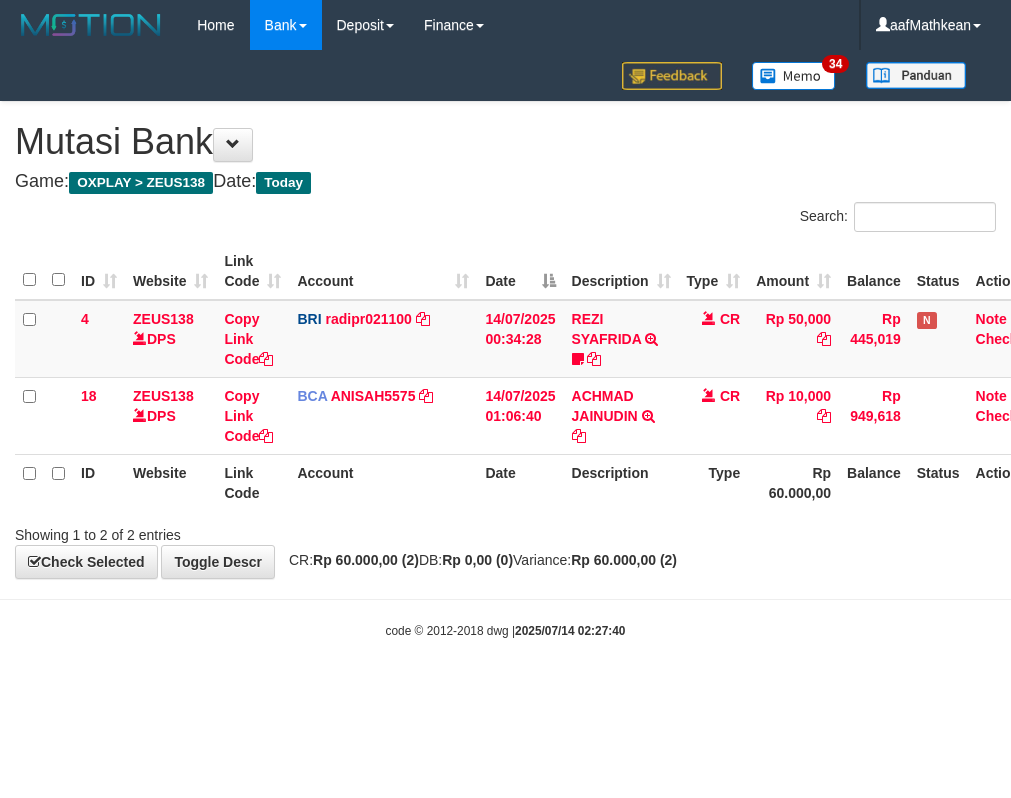 scroll, scrollTop: 0, scrollLeft: 15, axis: horizontal 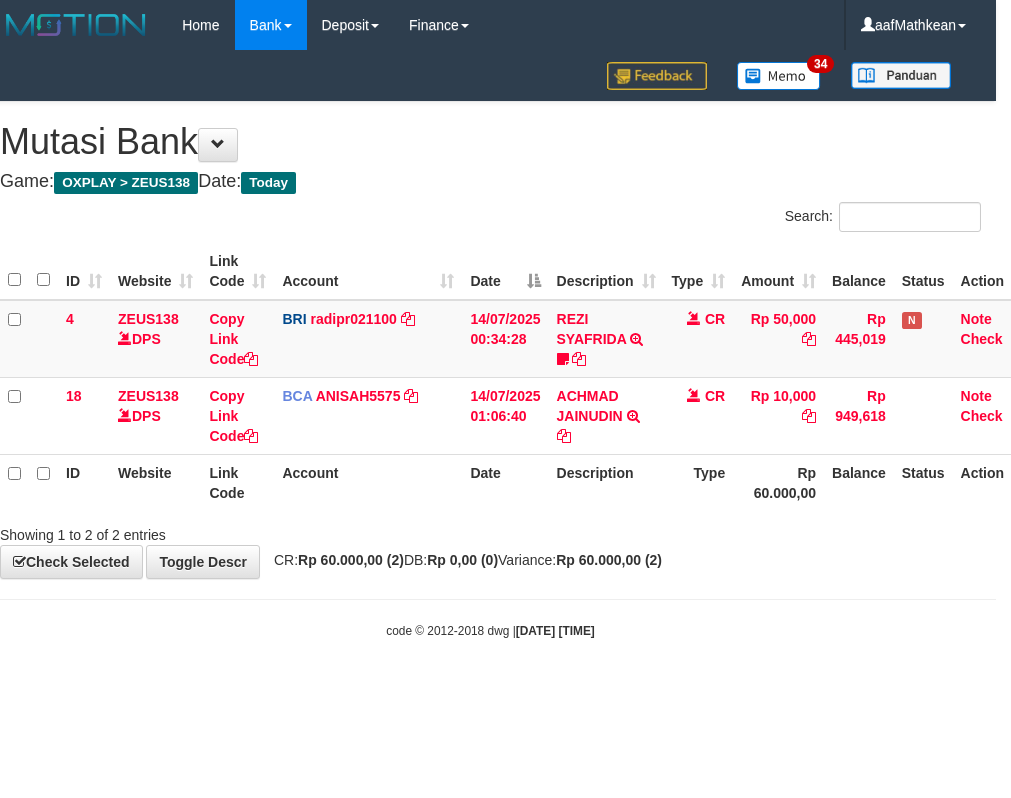 drag, startPoint x: 313, startPoint y: 581, endPoint x: 402, endPoint y: 585, distance: 89.08984 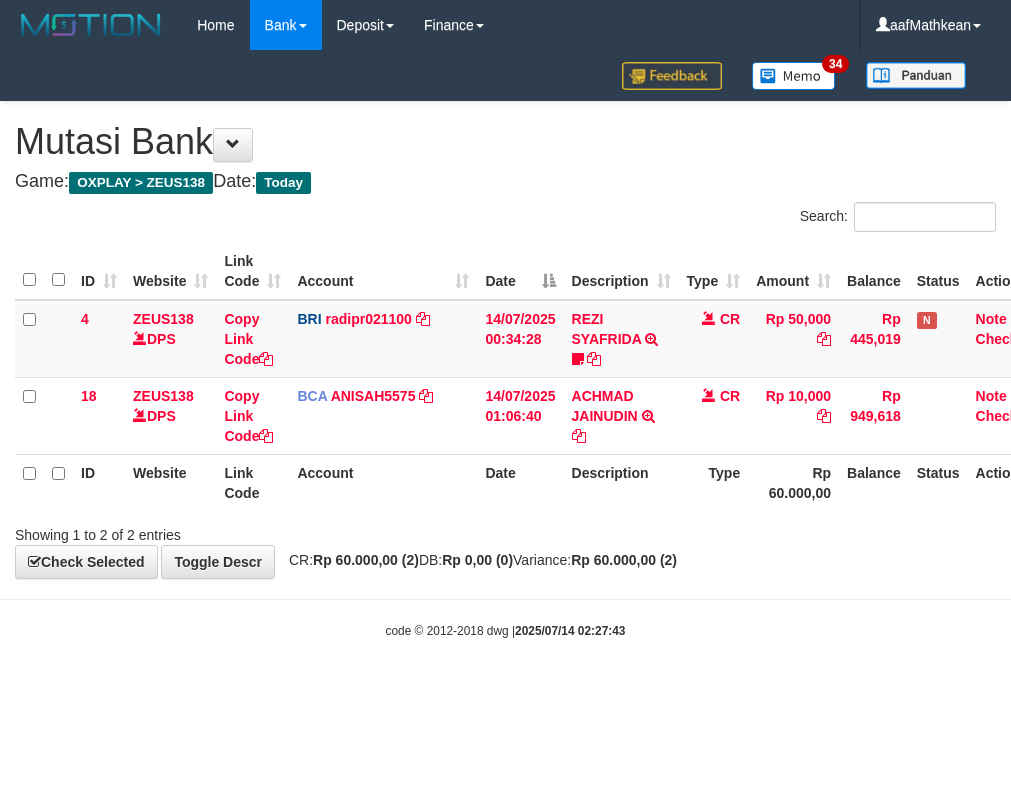 scroll, scrollTop: 0, scrollLeft: 15, axis: horizontal 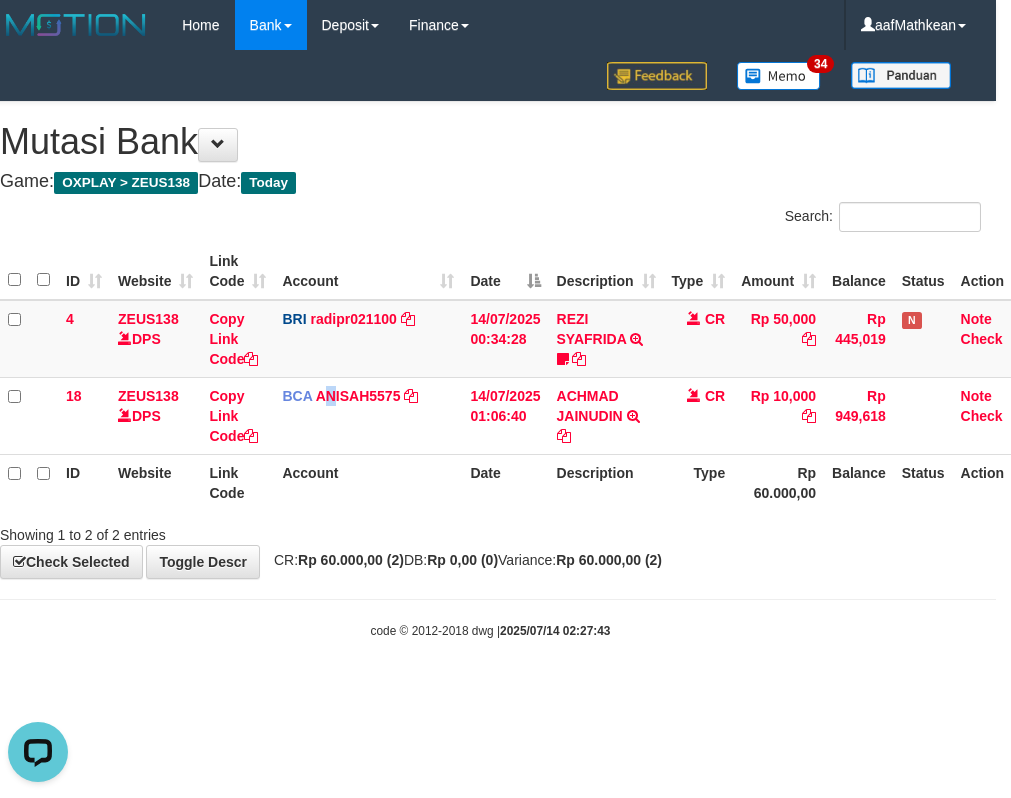 click on "ID Website Link Code Account Date Description Type Amount Balance Status Action
4
ZEUS138    DPS
Copy Link Code
BRI
radipr021100
DPS
[NAME]
mutasi_20250714_3774 | 4
mutasi_20250714_3774 | 4
14/07/2025 00:34:28
[NAME]            TRANSFER NBMB [NAME] TO [NAME]    808801023311535
CR
Rp 50,000
Rp 445,019
N
Note
Check
18
ZEUS138    DPS
Copy Link Code
BCA
ANISAH5575
DPS
ANISAH" at bounding box center (517, 377) 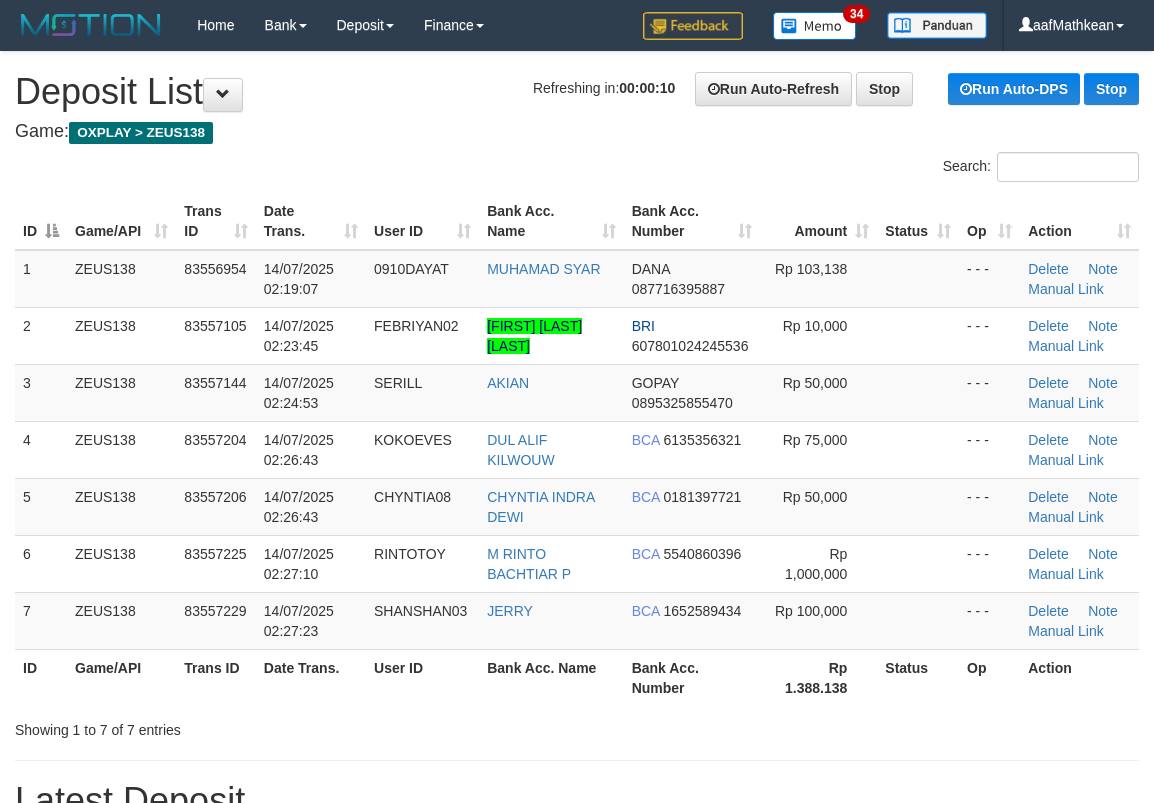 scroll, scrollTop: 0, scrollLeft: 0, axis: both 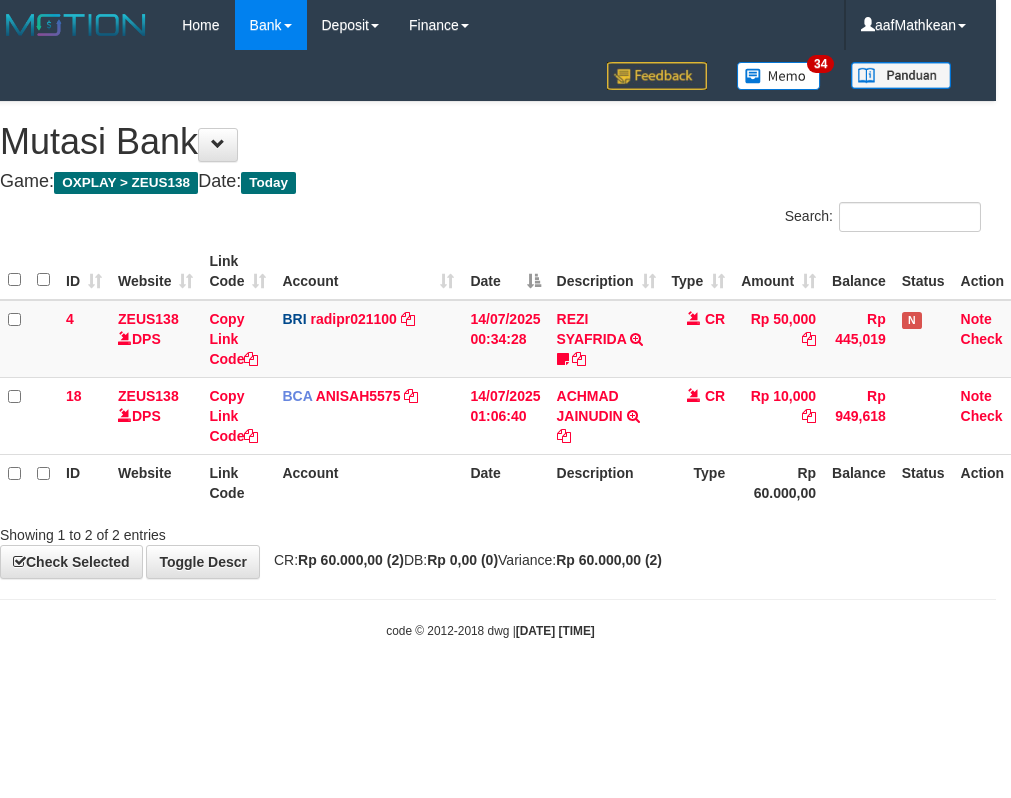 click on "Account" at bounding box center (368, 482) 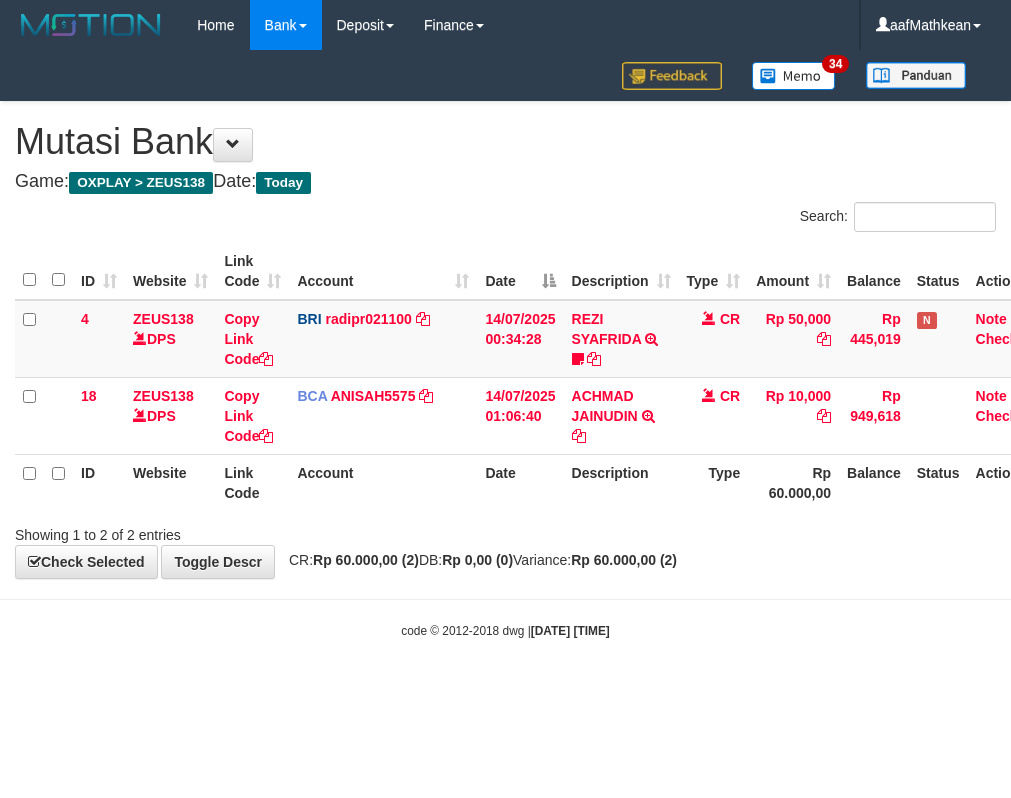 scroll, scrollTop: 0, scrollLeft: 15, axis: horizontal 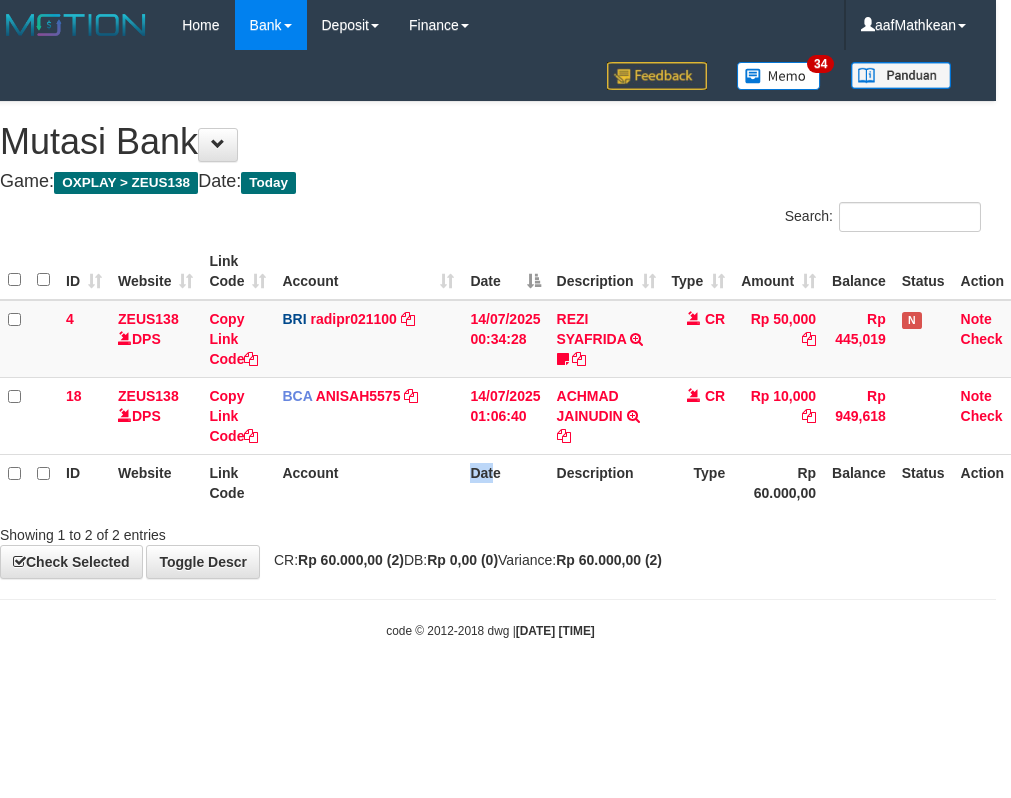 click on "Showing 1 to 2 of 2 entries" at bounding box center [490, 531] 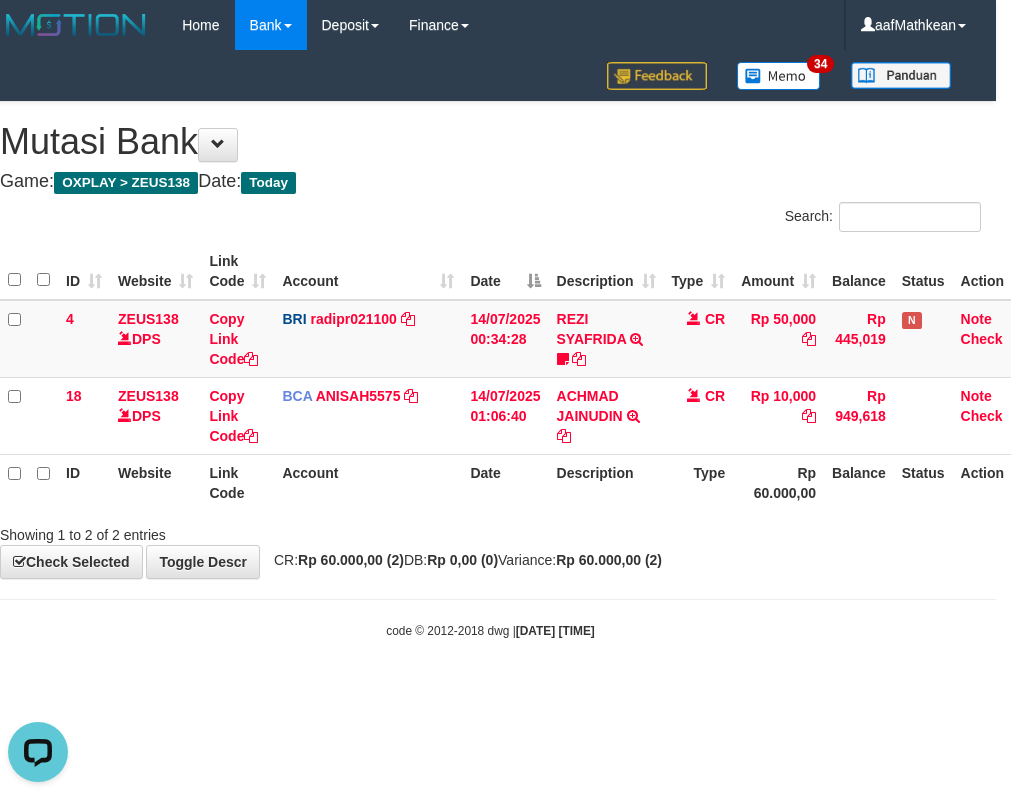 scroll, scrollTop: 0, scrollLeft: 0, axis: both 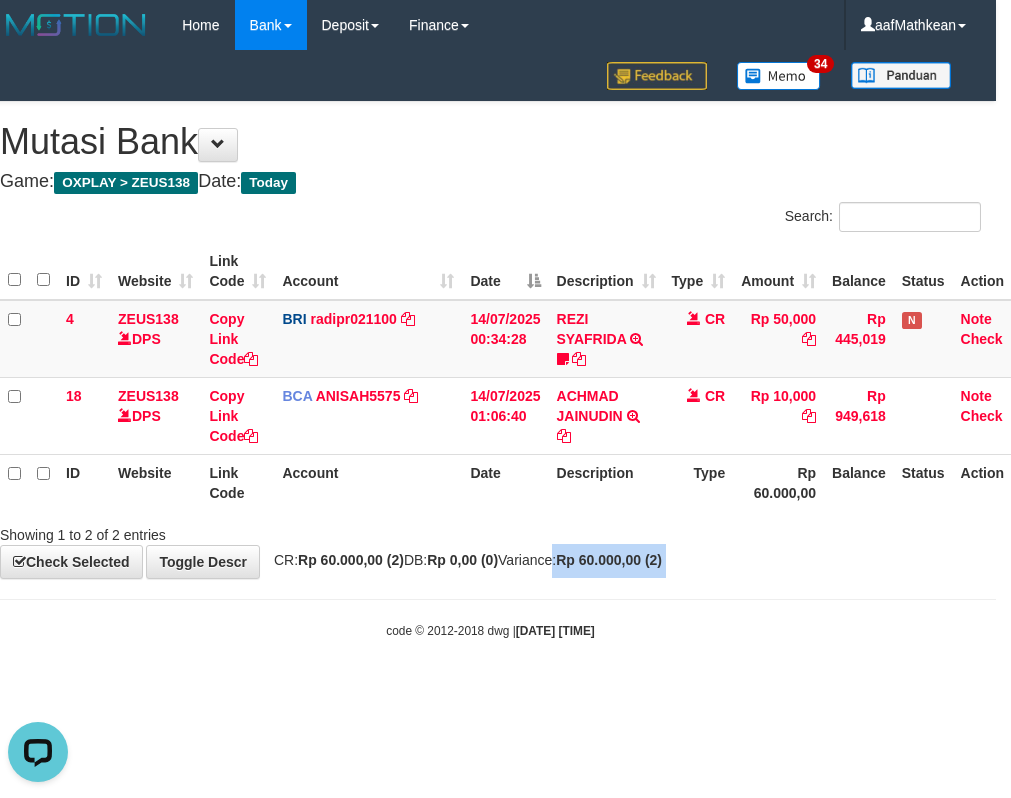 drag, startPoint x: 569, startPoint y: 578, endPoint x: 552, endPoint y: 570, distance: 18.788294 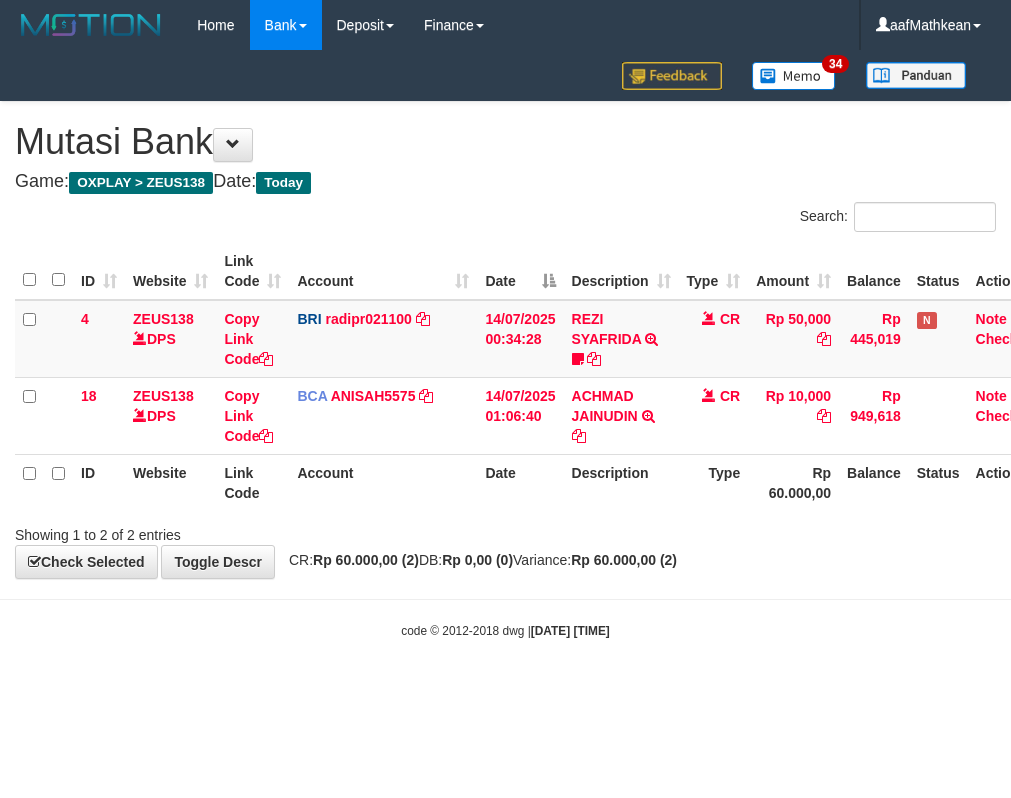 click on "CR:  Rp 60.000,00 (2)      DB:  Rp 0,00 (0)      Variance:  Rp 60.000,00 (2)" at bounding box center (478, 560) 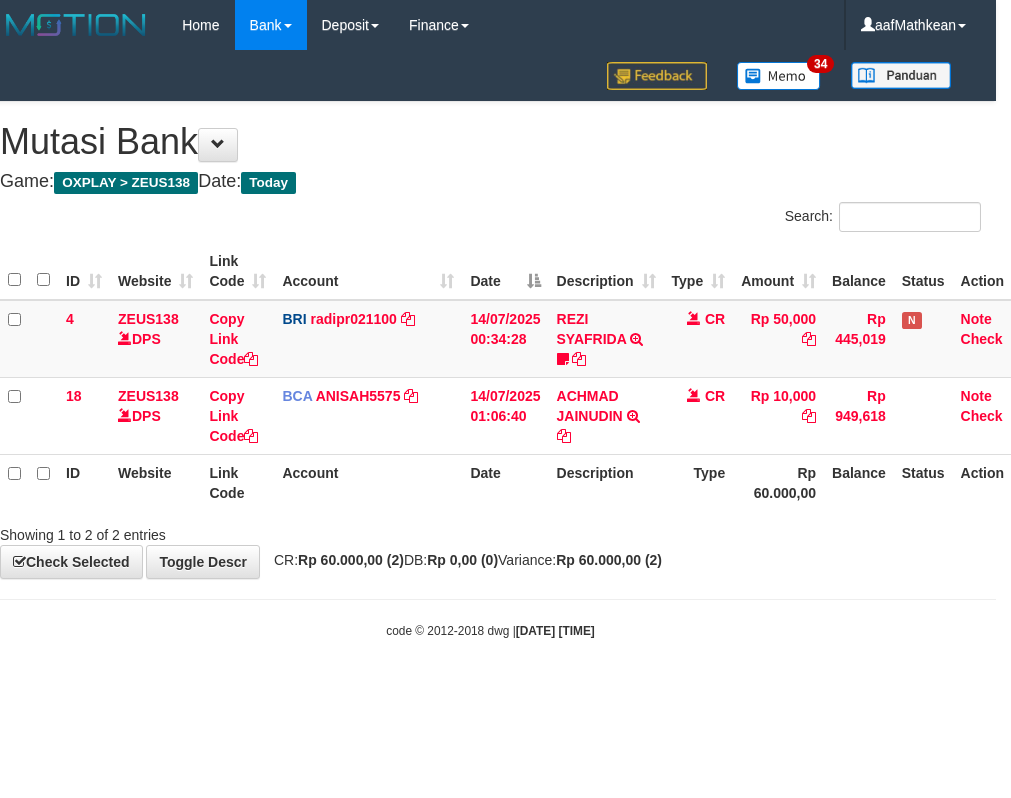 drag, startPoint x: 0, startPoint y: 0, endPoint x: 601, endPoint y: 554, distance: 817.3842 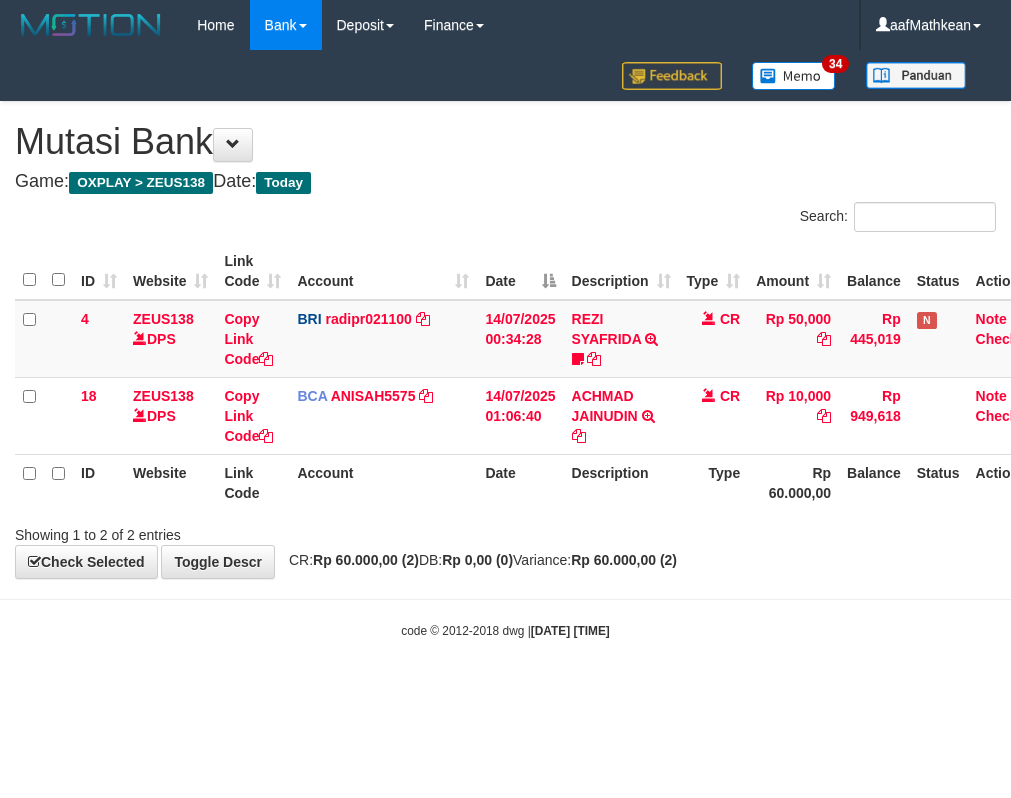 scroll, scrollTop: 0, scrollLeft: 15, axis: horizontal 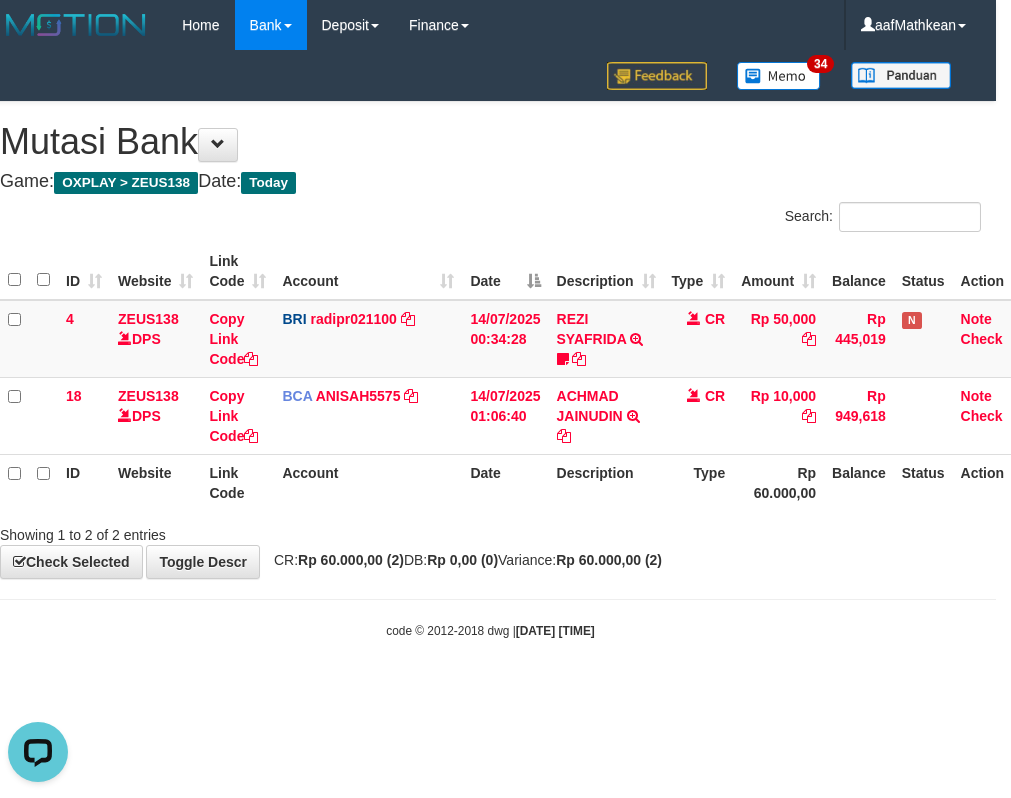 click on "Toggle navigation
Home
Bank
Account List
Load
By Website
Group
[OXPLAY]													ZEUS138
By Load Group (DPS)" at bounding box center [490, 345] 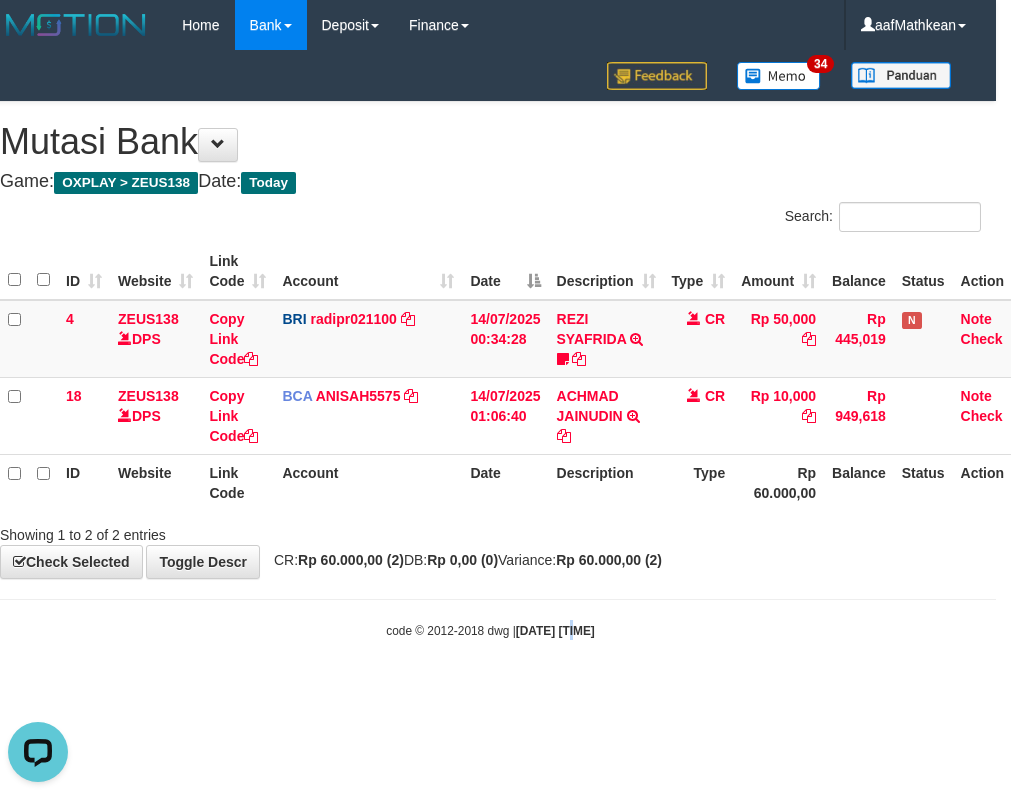 click on "Toggle navigation
Home
Bank
Account List
Load
By Website
Group
[OXPLAY]													ZEUS138
By Load Group (DPS)" at bounding box center (490, 345) 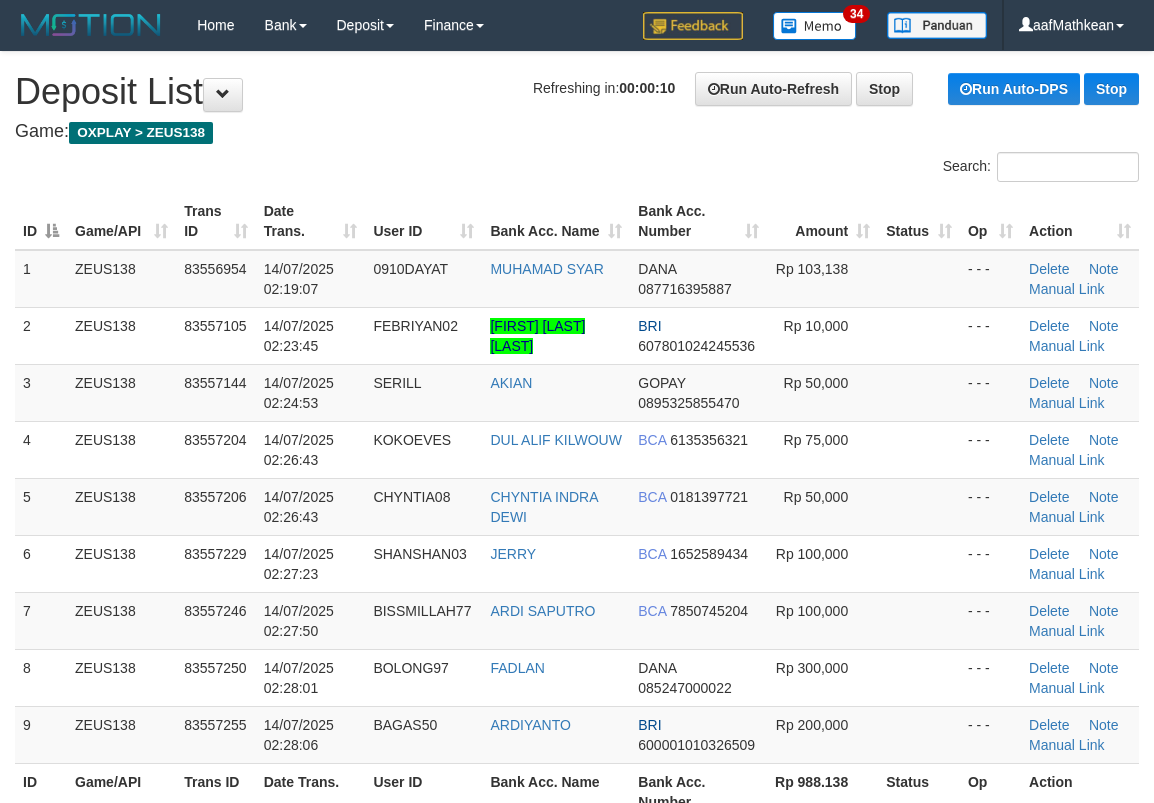 scroll, scrollTop: 0, scrollLeft: 0, axis: both 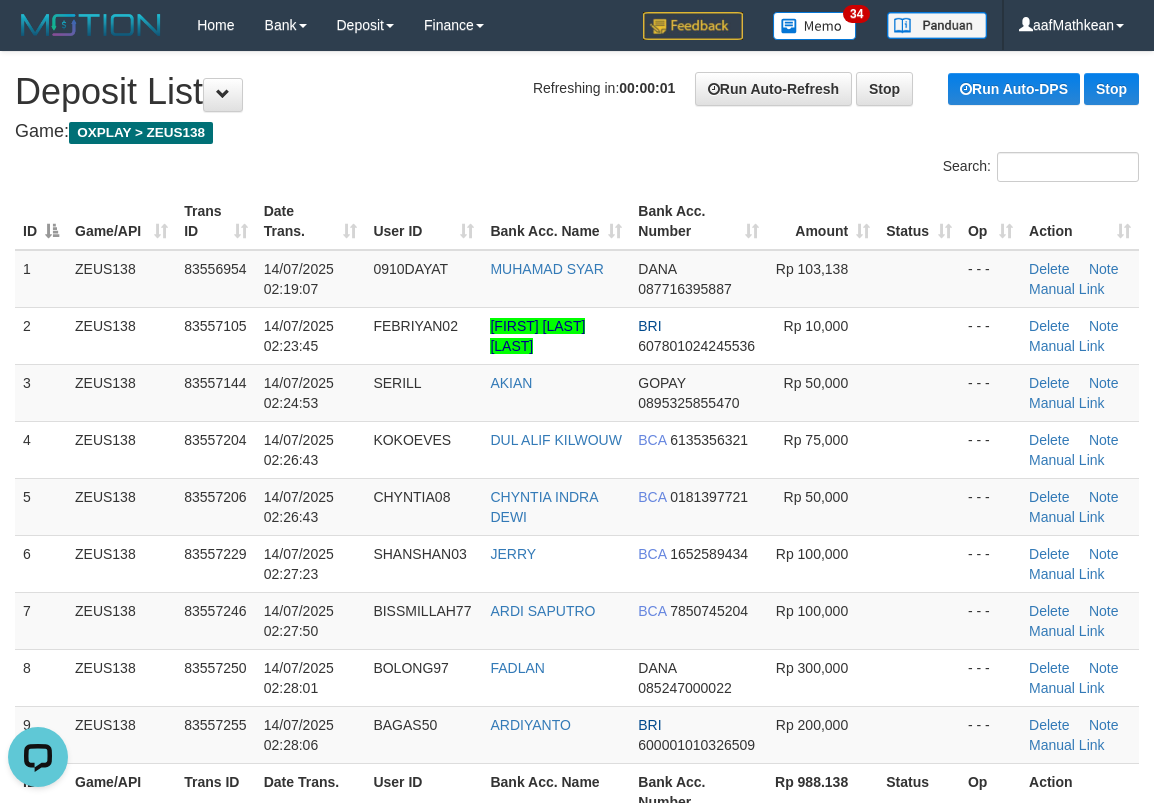 click on "User ID" at bounding box center [423, 221] 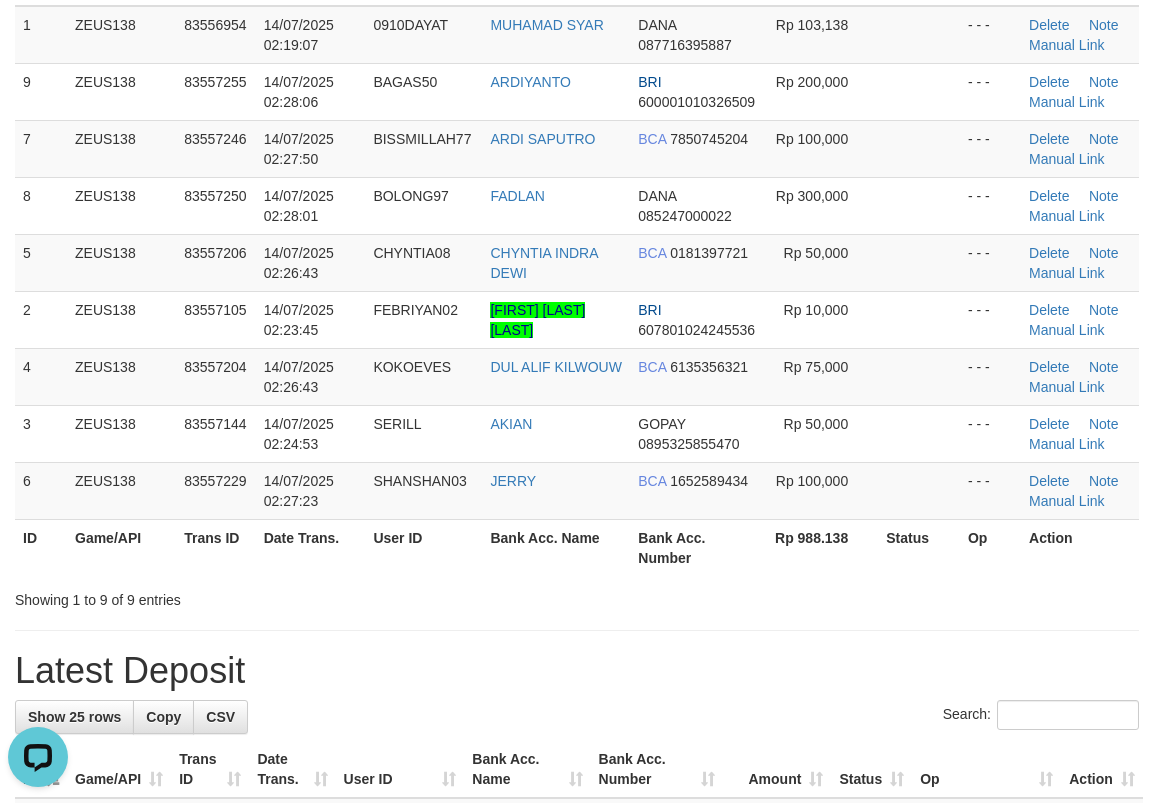 scroll, scrollTop: 600, scrollLeft: 0, axis: vertical 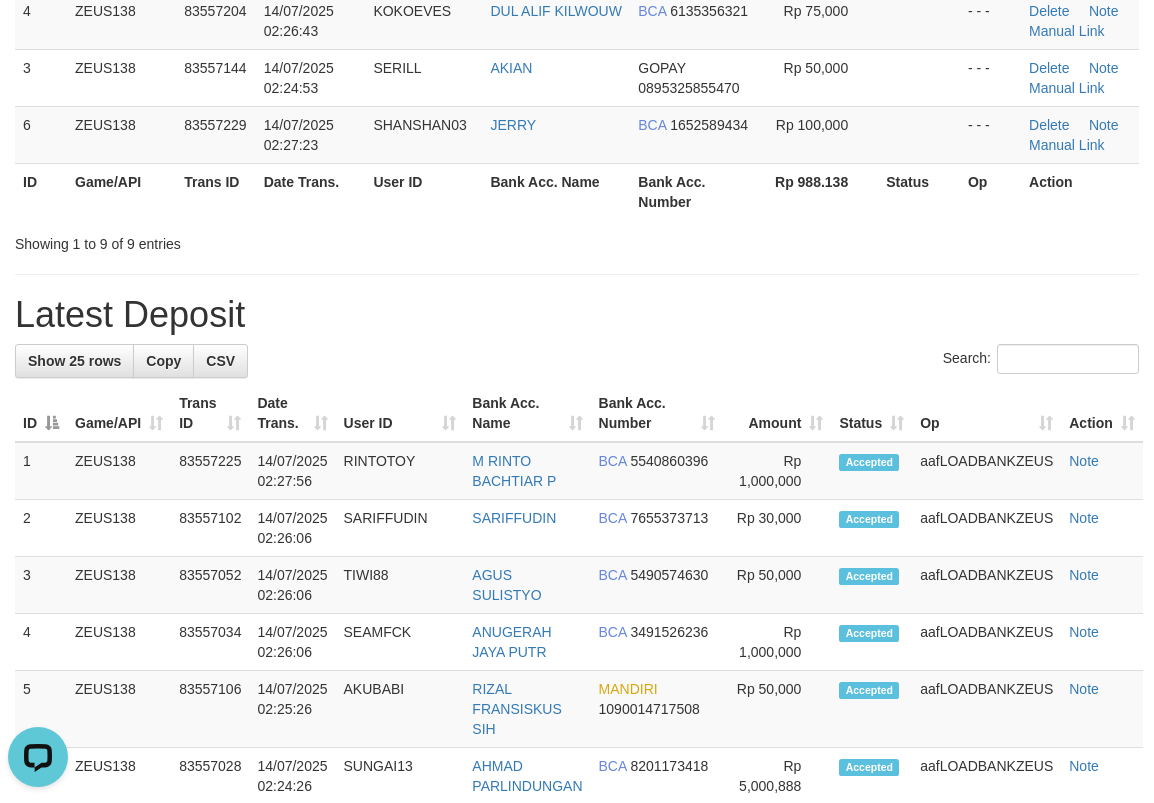 click on "Search:" at bounding box center (577, 361) 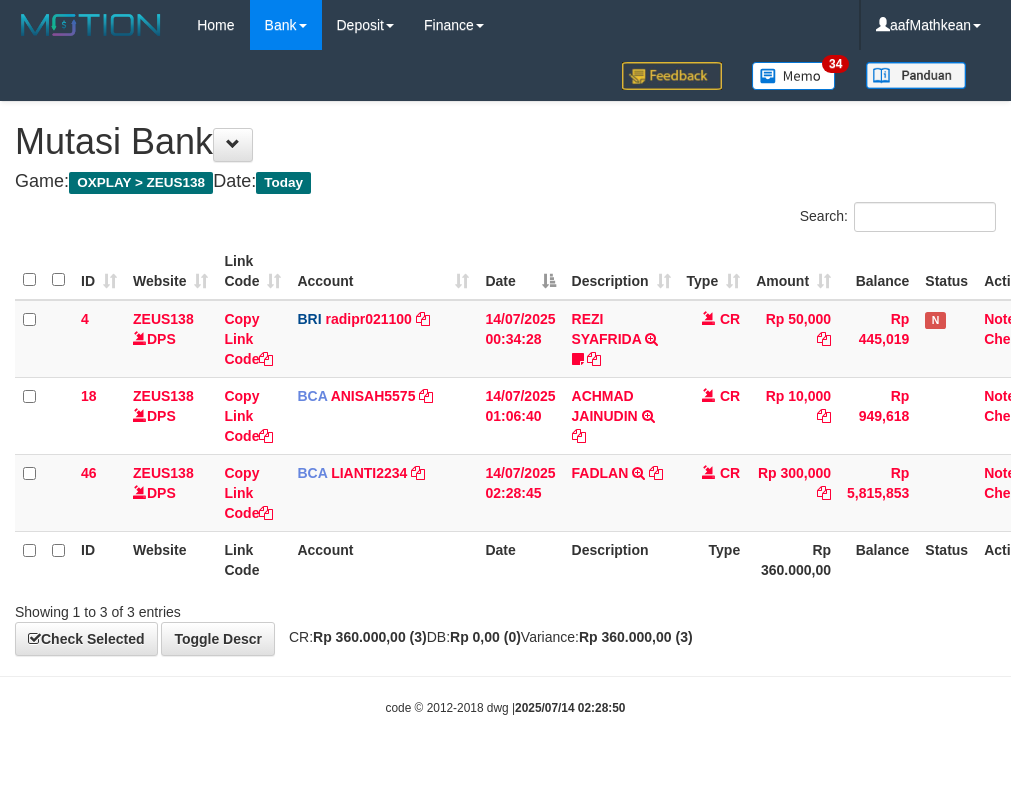 scroll, scrollTop: 0, scrollLeft: 15, axis: horizontal 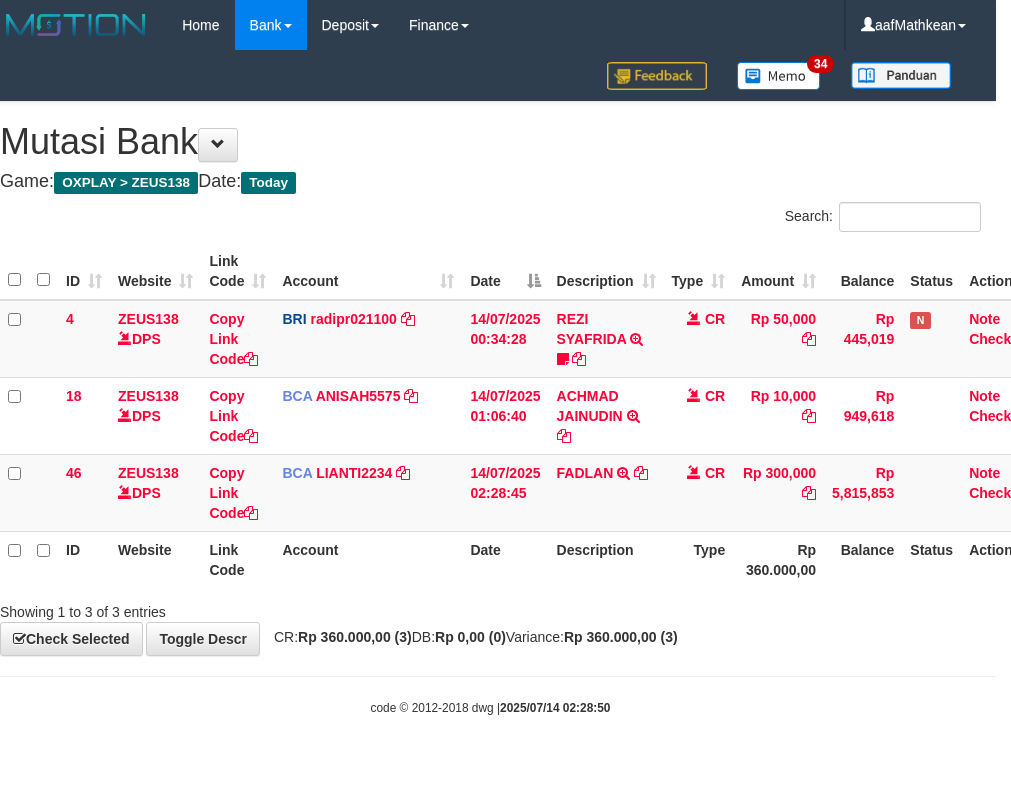 click on "Showing 1 to 3 of 3 entries" at bounding box center [490, 608] 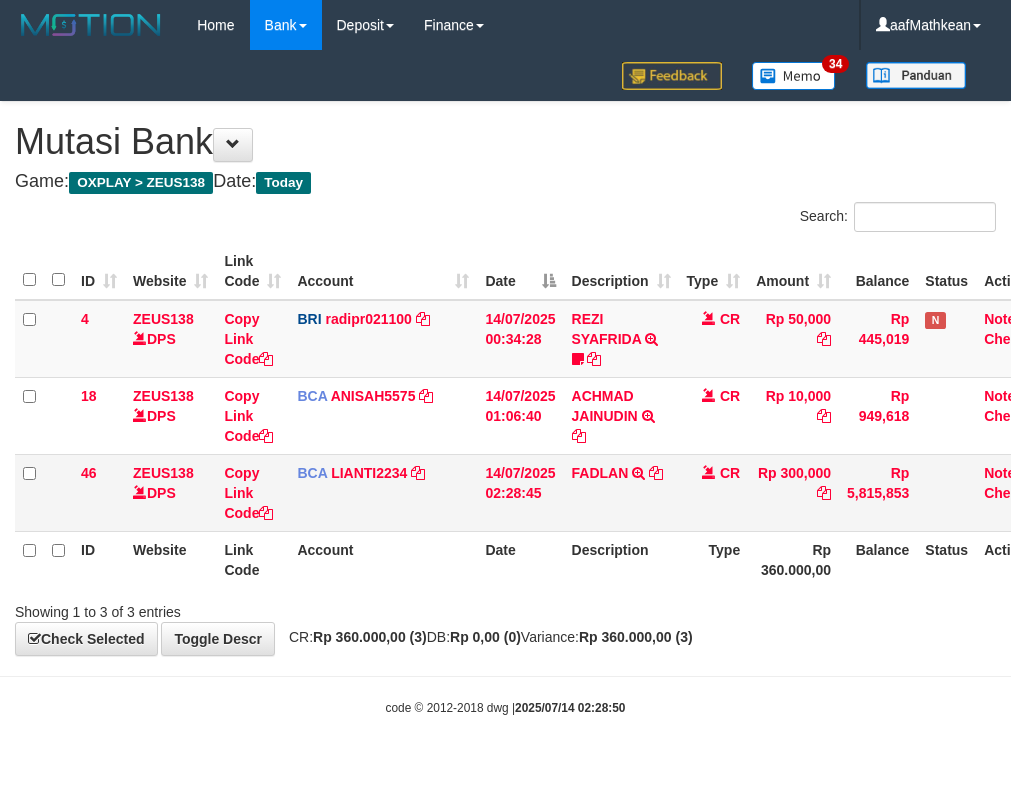 scroll, scrollTop: 0, scrollLeft: 15, axis: horizontal 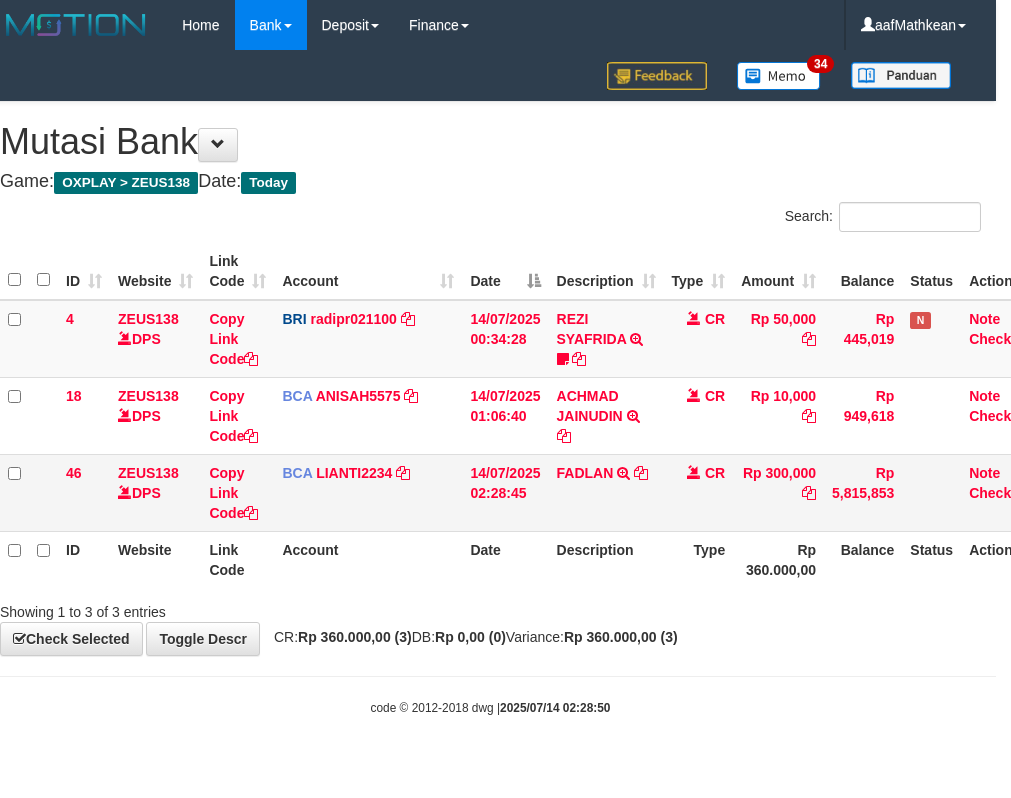click on "ID Website Link Code Account Date Description Type Amount Balance Status Action
4
ZEUS138    DPS
Copy Link Code
BRI
radipr021100
DPS
[FIRST] [LAST]
mutasi_20250714_3774 | 4
mutasi_20250714_3774 | 4
14/07/2025 00:34:28
[FIRST] [LAST]            TRANSFER NBMB [FIRST] [LAST] TO [FIRST] [LAST]    808801023311535
CR
Rp 50,000
Rp 445,019
N
Note
Check
18
ZEUS138    DPS
Copy Link Code
BCA
ANISAH5575
DPS" at bounding box center [490, 415] 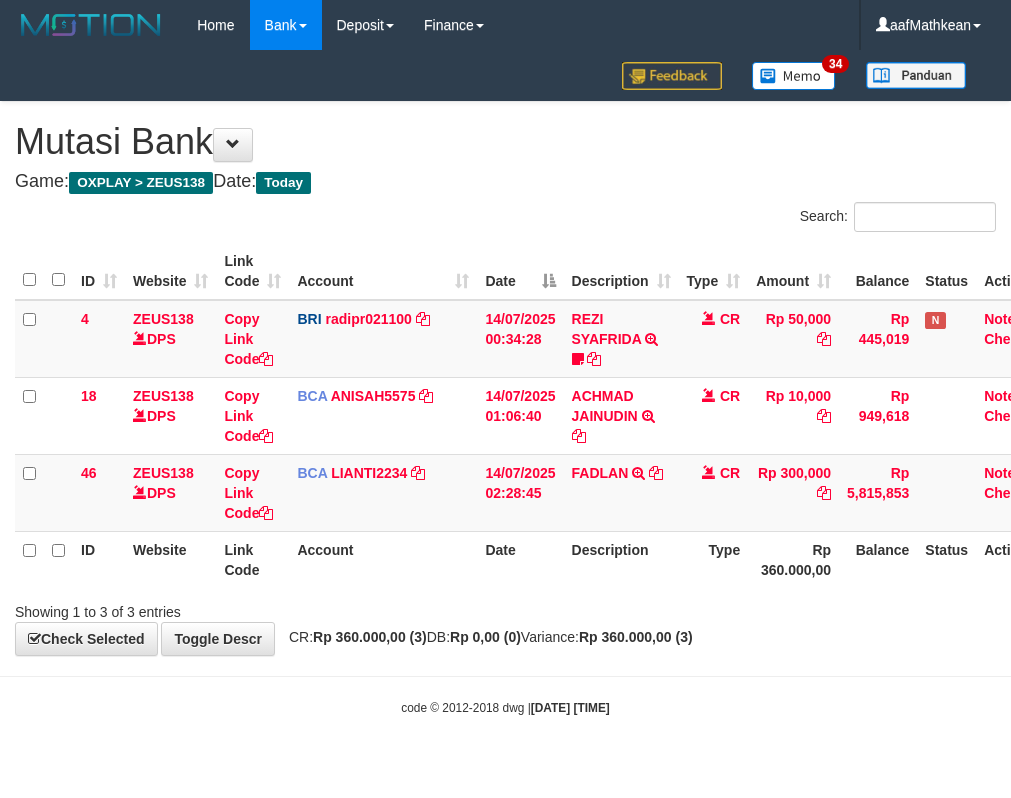 scroll, scrollTop: 0, scrollLeft: 15, axis: horizontal 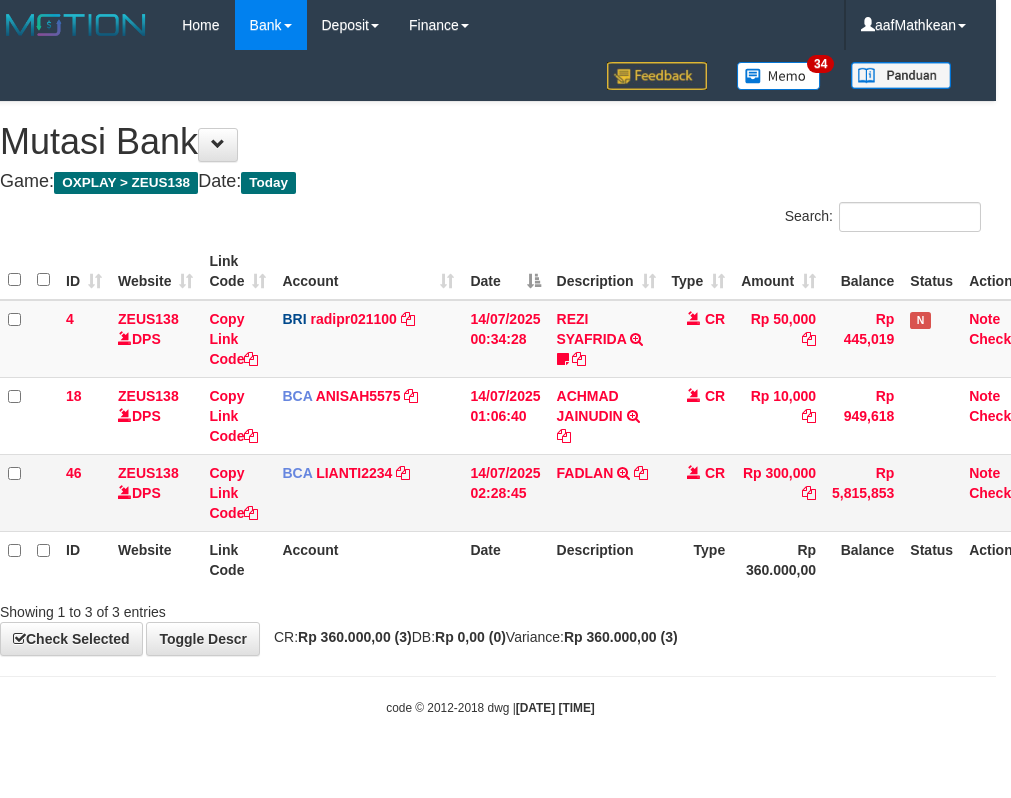 drag, startPoint x: 465, startPoint y: 450, endPoint x: 479, endPoint y: 463, distance: 19.104973 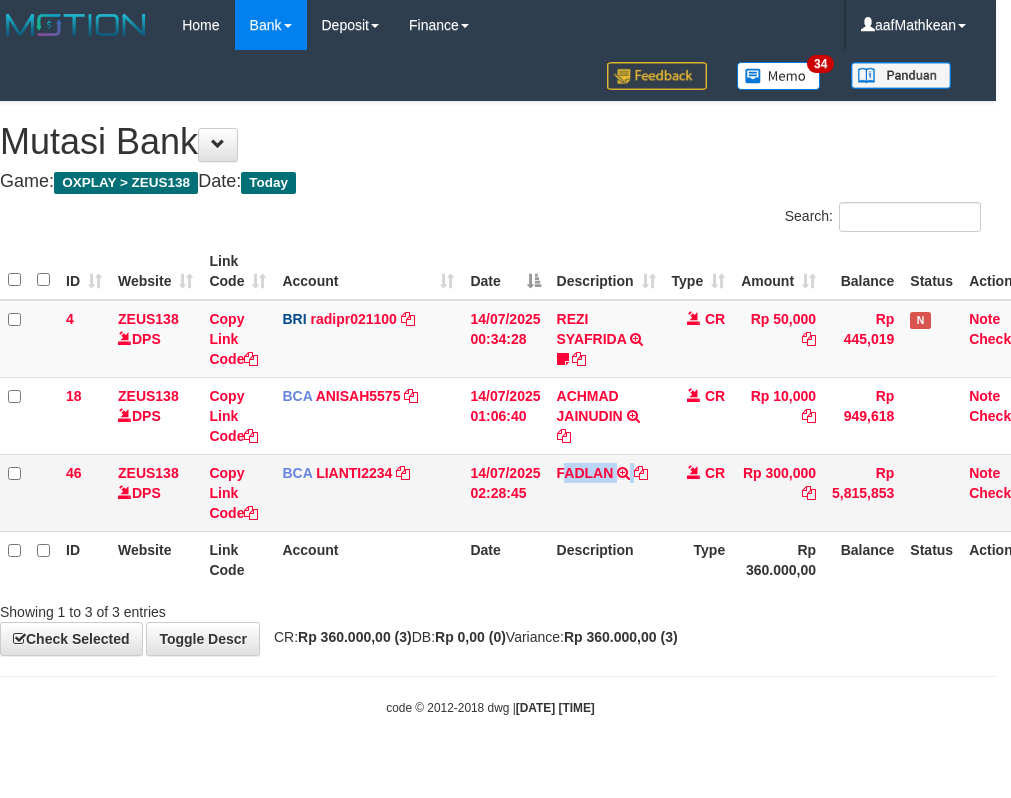 drag, startPoint x: 702, startPoint y: 458, endPoint x: 1007, endPoint y: 507, distance: 308.91098 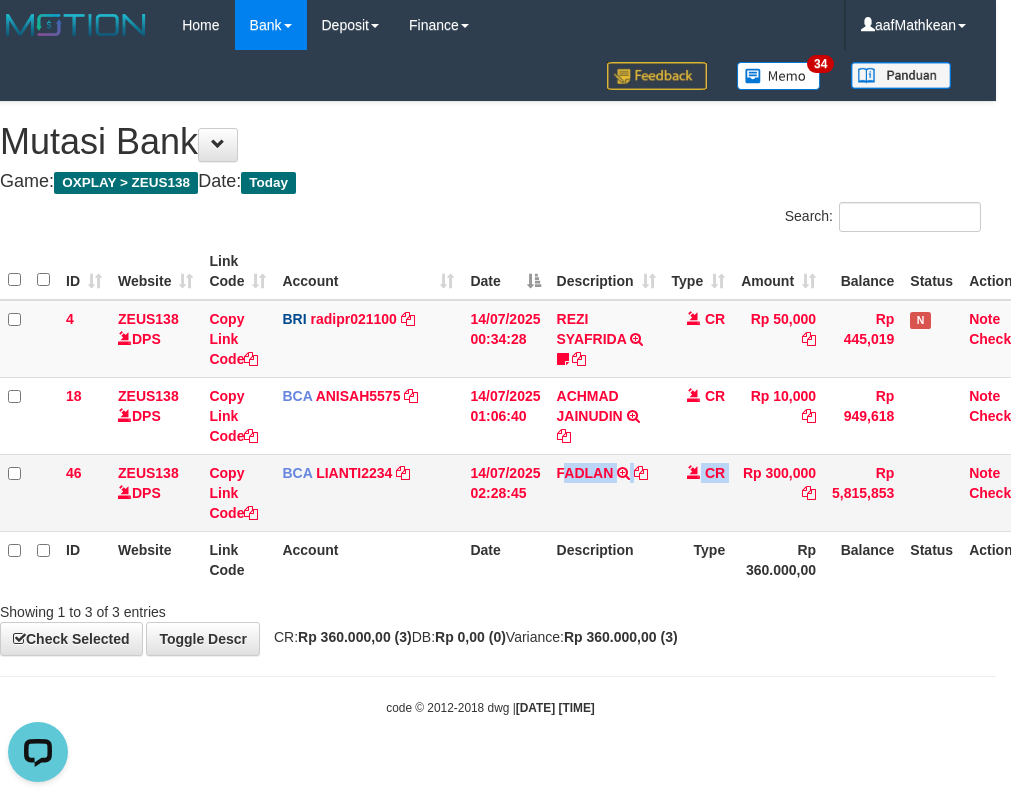 scroll, scrollTop: 0, scrollLeft: 0, axis: both 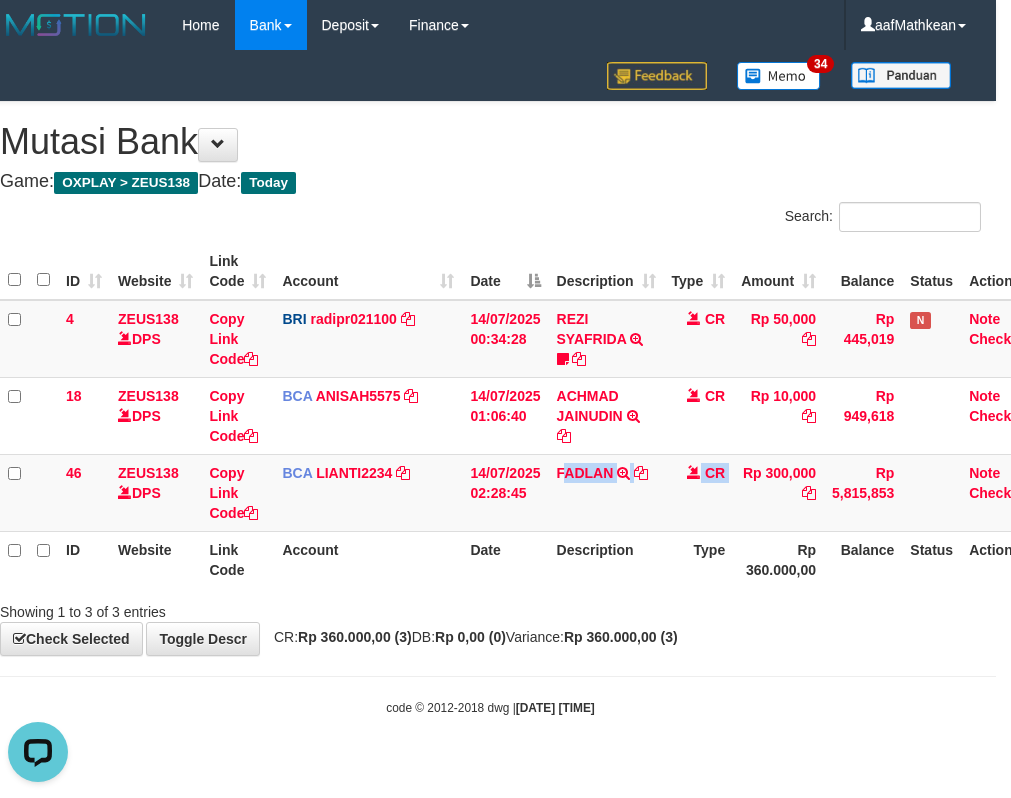 drag, startPoint x: 464, startPoint y: 570, endPoint x: 613, endPoint y: 559, distance: 149.40549 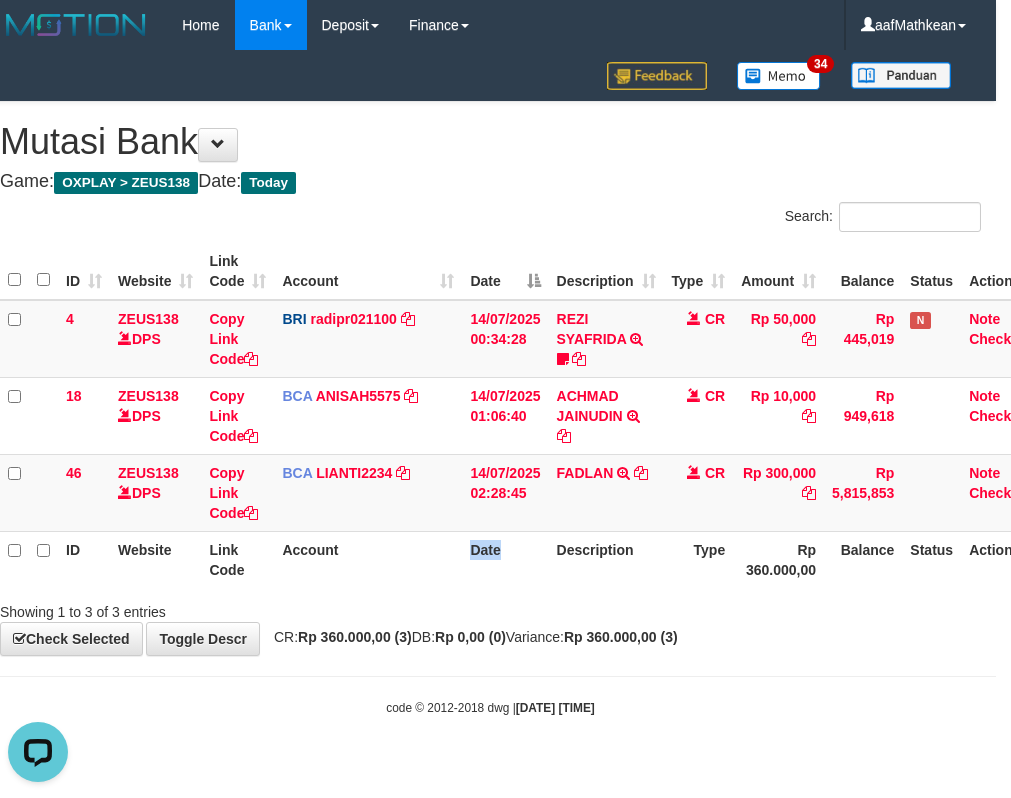 drag, startPoint x: 315, startPoint y: 543, endPoint x: 1008, endPoint y: 605, distance: 695.76794 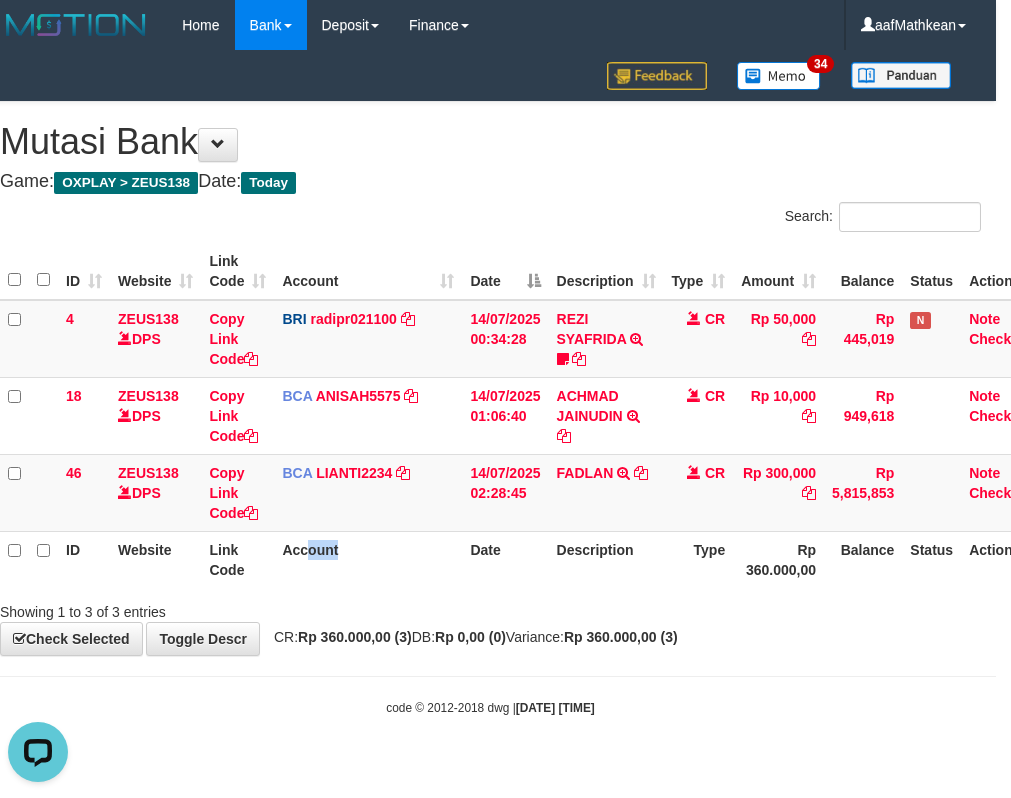 click on "Search:
ID Website Link Code Account Date Description Type Amount Balance Status Action
4
ZEUS138    DPS
Copy Link Code
BRI
radipr021100
DPS
REYNALDI ADI PRATAMA
mutasi_20250714_3774 | 4
mutasi_20250714_3774 | 4
14/07/2025 00:34:28
REZI SYAFRIDA            TRANSFER NBMB REZI SYAFRIDA TO REYNALDI ADI PRATAMA    808801023311535
CR
Rp 50,000
Rp 445,019
N
Note
Check
18
ZEUS138    DPS
Copy Link Code
BCA
ANISAH5575
DPS" at bounding box center (490, 412) 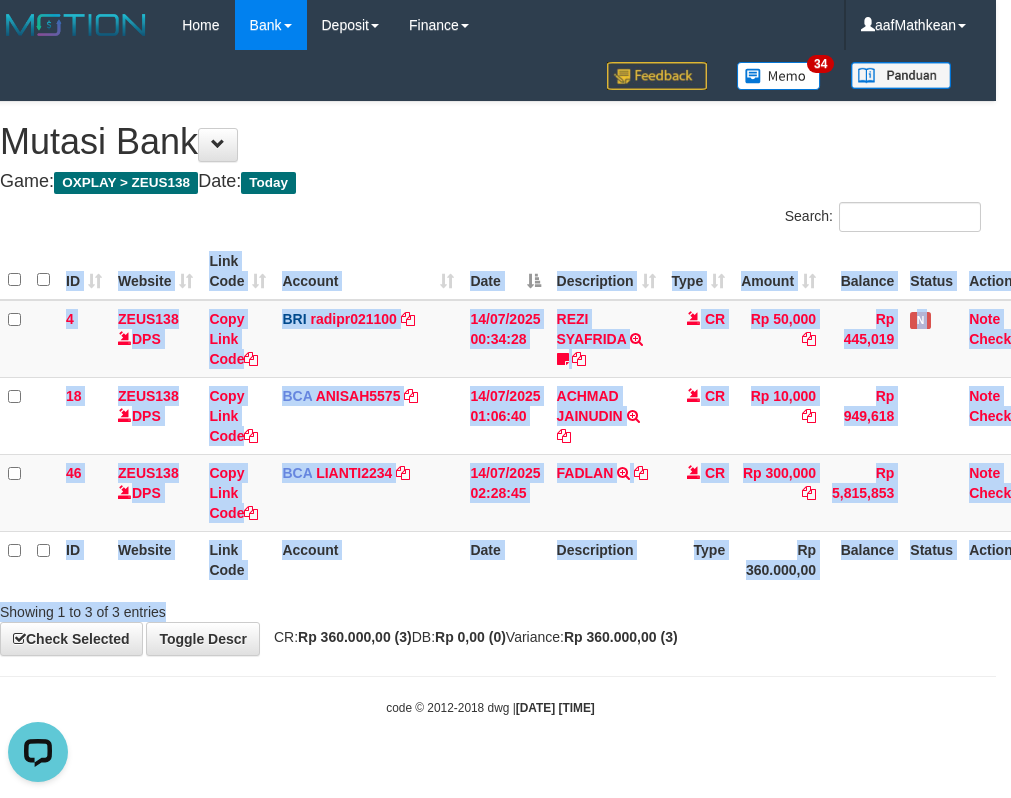 click on "Description" at bounding box center (606, 559) 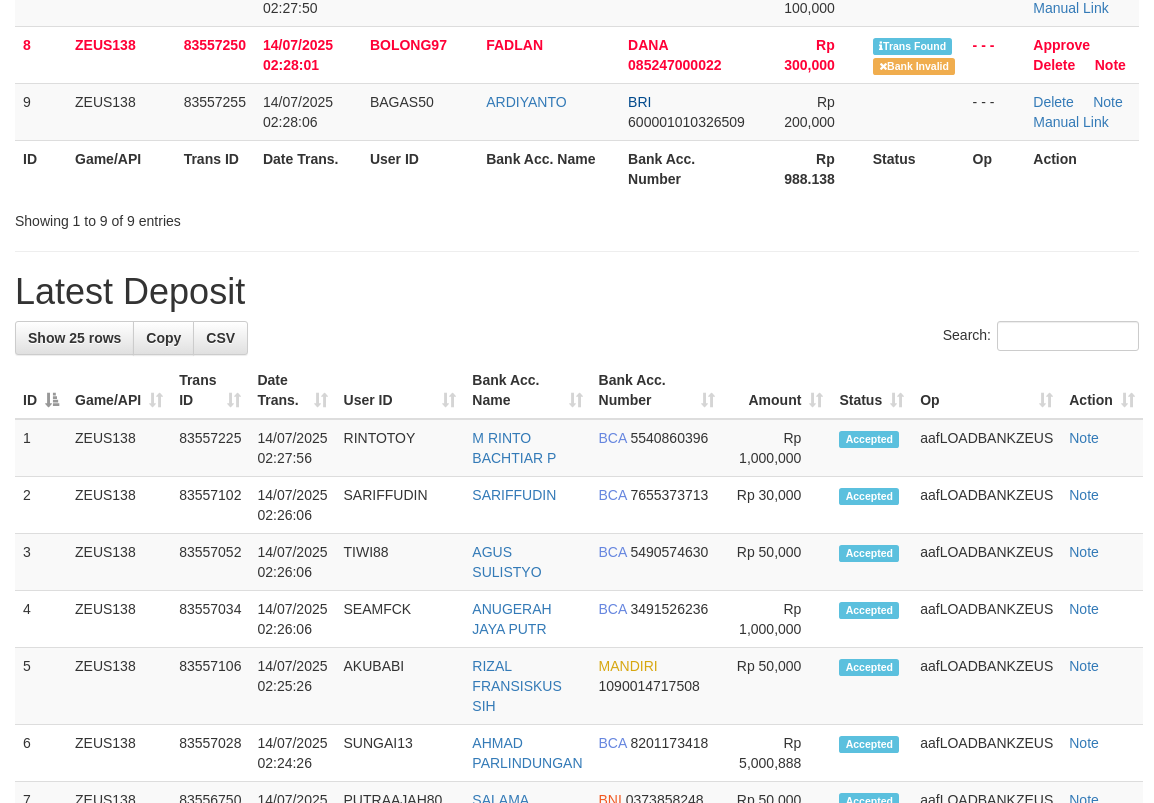scroll, scrollTop: 600, scrollLeft: 0, axis: vertical 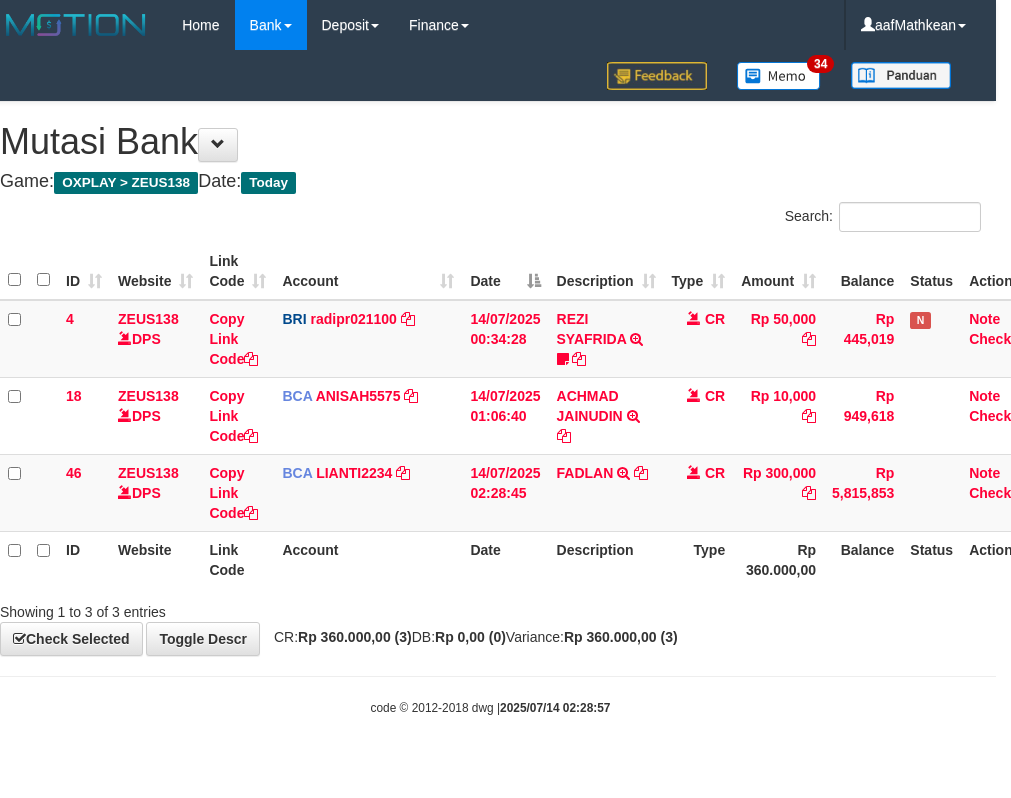 click on "Search:
ID Website Link Code Account Date Description Type Amount Balance Status Action
4
ZEUS138    DPS
Copy Link Code
BRI
radipr021100
DPS
REYNALDI ADI PRATAMA
mutasi_20250714_3774 | 4
mutasi_20250714_3774 | 4
14/07/2025 00:34:28
REZI SYAFRIDA            TRANSFER NBMB REZI SYAFRIDA TO REYNALDI ADI PRATAMA    808801023311535
CR
Rp 50,000
Rp 445,019
N
Note
Check
18
ZEUS138    DPS
Copy Link Code
BCA
ANISAH5575
DPS" at bounding box center (490, 412) 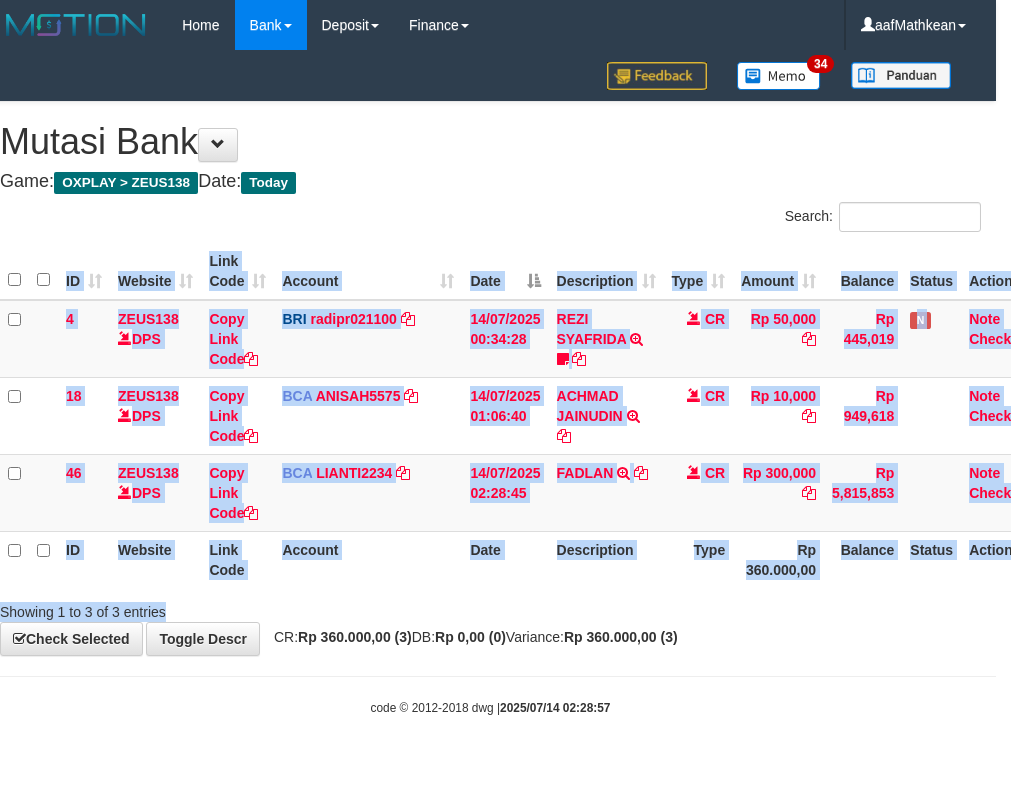 drag, startPoint x: 581, startPoint y: 603, endPoint x: 1007, endPoint y: 530, distance: 432.20944 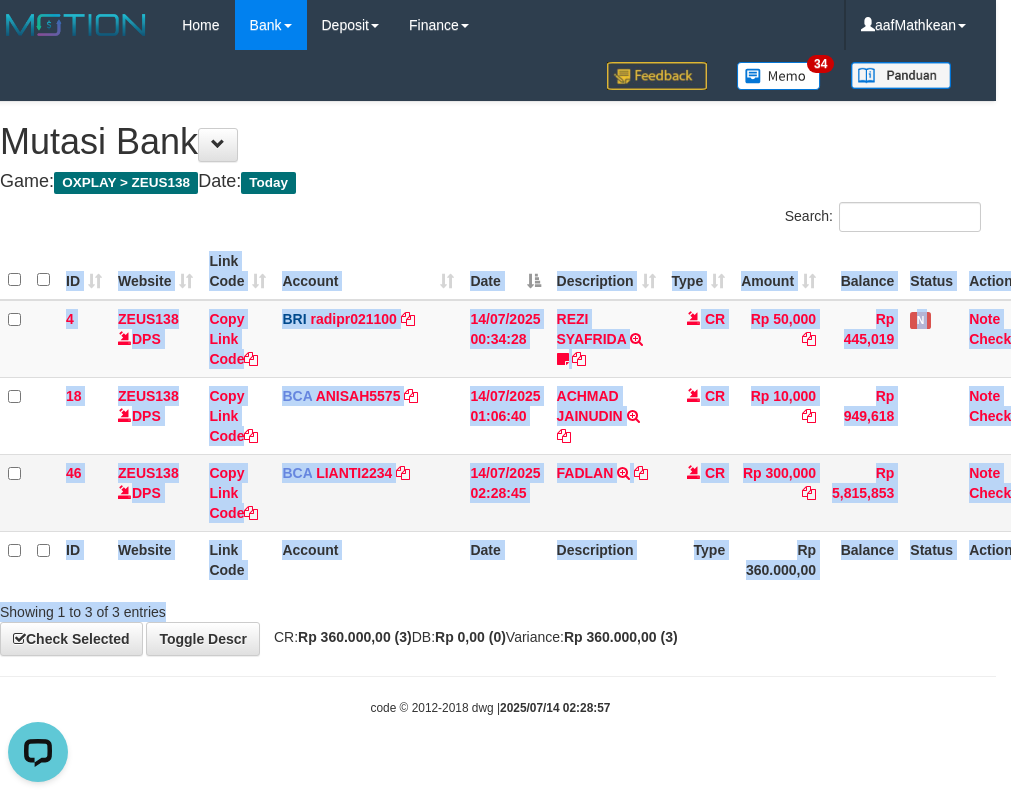 scroll, scrollTop: 0, scrollLeft: 0, axis: both 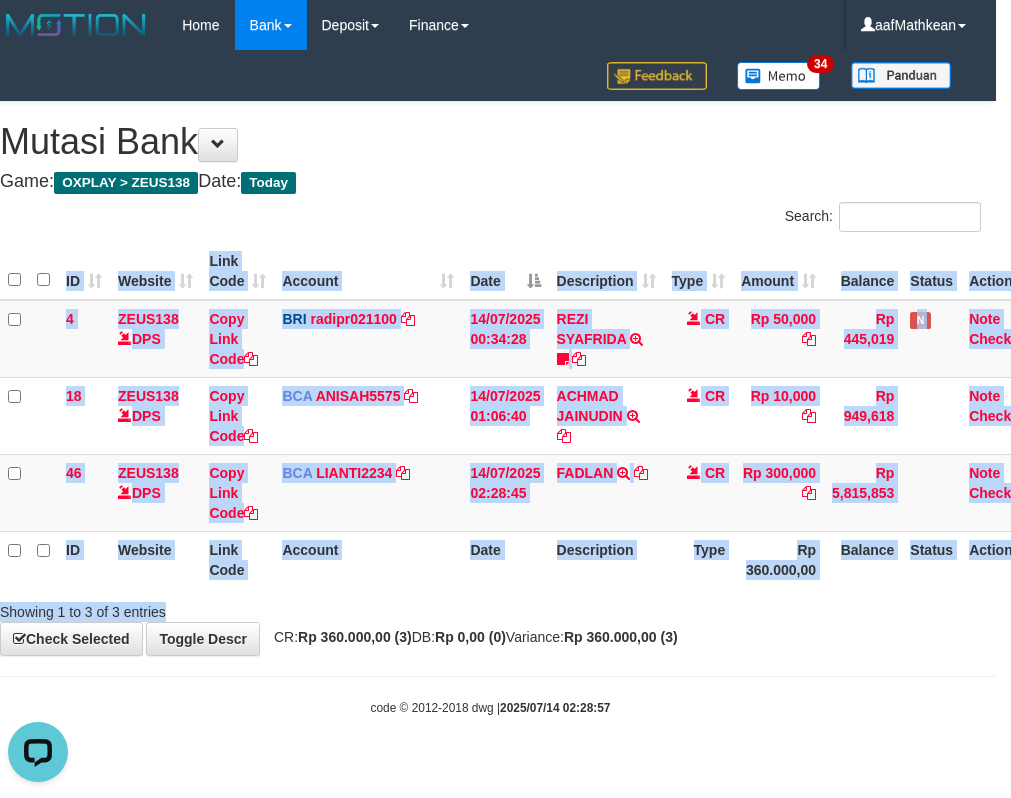 click on "Account" at bounding box center [368, 559] 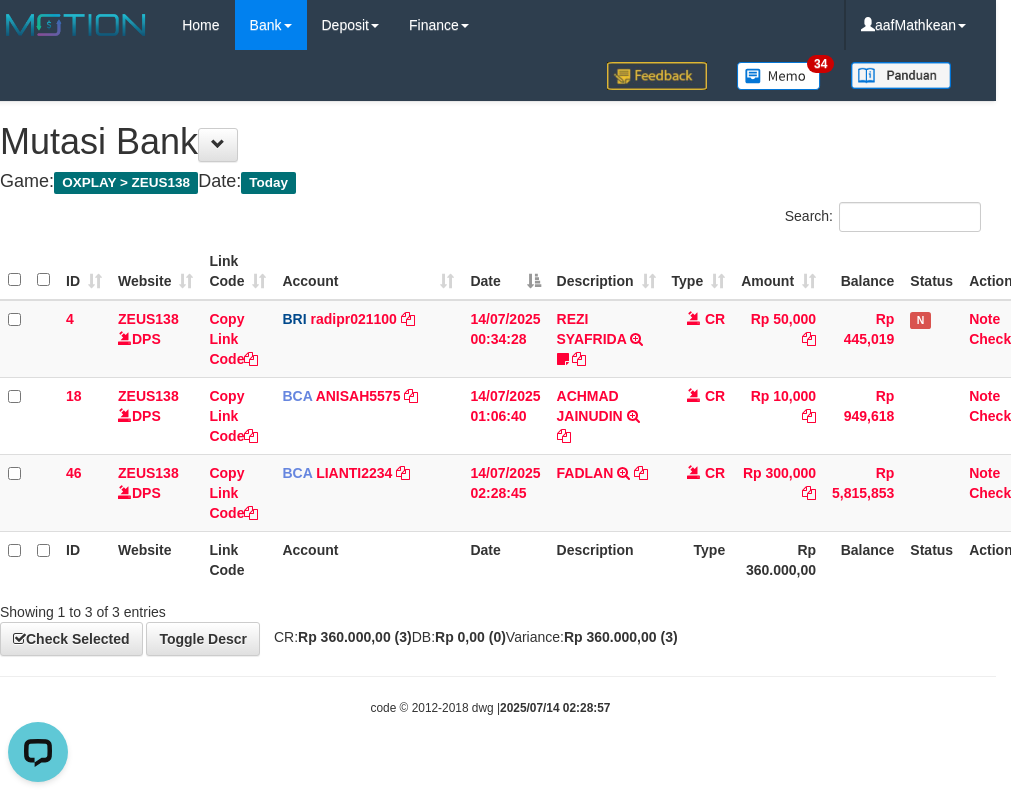 click on "Account" at bounding box center [368, 559] 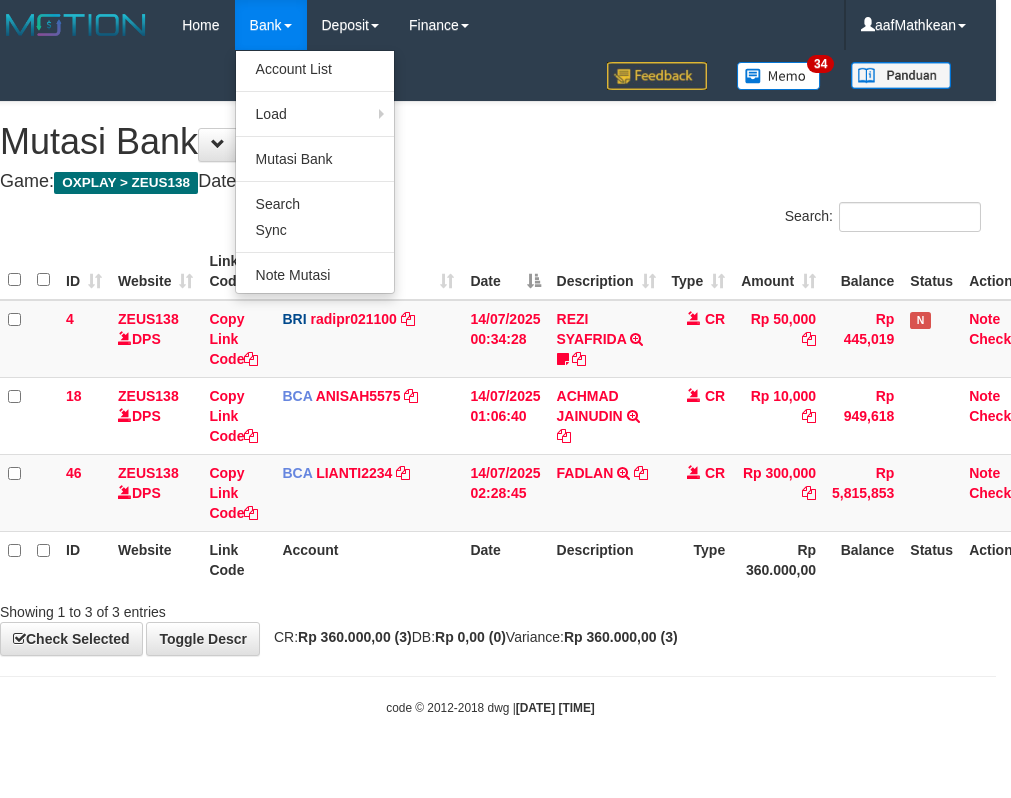scroll, scrollTop: 0, scrollLeft: 15, axis: horizontal 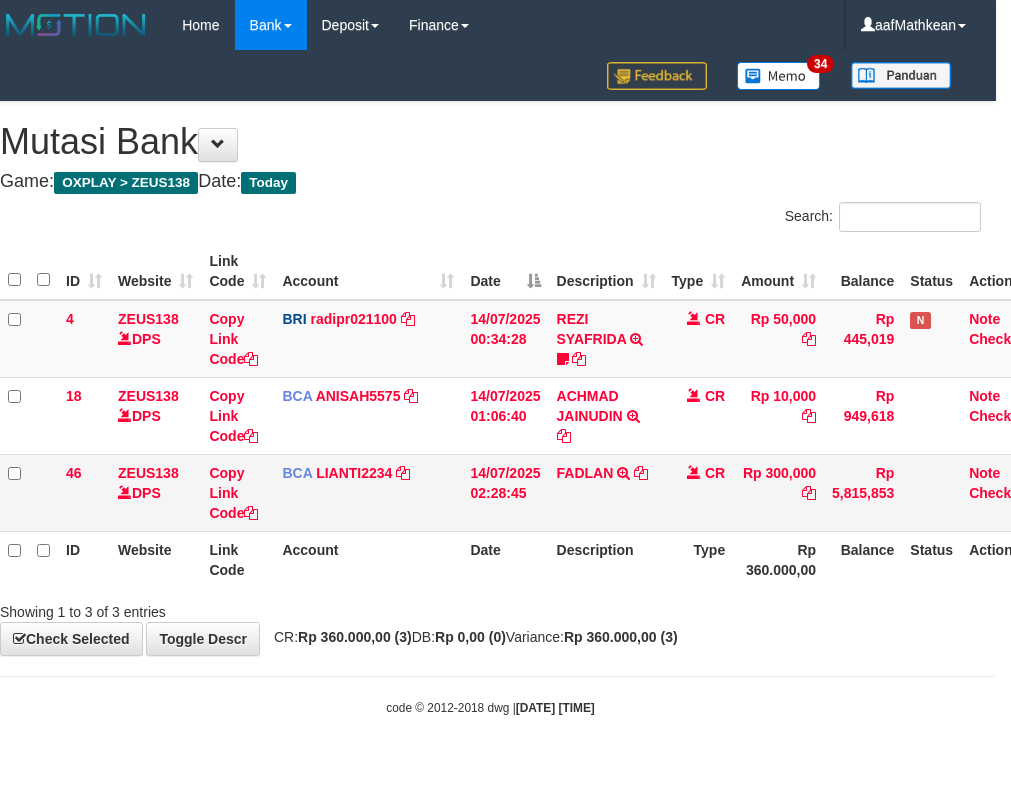 drag, startPoint x: 605, startPoint y: 188, endPoint x: 842, endPoint y: 496, distance: 388.62964 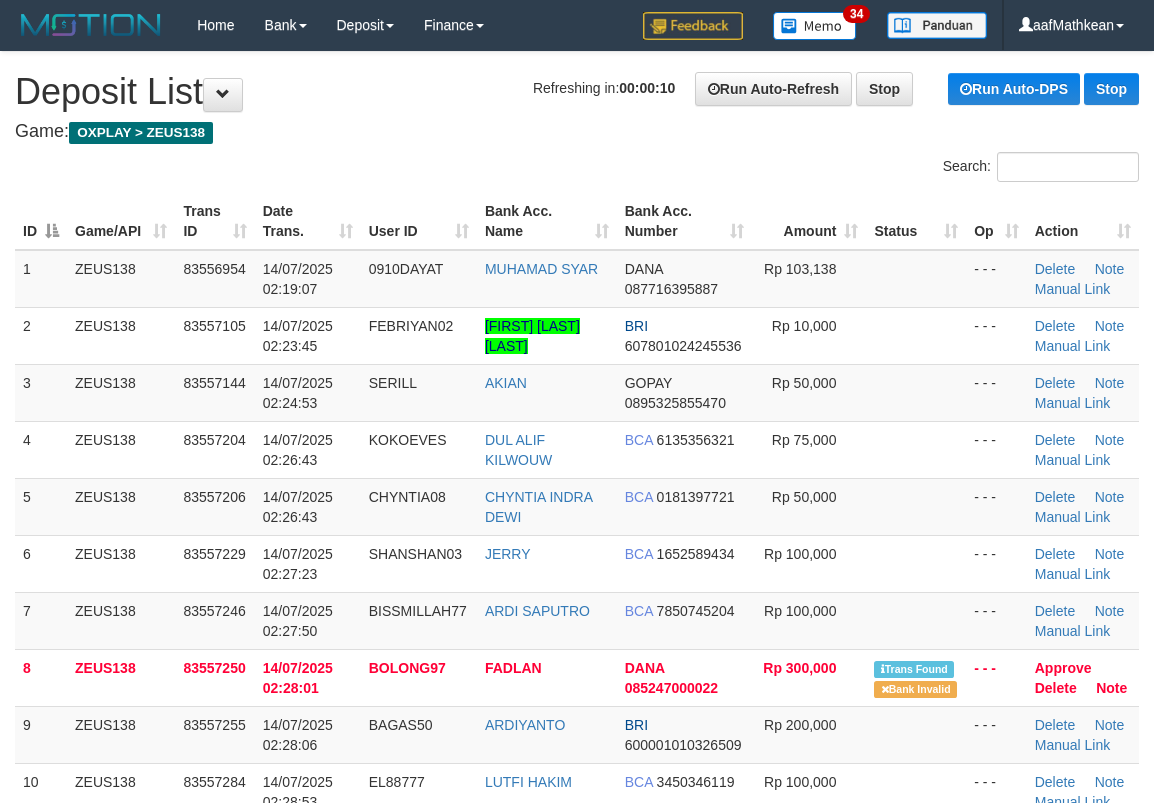 scroll, scrollTop: 0, scrollLeft: 0, axis: both 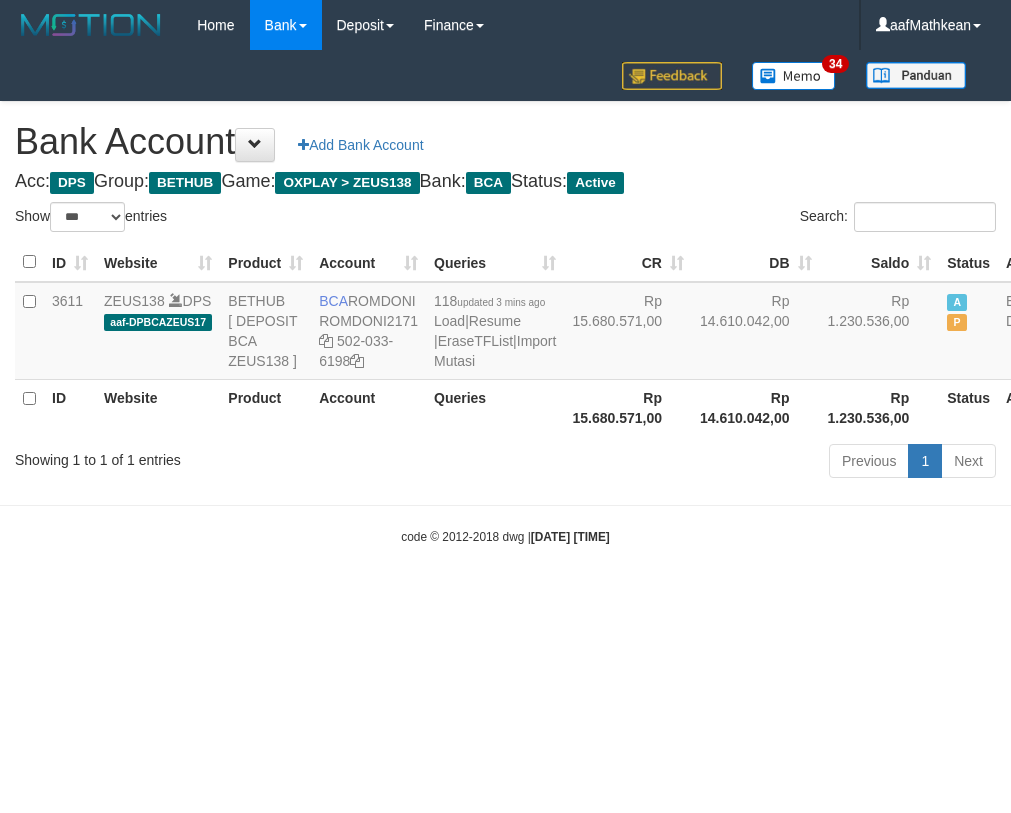 select on "***" 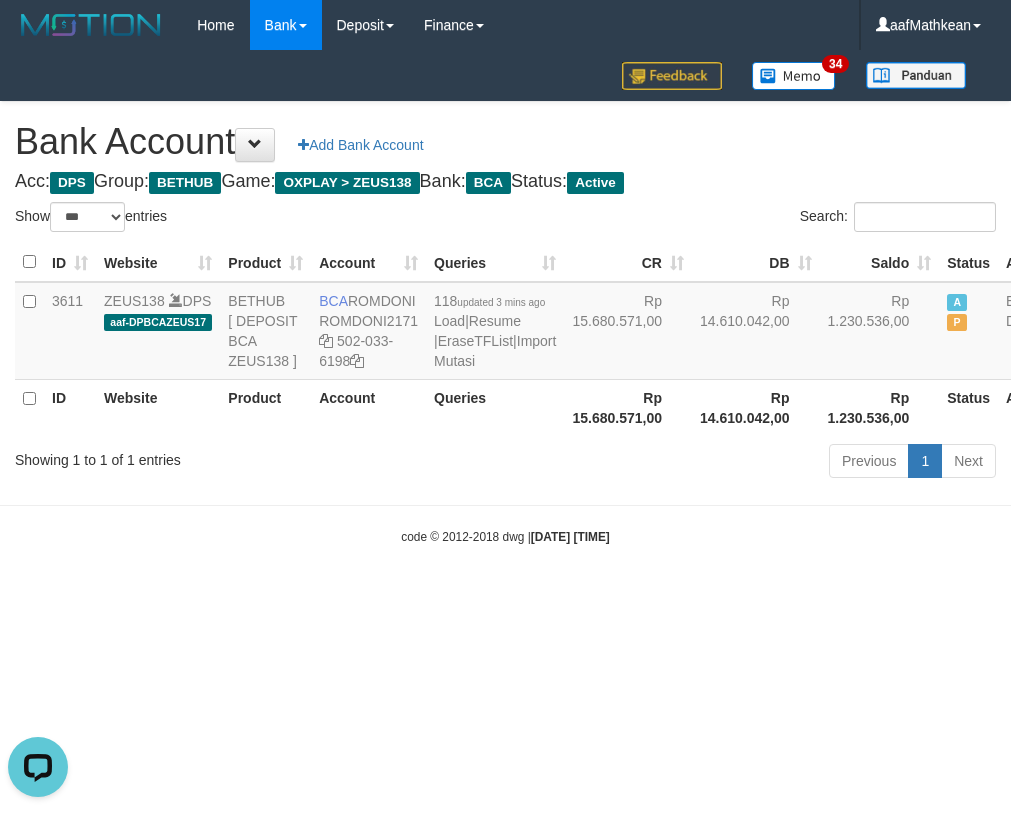 scroll, scrollTop: 0, scrollLeft: 0, axis: both 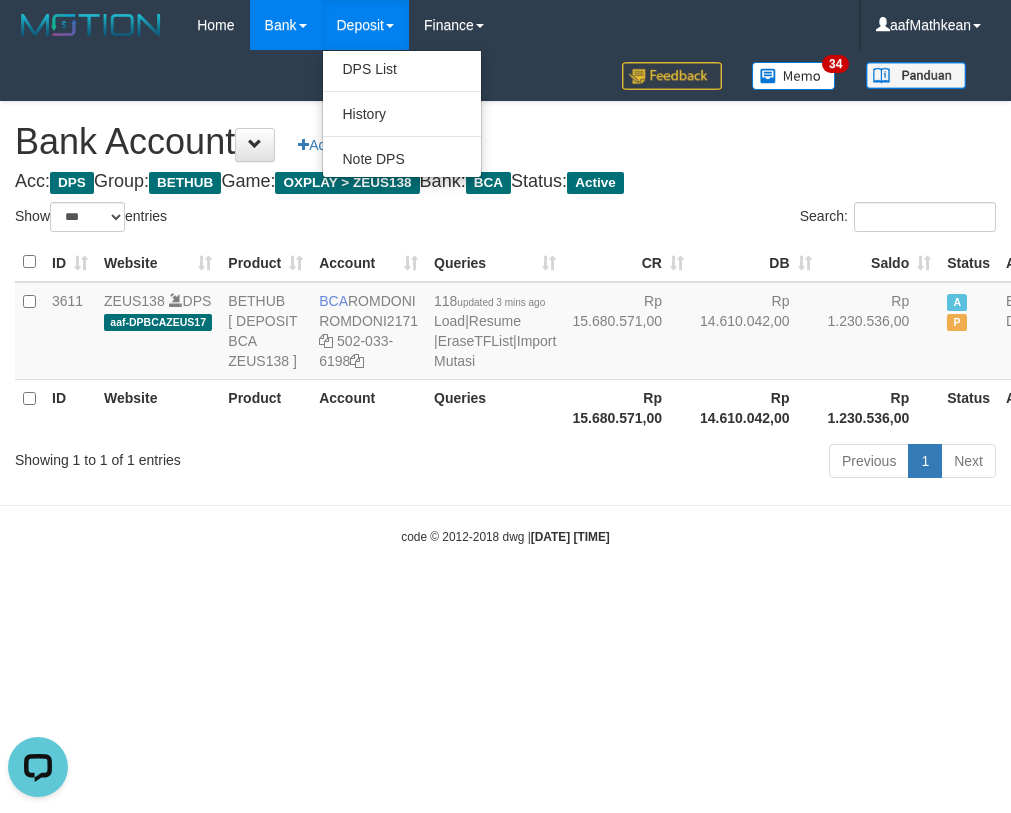 click on "Toggle navigation
Home
Bank
Account List
Load
By Website
Group
[OXPLAY]													ZEUS138
By Load Group (DPS)" at bounding box center [505, 298] 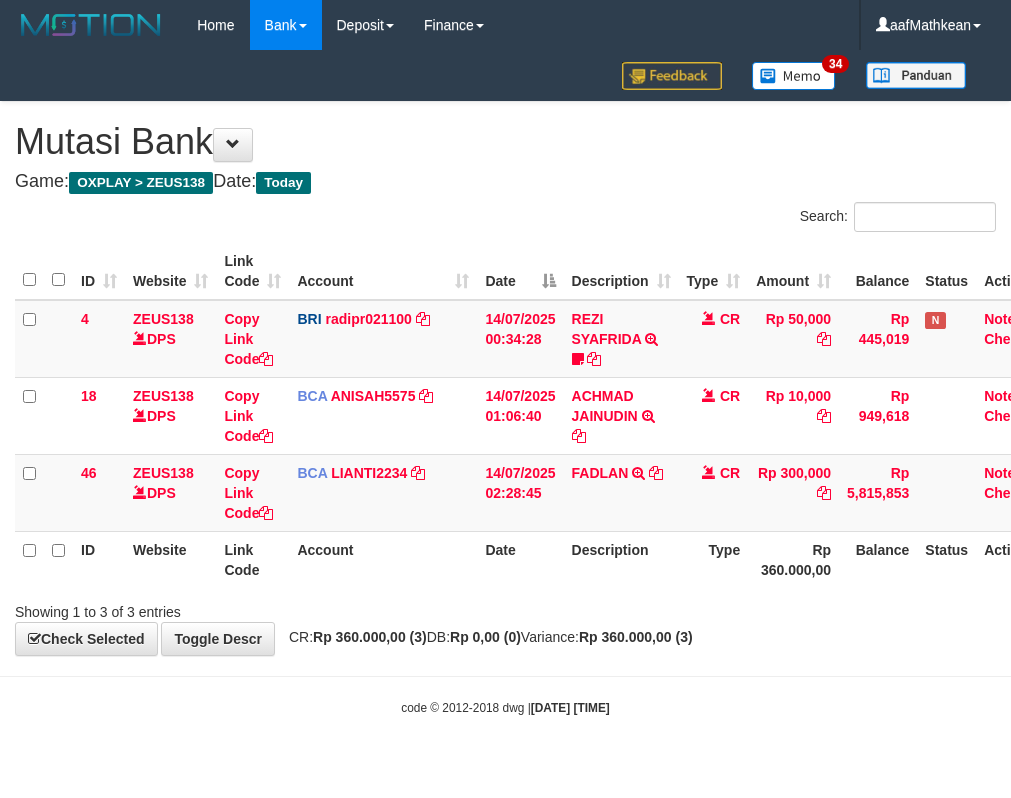 click on "Description" at bounding box center [621, 559] 